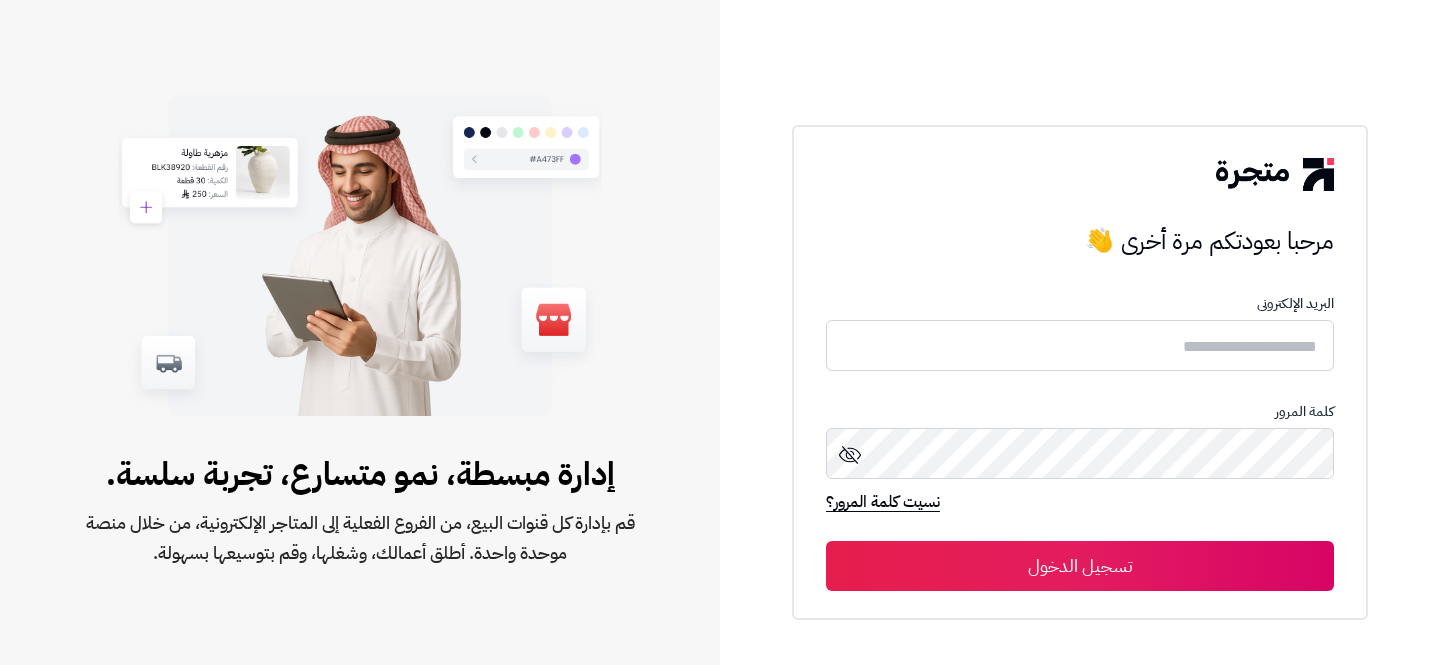scroll, scrollTop: 0, scrollLeft: 0, axis: both 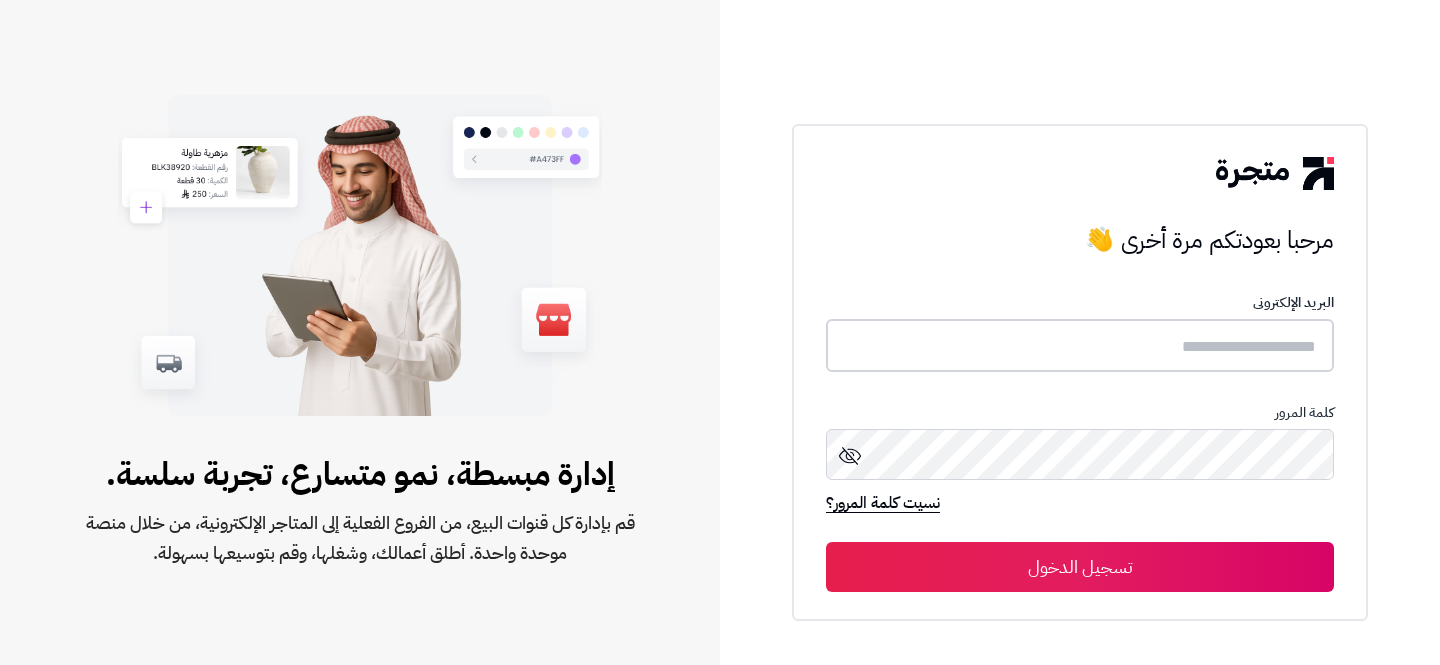 click at bounding box center (1080, 345) 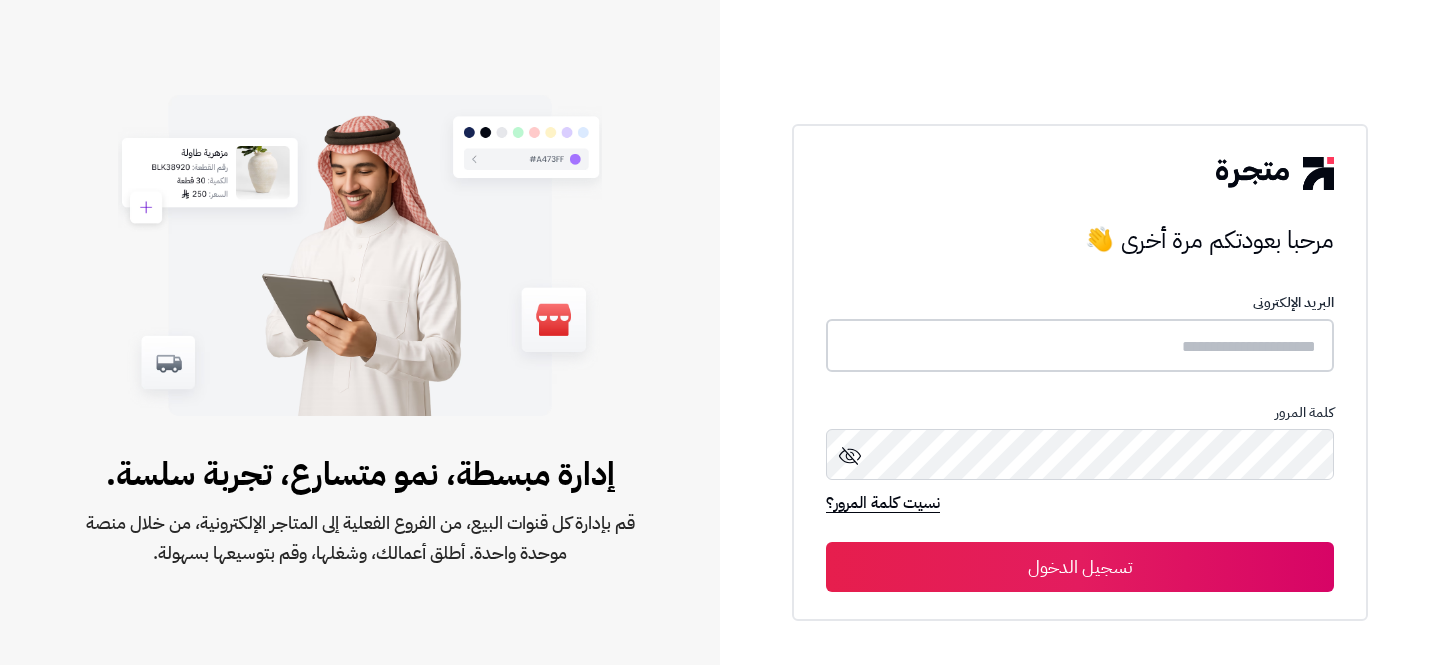 type on "**********" 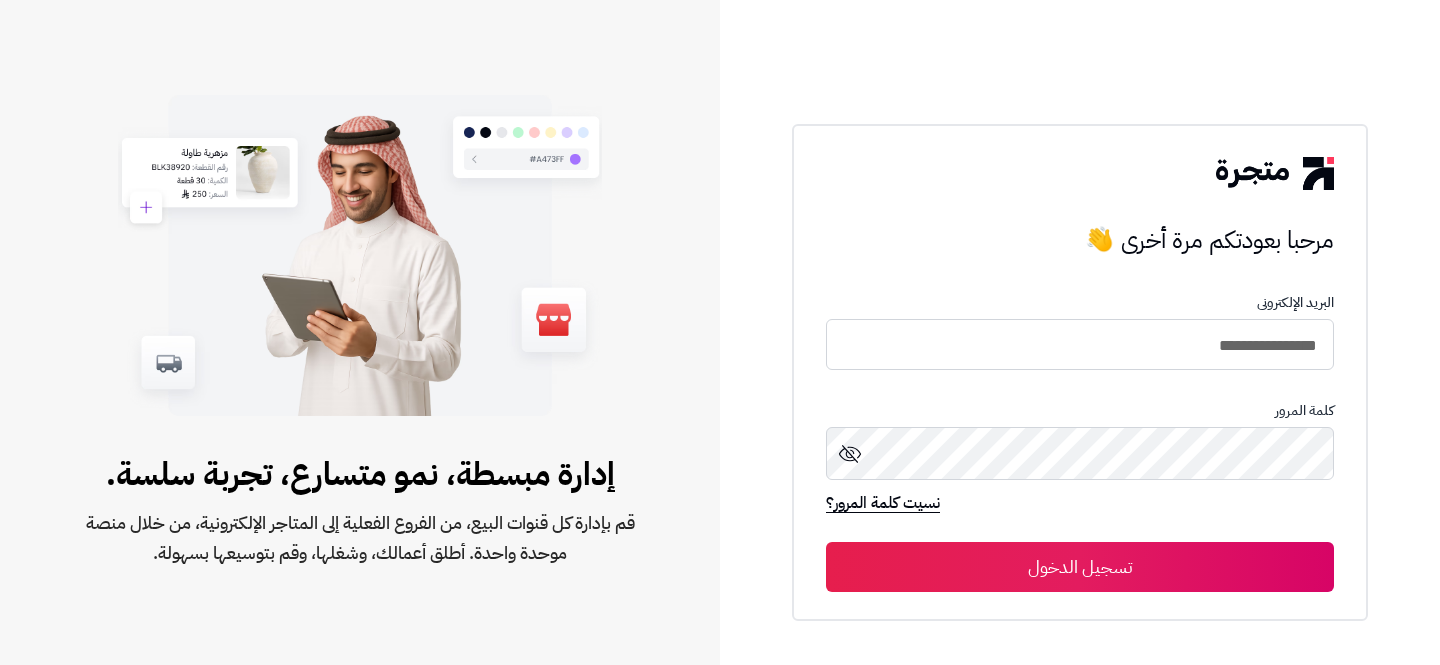 click on "تسجيل الدخول" at bounding box center (1080, 567) 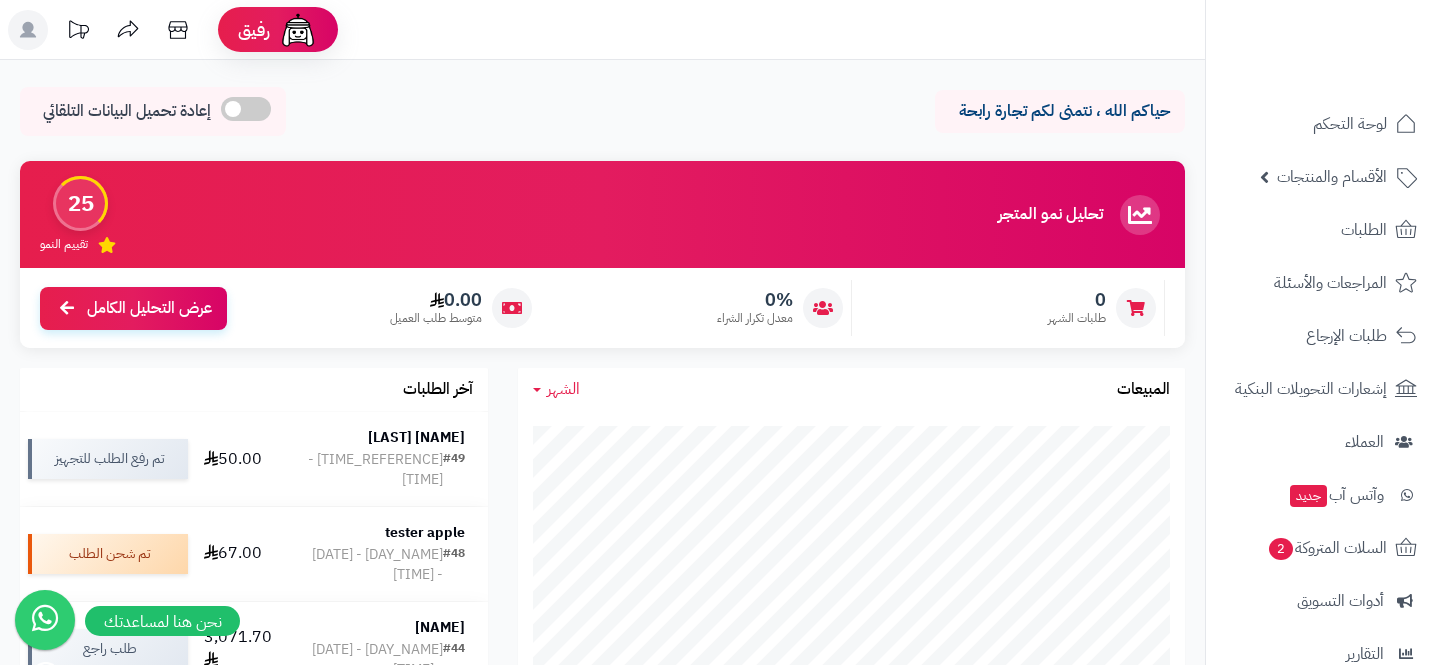 scroll, scrollTop: 0, scrollLeft: 0, axis: both 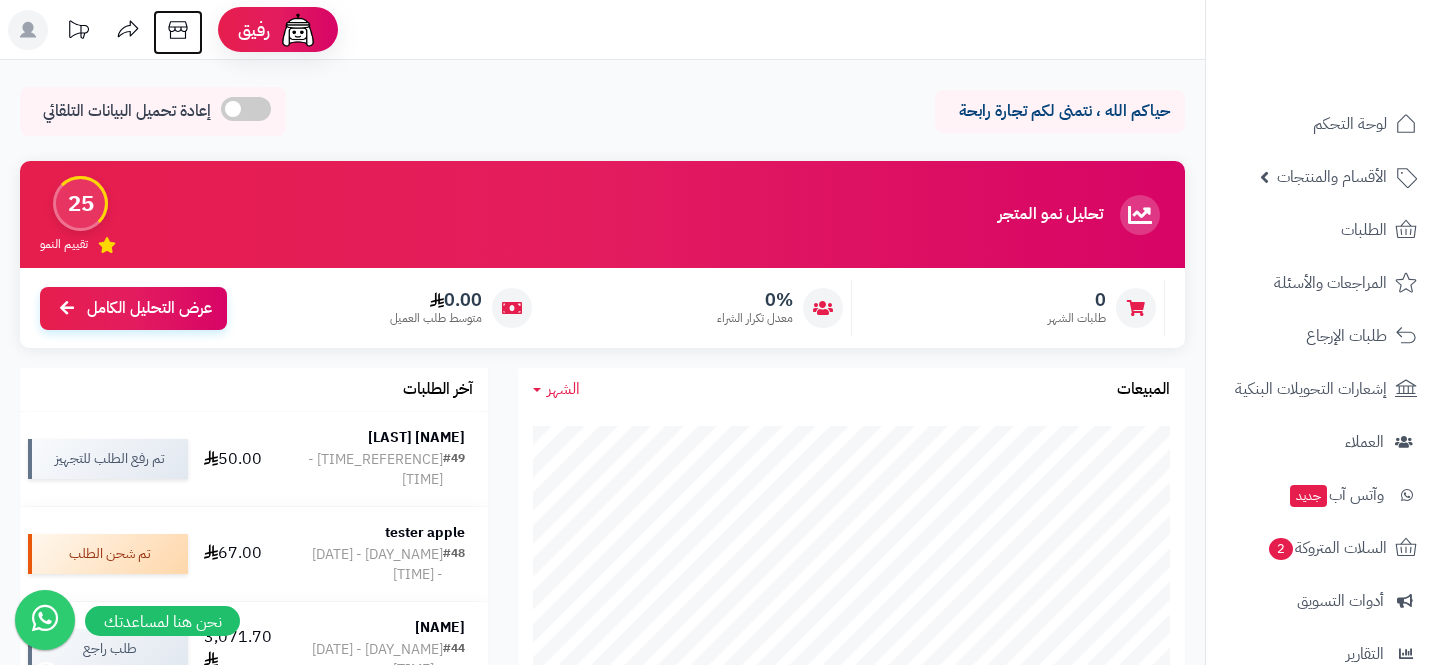 click 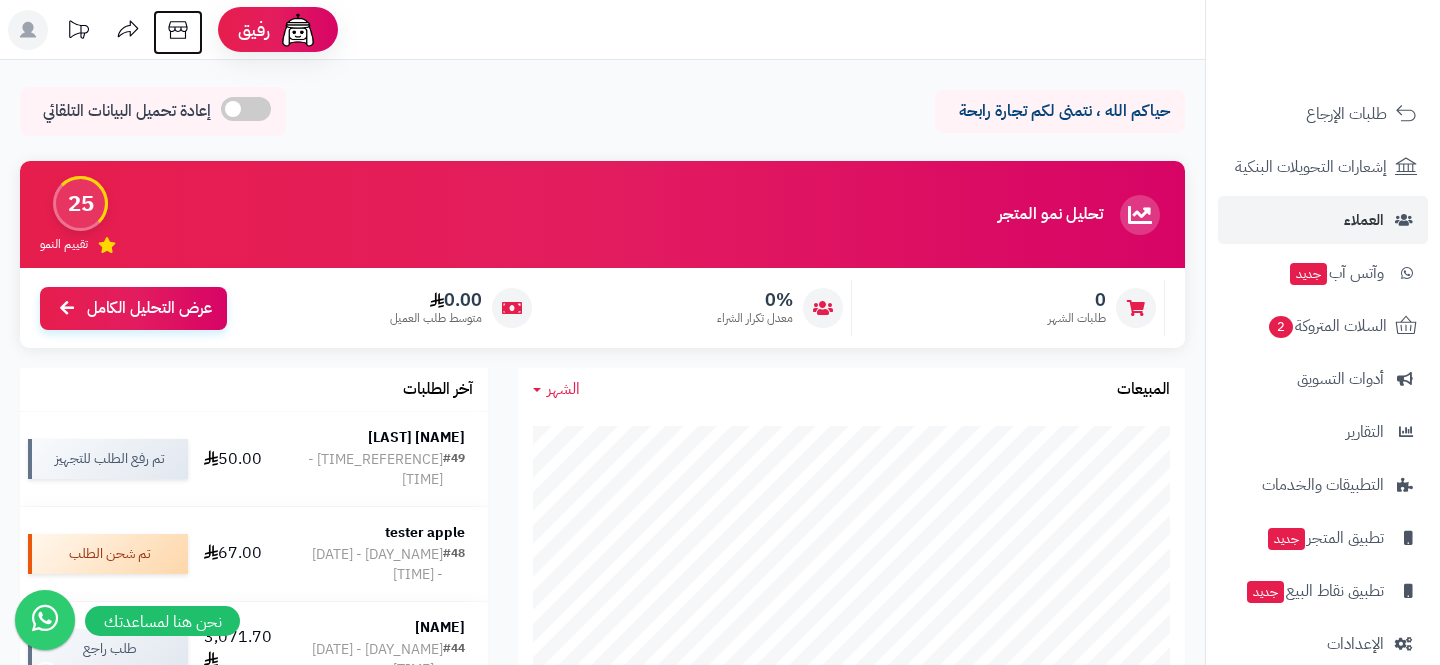 scroll, scrollTop: 250, scrollLeft: 0, axis: vertical 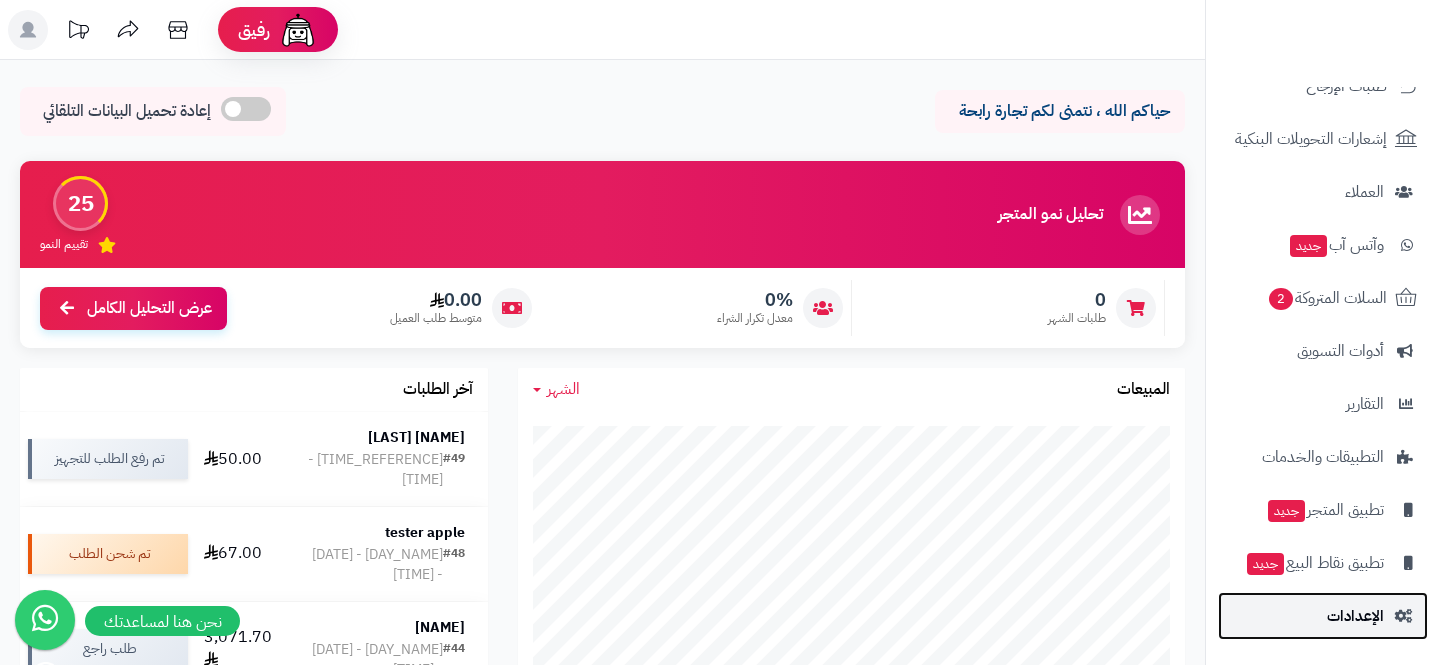 click on "الإعدادات" at bounding box center (1323, 616) 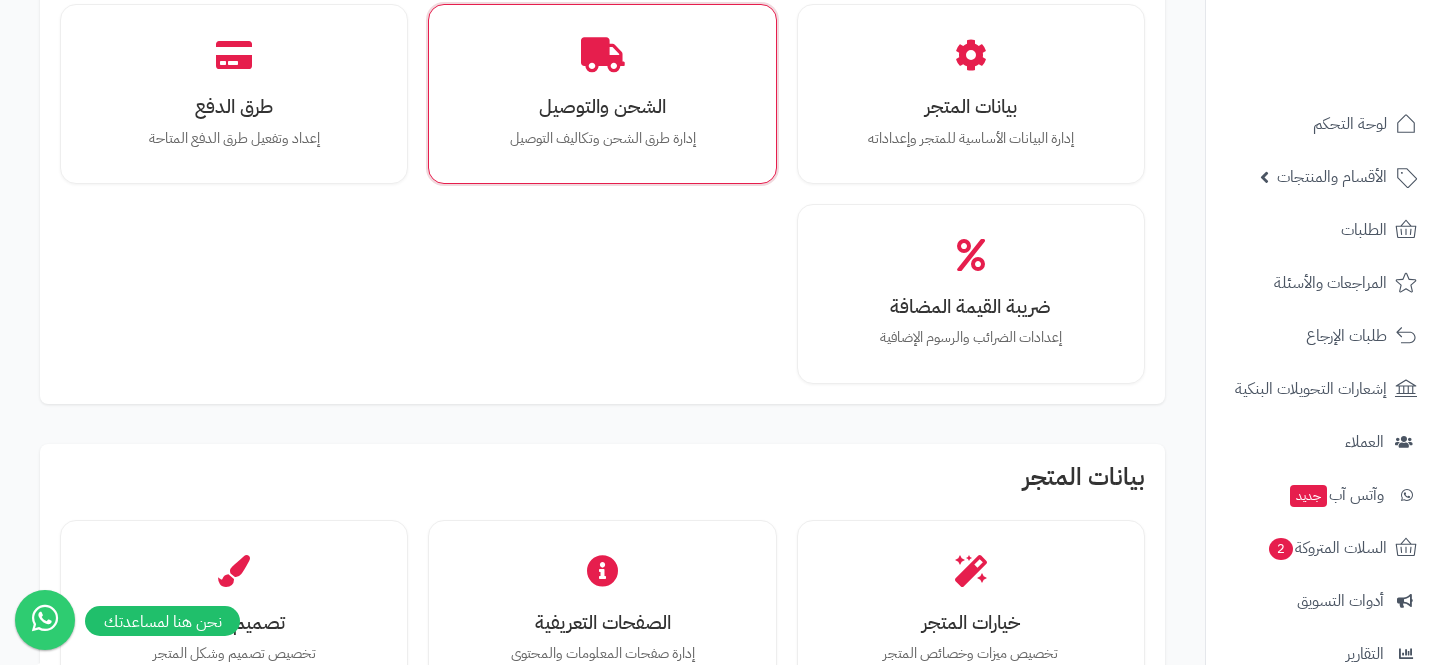 scroll, scrollTop: 399, scrollLeft: 0, axis: vertical 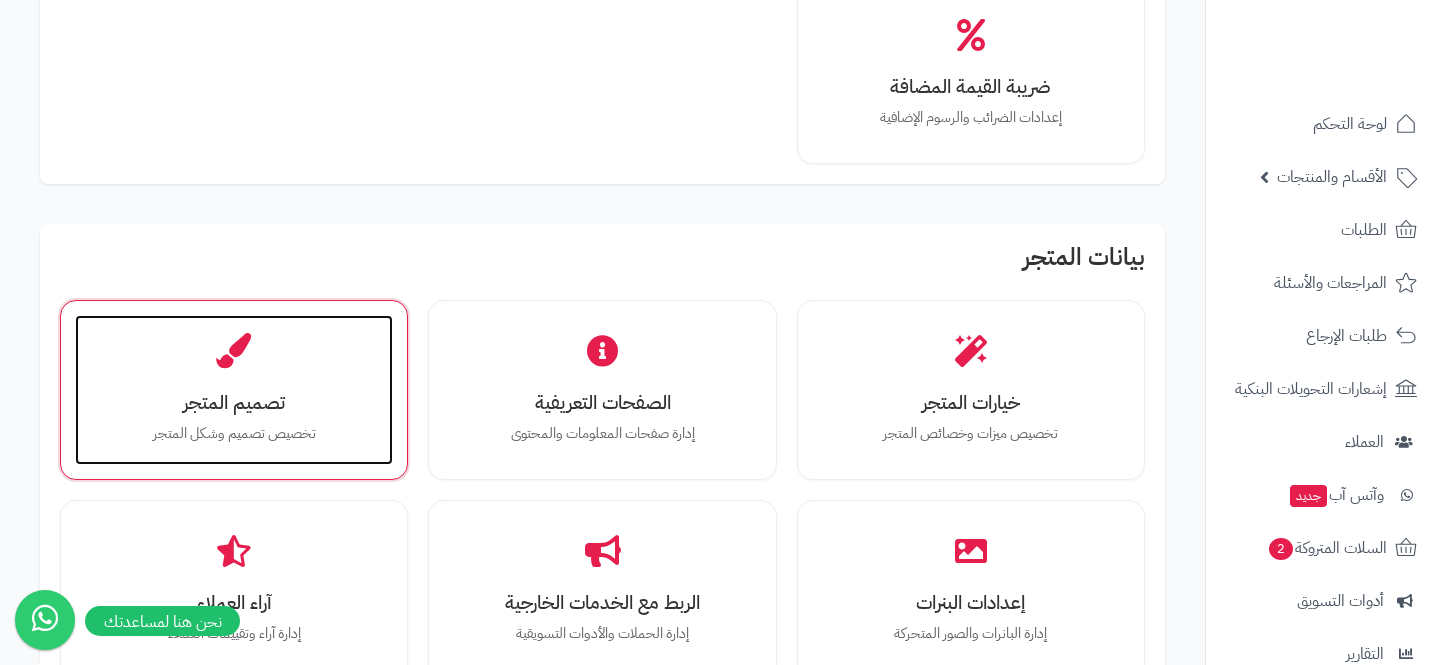 click on "تصميم المتجر تخصيص تصميم وشكل المتجر" at bounding box center [234, 390] 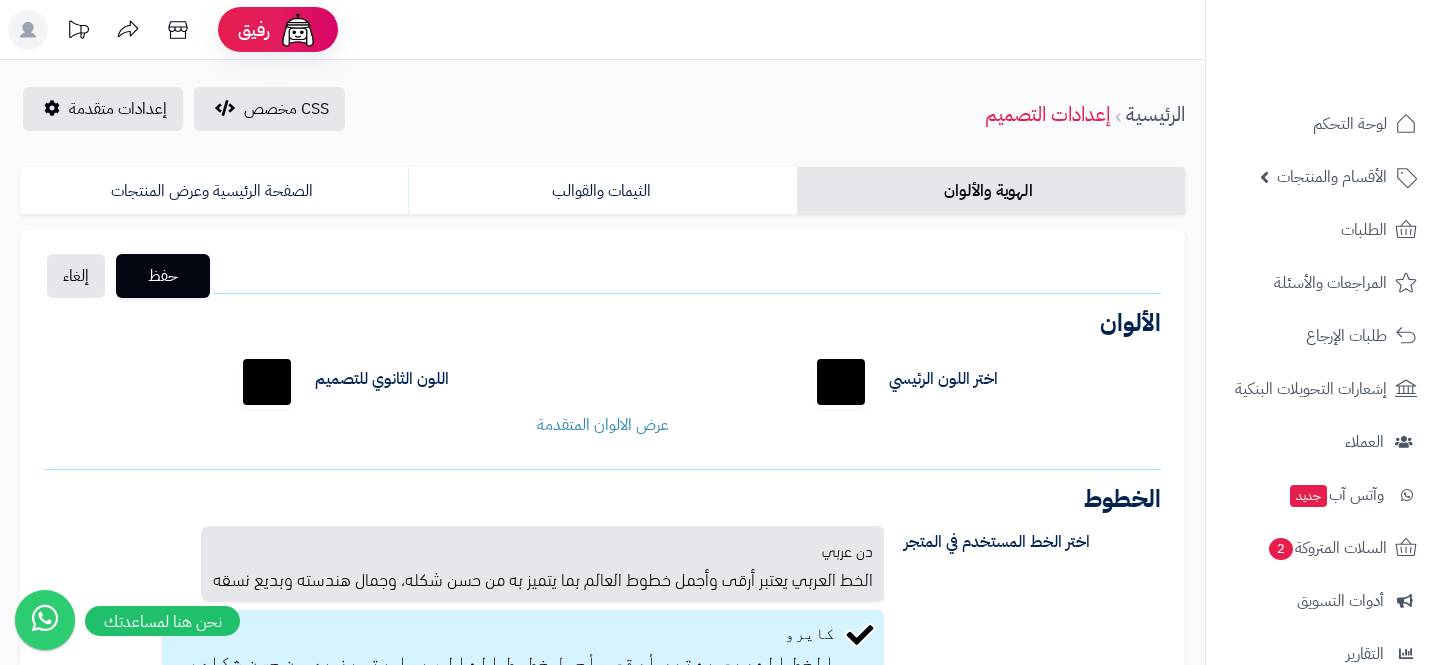 scroll, scrollTop: 0, scrollLeft: 0, axis: both 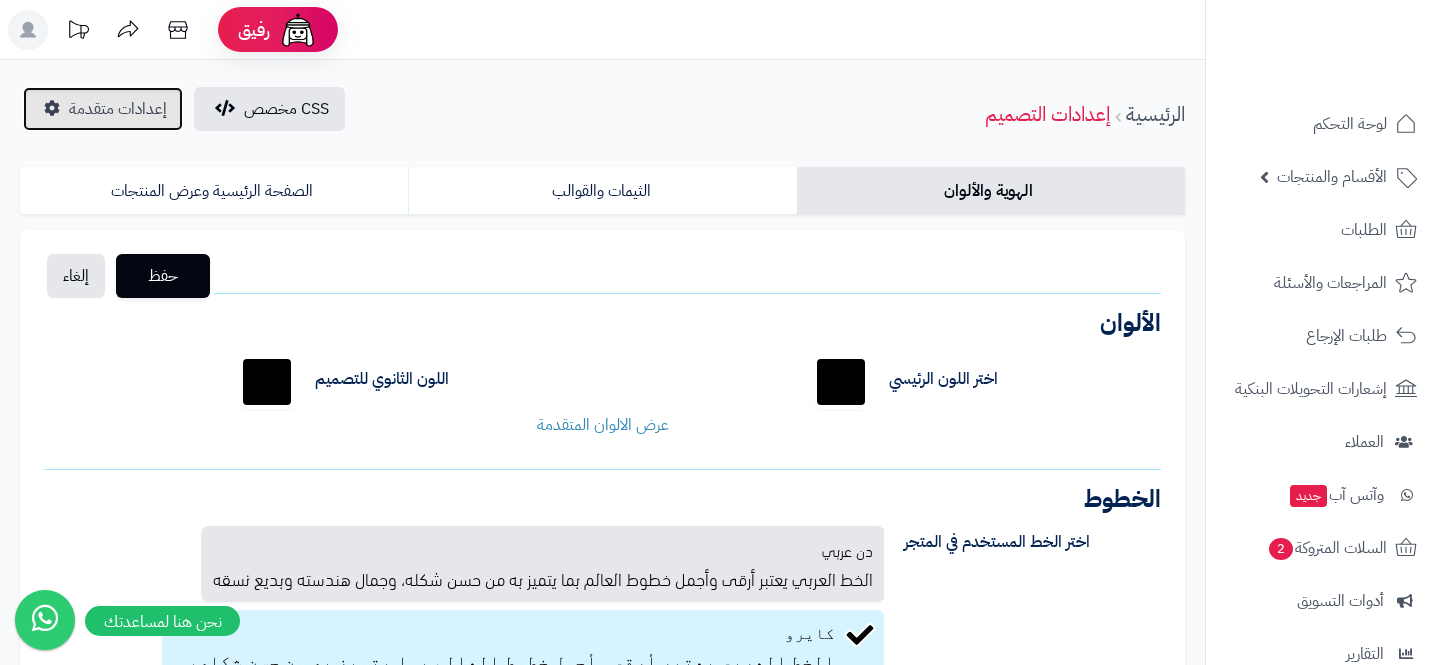 click on "إعدادات متقدمة" at bounding box center (118, 109) 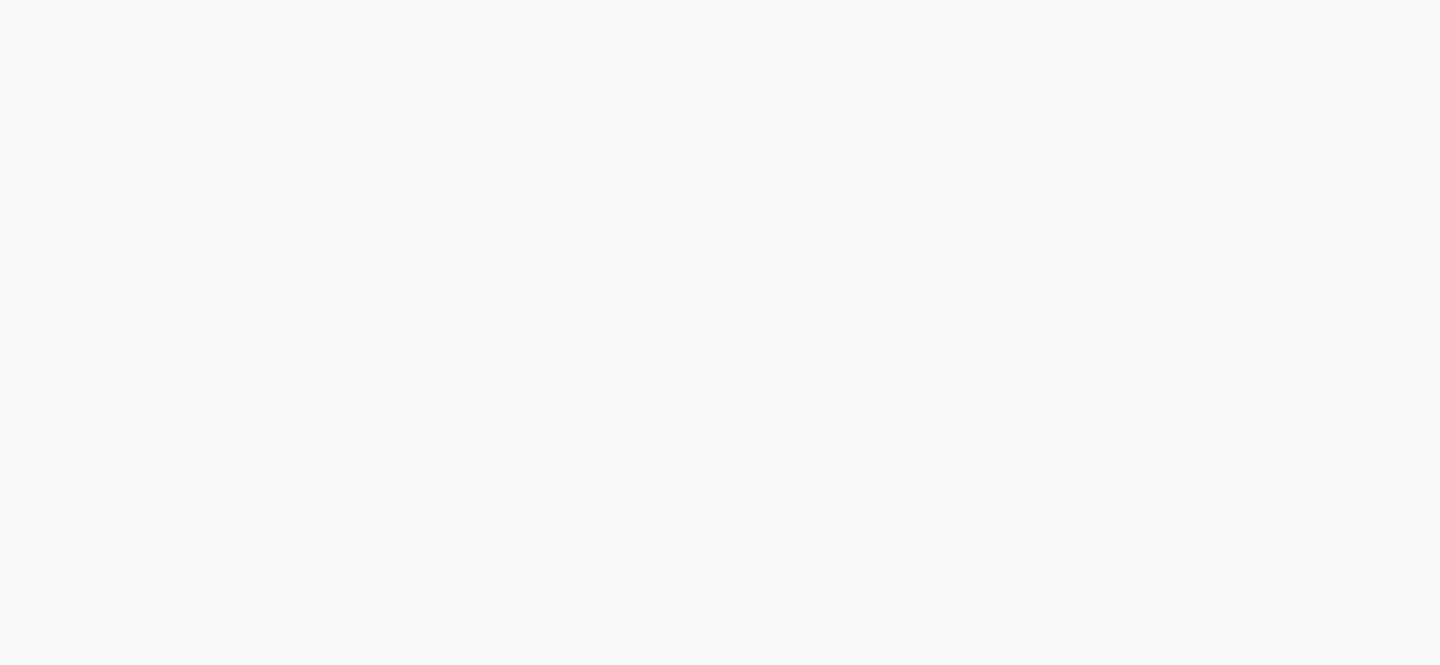 scroll, scrollTop: 0, scrollLeft: 0, axis: both 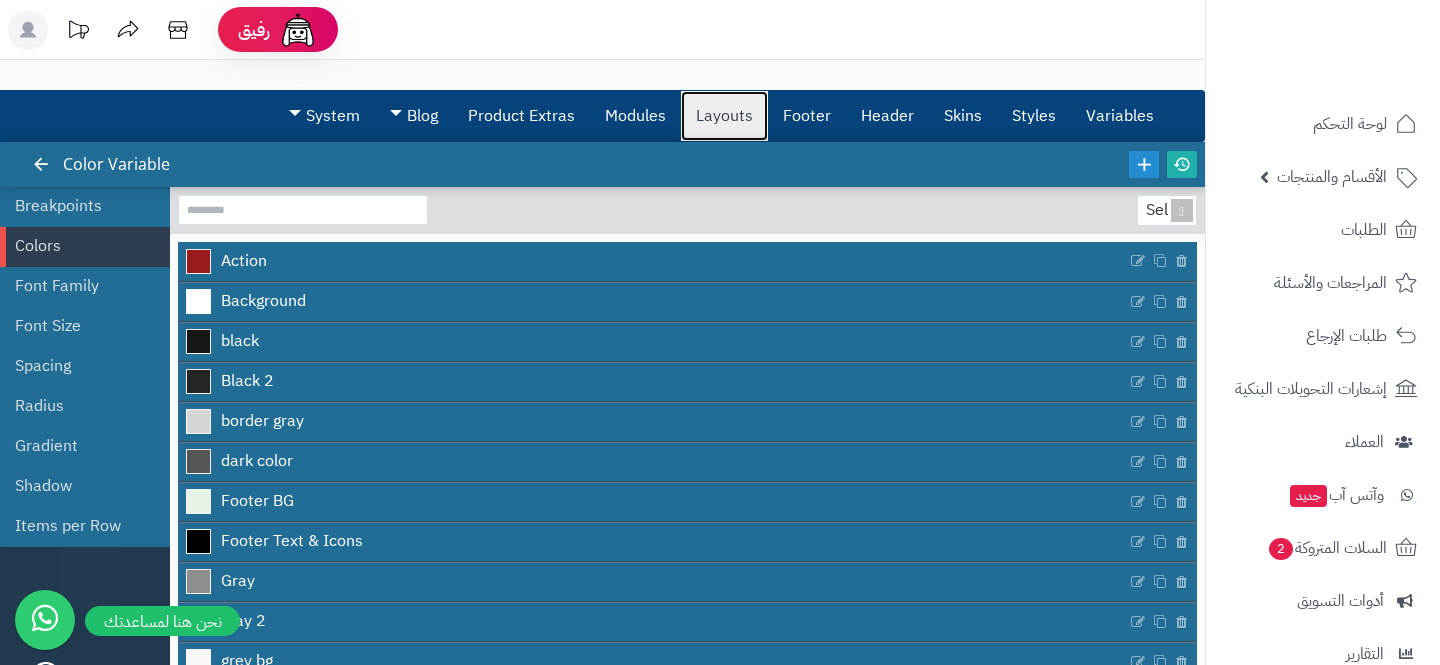 click on "Layouts" at bounding box center (724, 116) 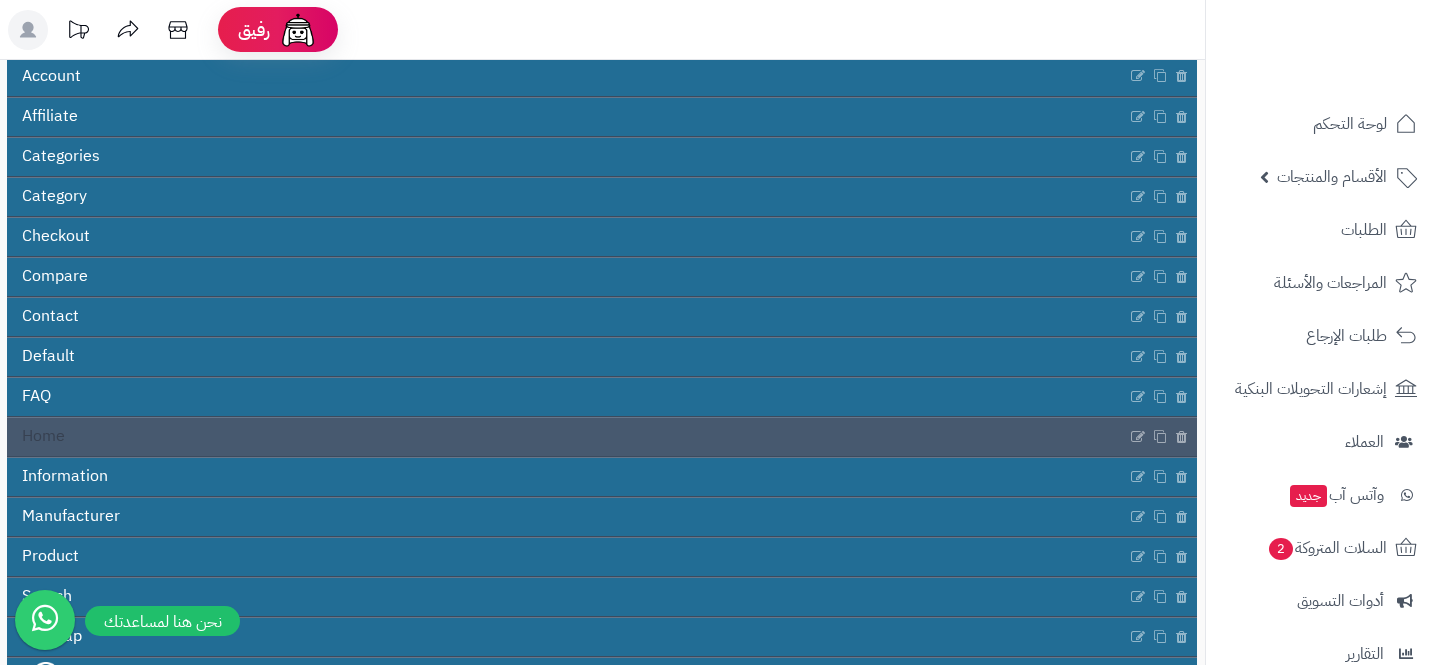 scroll, scrollTop: 228, scrollLeft: 0, axis: vertical 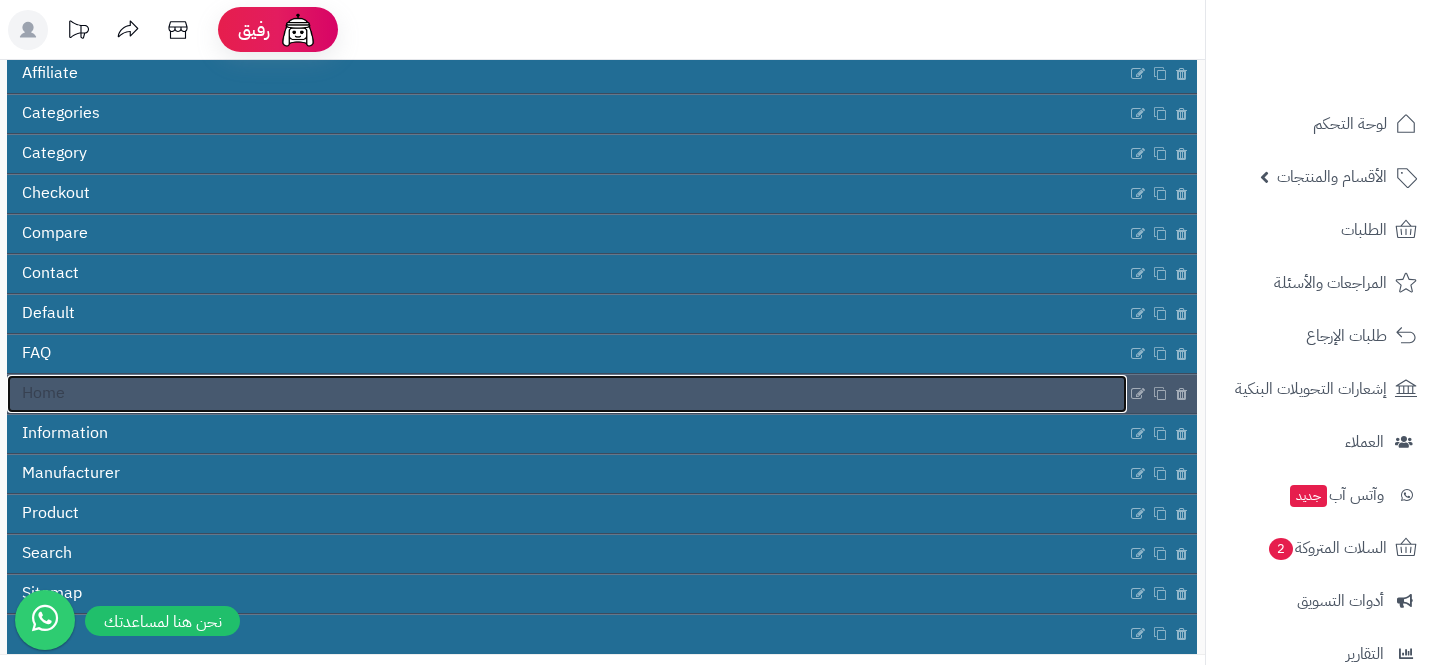 click on "Home" at bounding box center [567, 394] 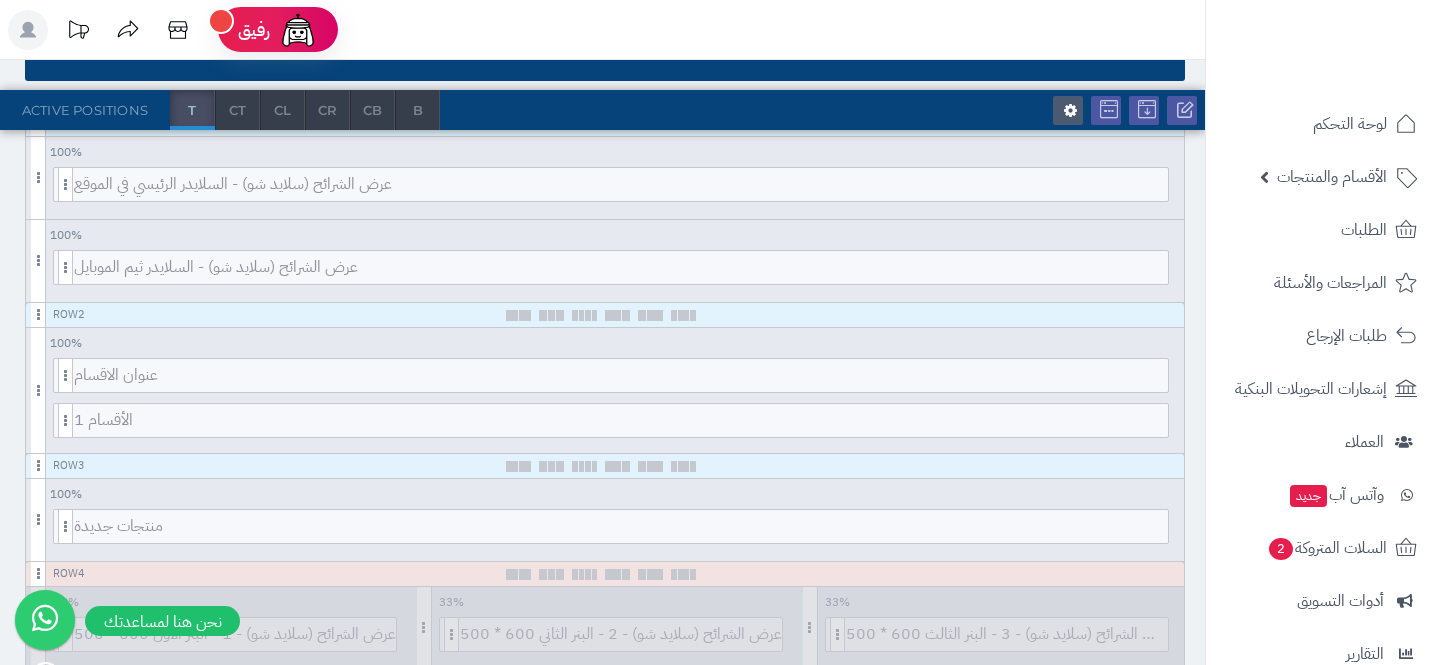 scroll, scrollTop: 330, scrollLeft: 0, axis: vertical 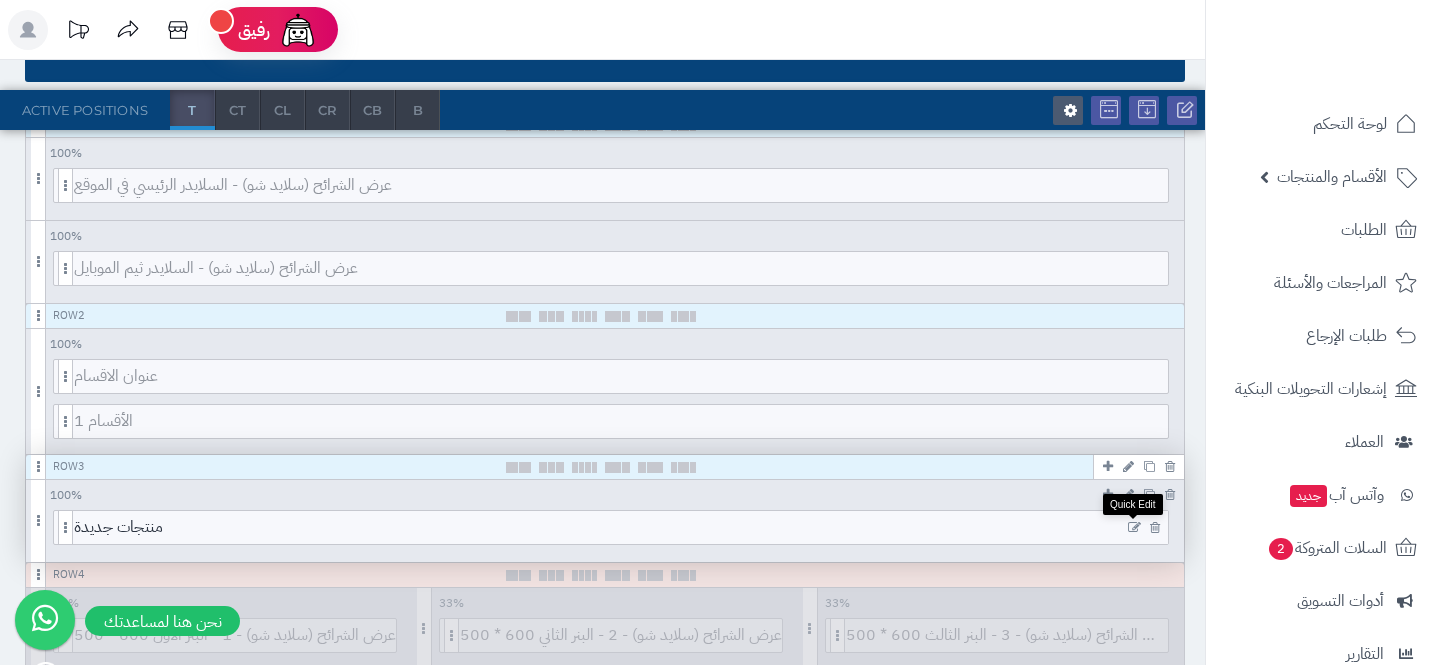 click at bounding box center [1134, 528] 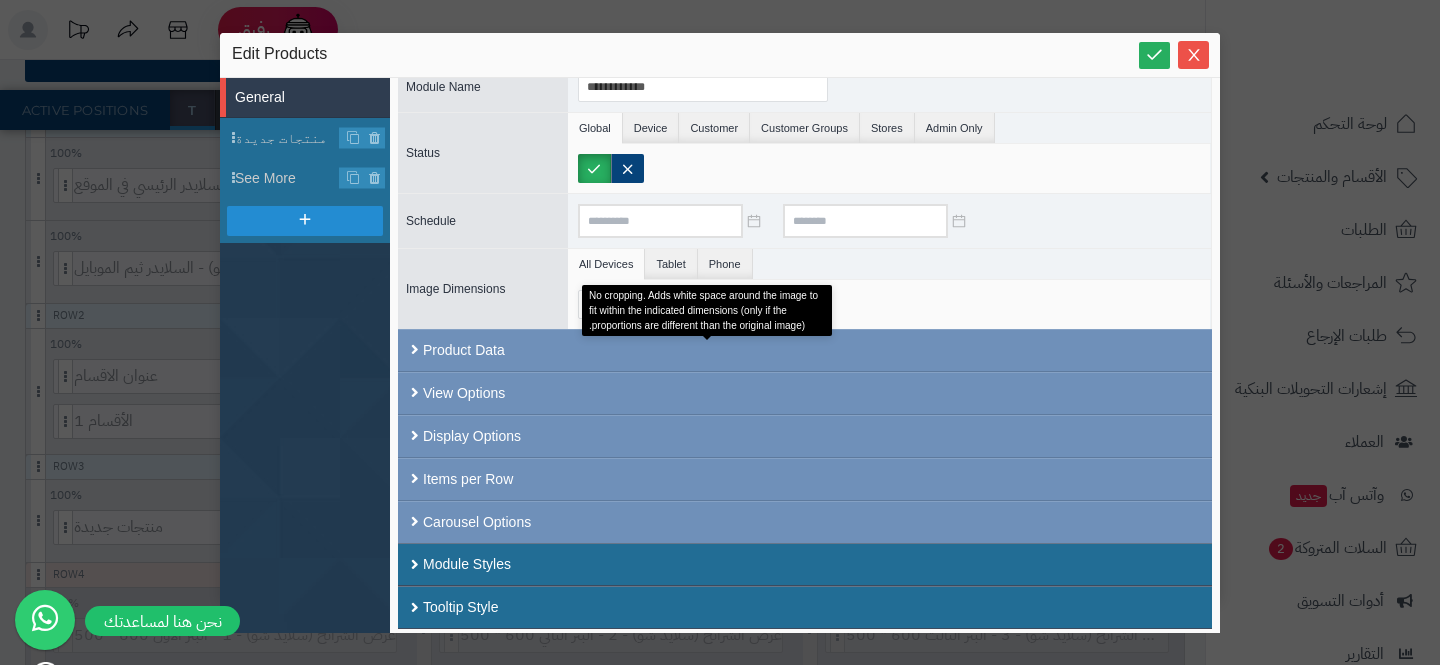 scroll, scrollTop: 69, scrollLeft: 0, axis: vertical 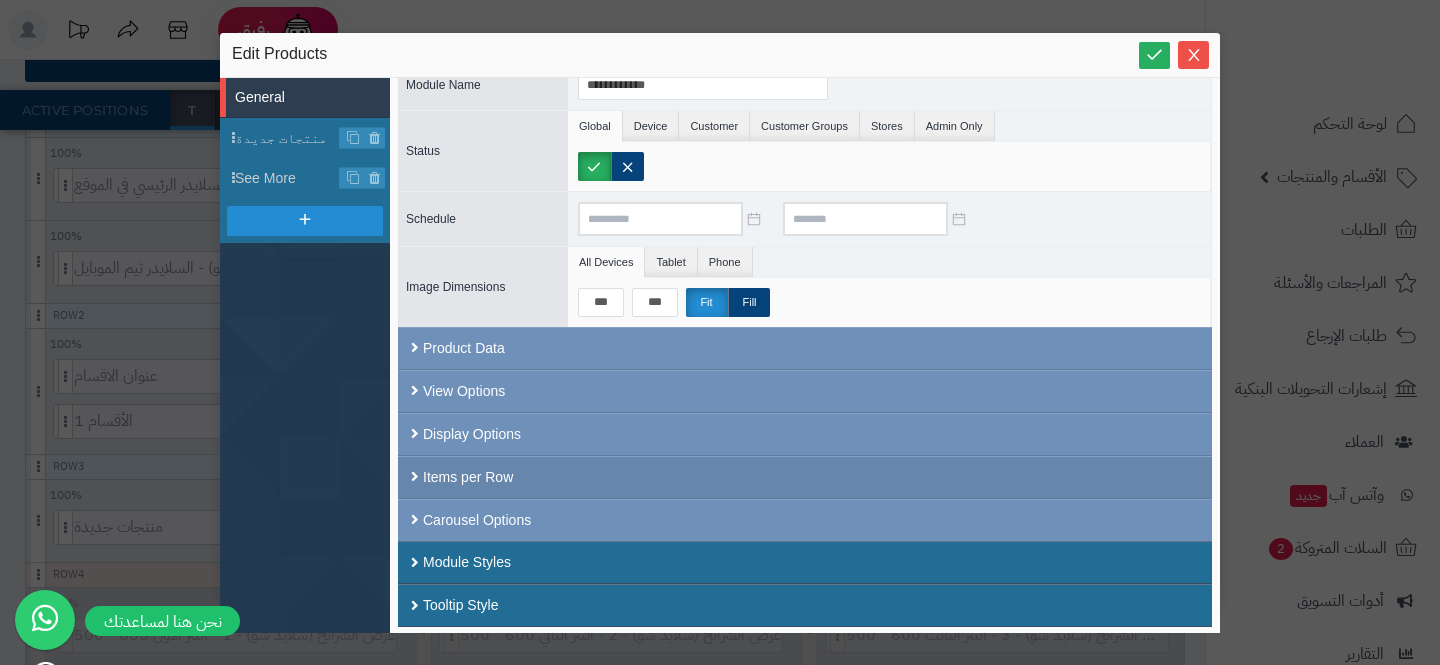click on "Items per Row" at bounding box center [805, 477] 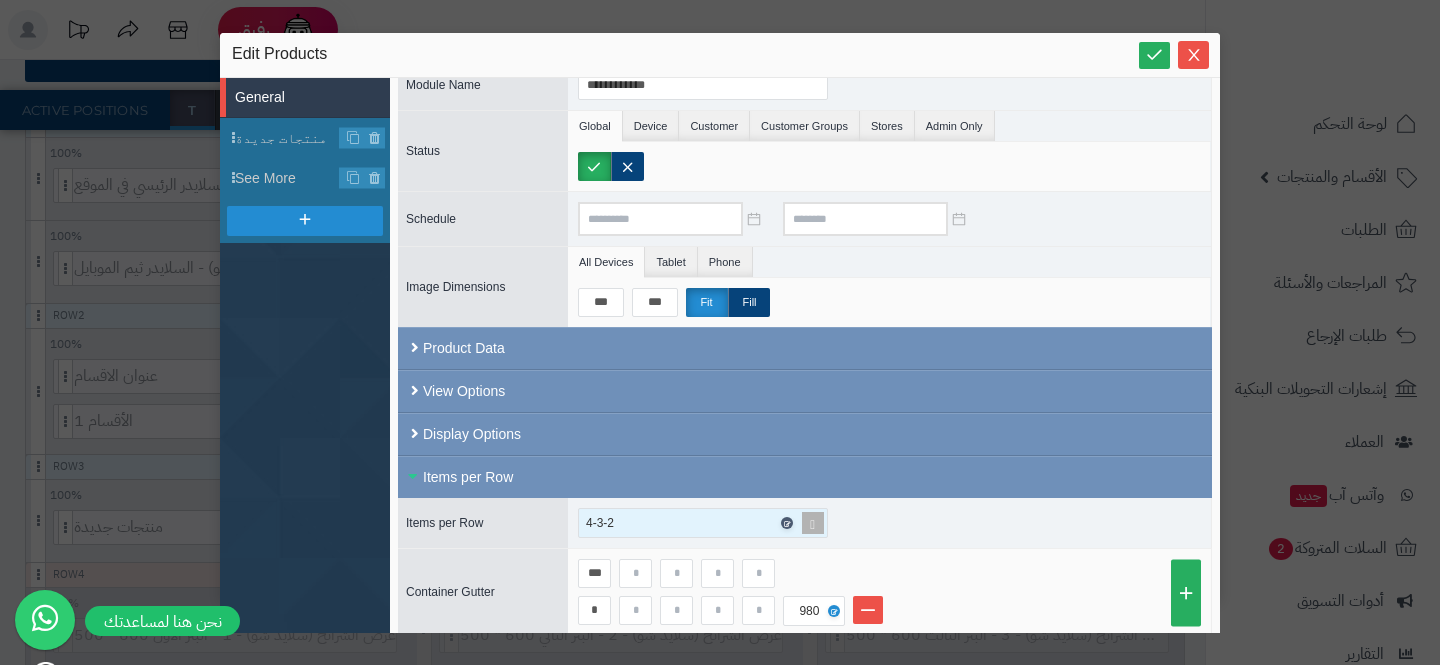 click at bounding box center (786, 523) 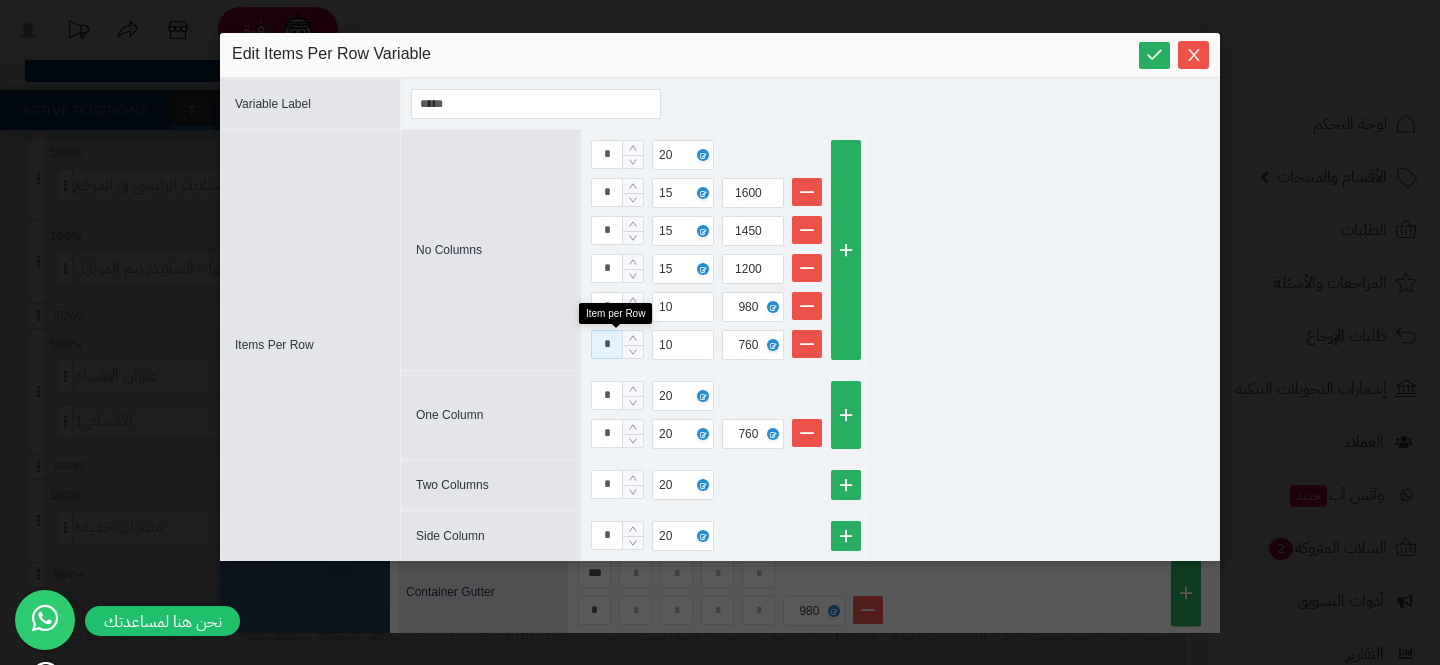 click on "*" at bounding box center (607, 344) 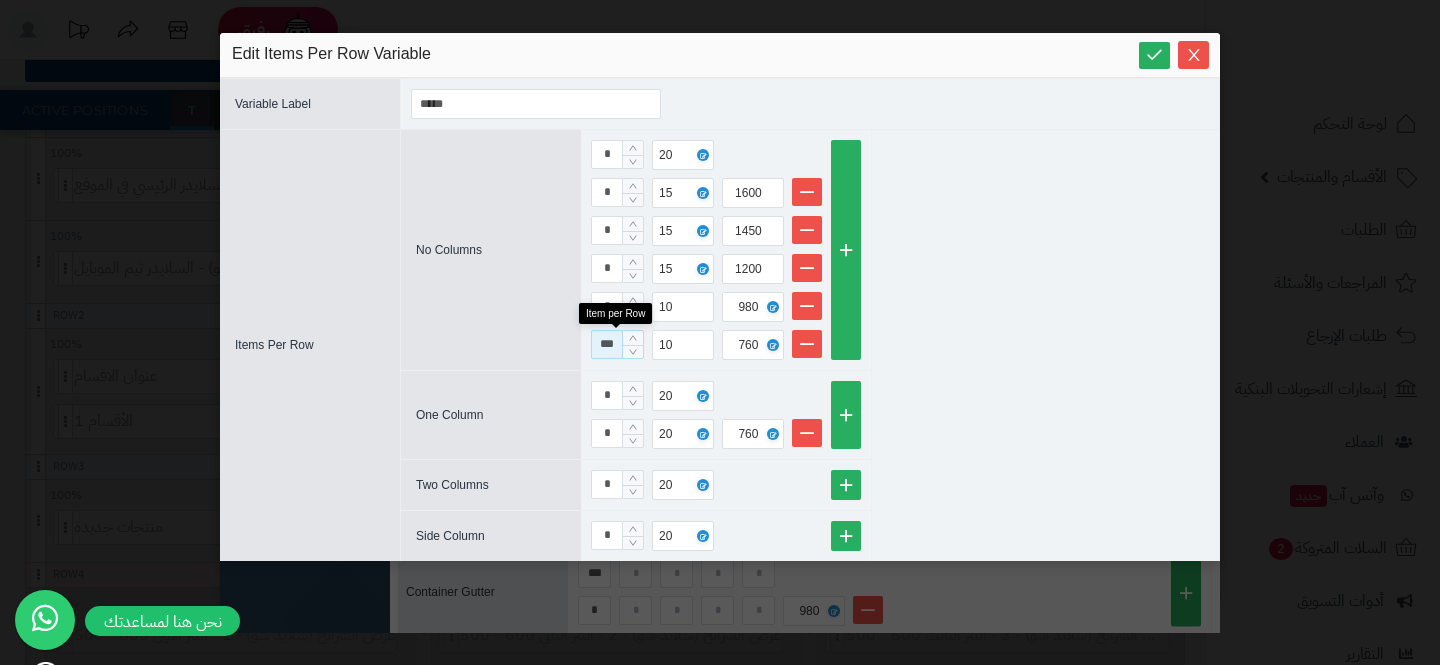 scroll, scrollTop: 0, scrollLeft: 2, axis: horizontal 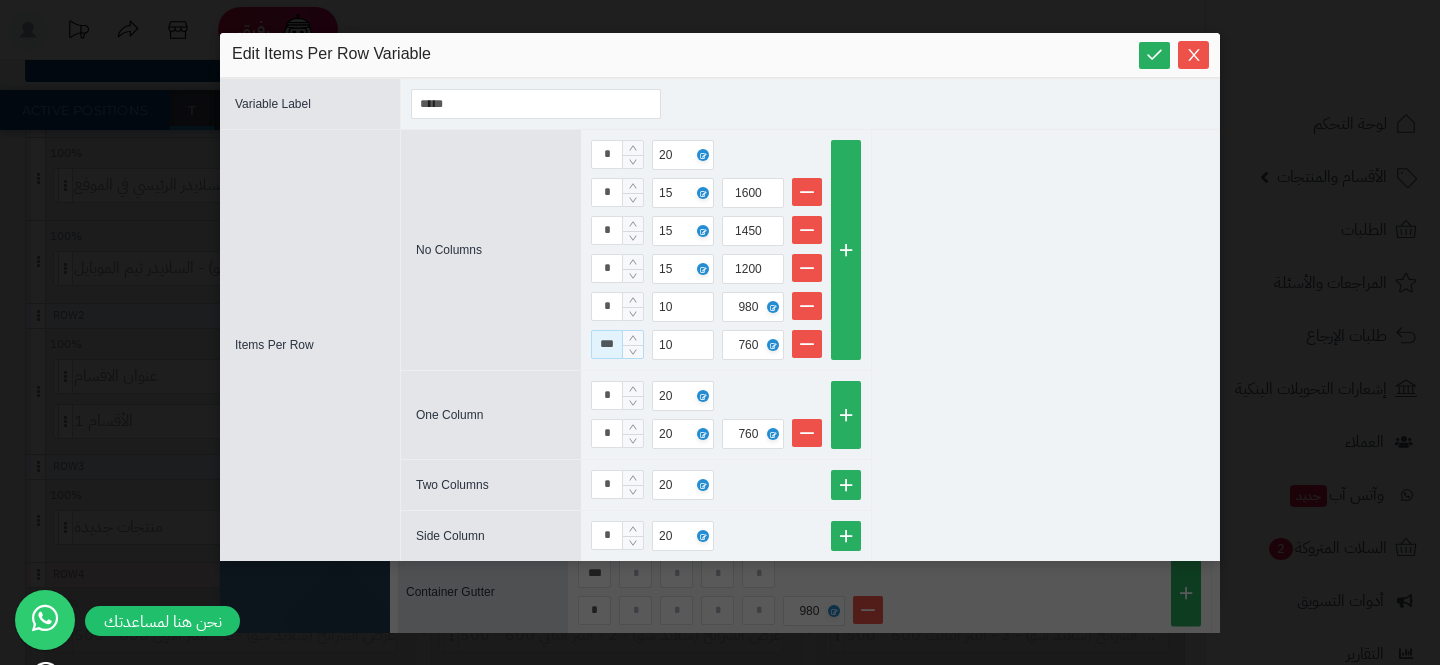click on "***" at bounding box center [607, 344] 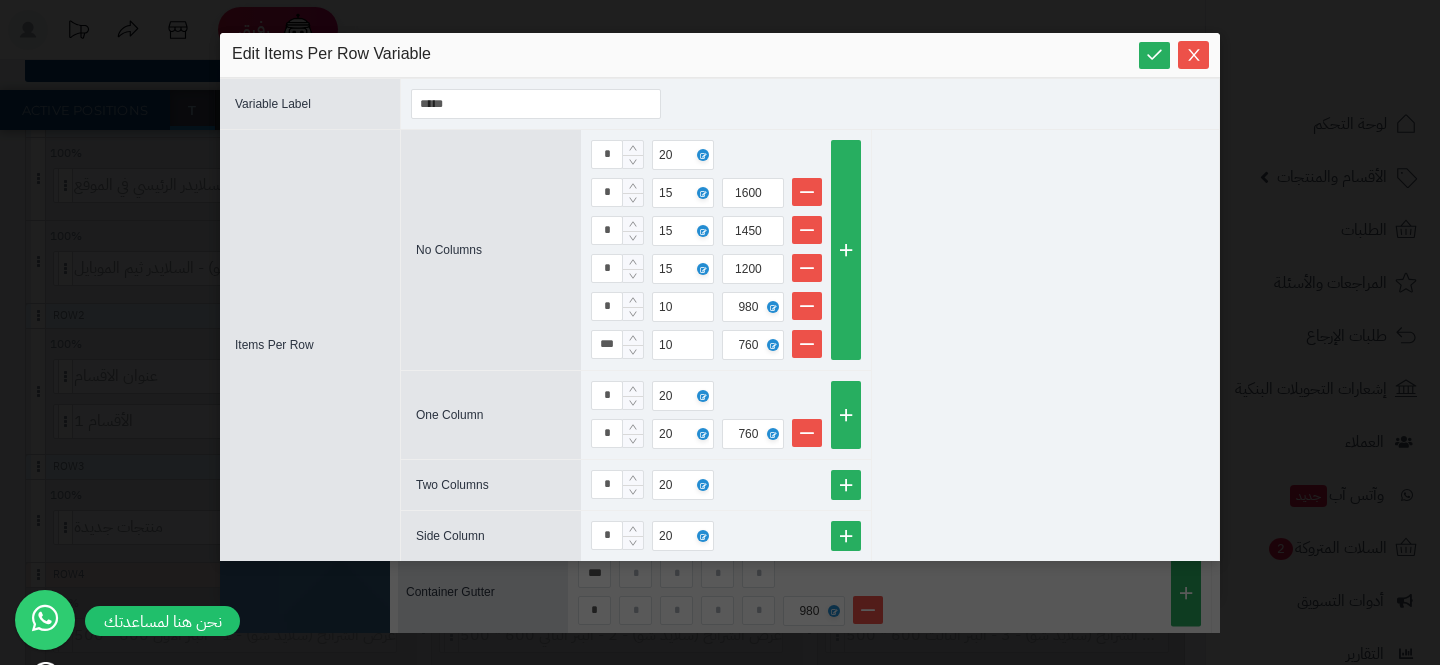 click on "*** 10" at bounding box center (652, 345) 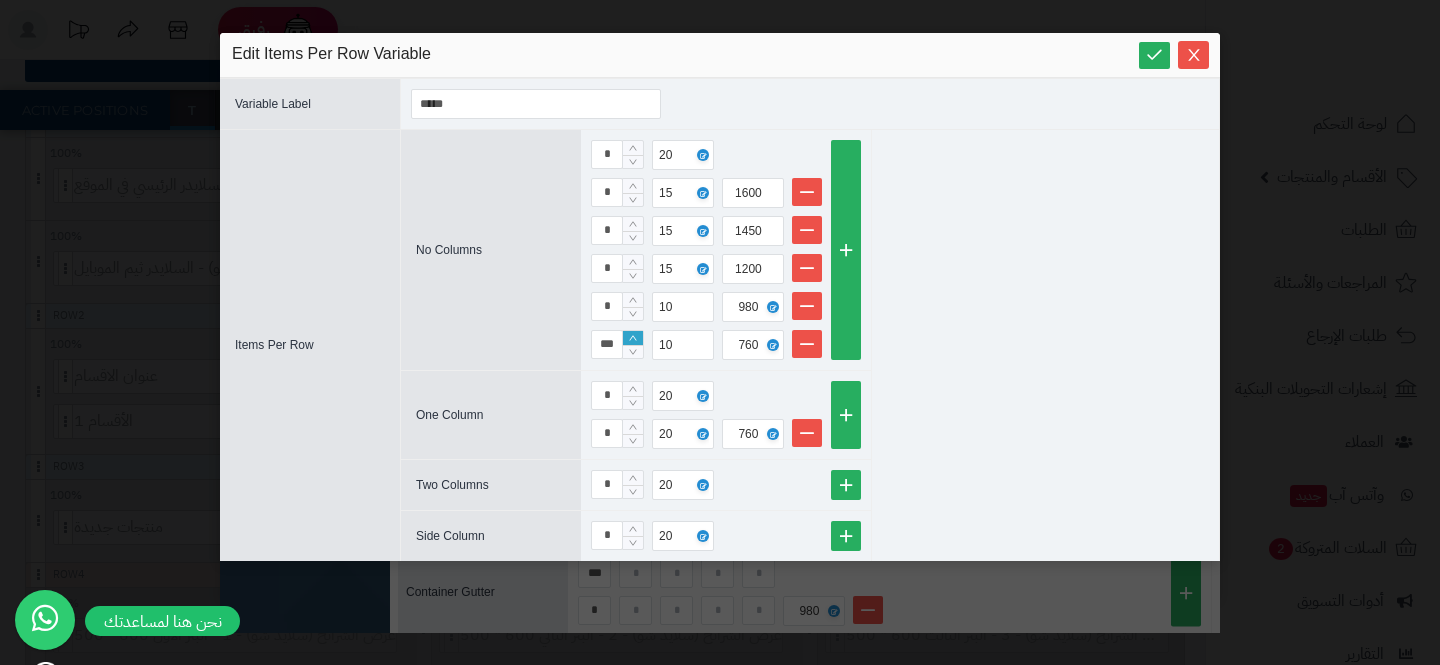 click at bounding box center (633, 338) 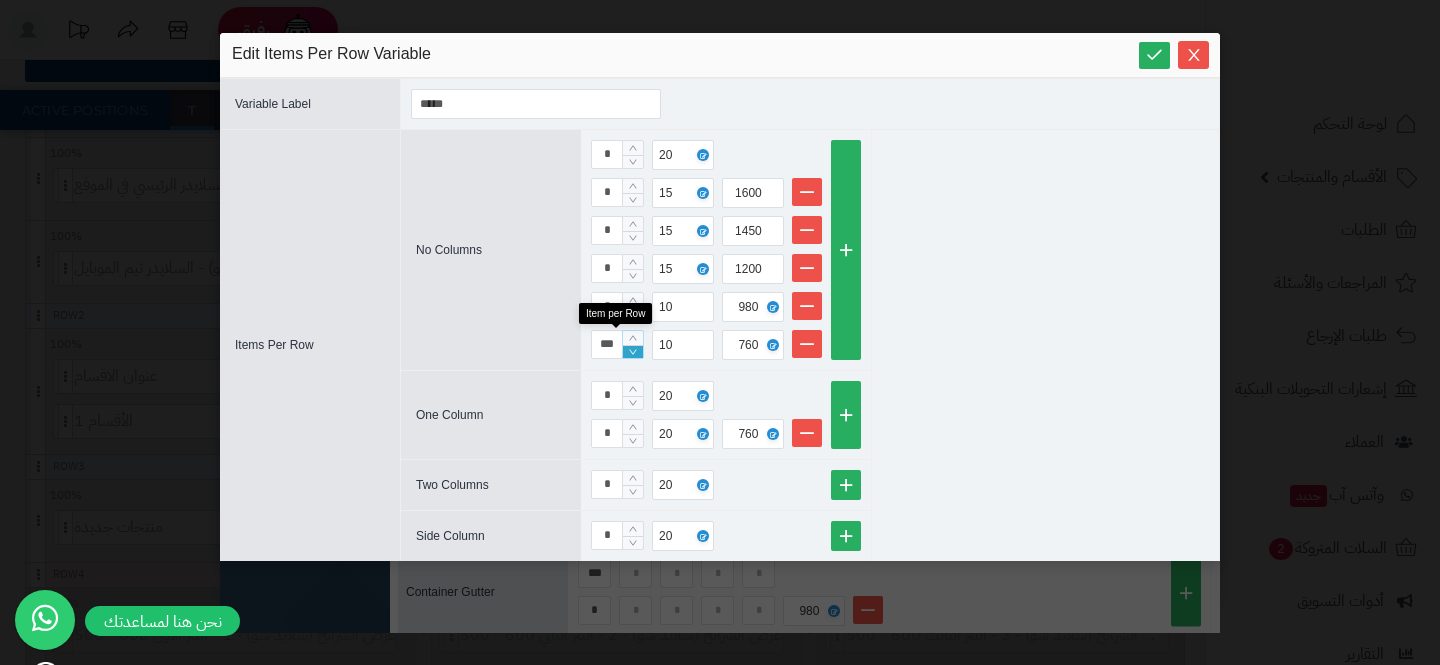 click at bounding box center [633, 352] 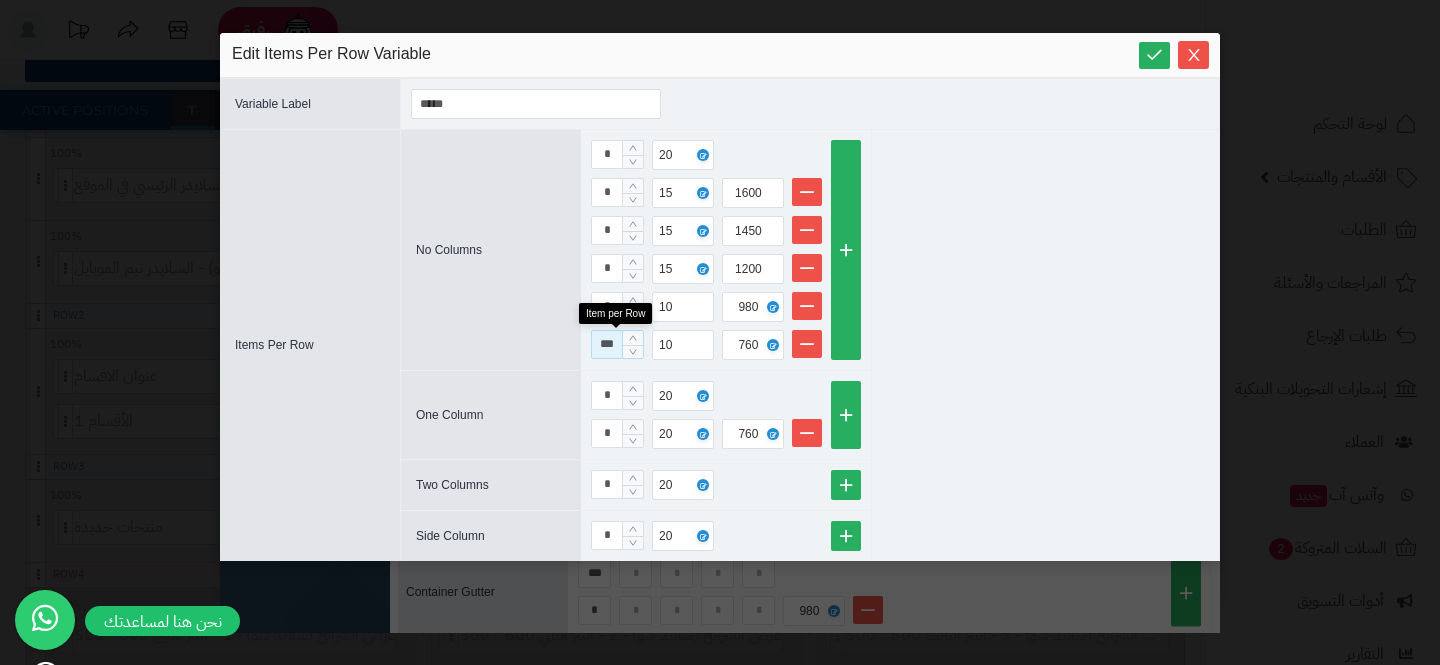 click on "***" at bounding box center [607, 344] 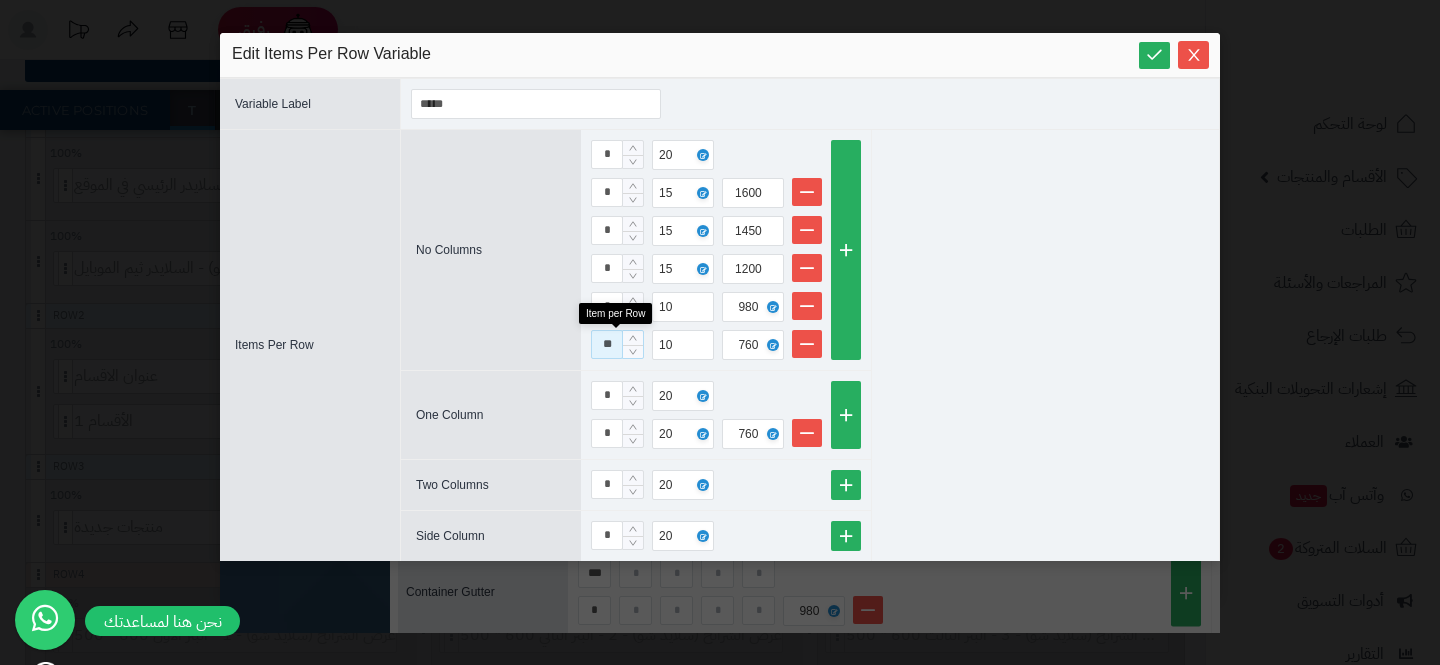 scroll, scrollTop: 0, scrollLeft: 0, axis: both 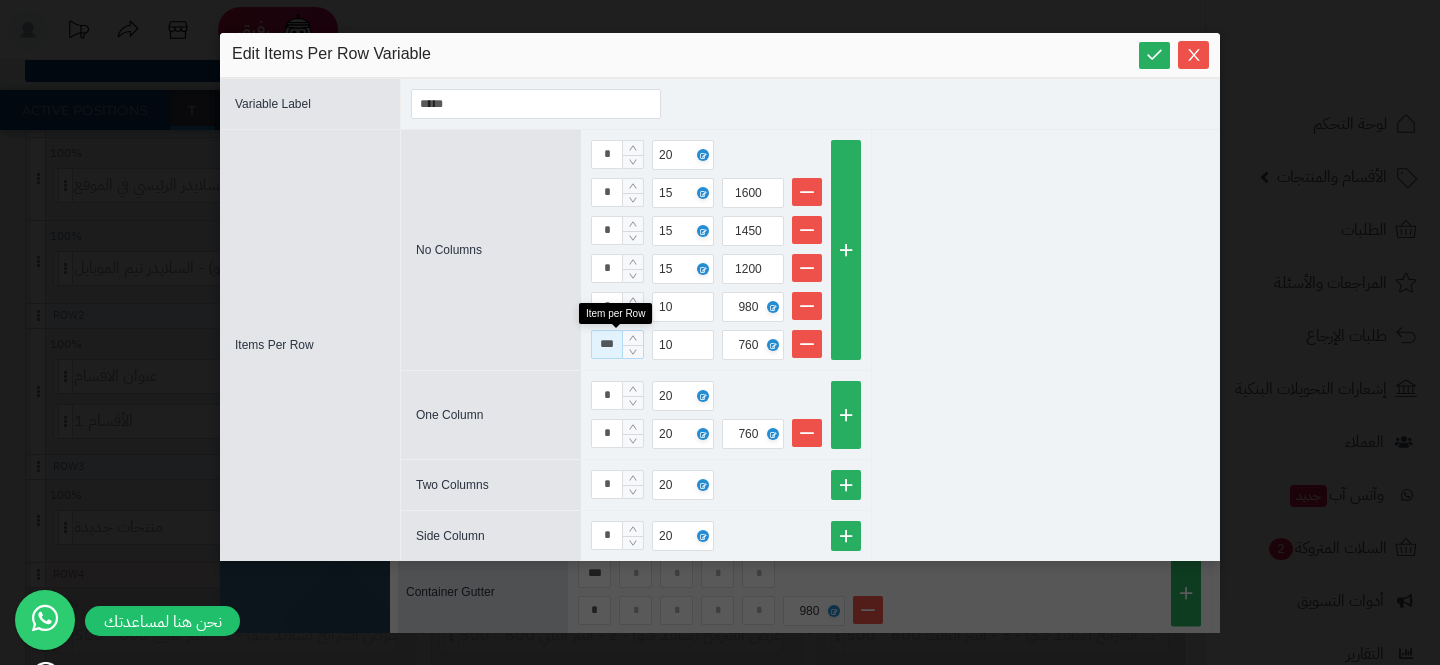 click on "***" at bounding box center [607, 344] 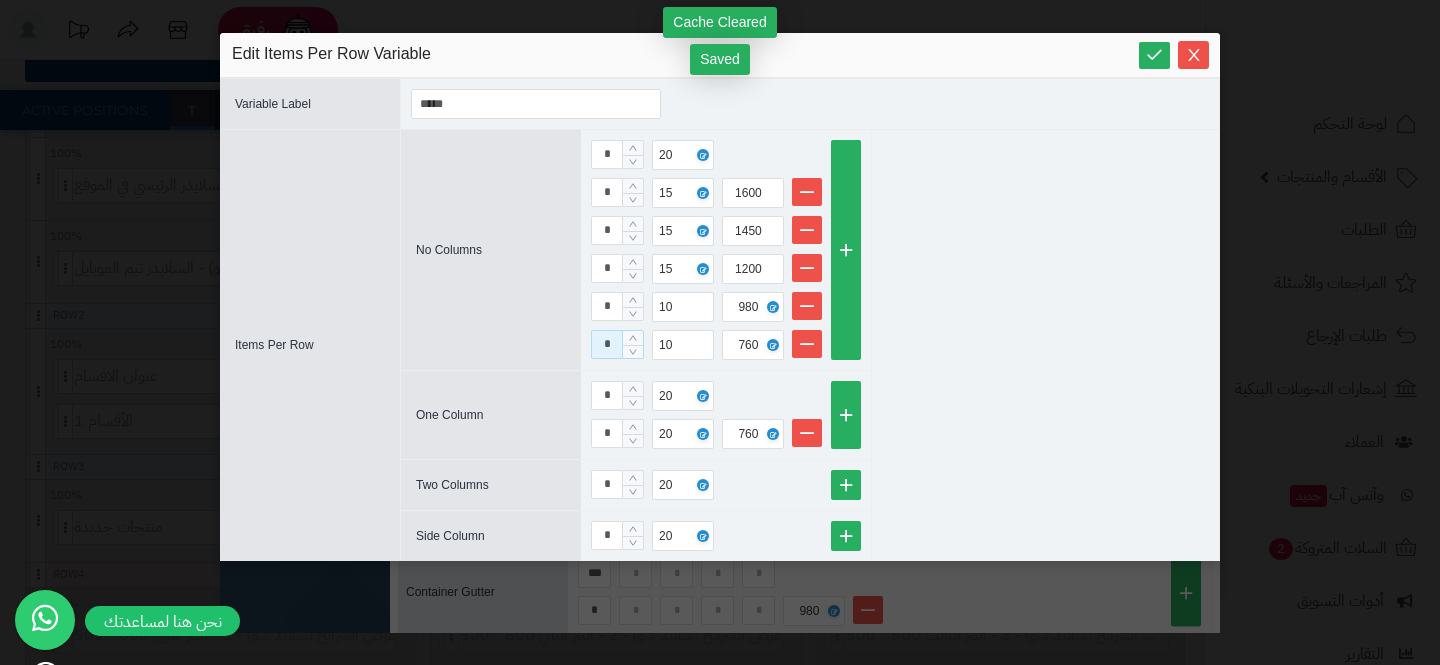 type on "*" 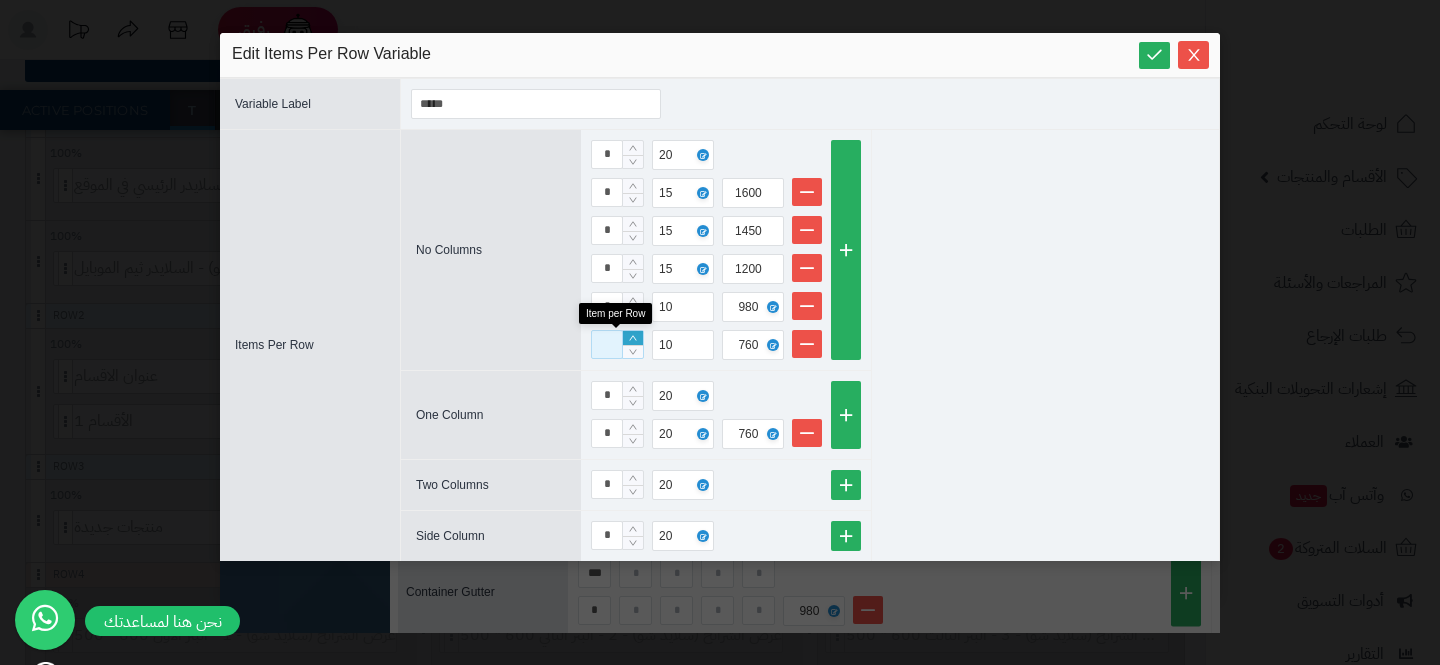 type on "*" 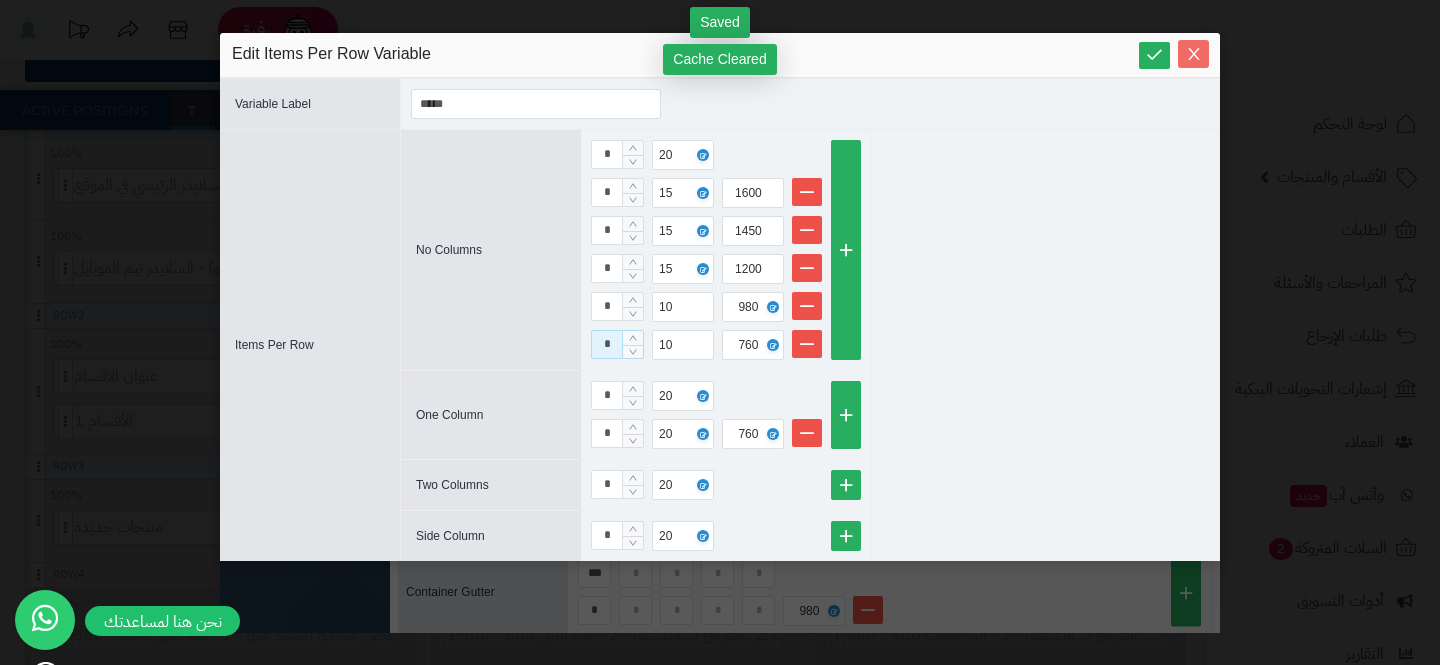 type on "*" 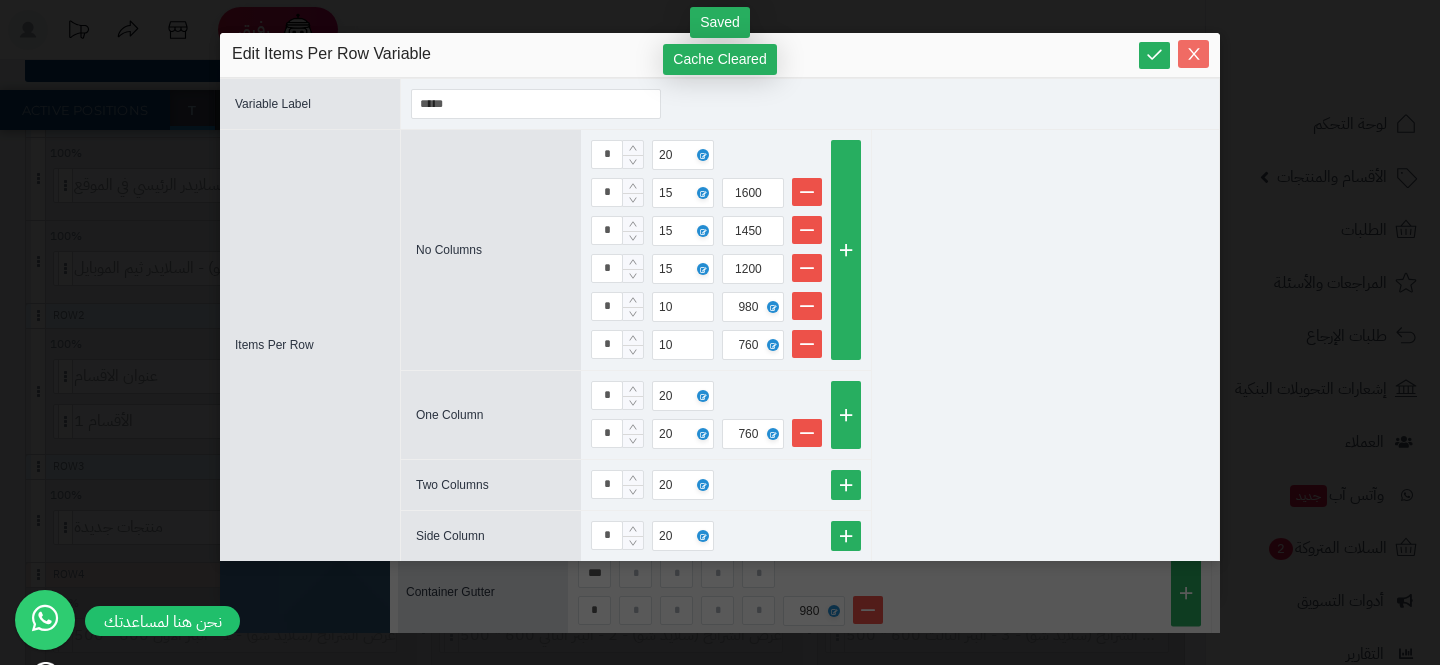 click at bounding box center (1193, 54) 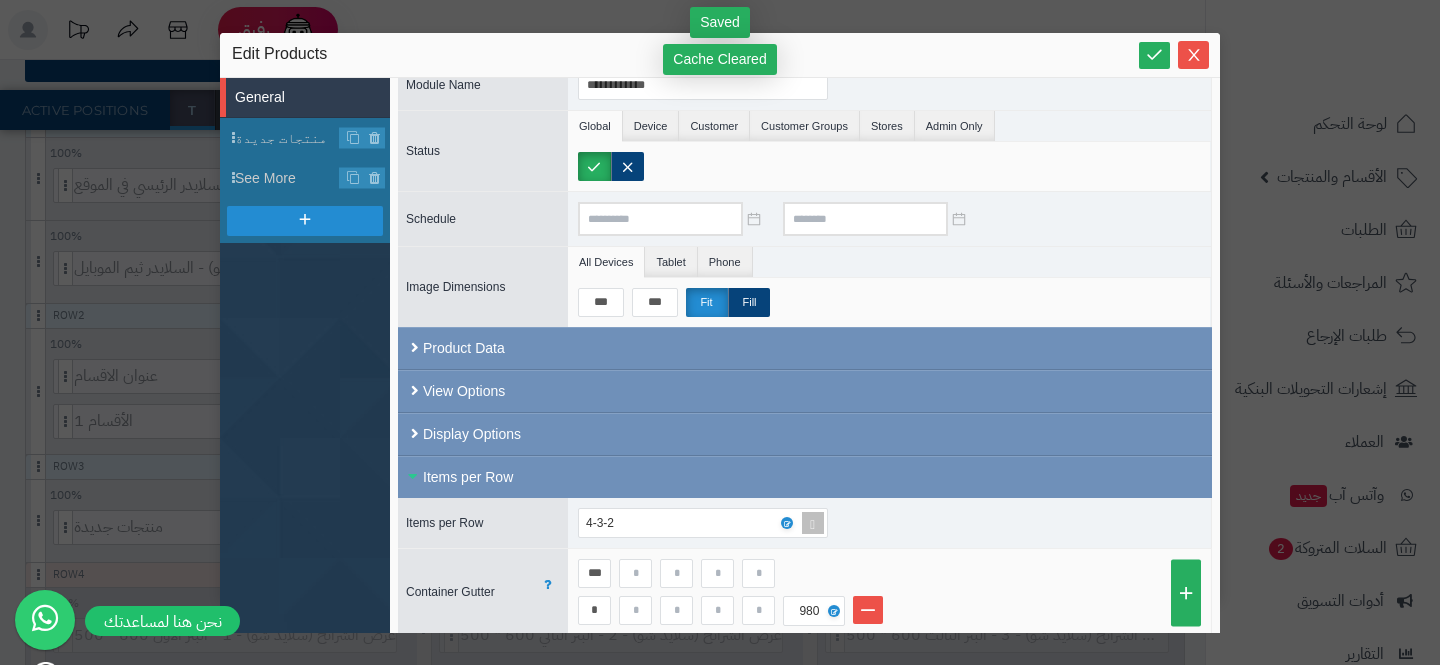 scroll, scrollTop: 208, scrollLeft: 0, axis: vertical 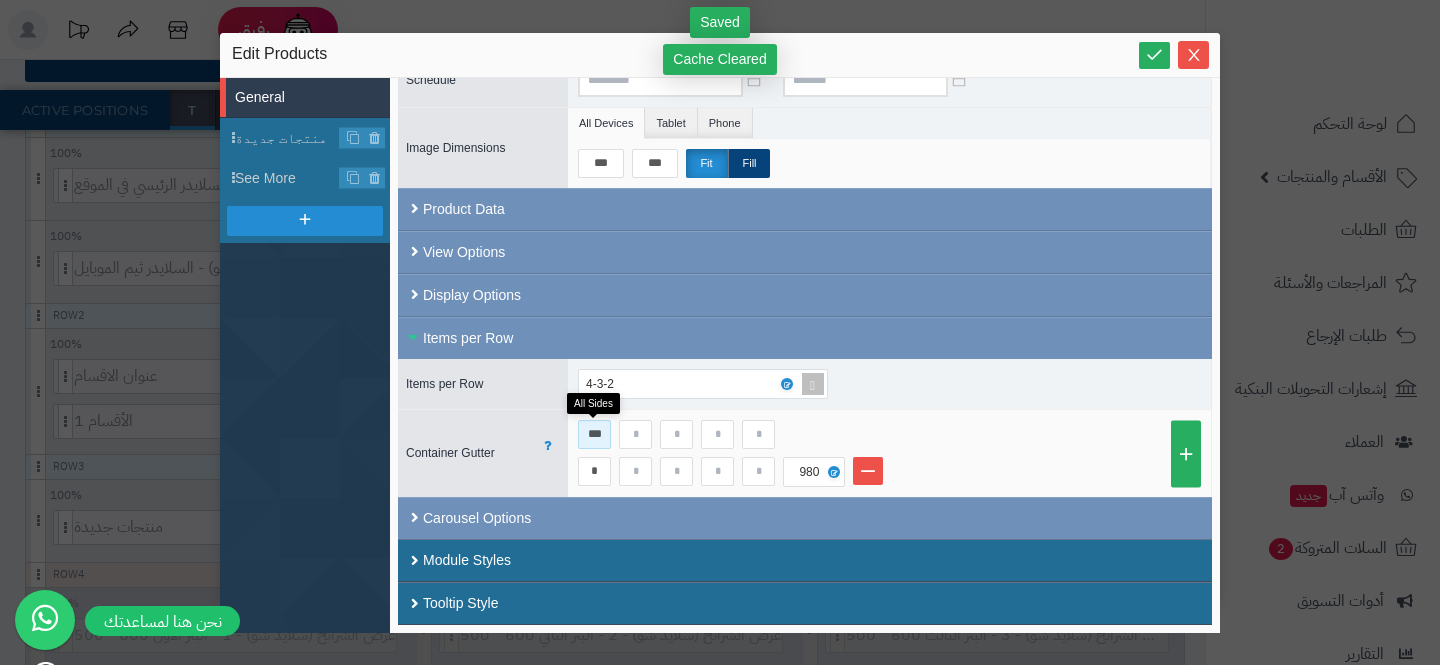 click on "***" at bounding box center (594, 434) 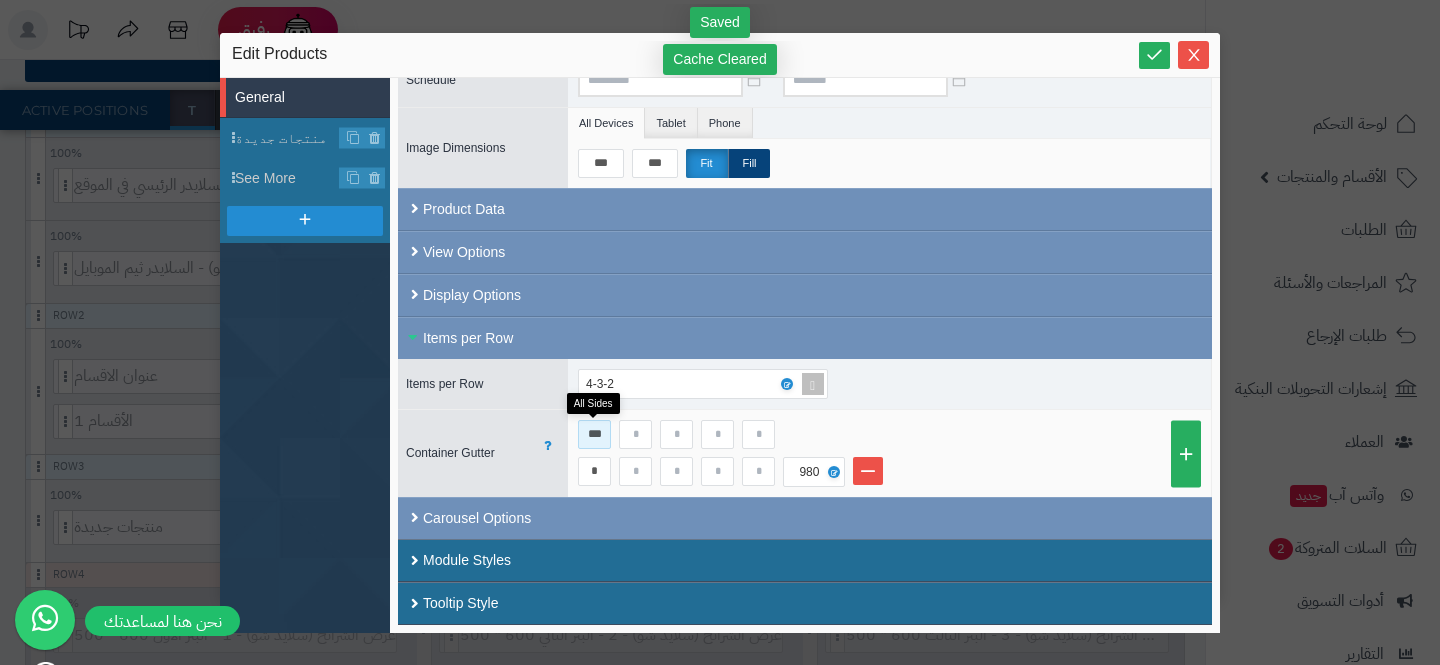 click on "***" at bounding box center [594, 434] 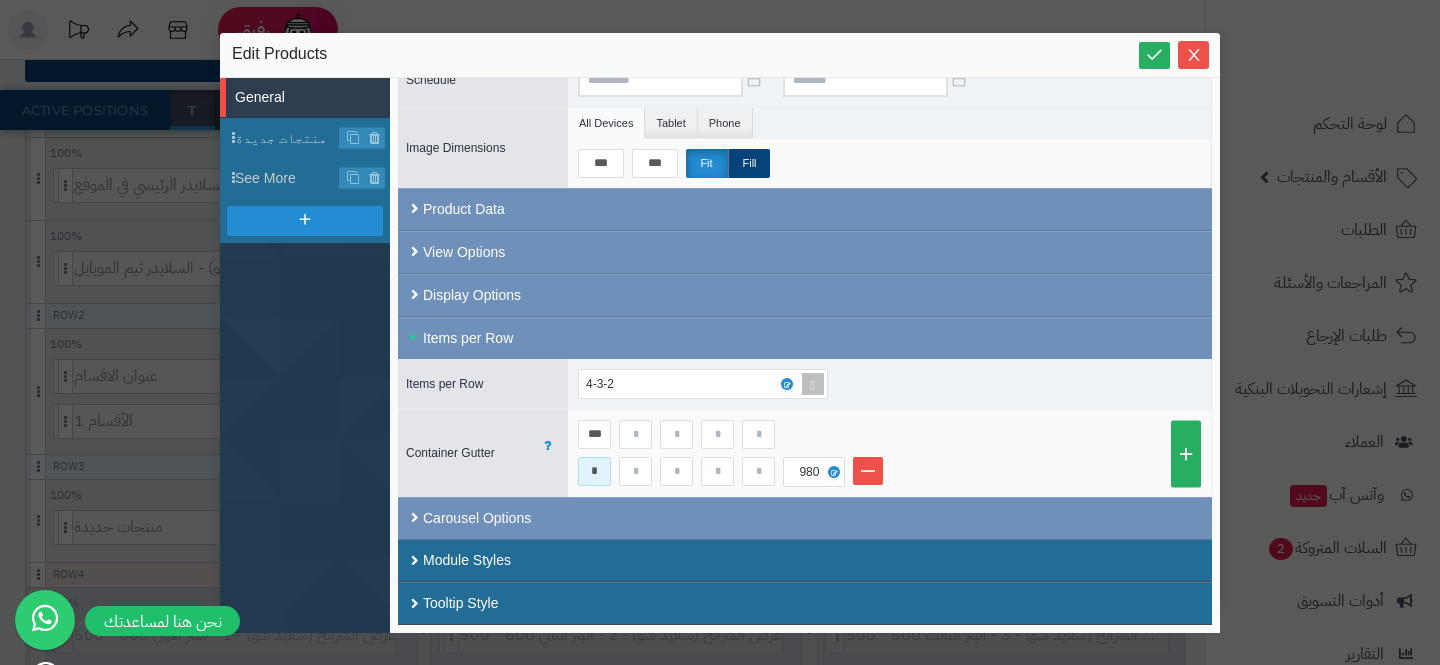 click on "*" at bounding box center [594, 471] 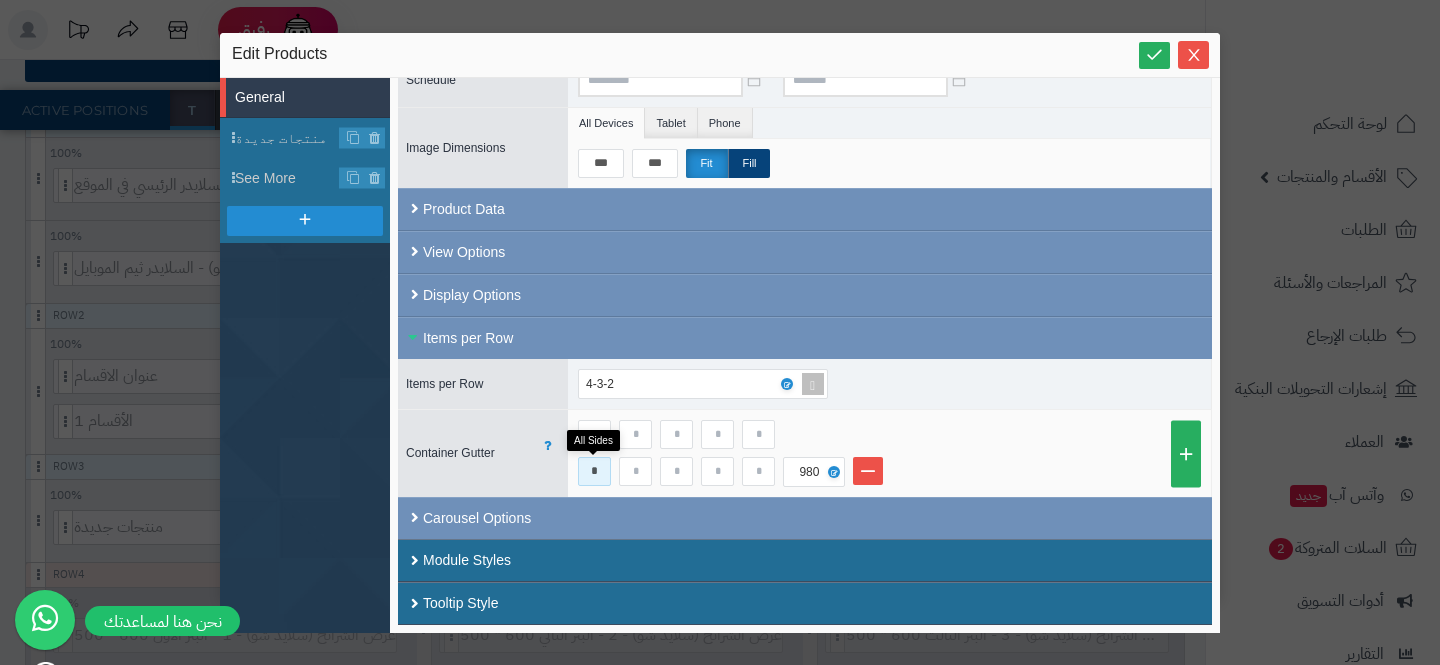 click on "*" at bounding box center (594, 471) 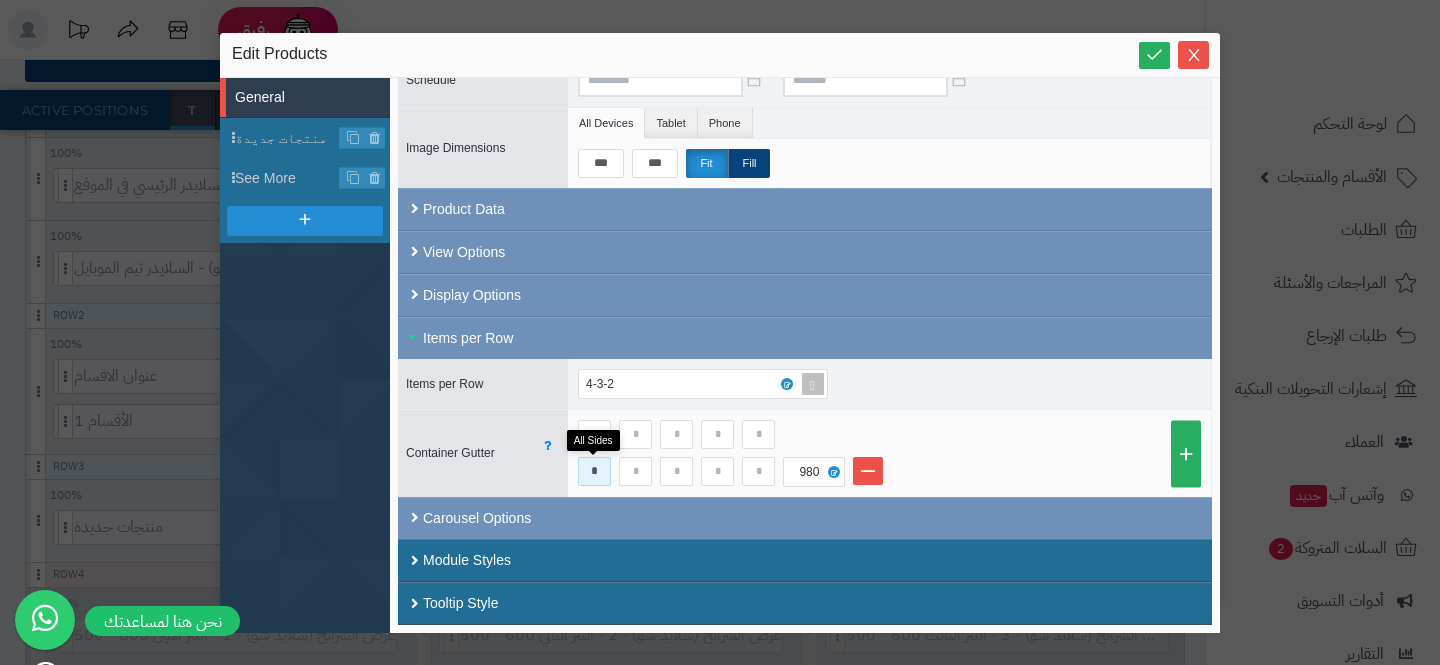 click on "*" at bounding box center [594, 471] 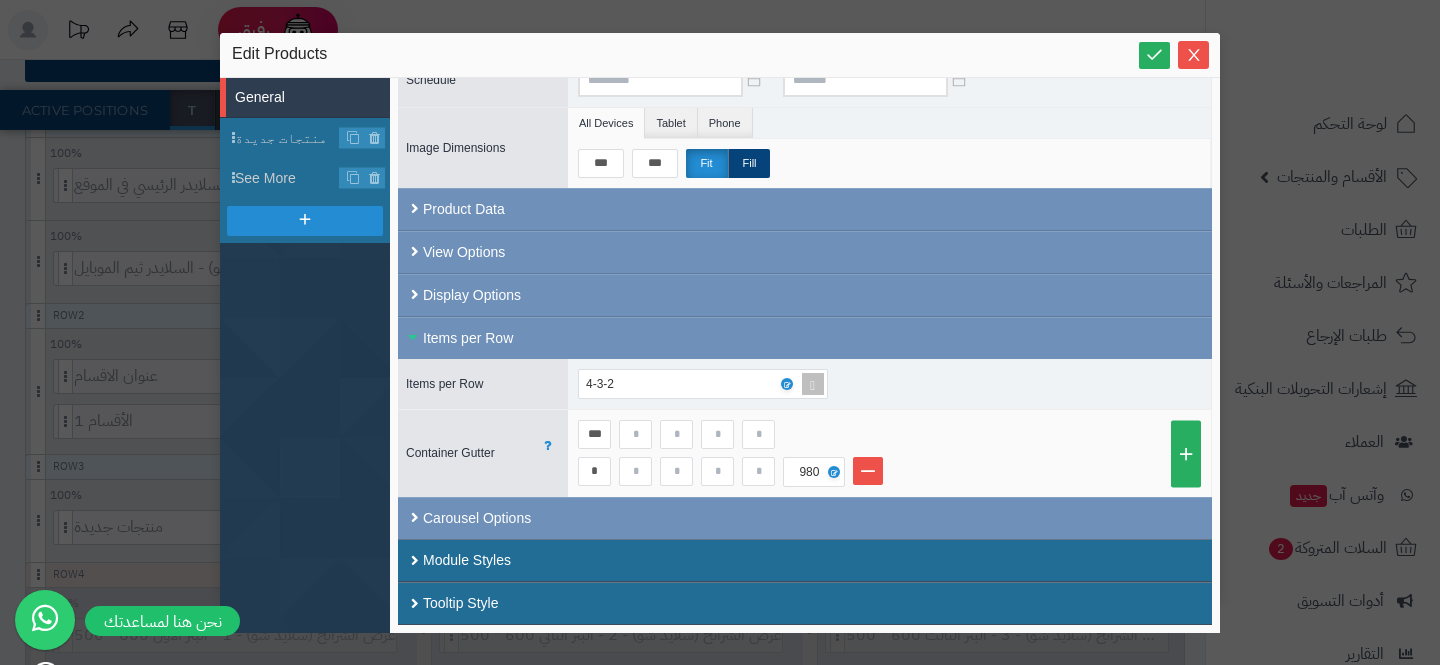 click on "*" at bounding box center [680, 471] 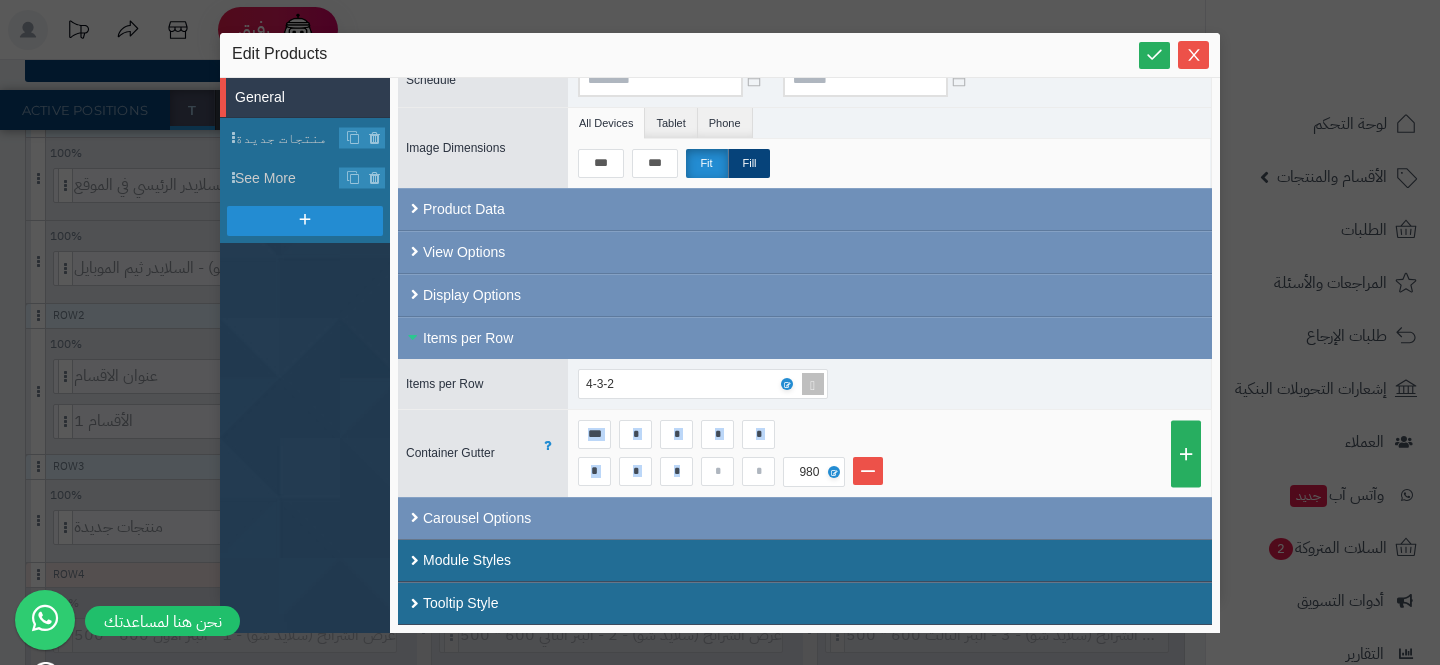 click on "*" at bounding box center [680, 471] 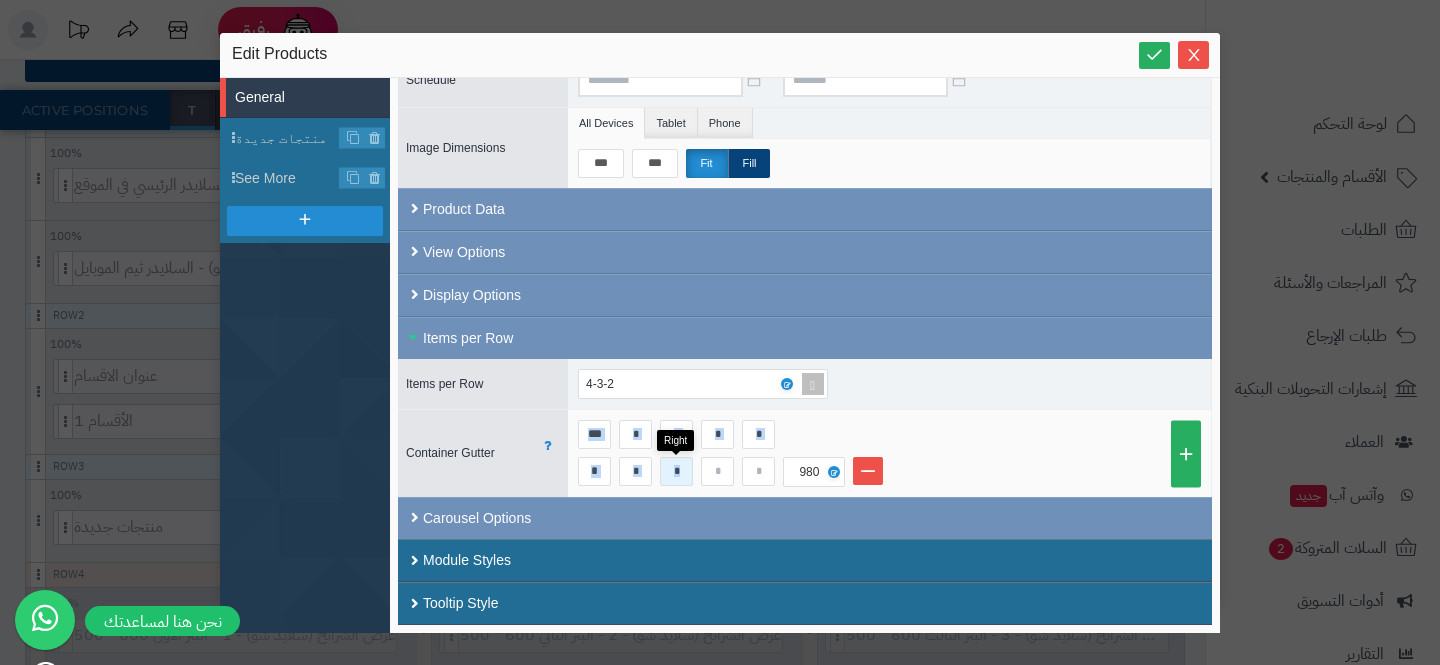 click at bounding box center (676, 471) 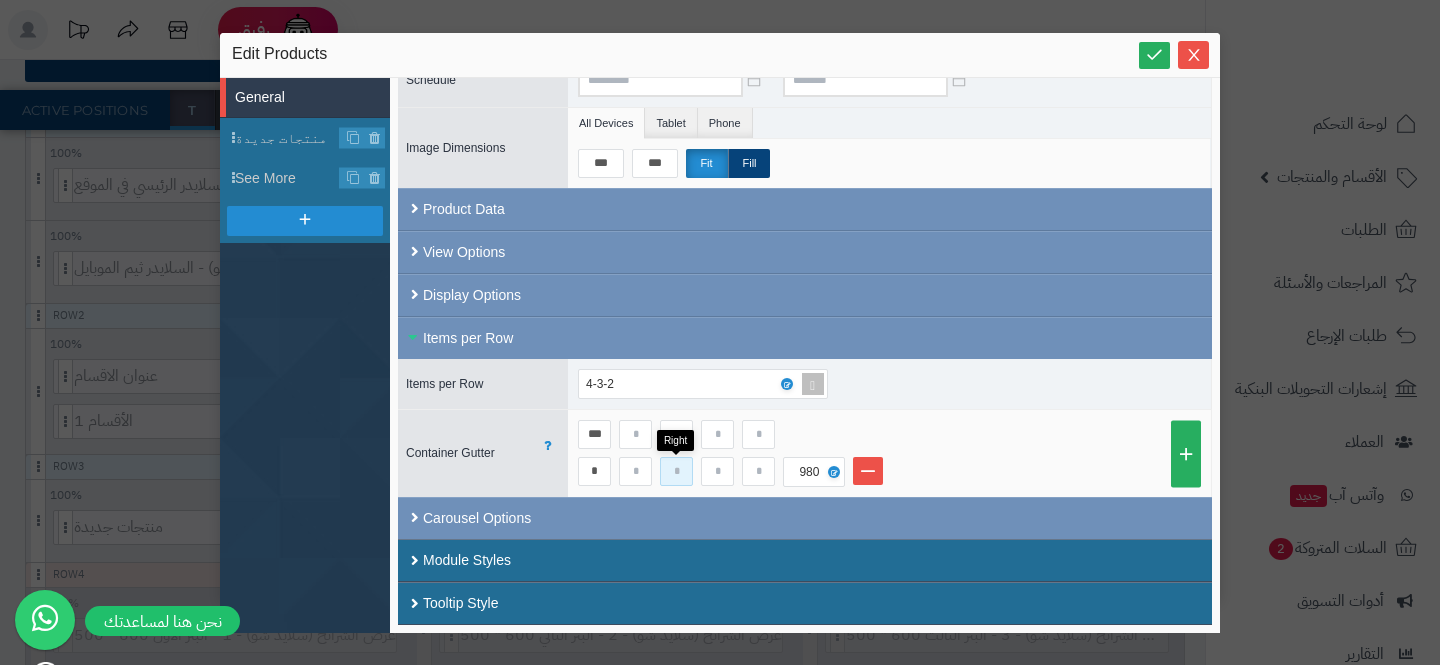 click at bounding box center (676, 471) 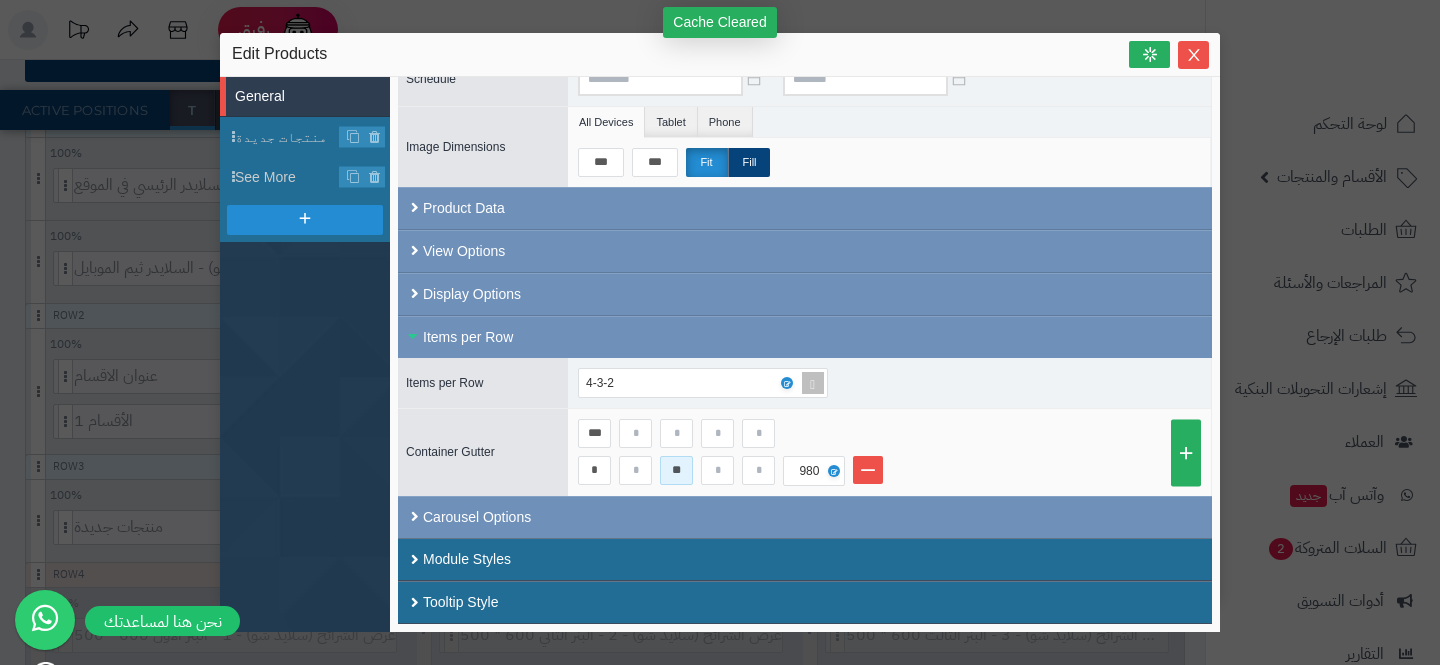 type on "**" 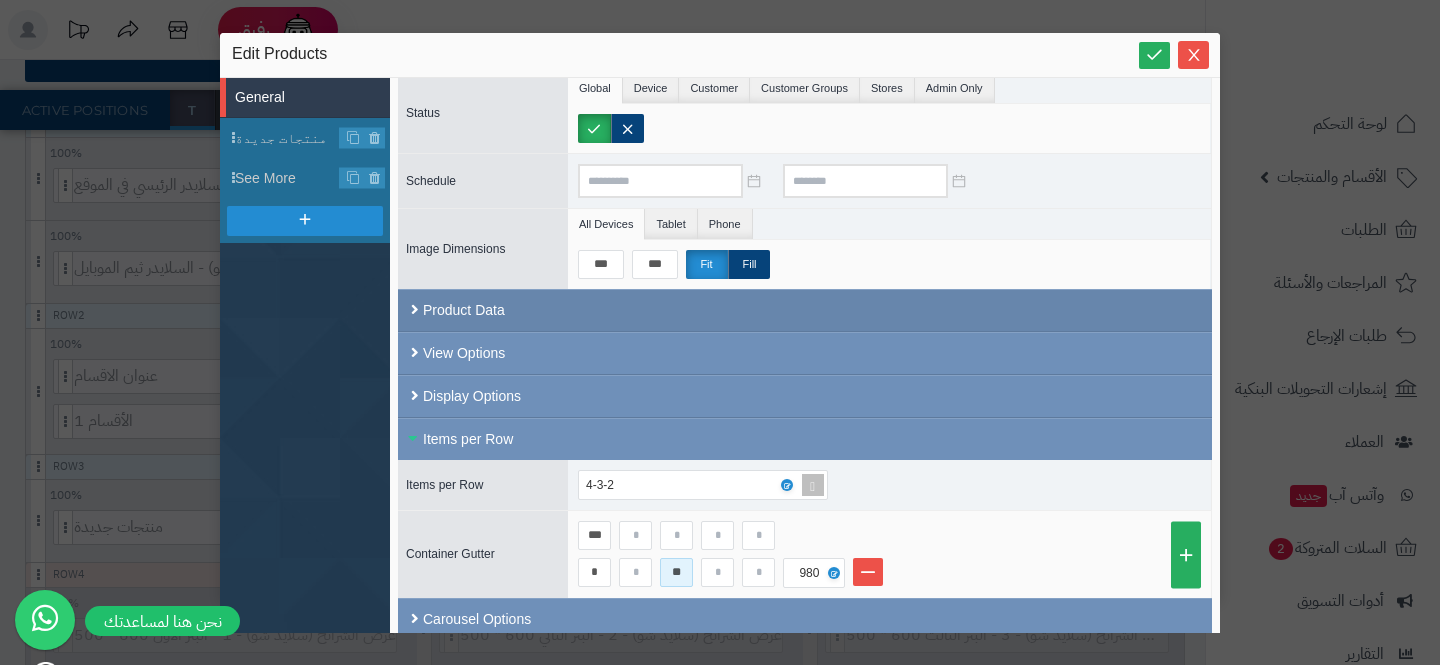 scroll, scrollTop: 208, scrollLeft: 0, axis: vertical 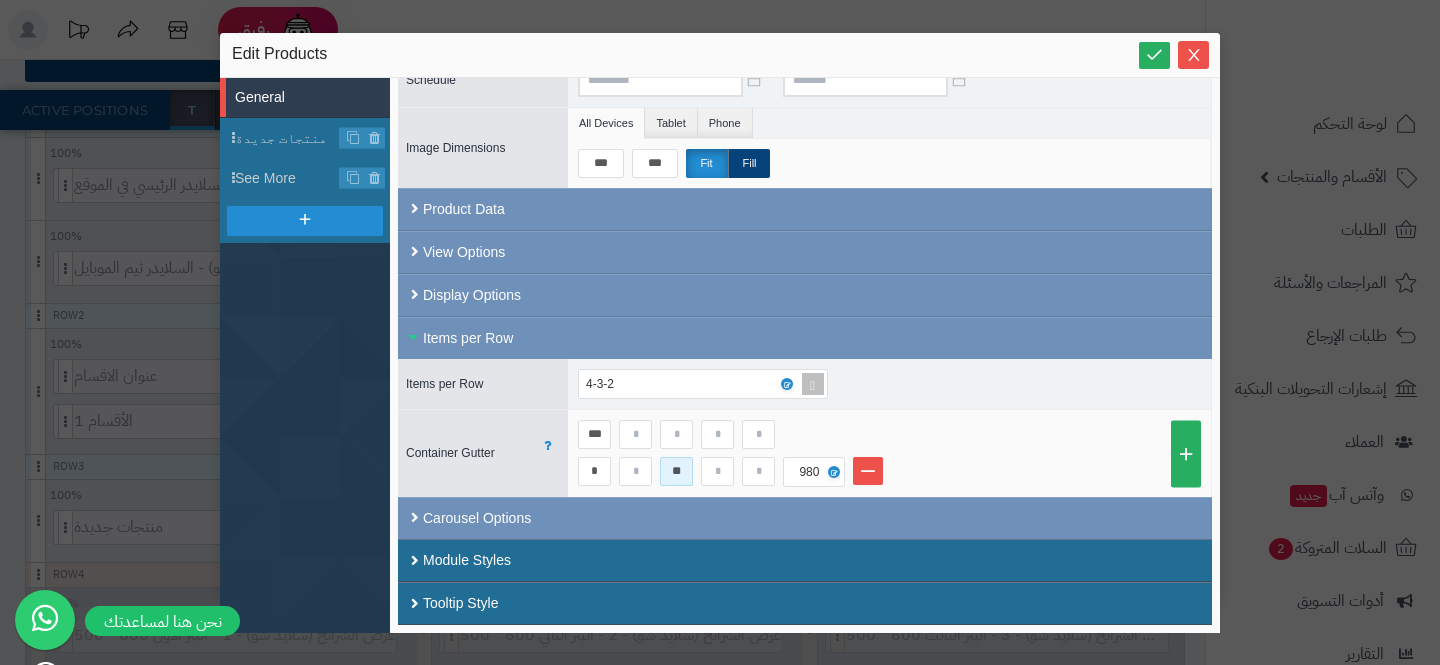 click on "**" at bounding box center [676, 471] 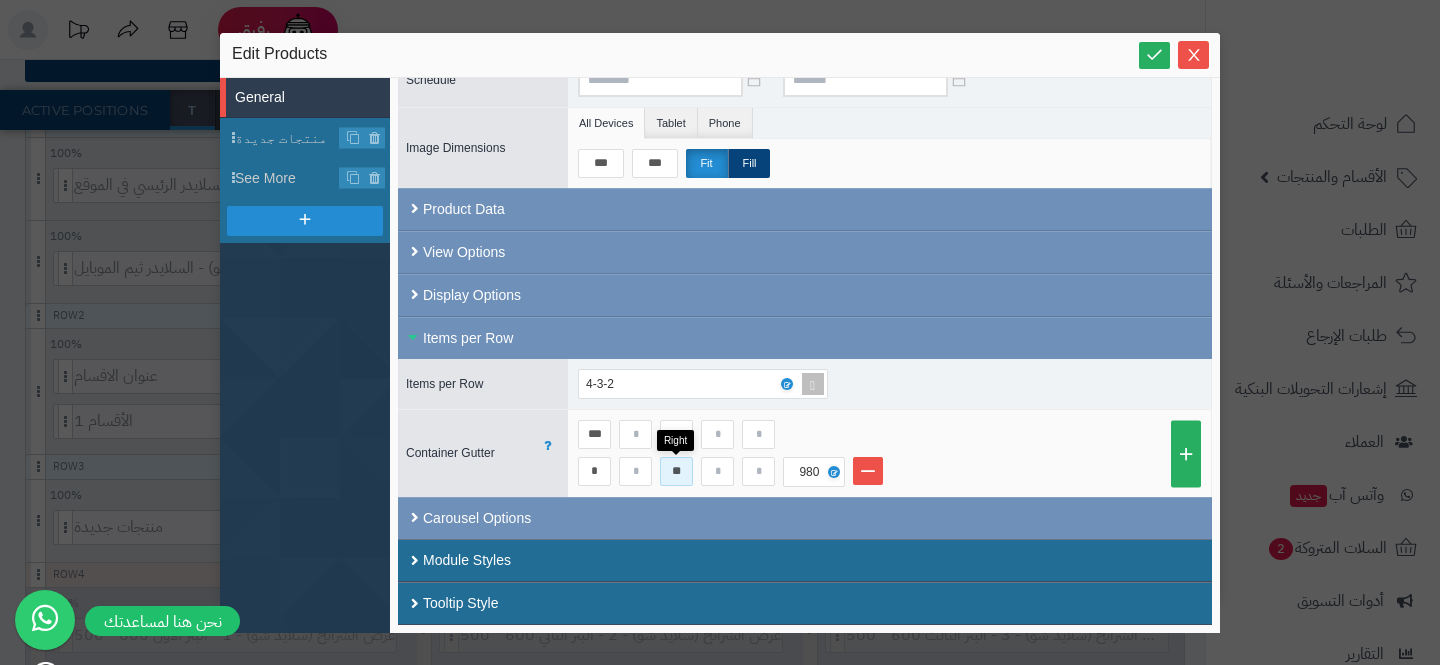 click on "**" at bounding box center (676, 471) 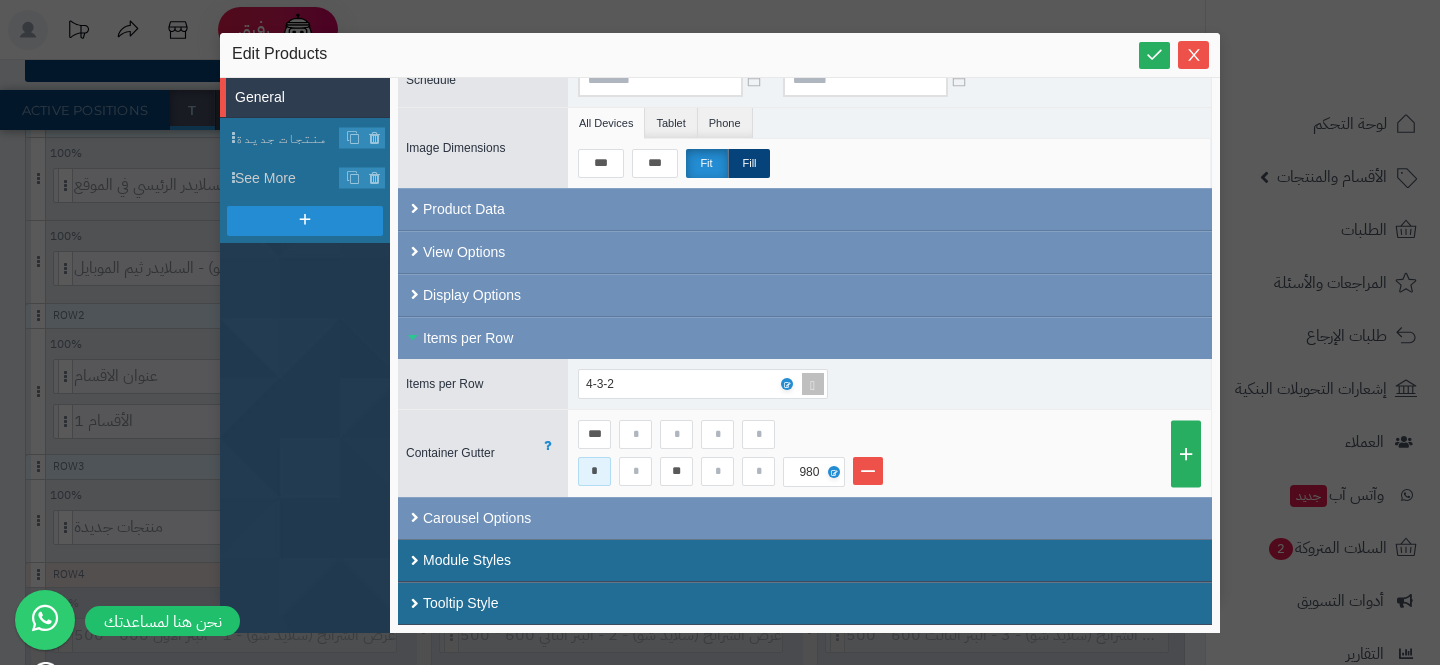 click on "*" at bounding box center (594, 471) 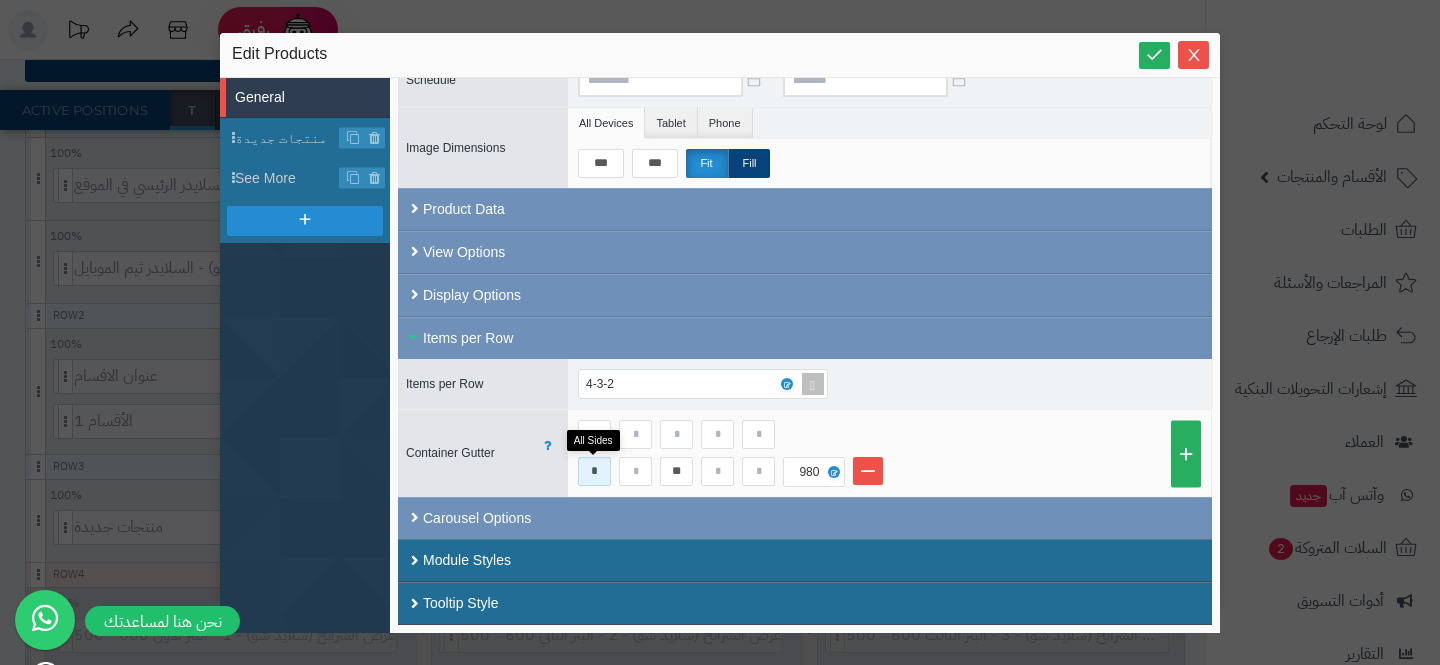 click on "*" at bounding box center (594, 471) 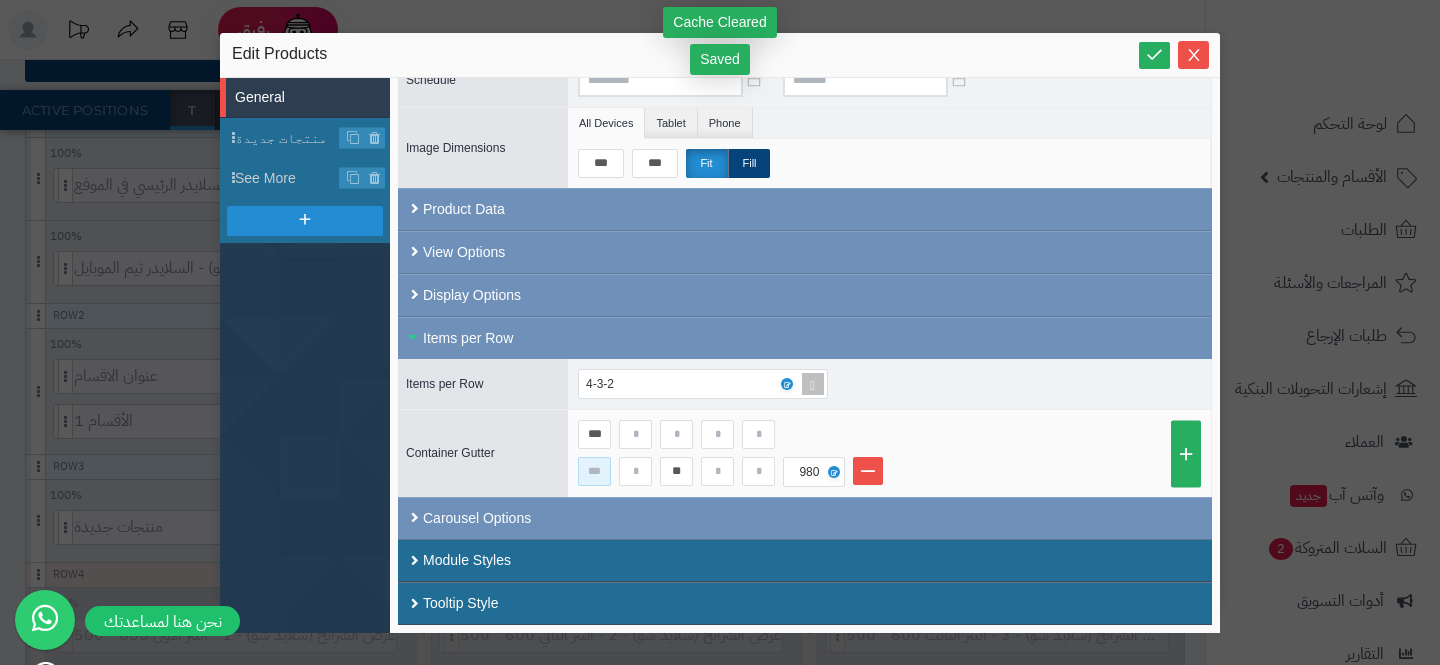 type 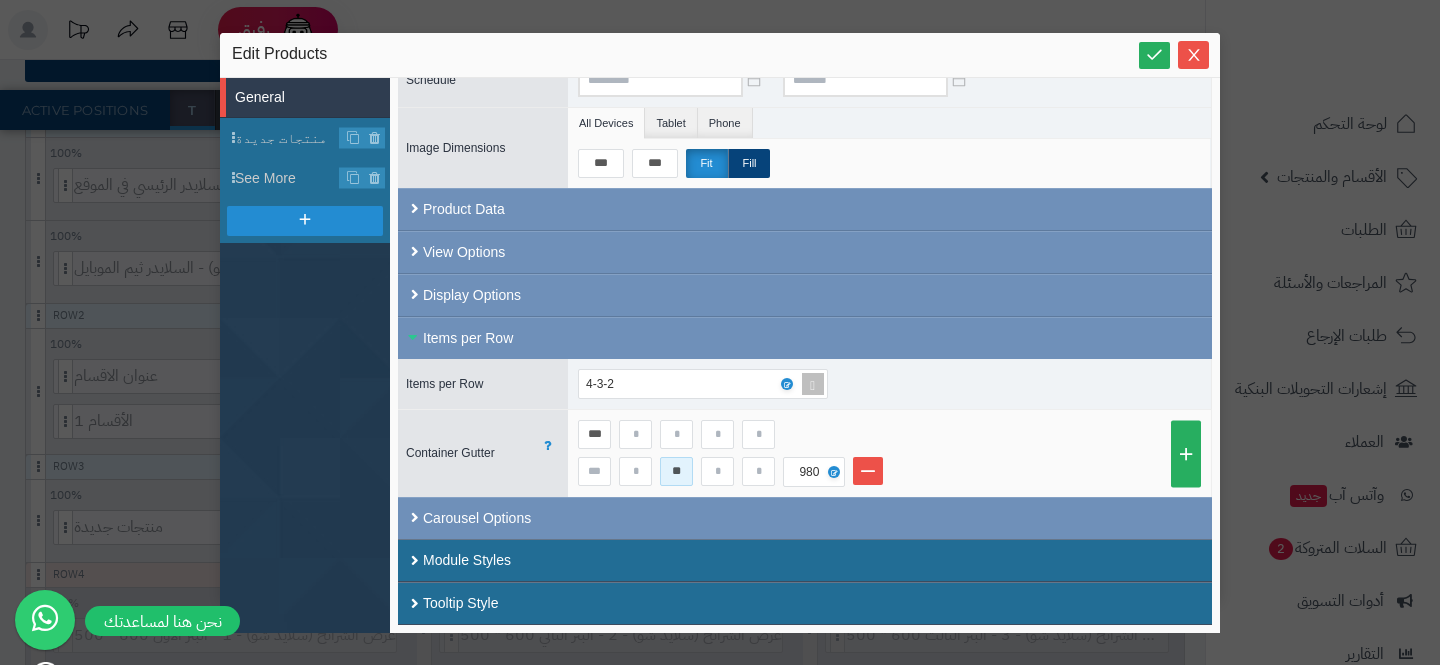 click on "**" at bounding box center [676, 471] 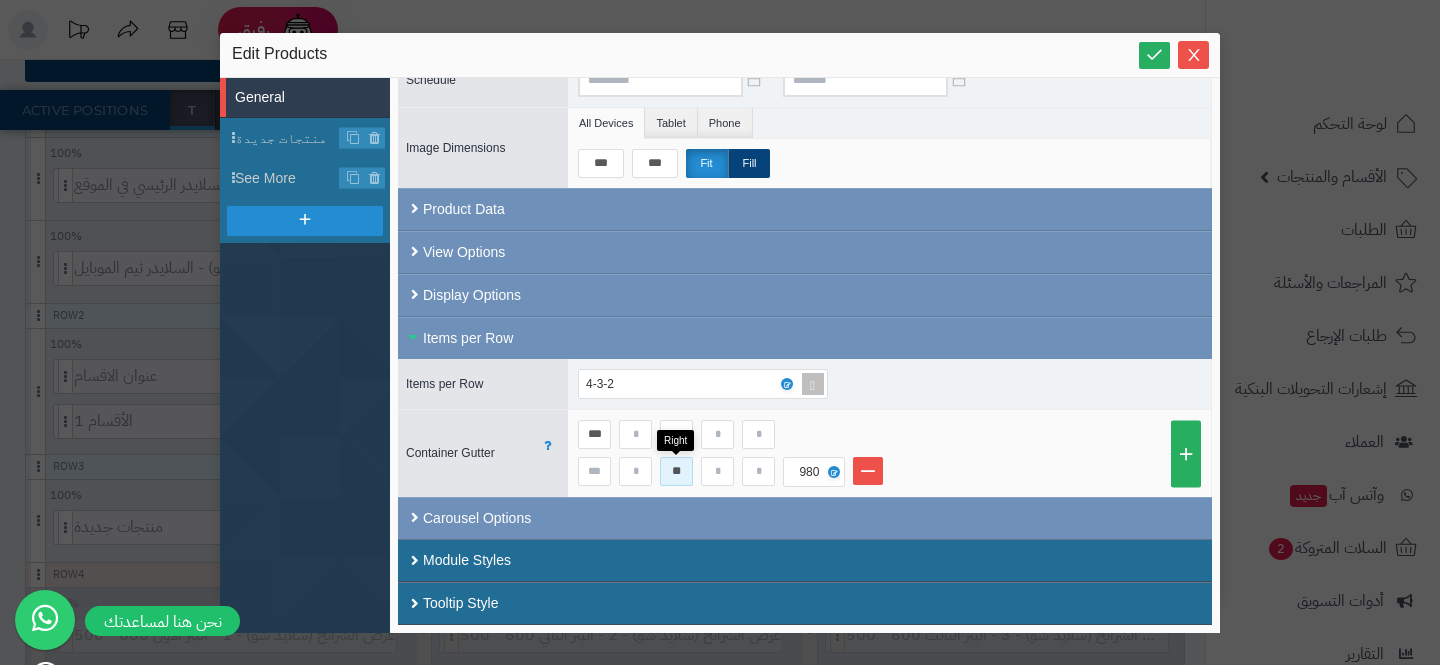 click on "**" at bounding box center [676, 471] 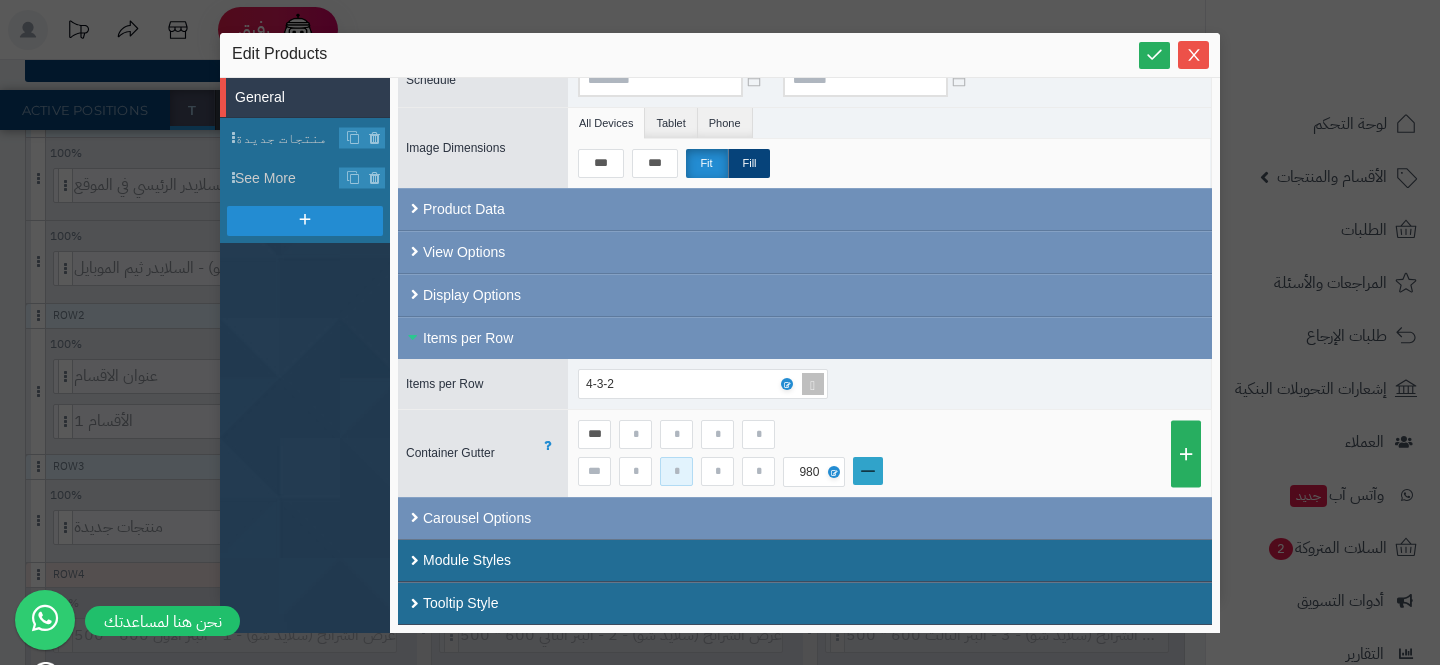 type 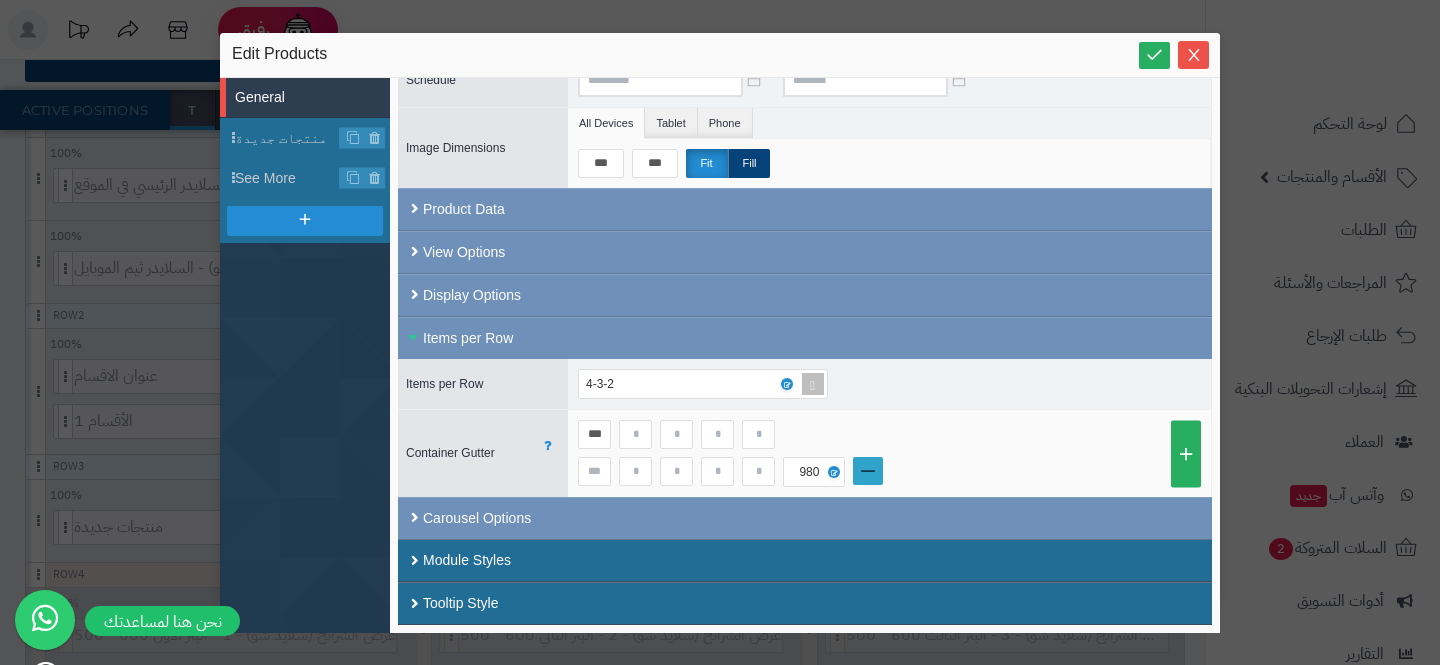 click at bounding box center [868, 471] 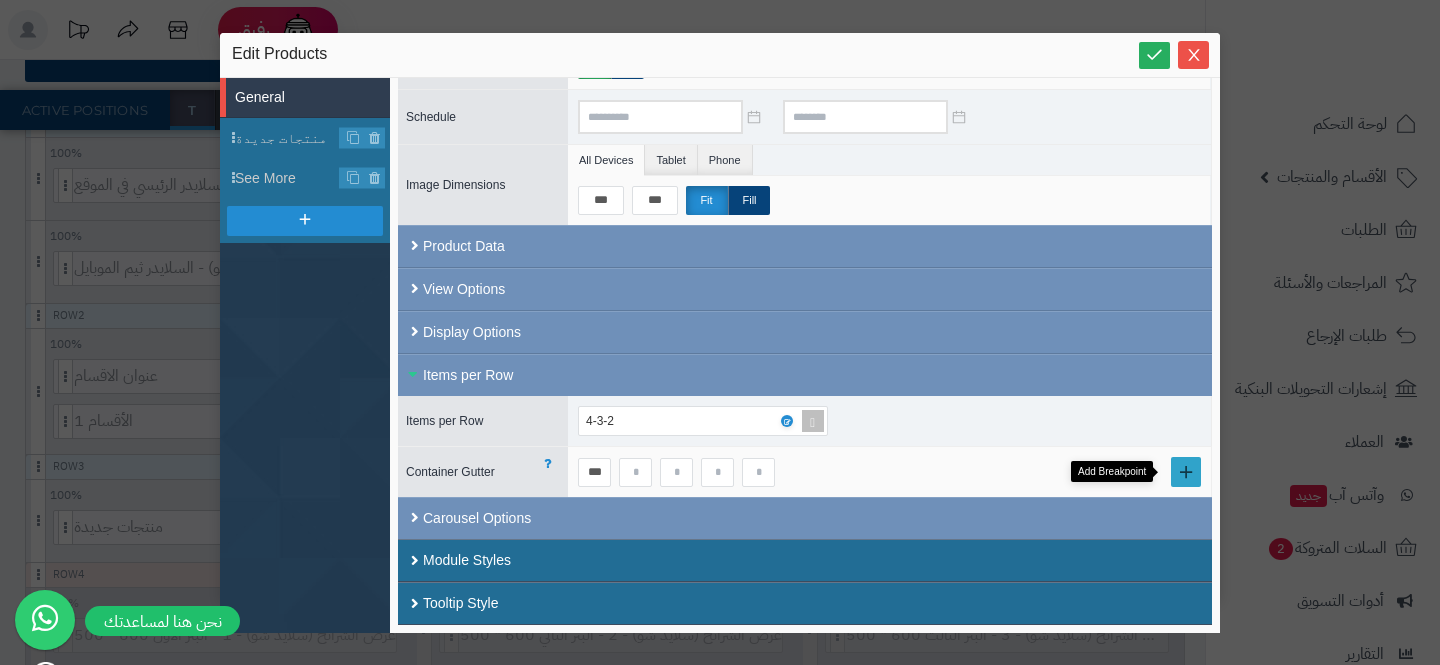 click at bounding box center [1186, 472] 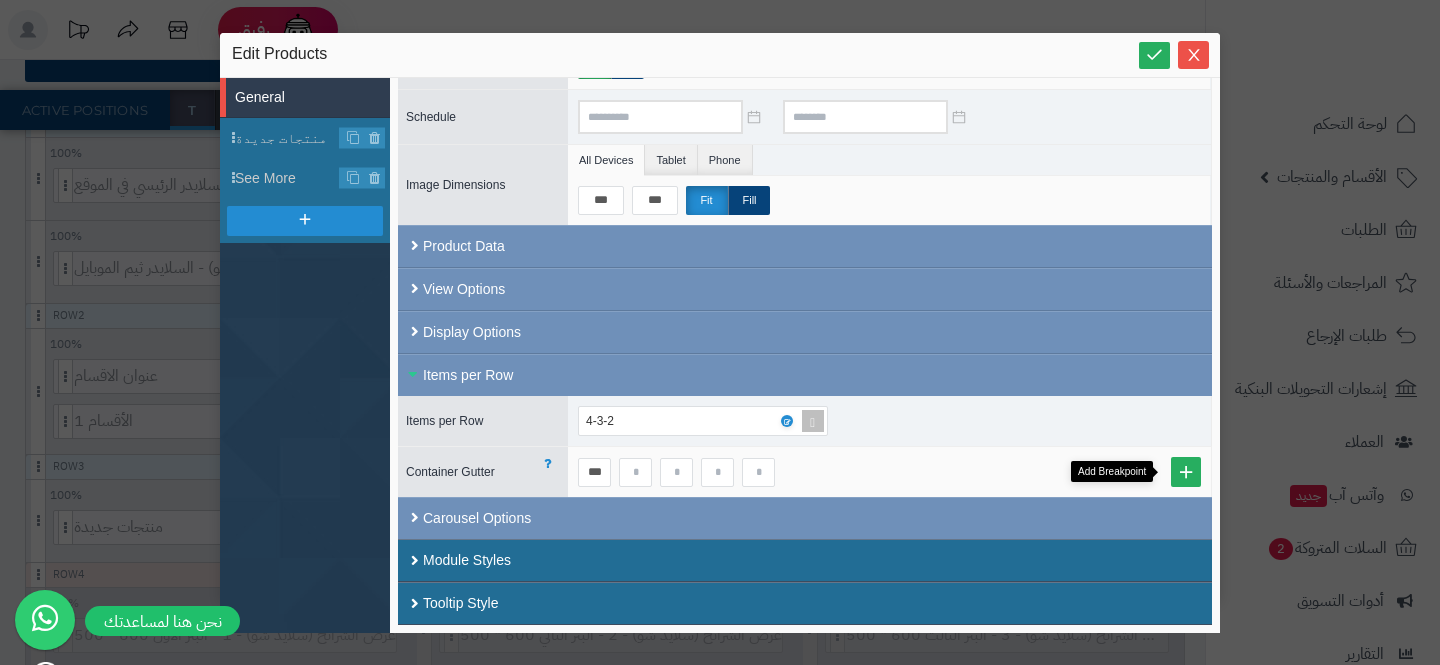 scroll, scrollTop: 208, scrollLeft: 0, axis: vertical 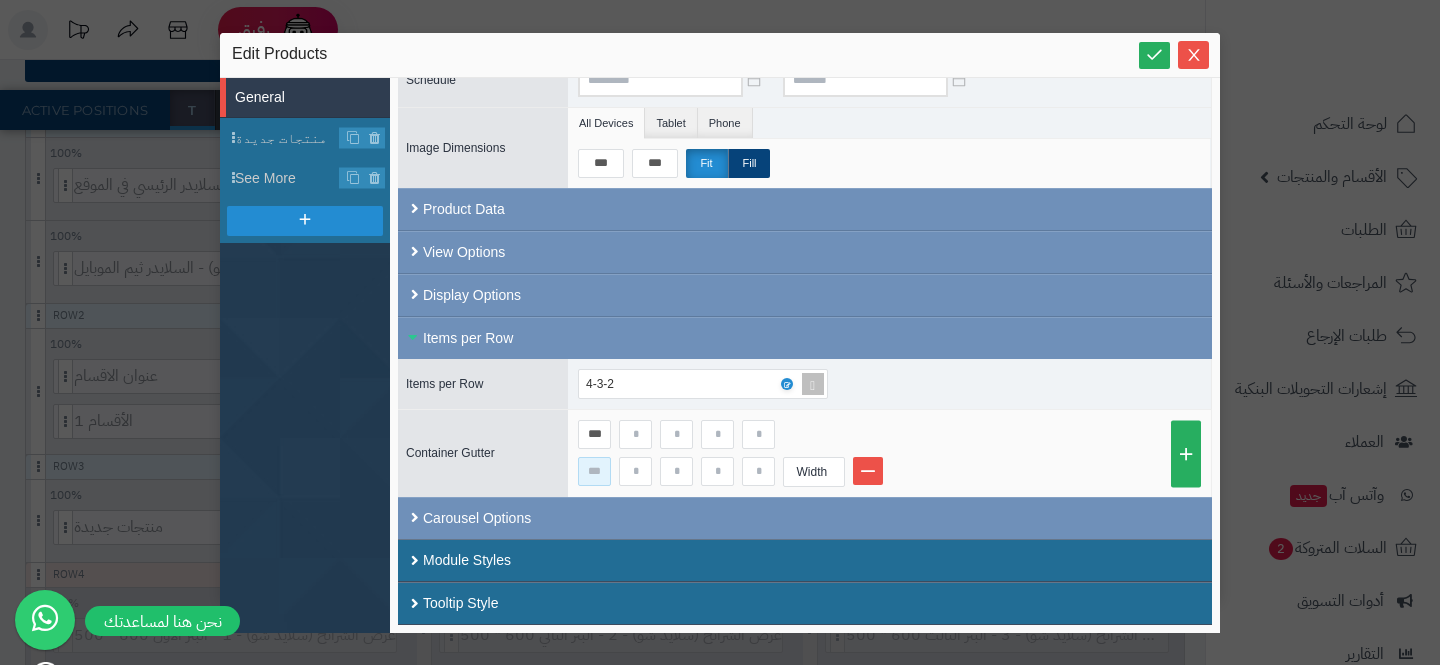 click at bounding box center (594, 471) 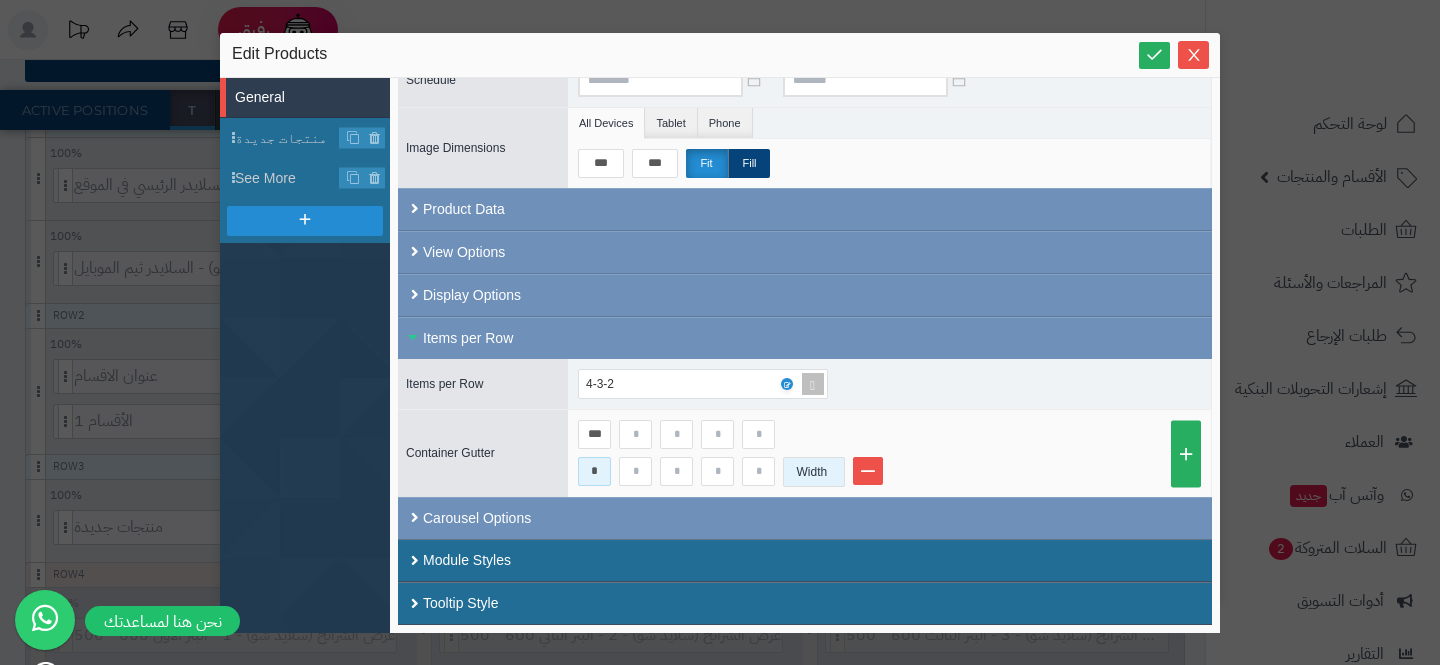 type on "*" 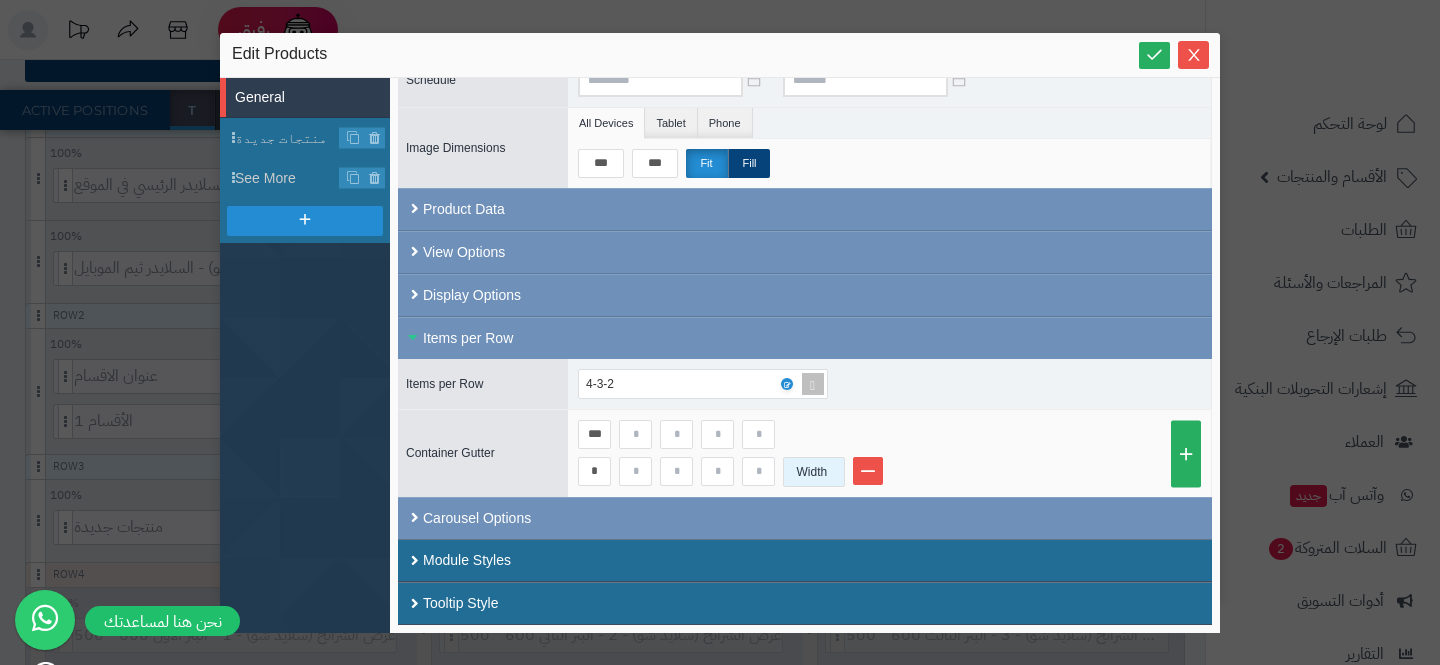 click on "Width" at bounding box center (812, 472) 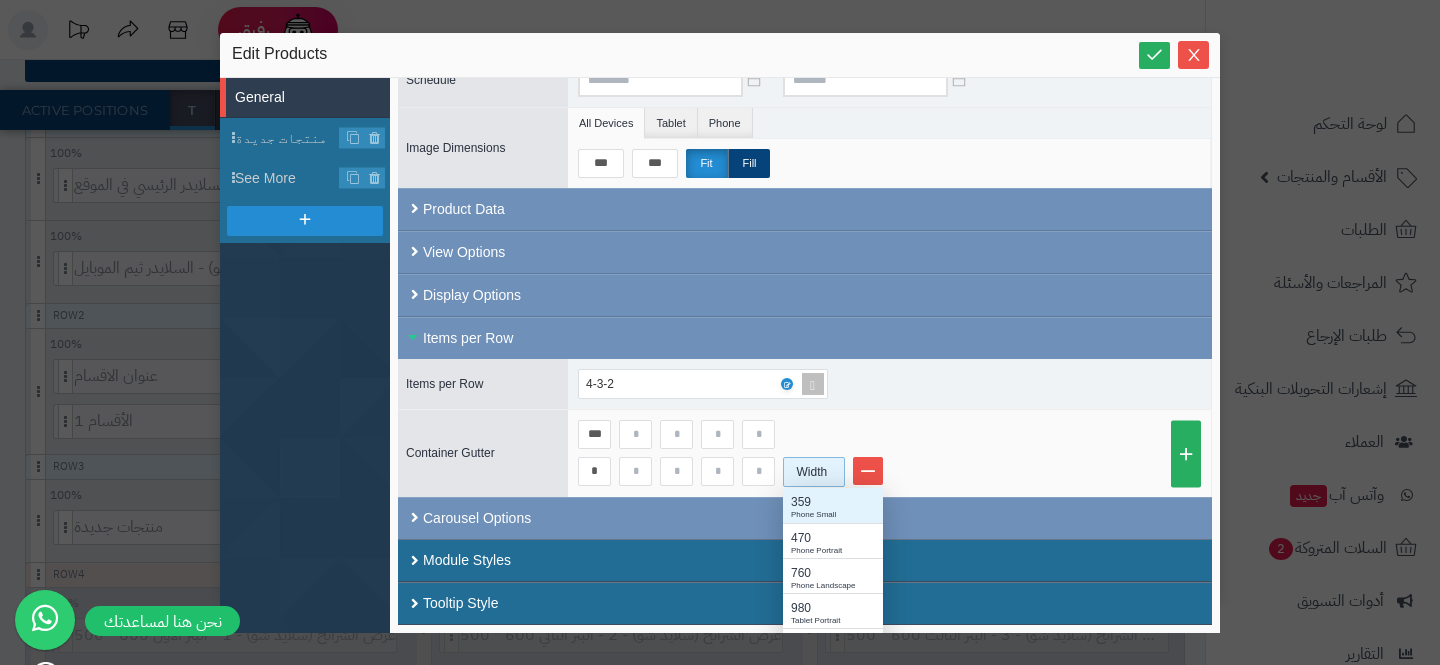 scroll, scrollTop: 352, scrollLeft: 0, axis: vertical 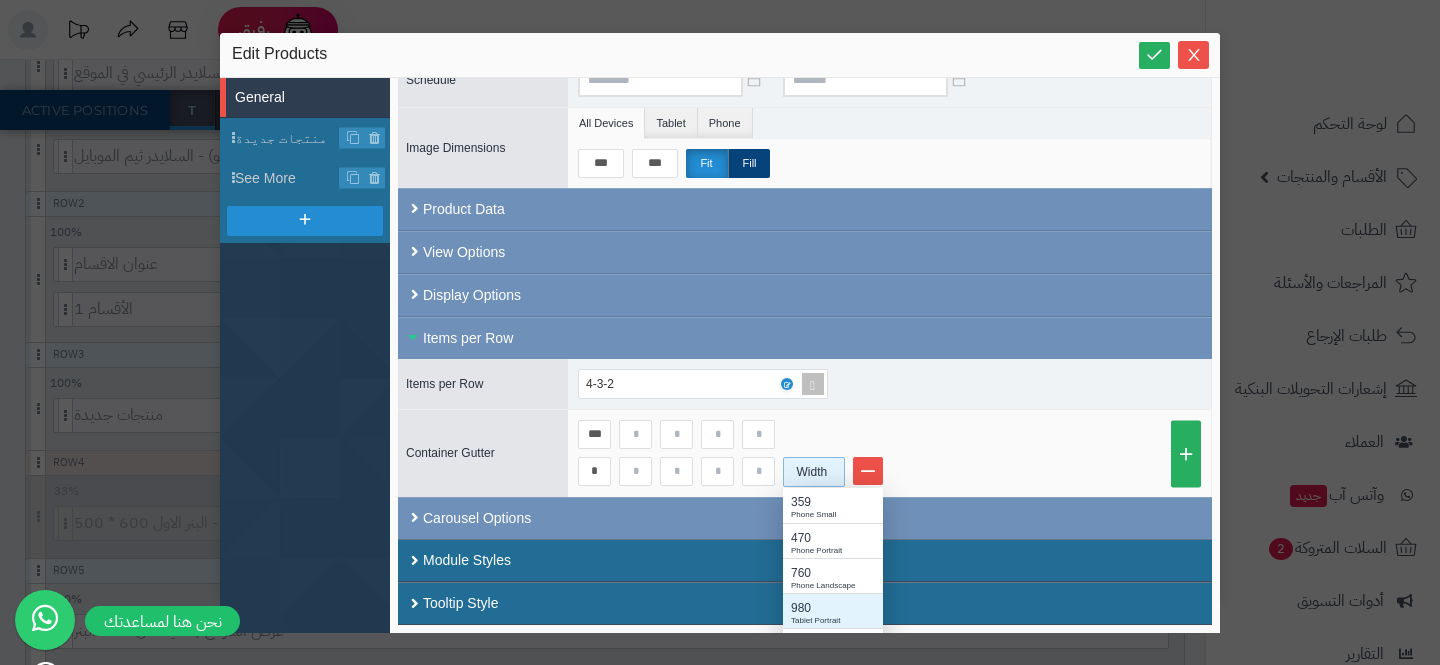 click on "980" at bounding box center (833, 608) 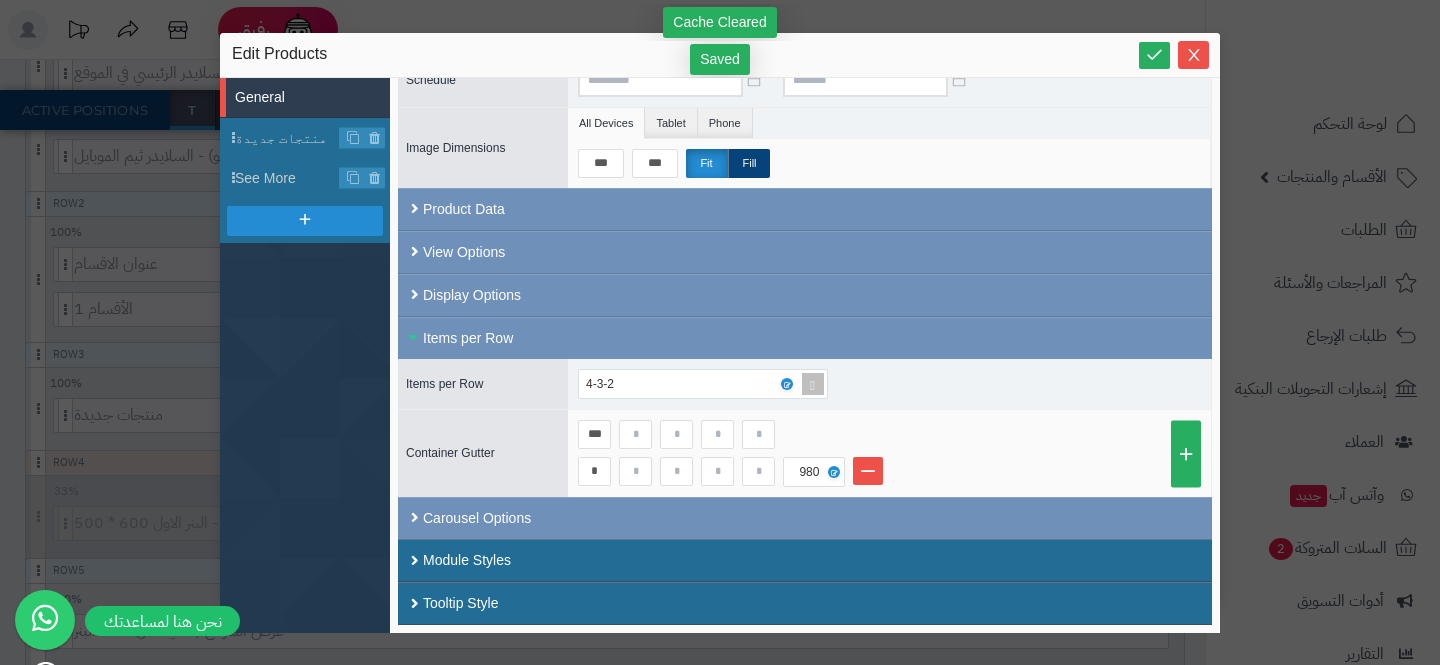 scroll, scrollTop: 465, scrollLeft: 0, axis: vertical 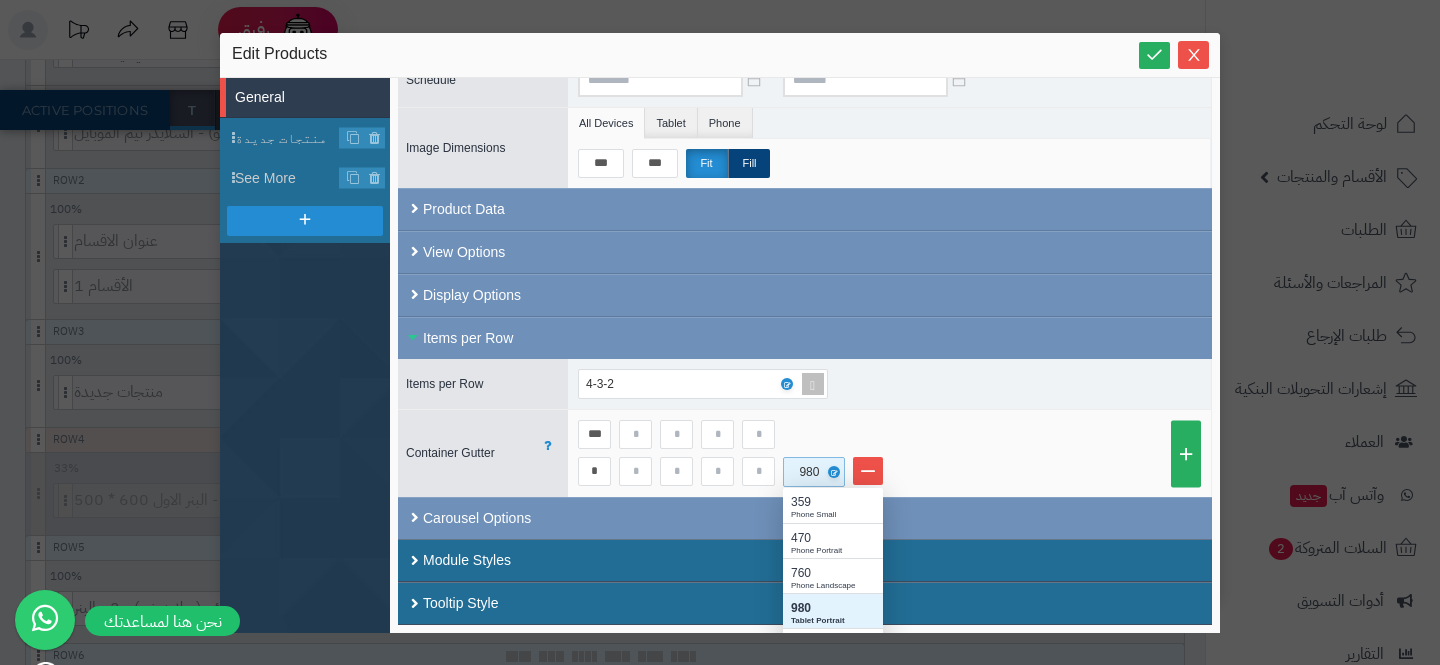 click on "Items per Row Items per Row 4-3-2 Container Gutter *** * 980 359 Phone Small 470 Phone Portrait 760 Phone Landscape 980 Tablet Portrait 1024 Tablet 1300 Laptop 1500 Desktop" at bounding box center [805, 407] 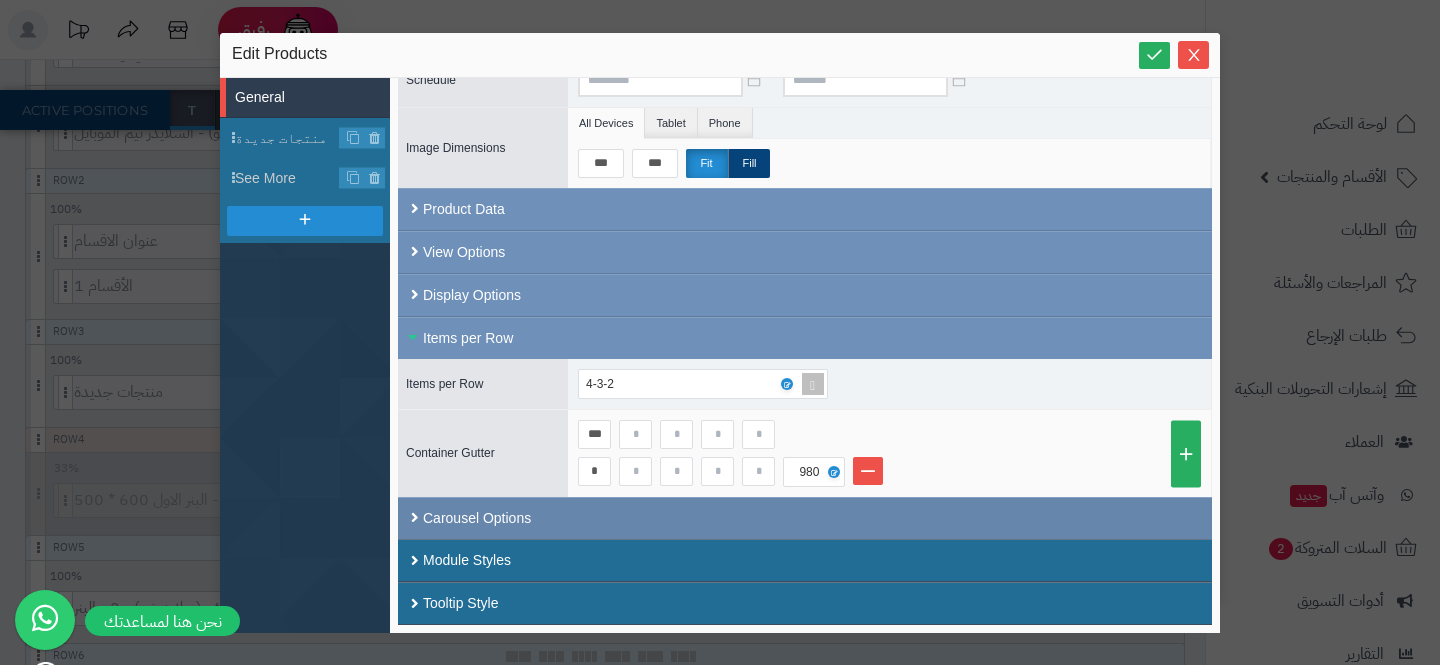 click on "Carousel Options" at bounding box center (805, 518) 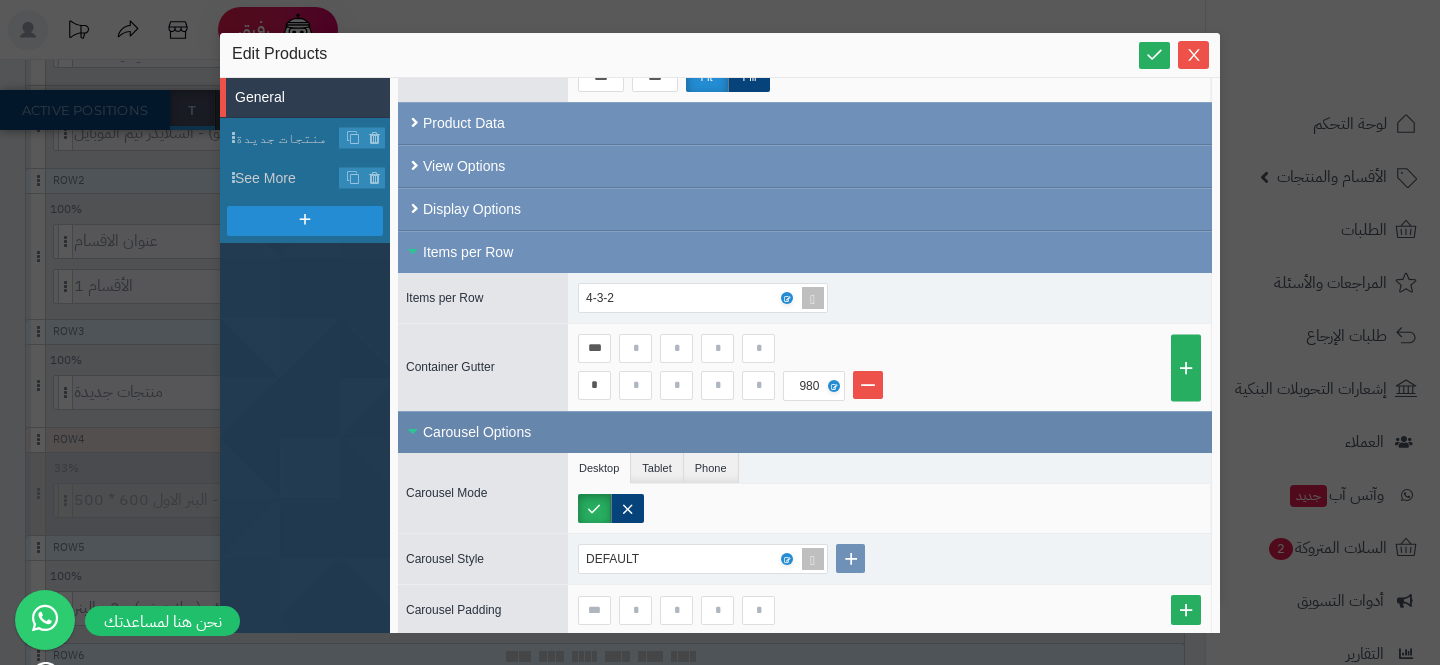 scroll, scrollTop: 390, scrollLeft: 0, axis: vertical 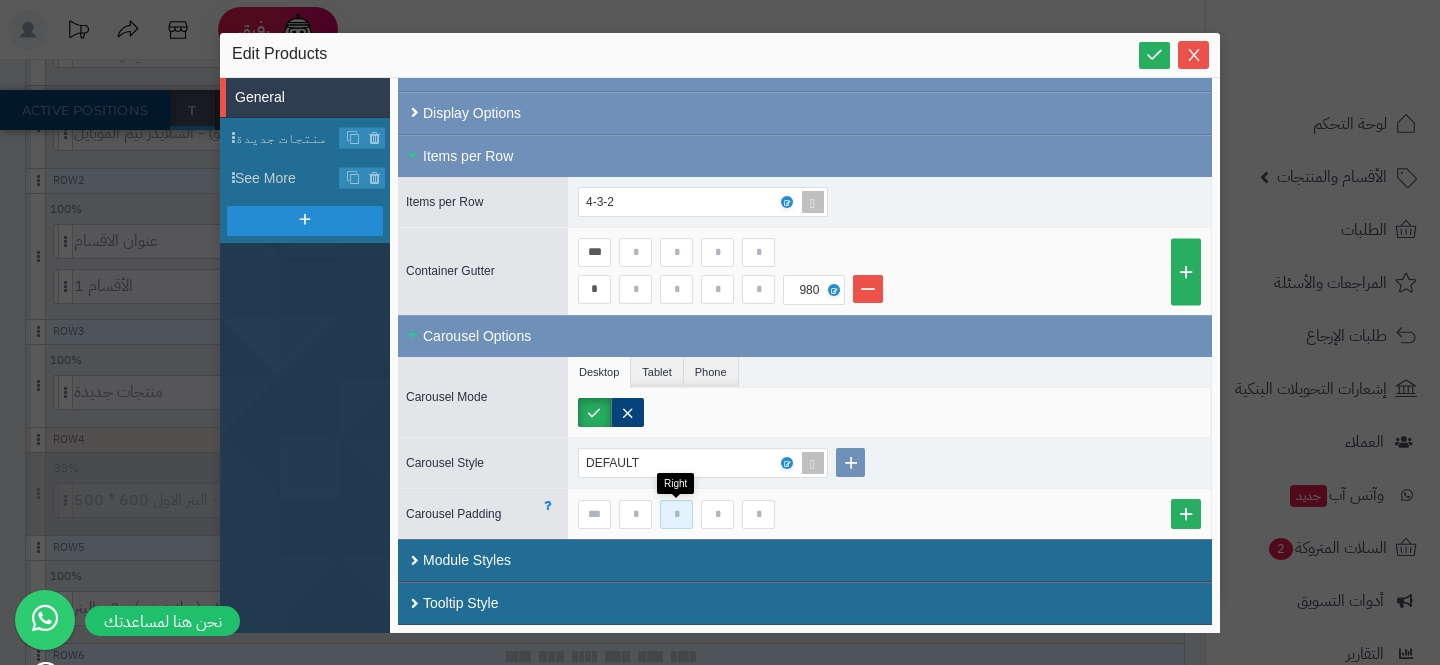 click at bounding box center (676, 514) 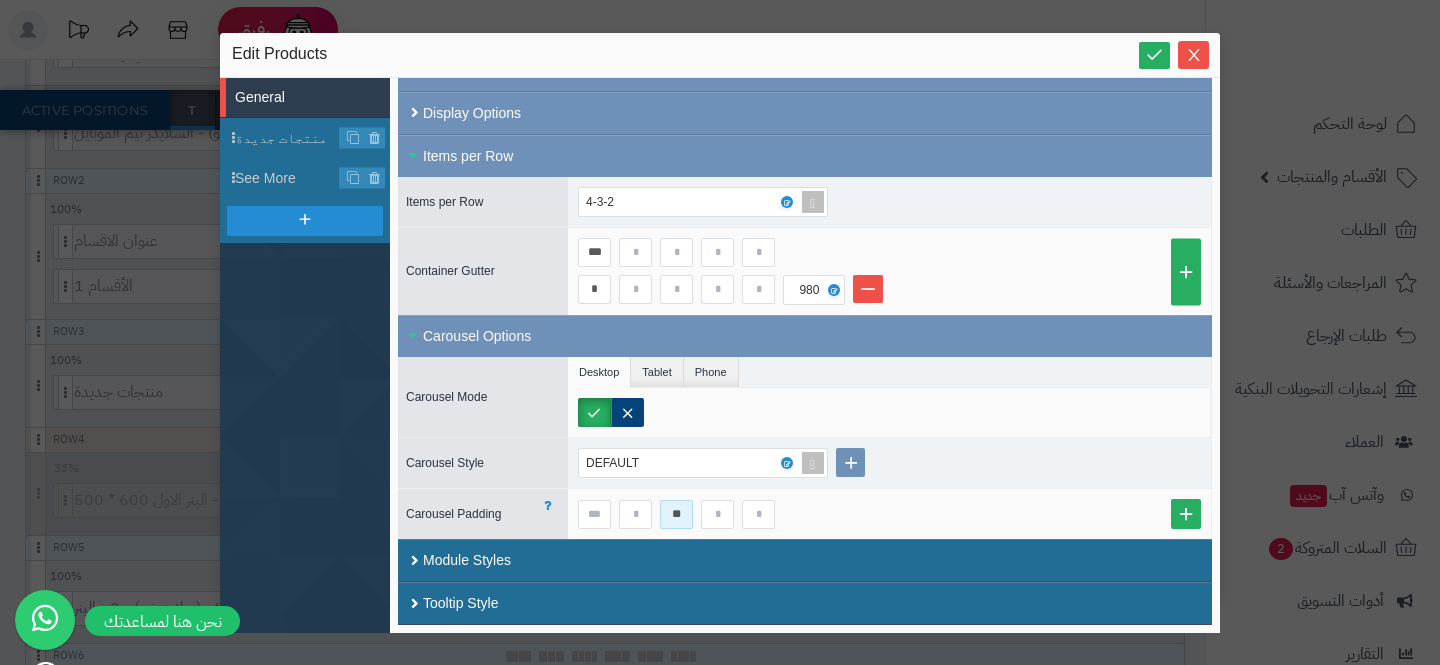 type on "*" 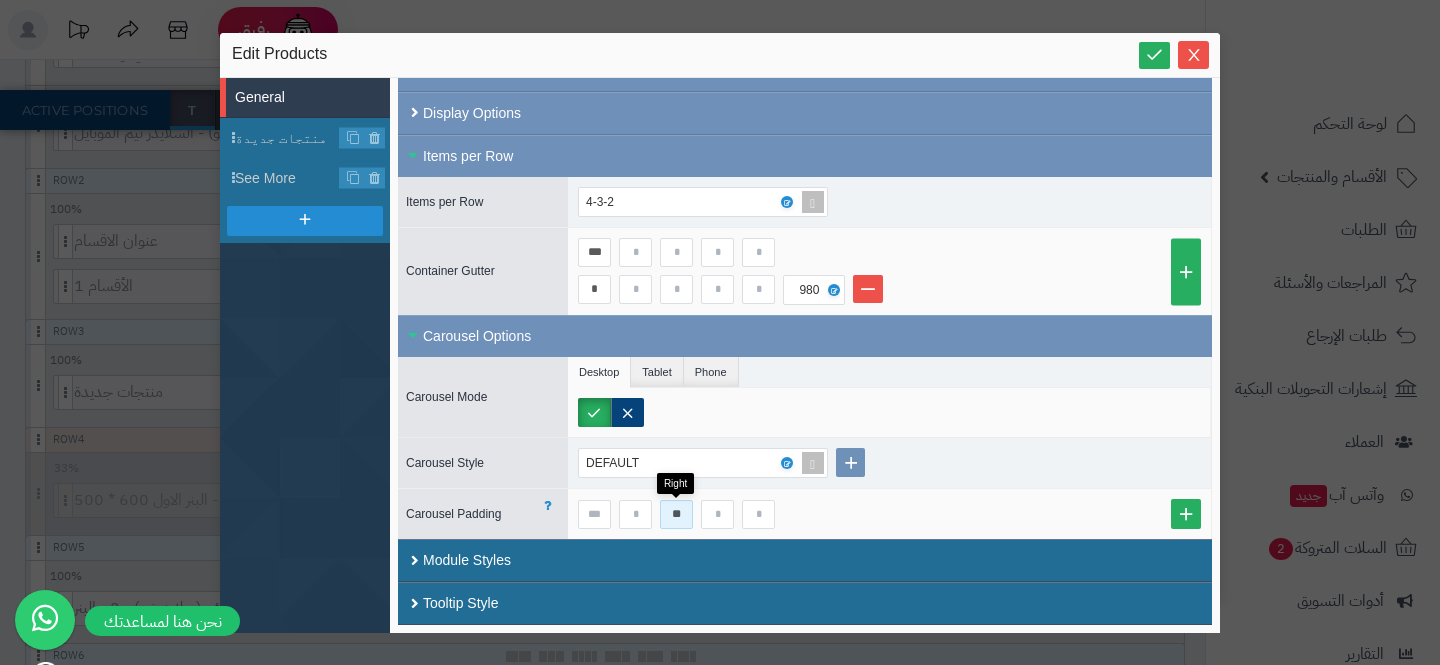 click on "**" at bounding box center [676, 514] 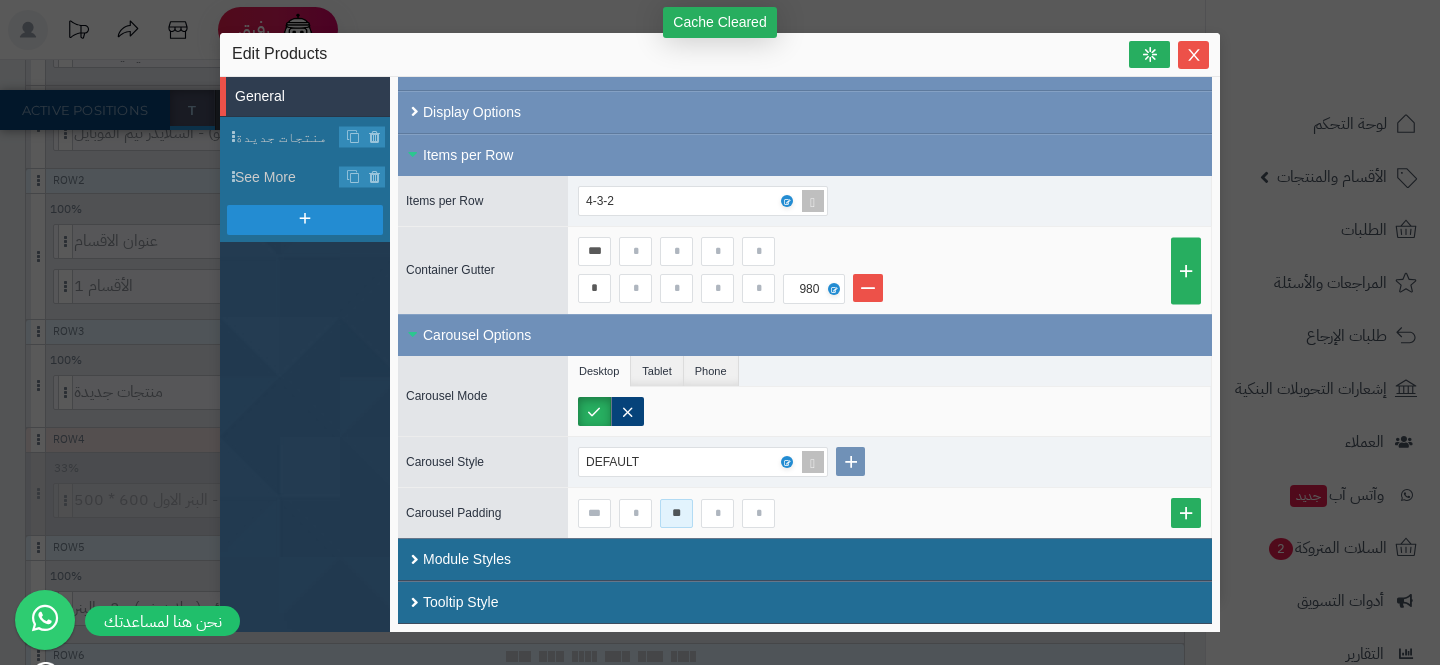 type on "**" 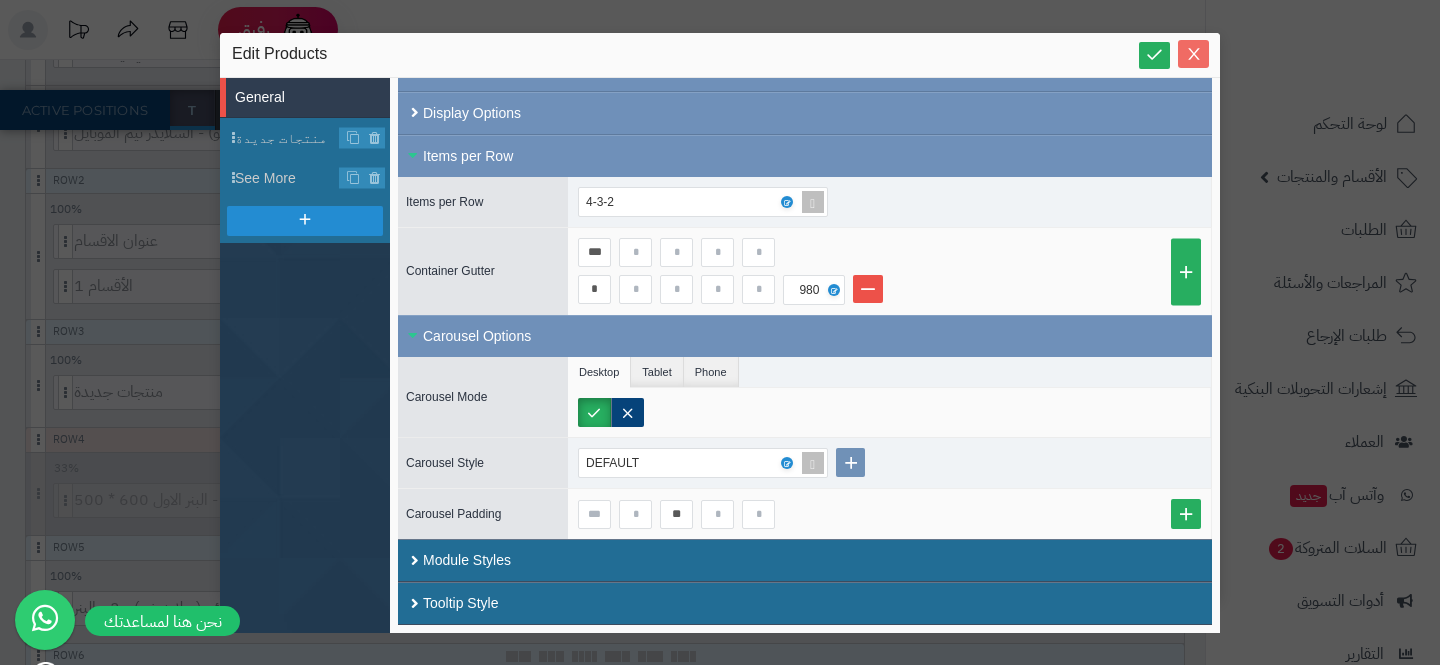 click 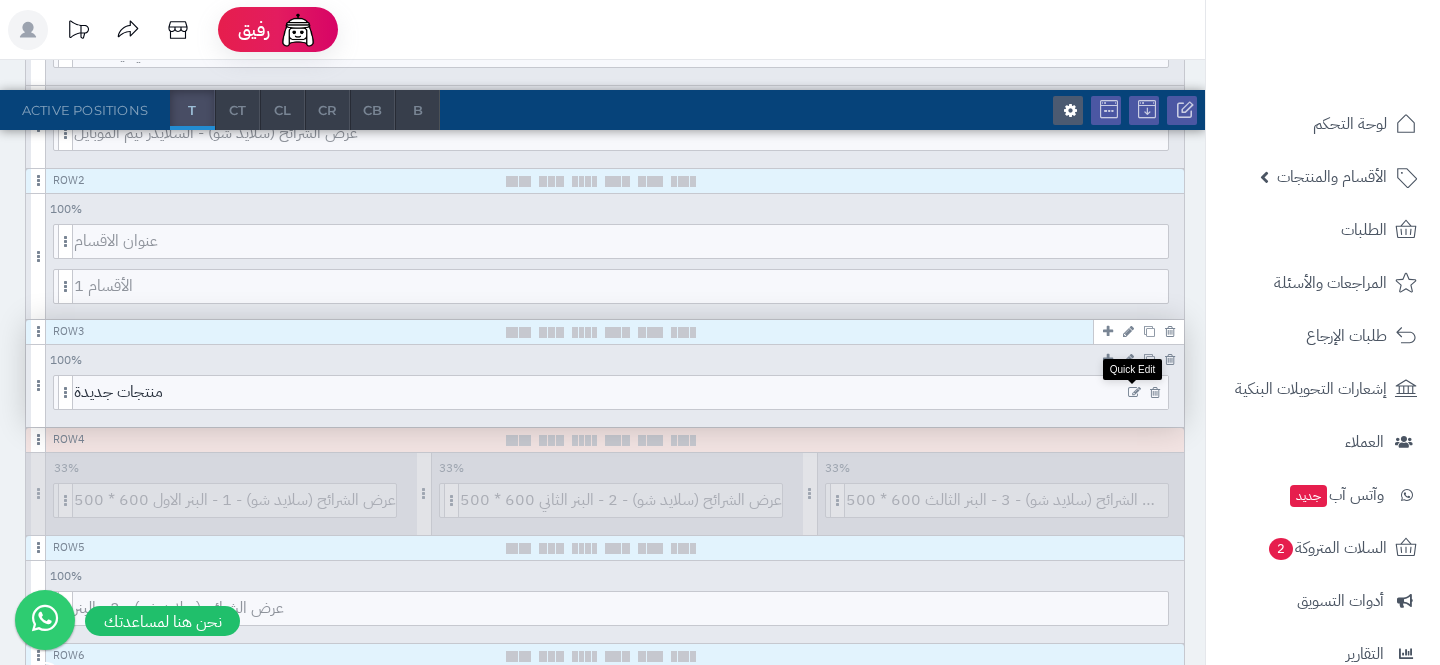 click at bounding box center (1134, 393) 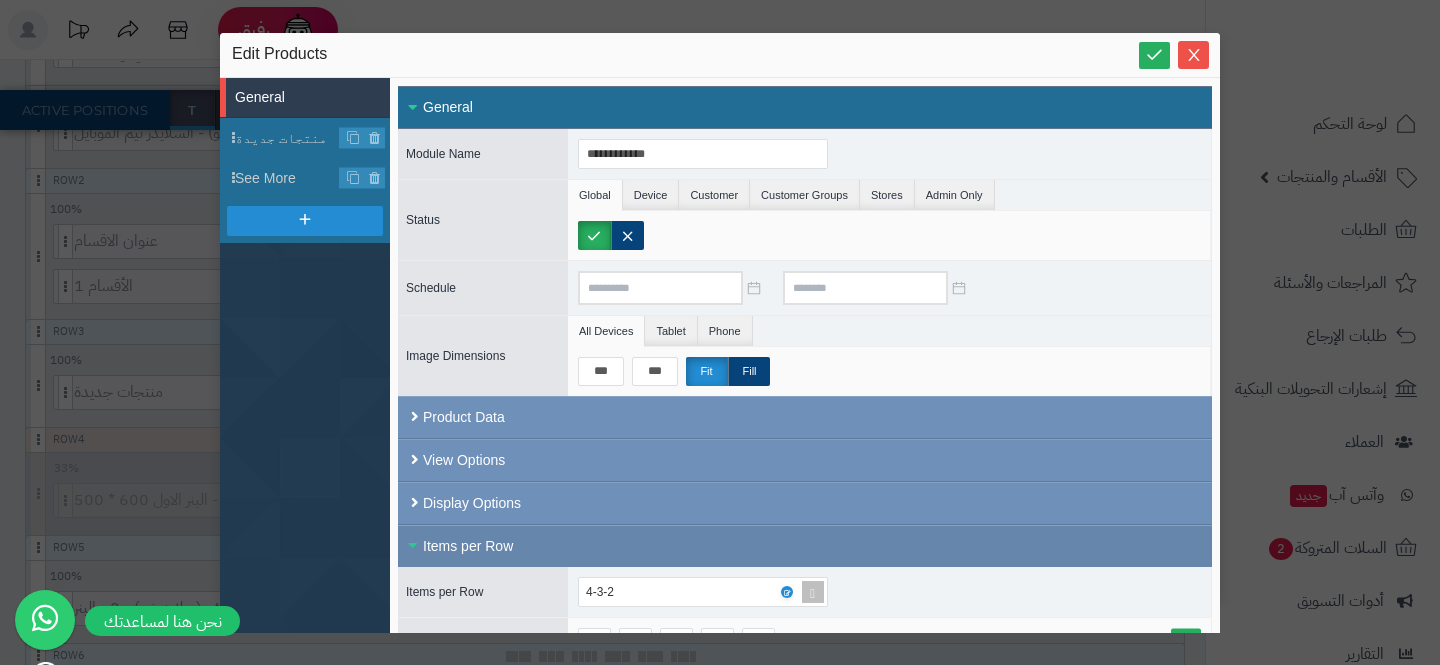scroll, scrollTop: 390, scrollLeft: 0, axis: vertical 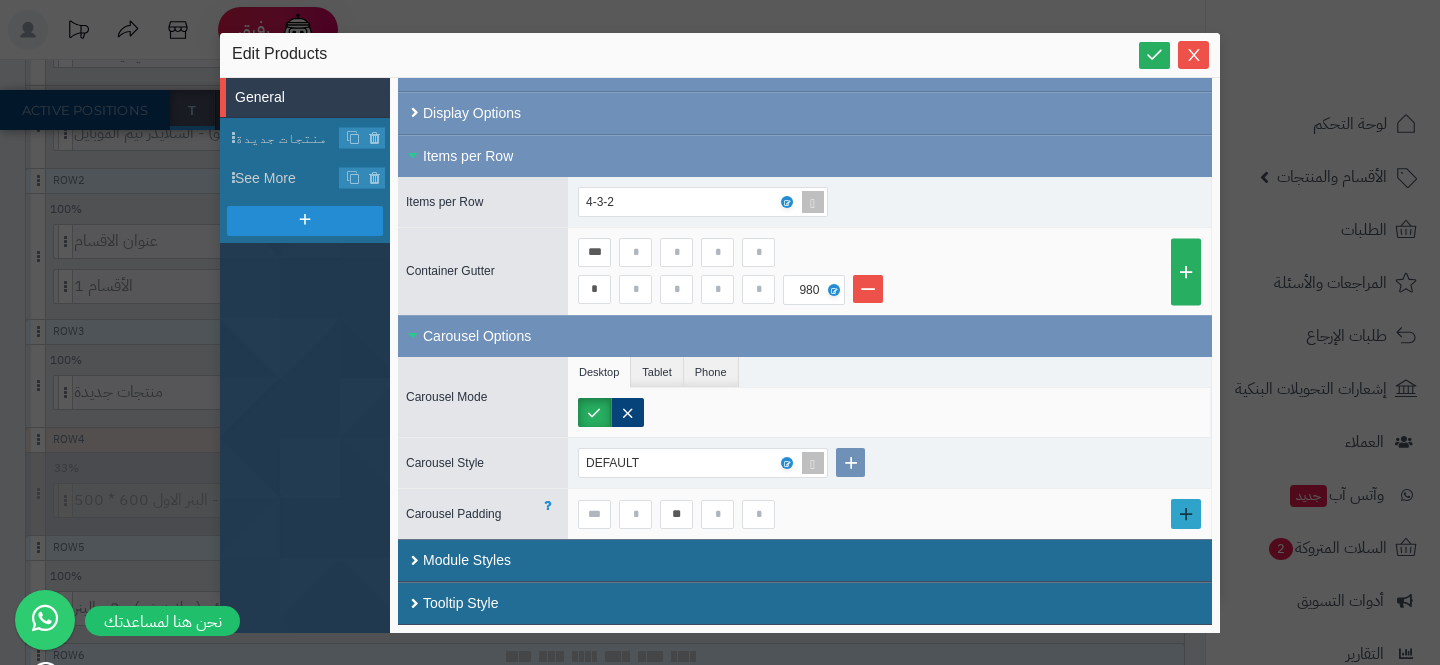 click at bounding box center [1186, 514] 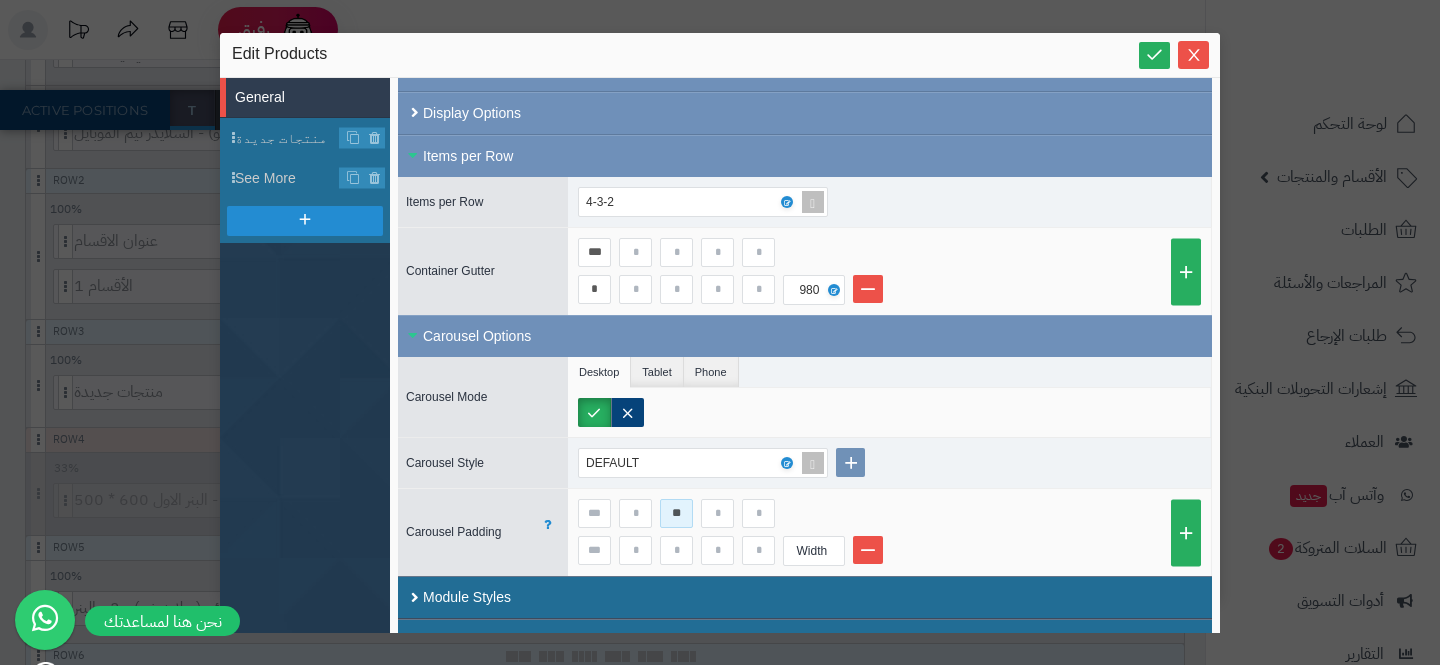 click on "**" at bounding box center (676, 513) 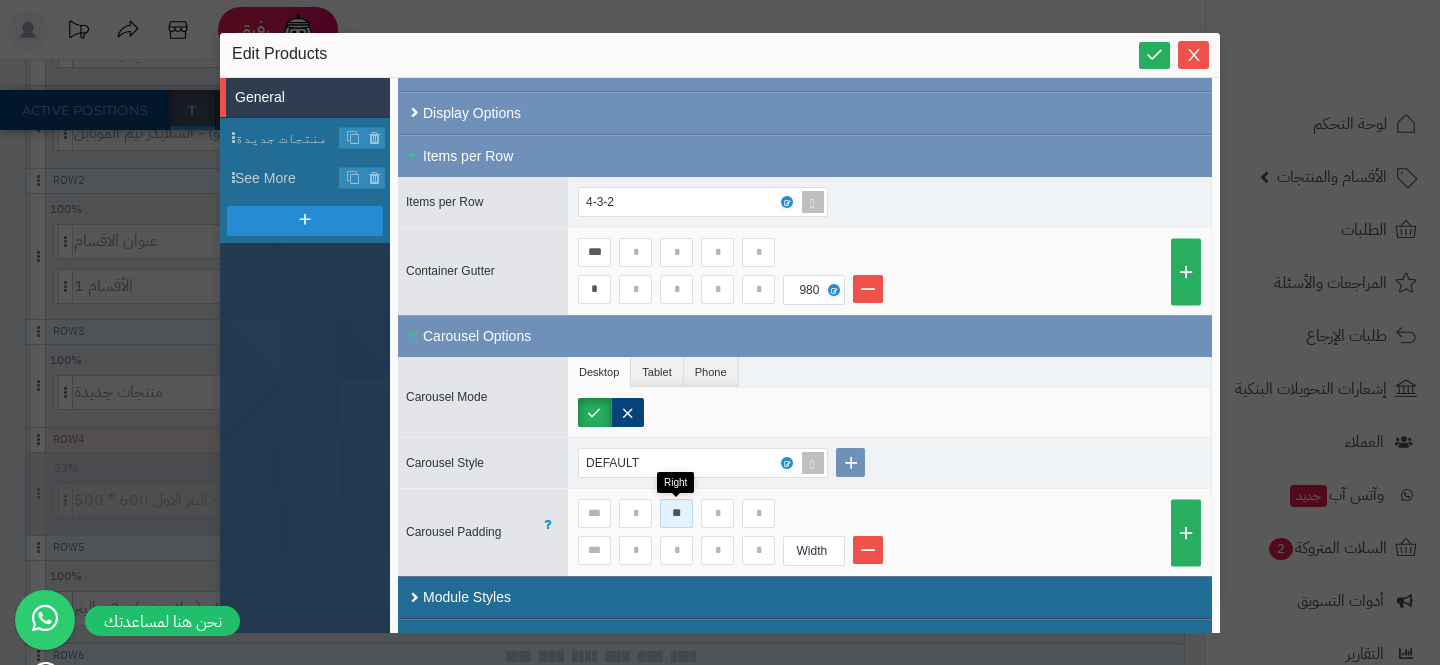 click on "**" at bounding box center [676, 513] 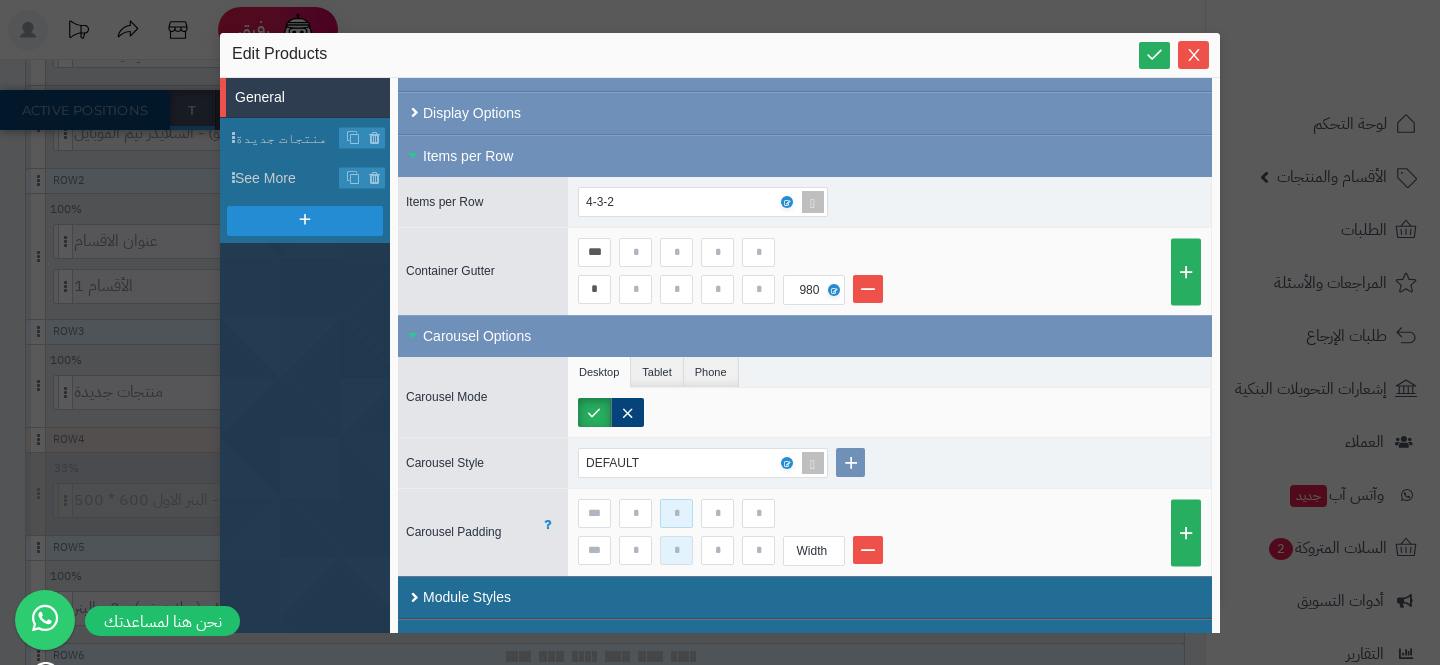 type 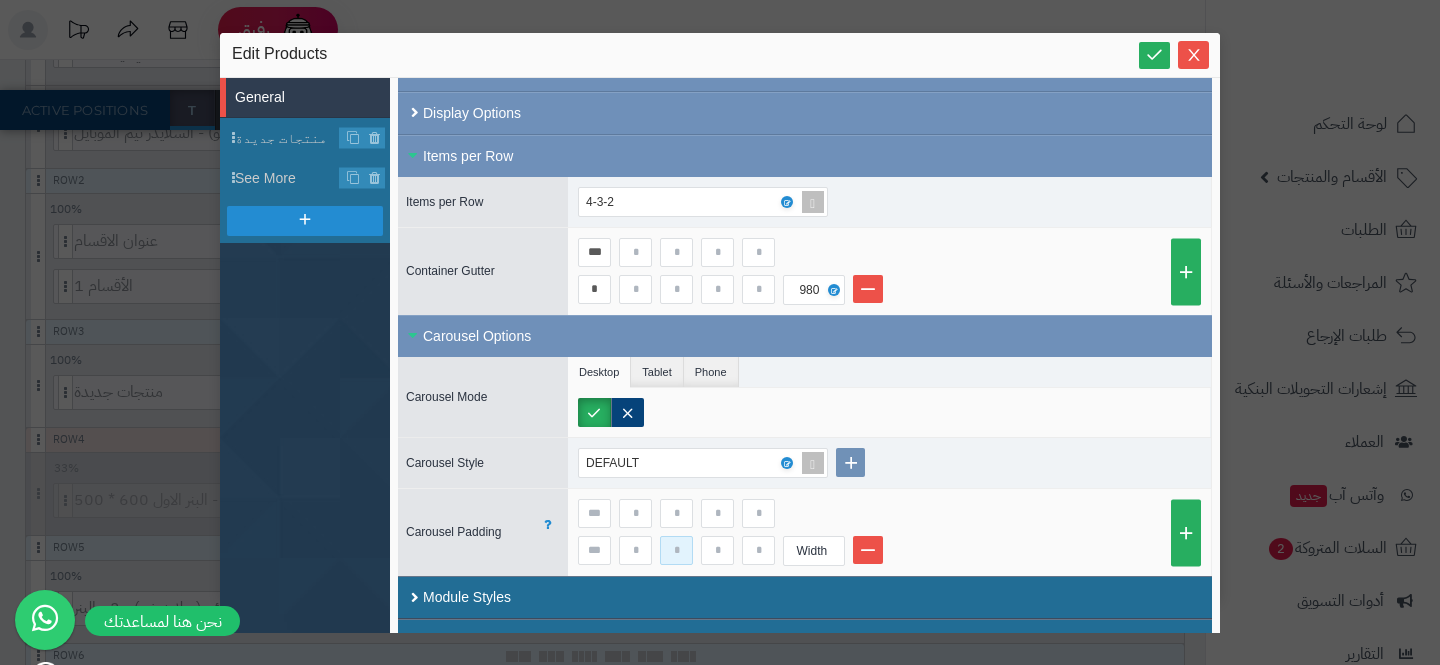 click at bounding box center [676, 550] 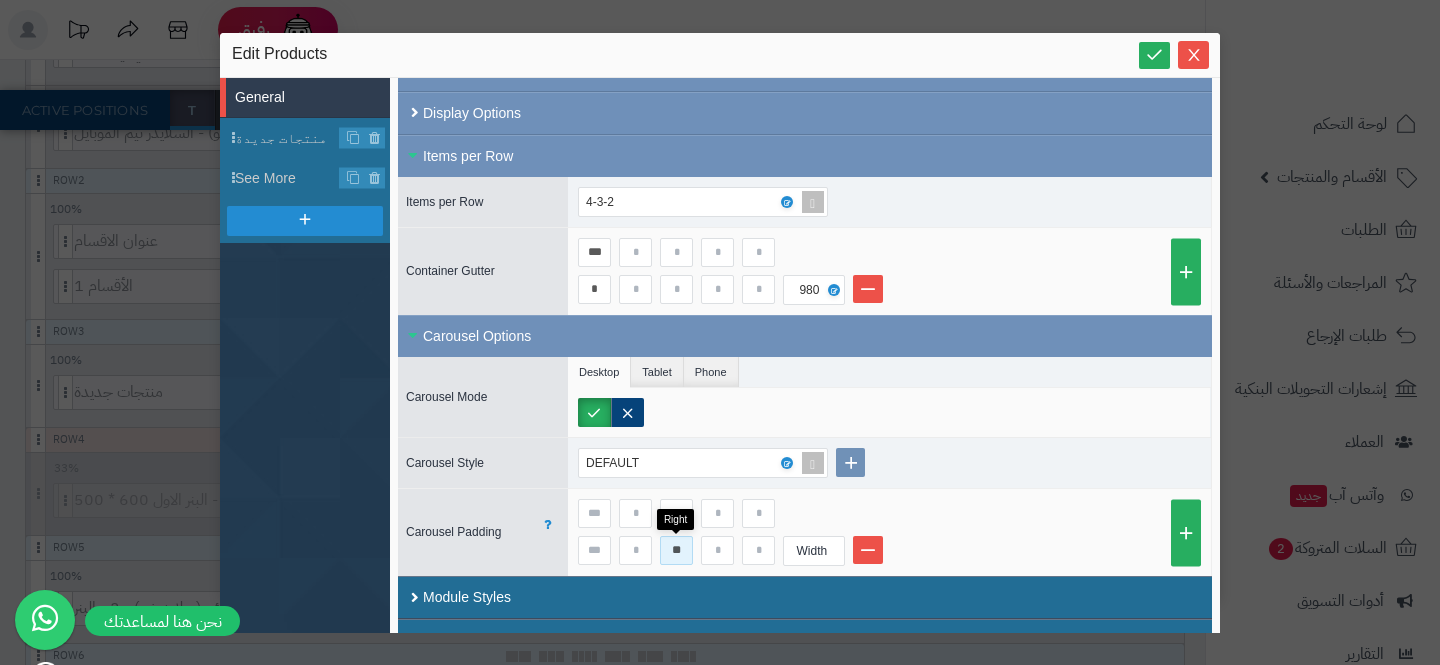 type on "*" 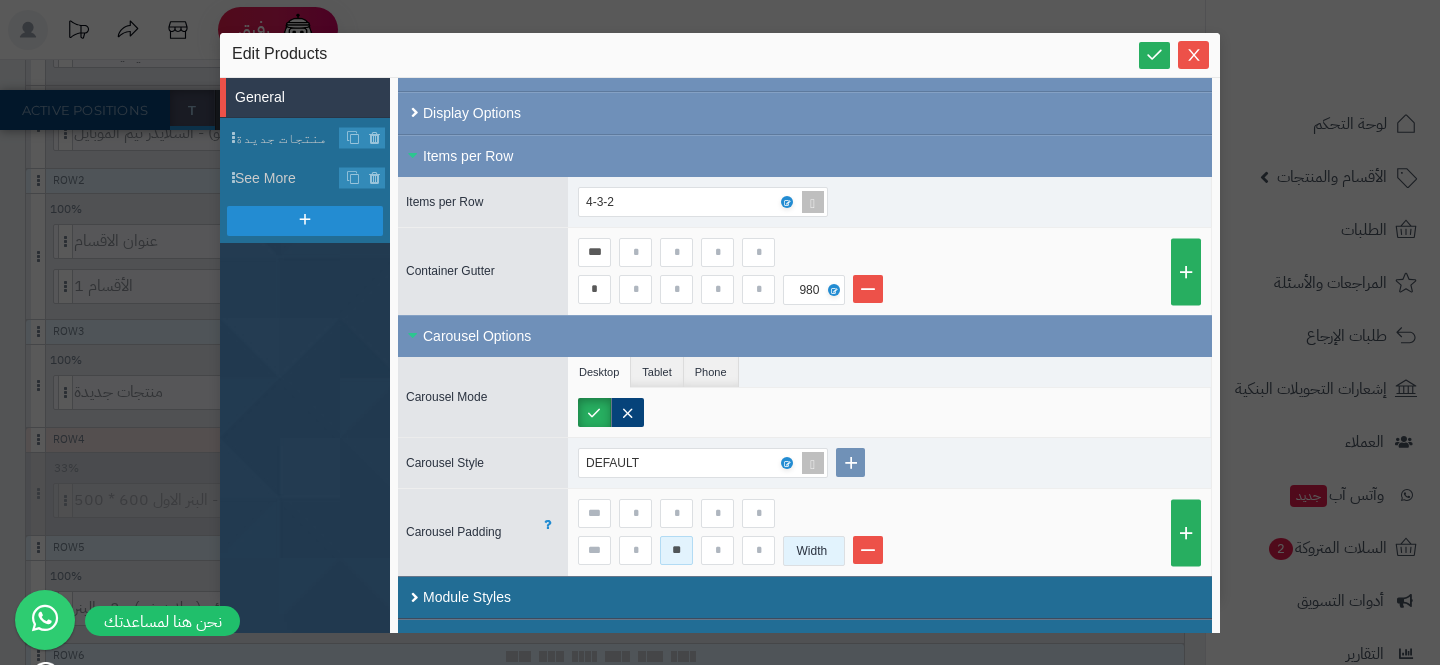 type on "**" 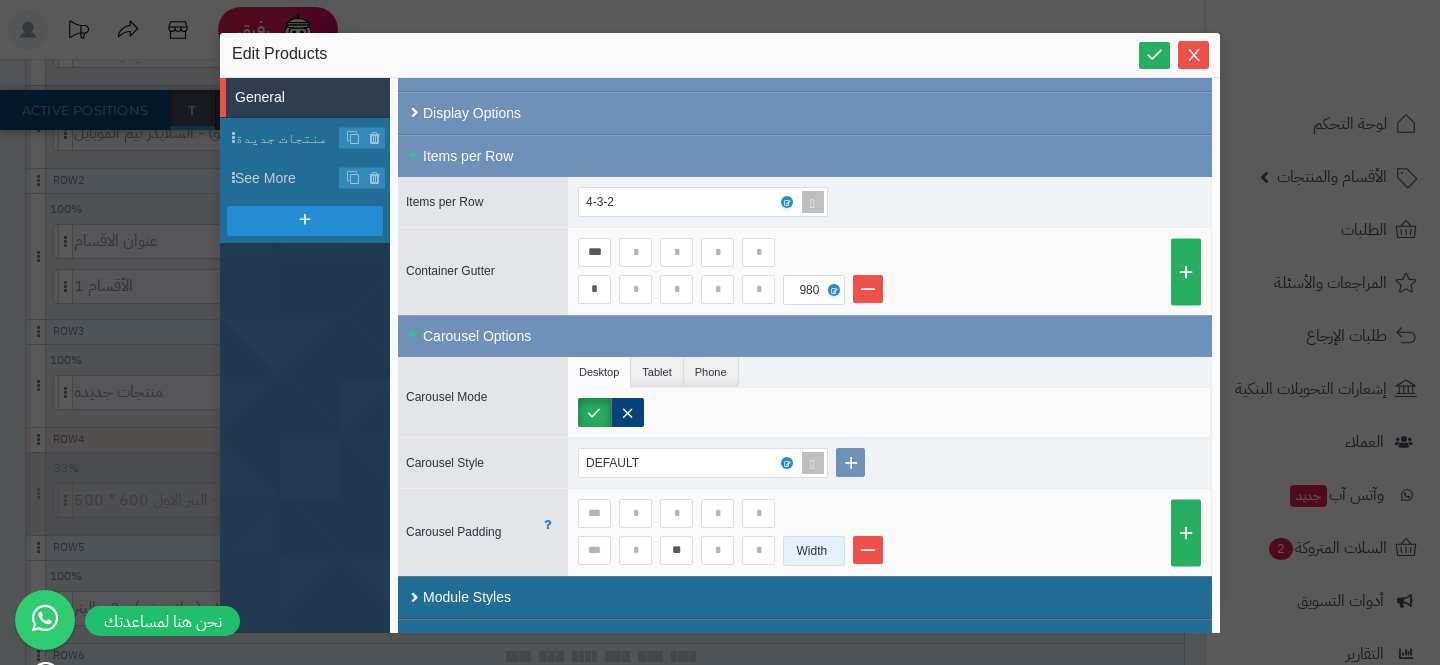 scroll, scrollTop: 566, scrollLeft: 0, axis: vertical 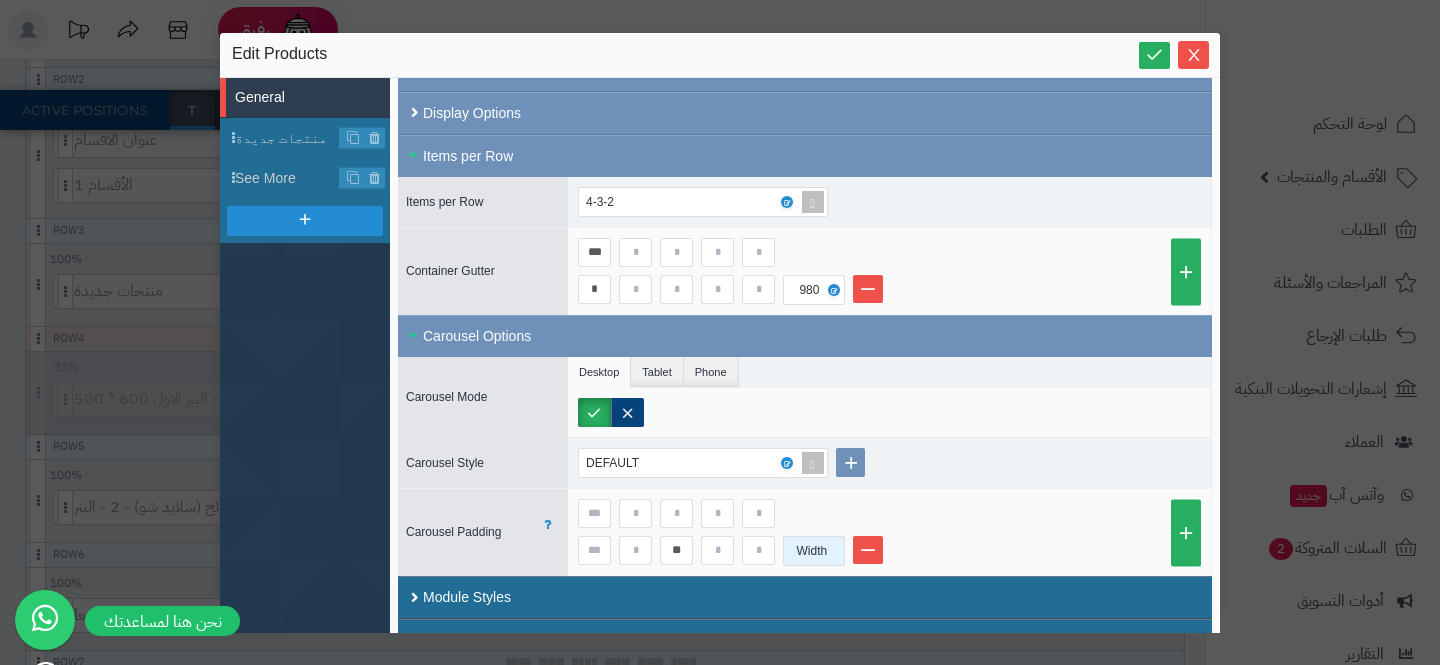click on "Width" at bounding box center [812, 551] 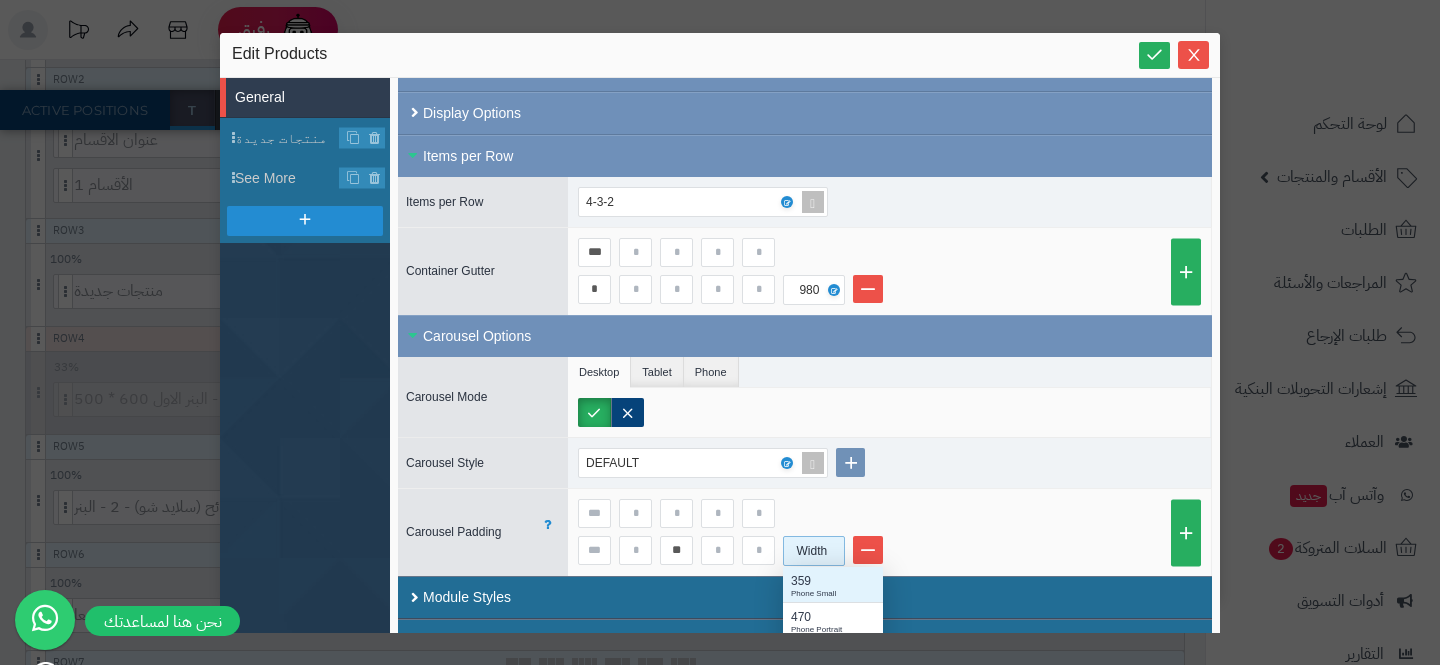 scroll, scrollTop: 1, scrollLeft: 1, axis: both 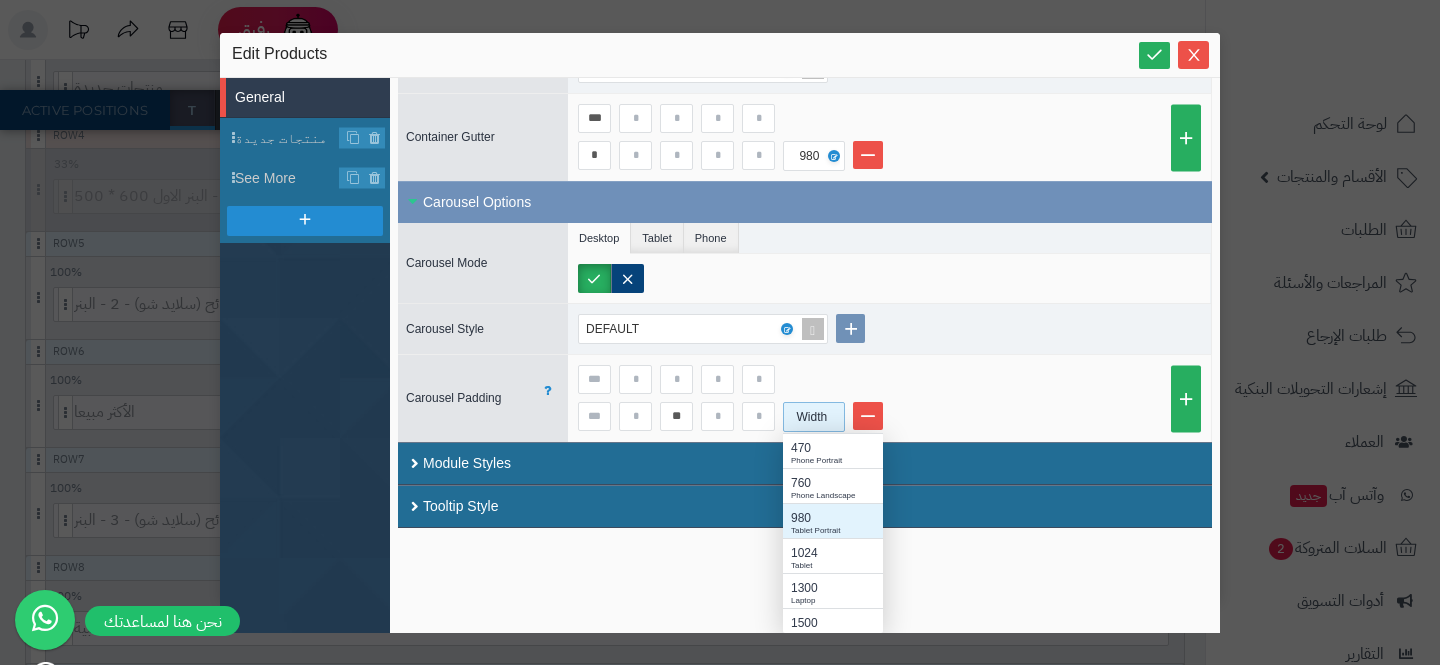 click on "Tablet Portrait" at bounding box center (833, 531) 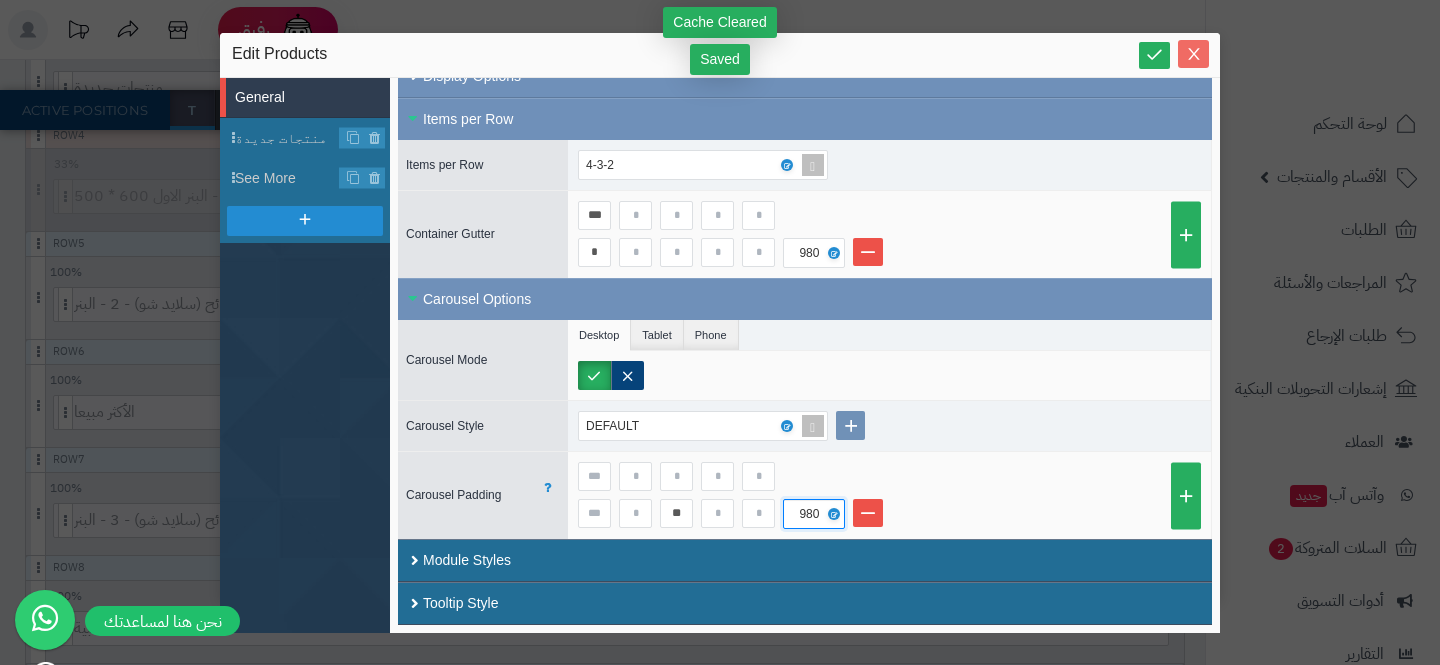 click 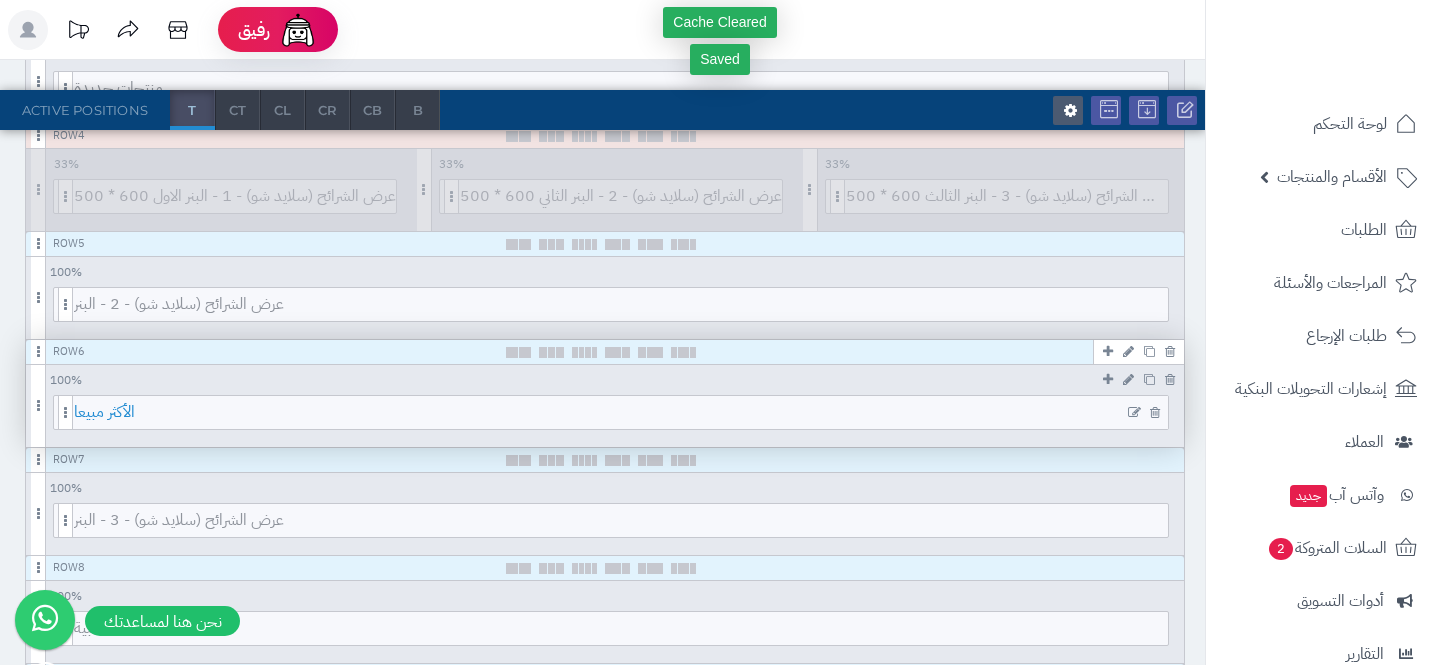 scroll, scrollTop: 801, scrollLeft: 0, axis: vertical 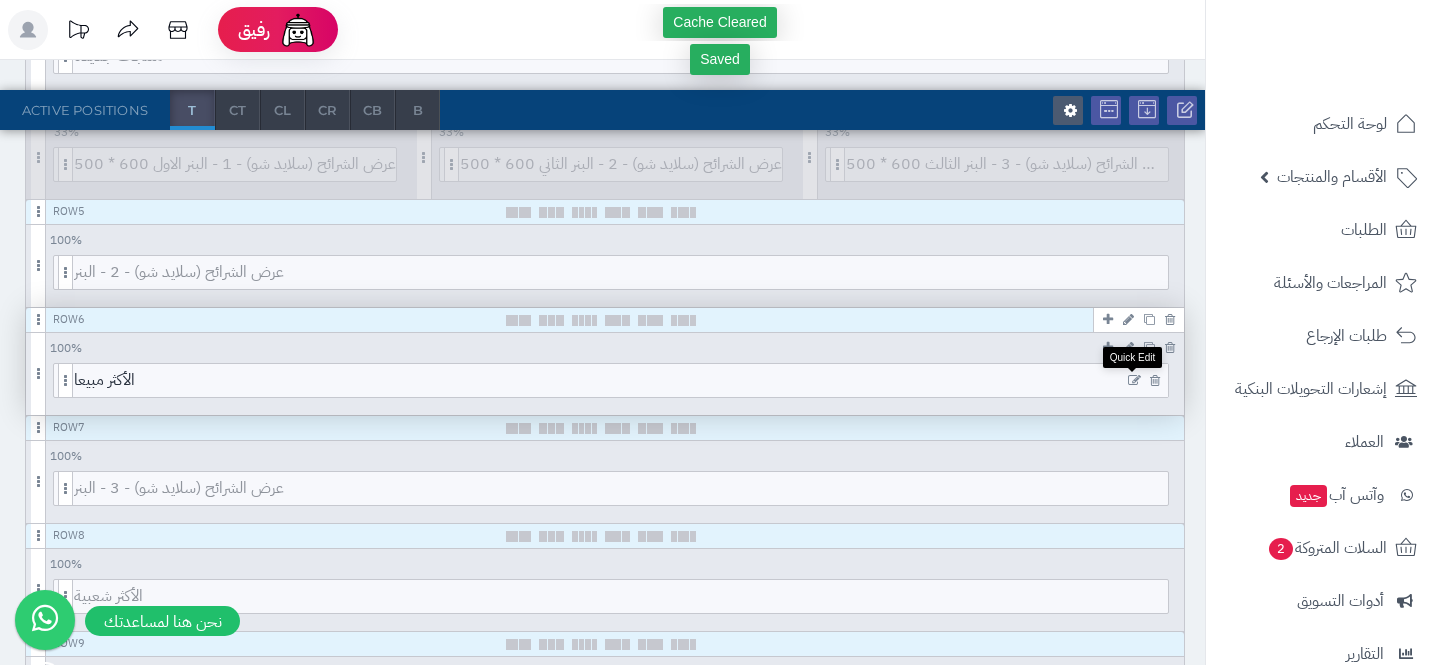 click at bounding box center (1134, 381) 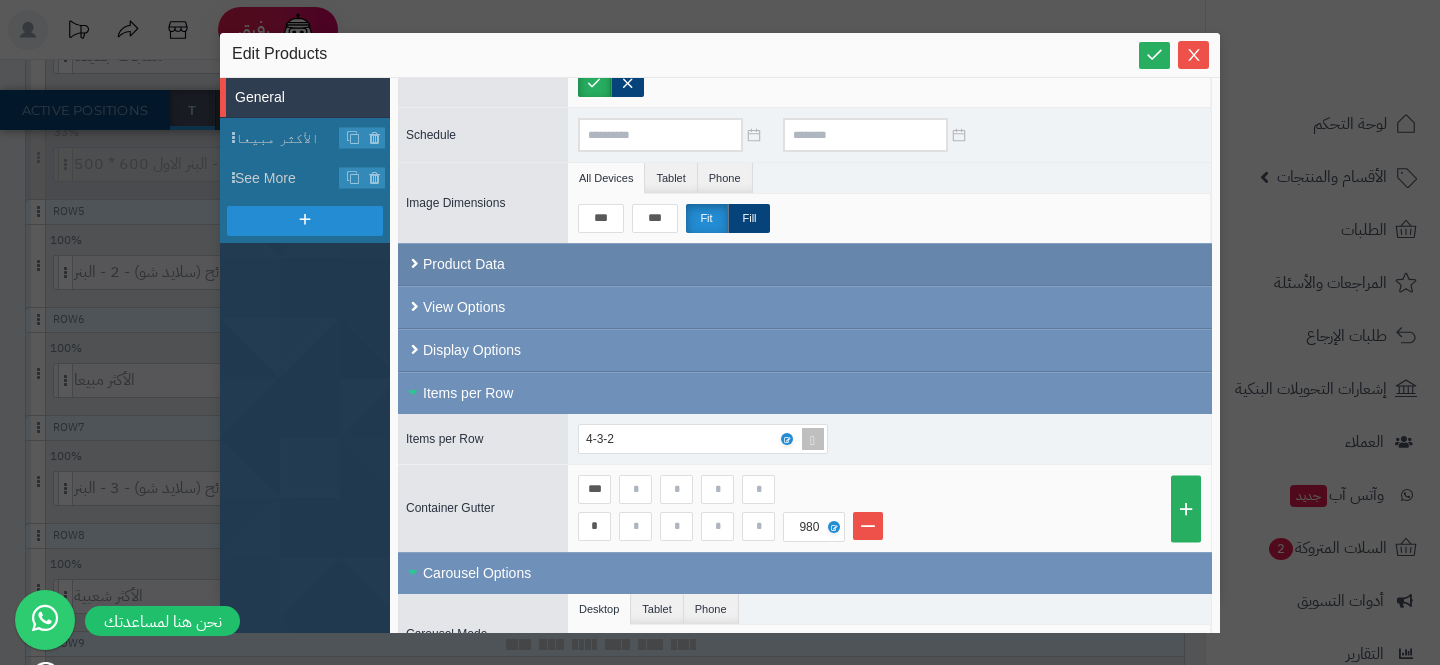 scroll, scrollTop: 427, scrollLeft: 0, axis: vertical 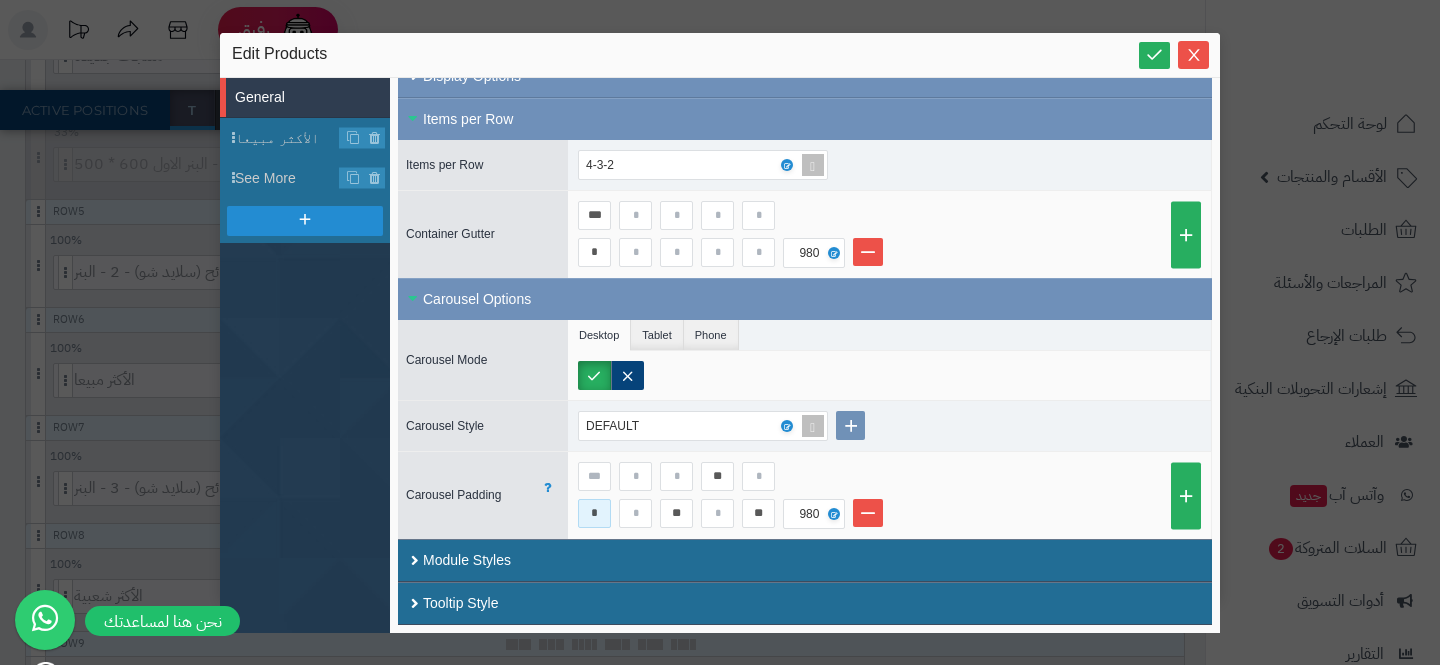click on "*" at bounding box center (594, 513) 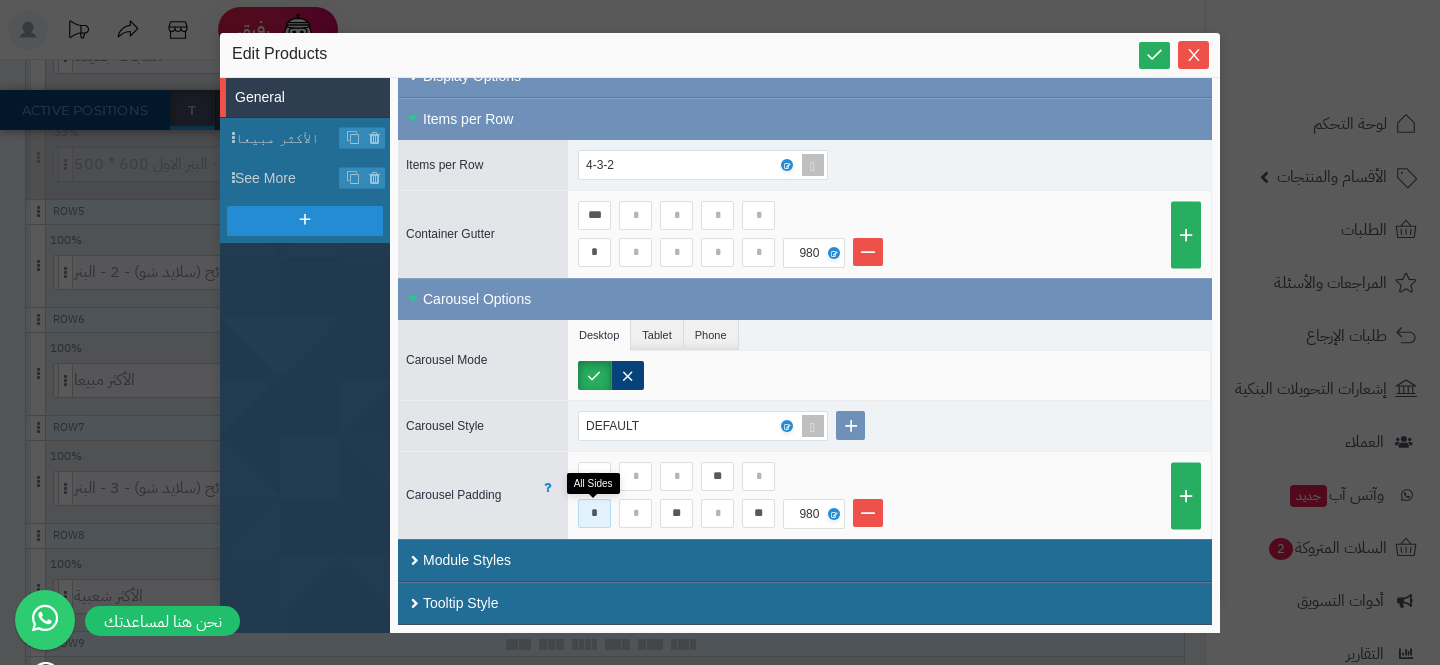 click on "*" at bounding box center [594, 513] 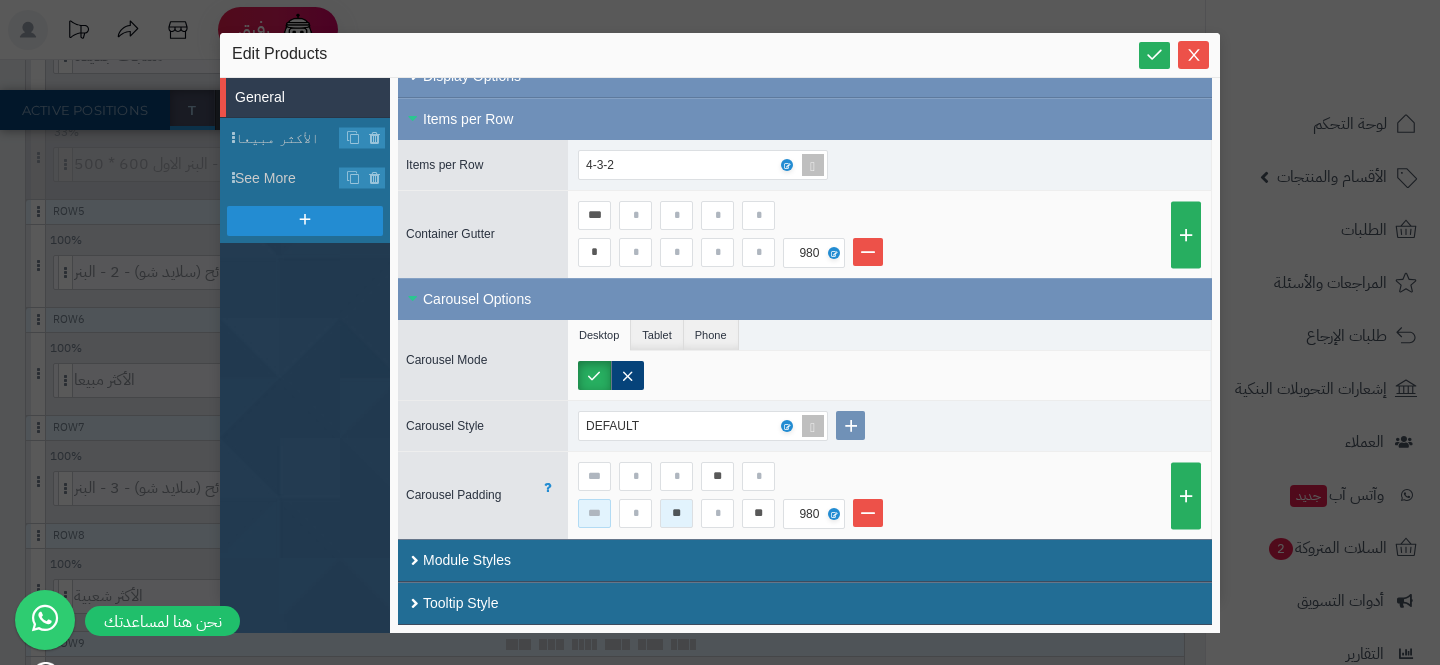 type 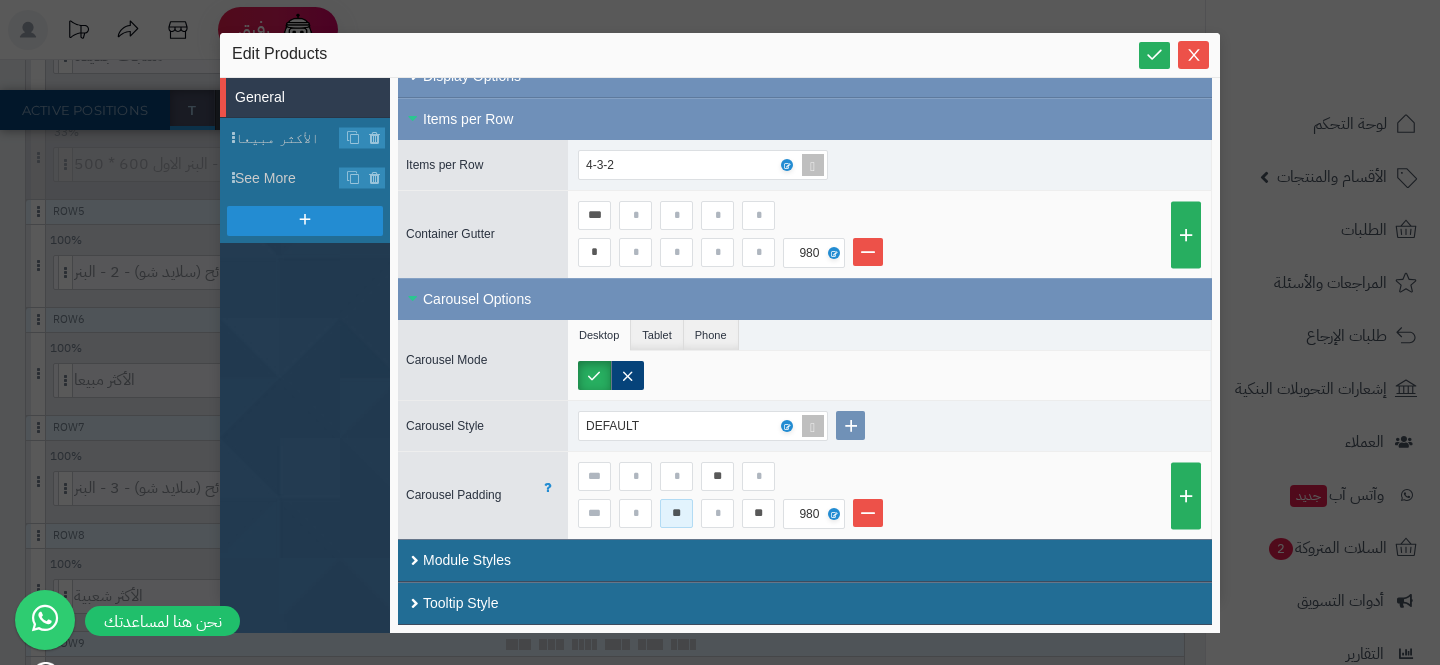 click on "**" at bounding box center [676, 513] 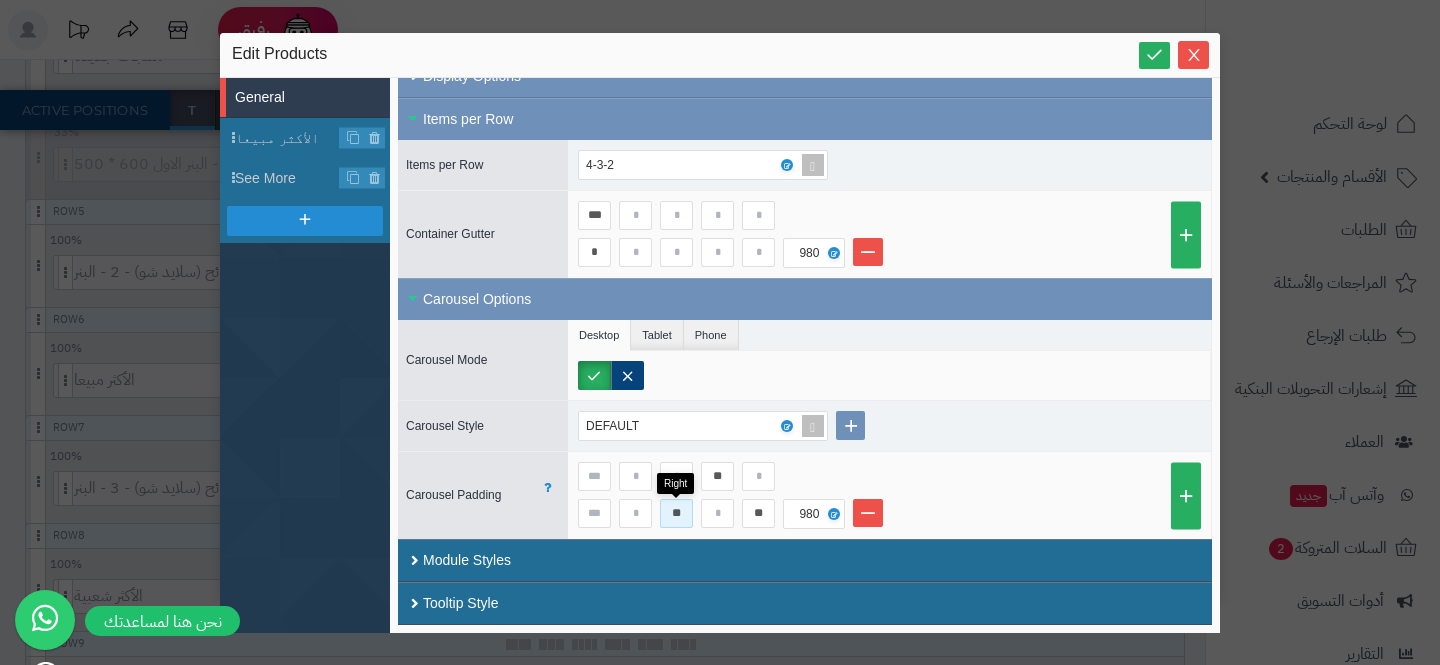click on "**" at bounding box center (676, 513) 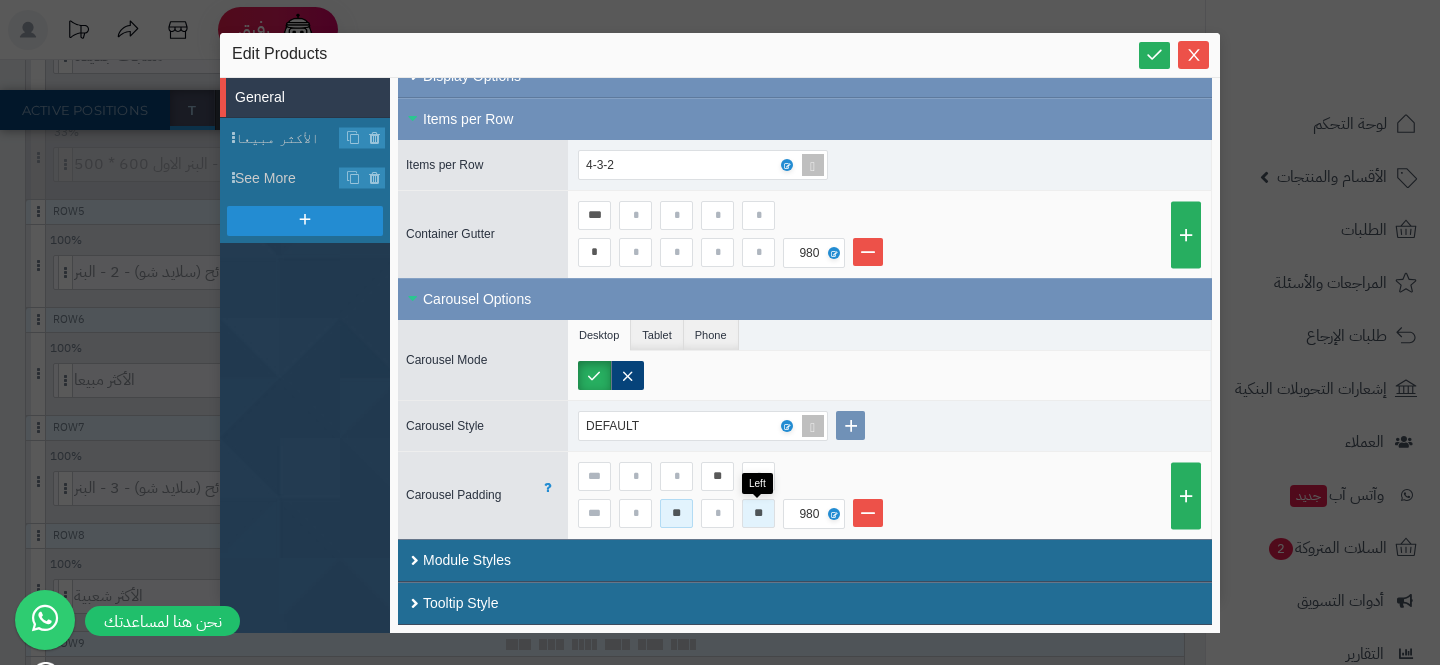 type on "**" 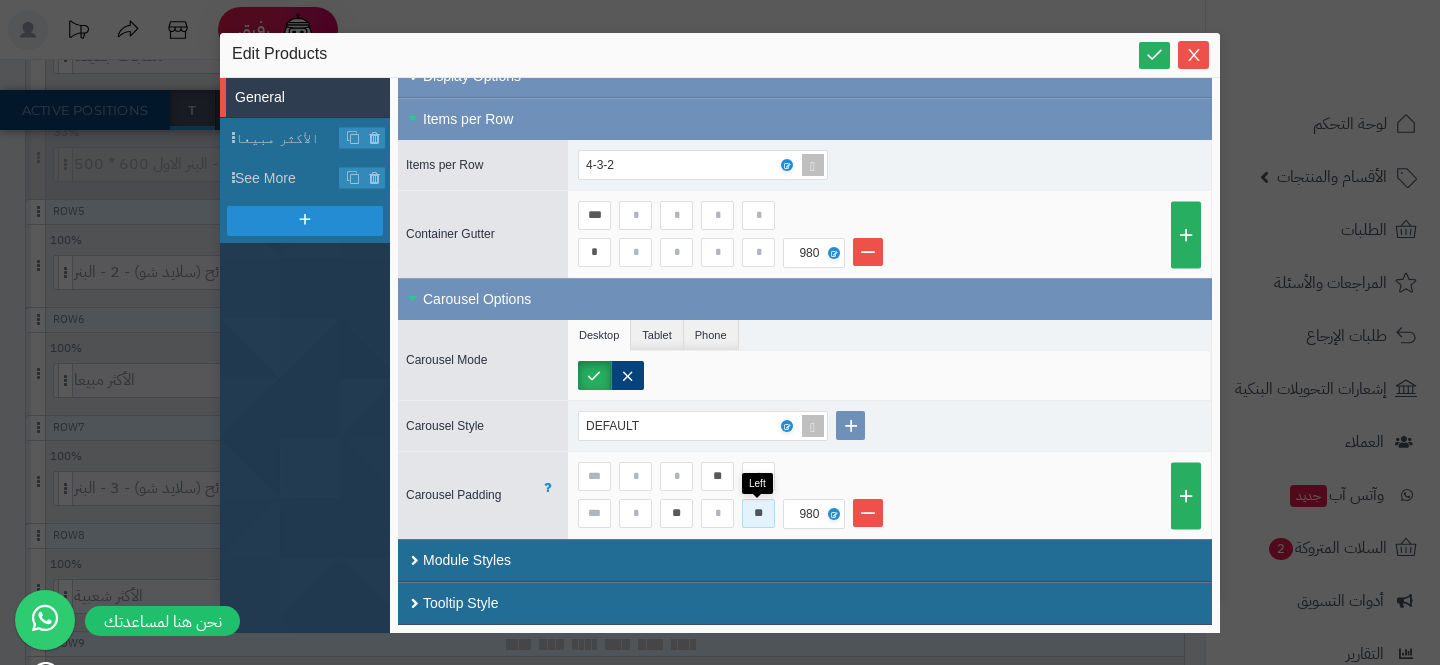 click on "**" at bounding box center (758, 513) 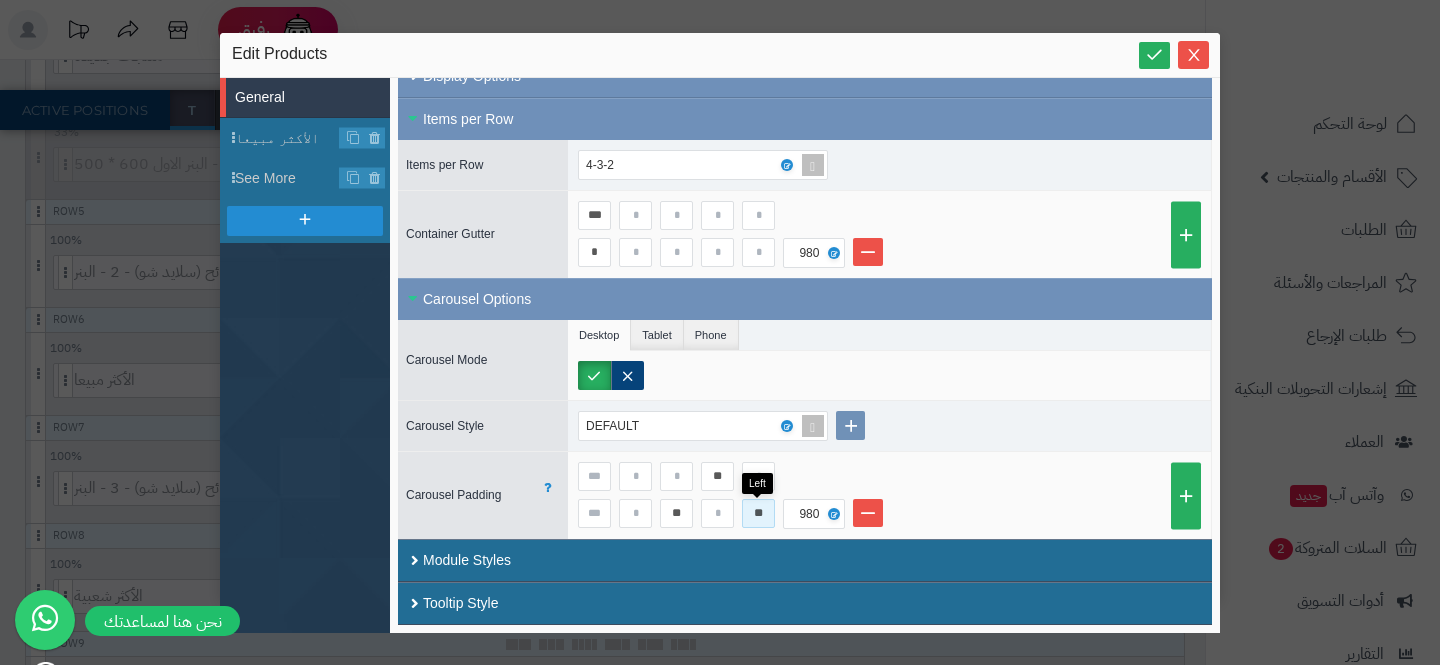 click on "**" at bounding box center (758, 513) 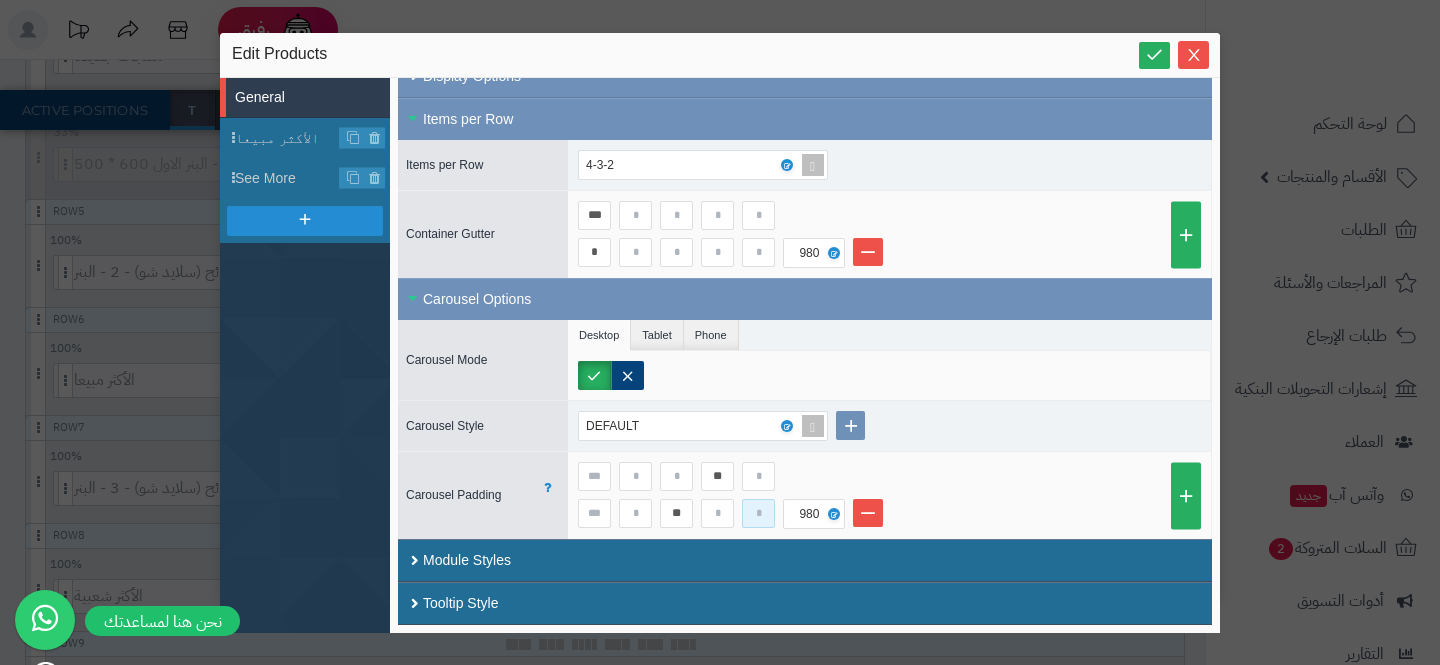 type 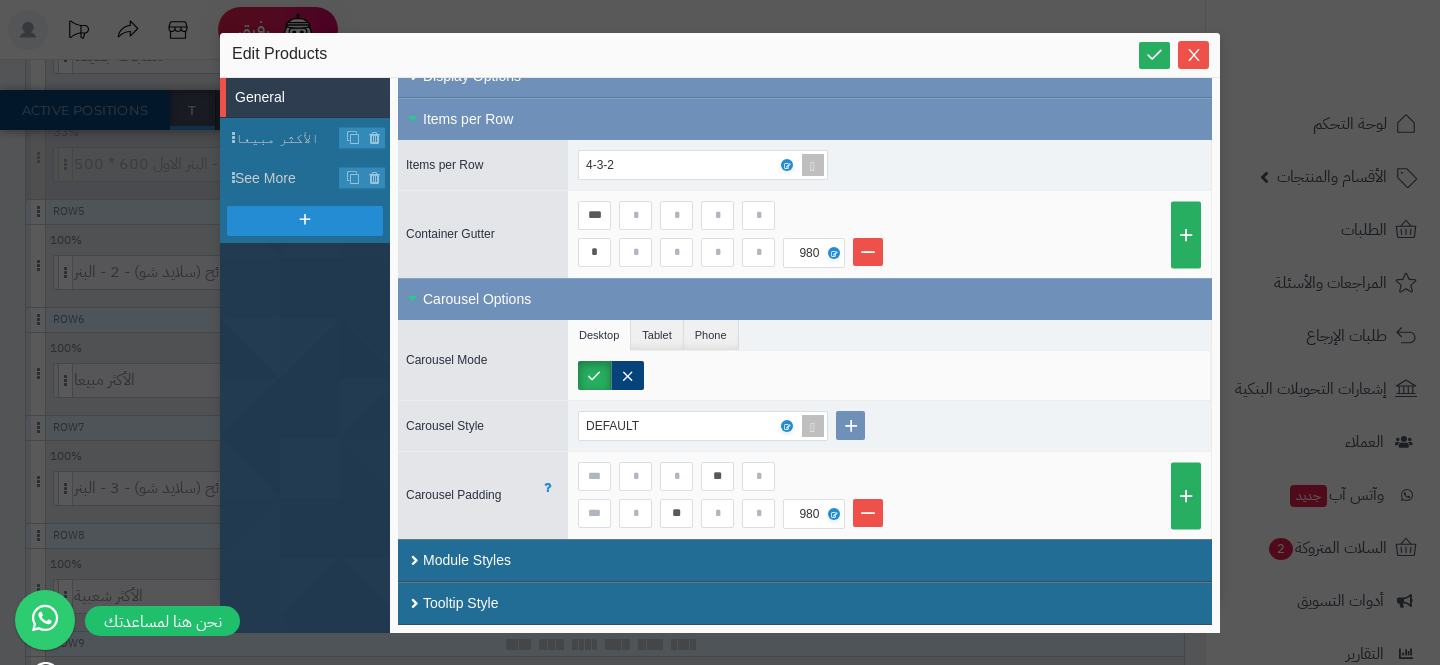 click on "** ** 980" at bounding box center [889, 495] 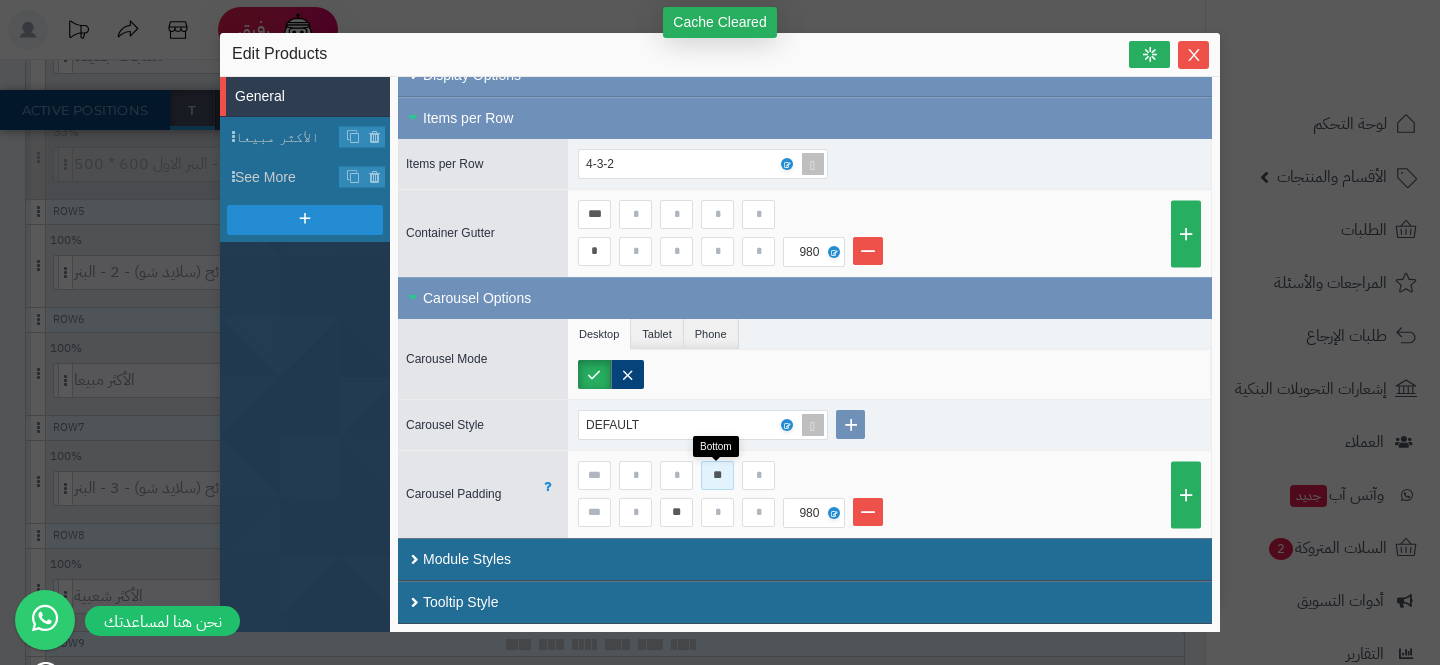 click on "**" at bounding box center [717, 475] 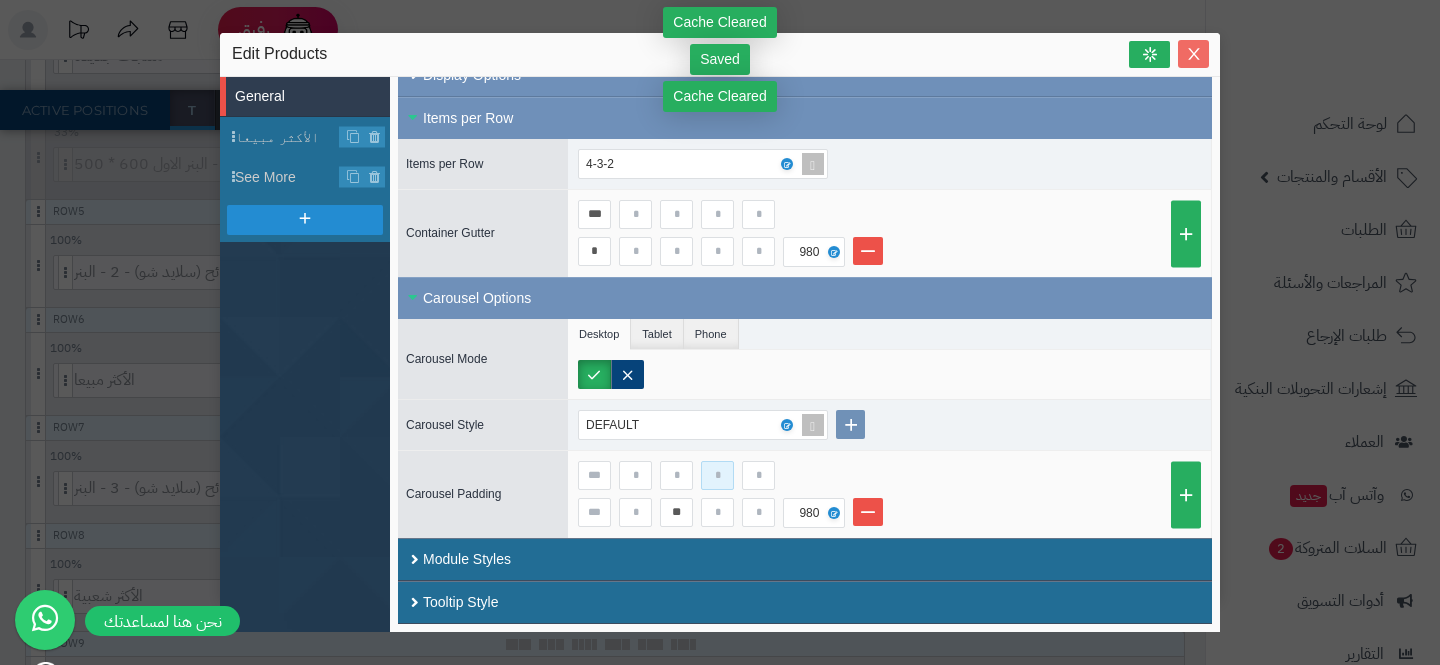 type 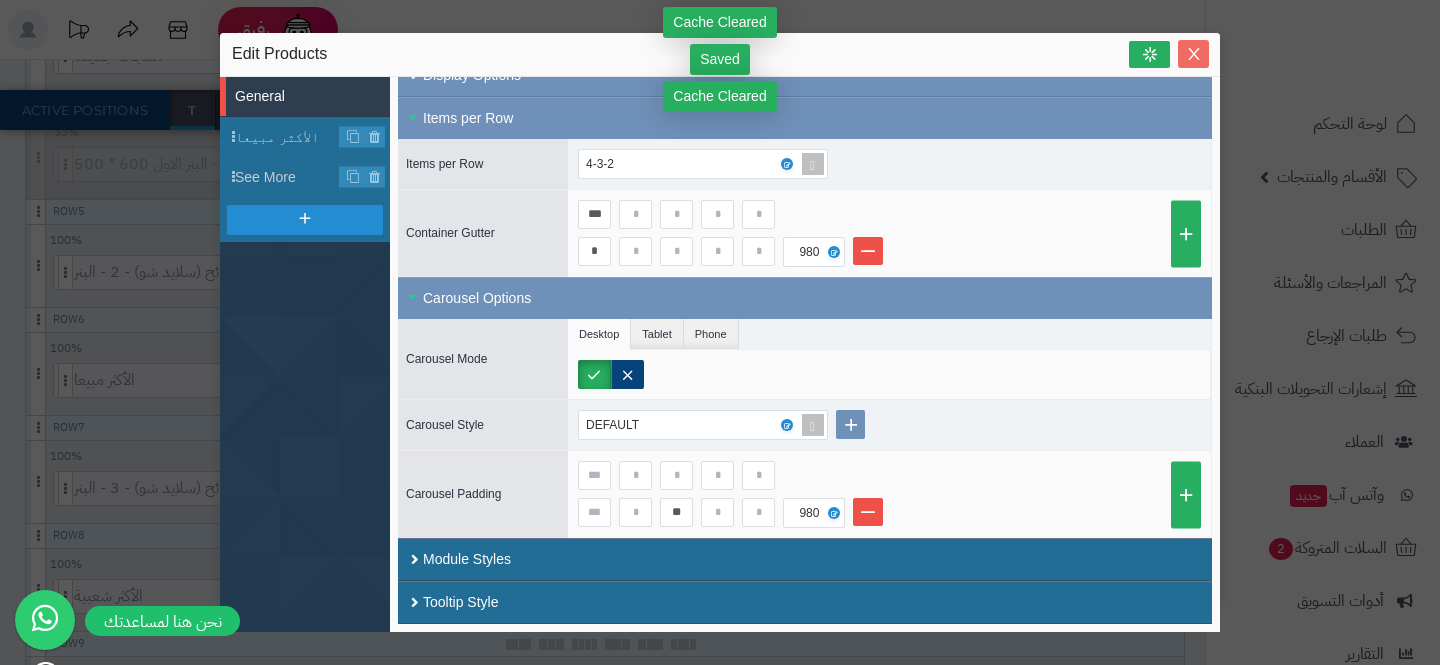click 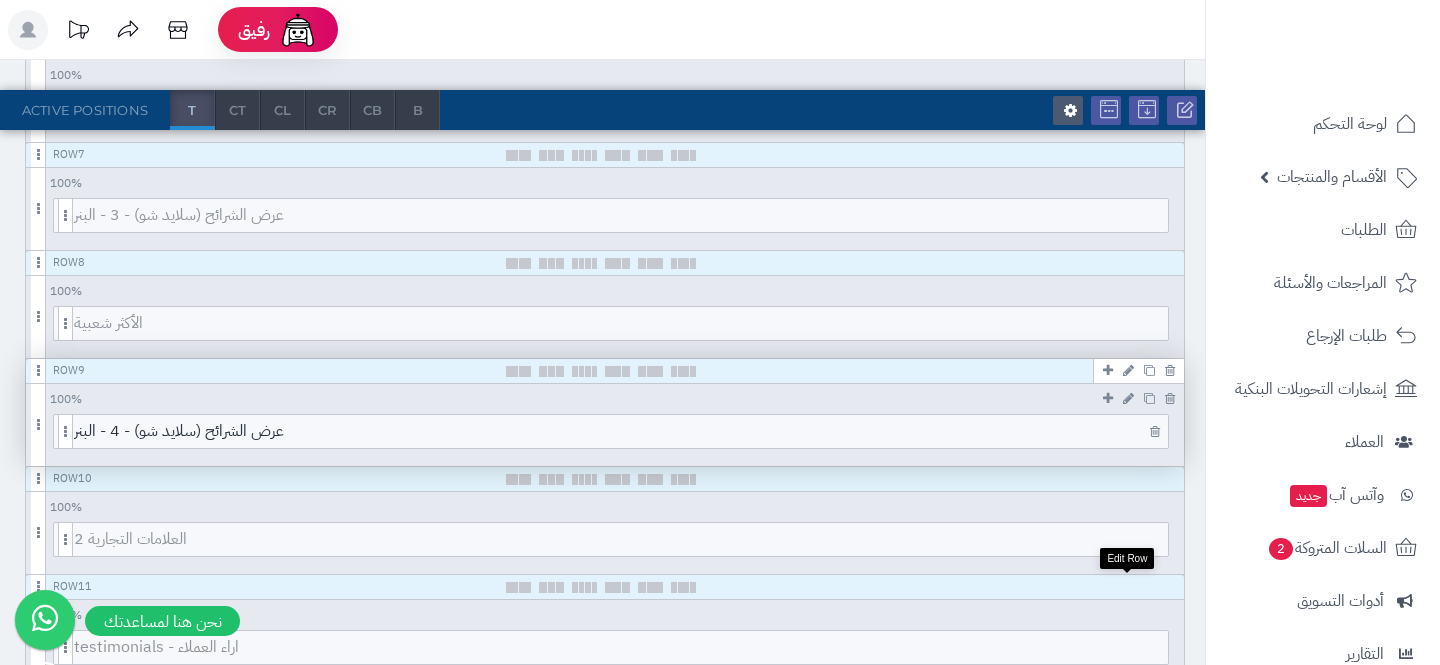 scroll, scrollTop: 1070, scrollLeft: 0, axis: vertical 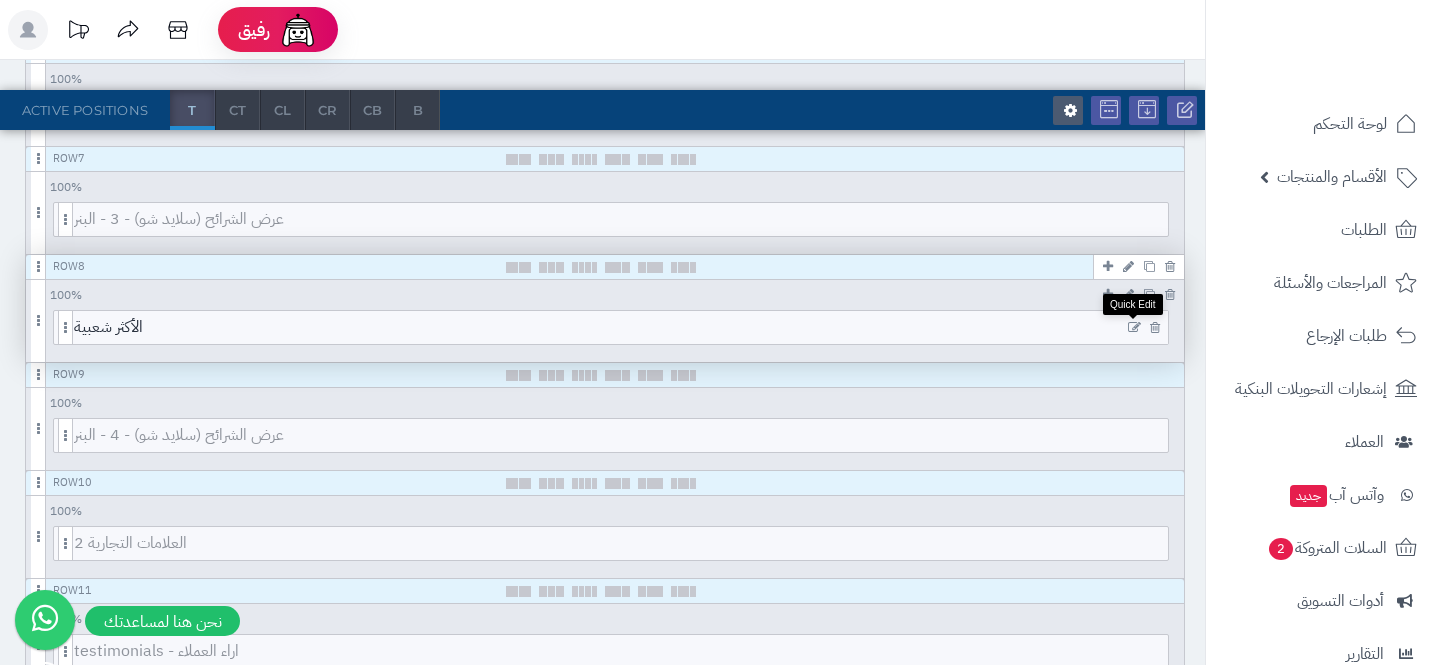 click at bounding box center (1134, 328) 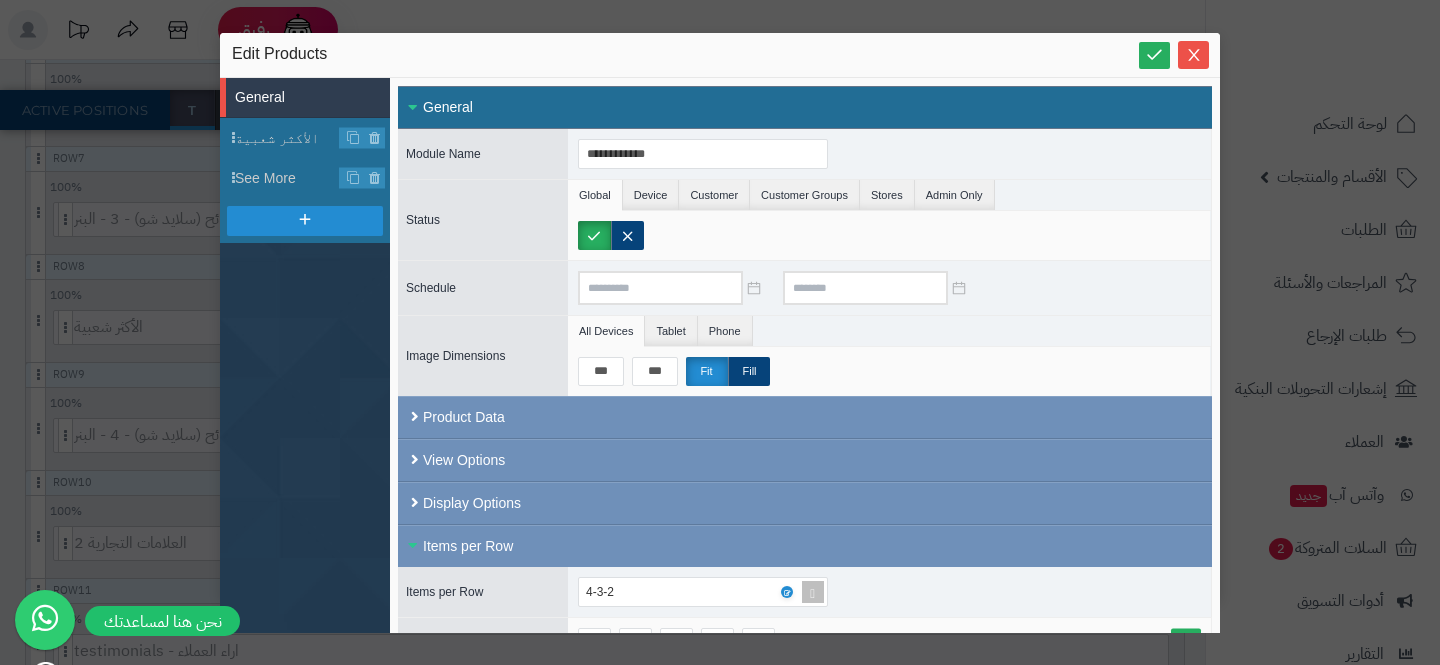 scroll, scrollTop: 427, scrollLeft: 0, axis: vertical 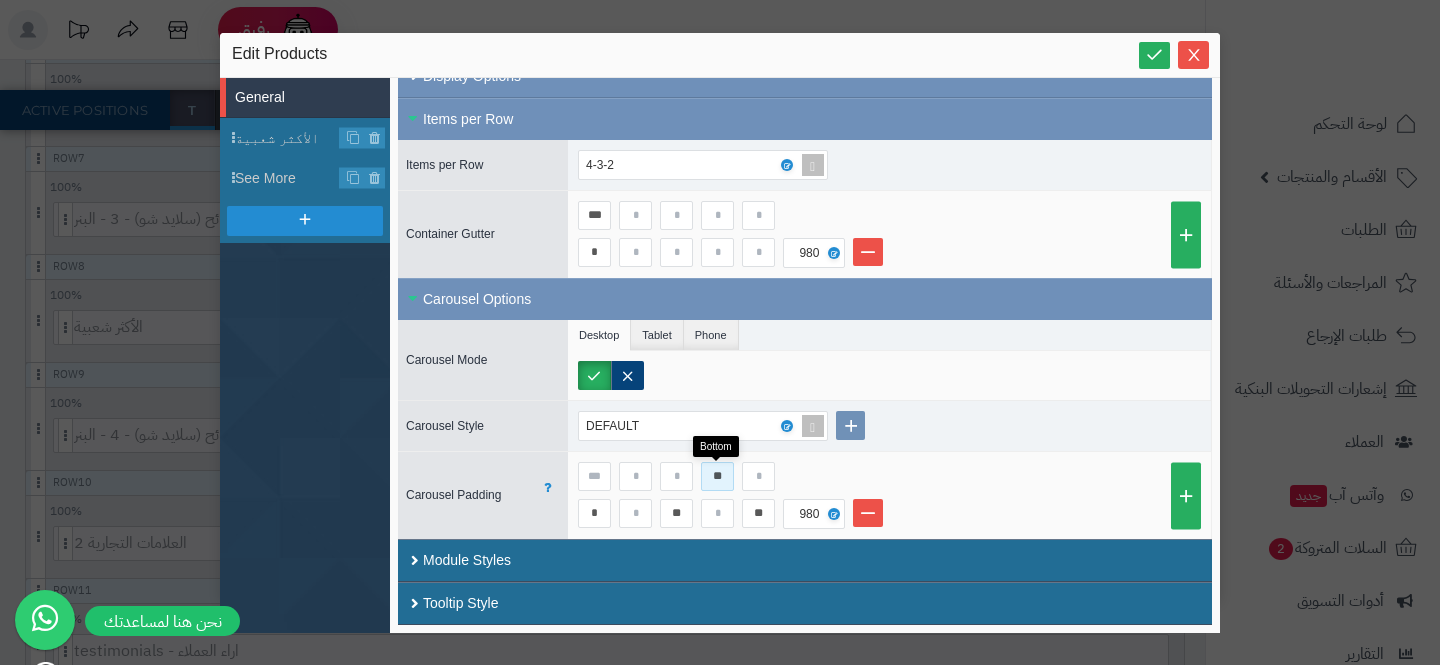 click on "**" at bounding box center (717, 476) 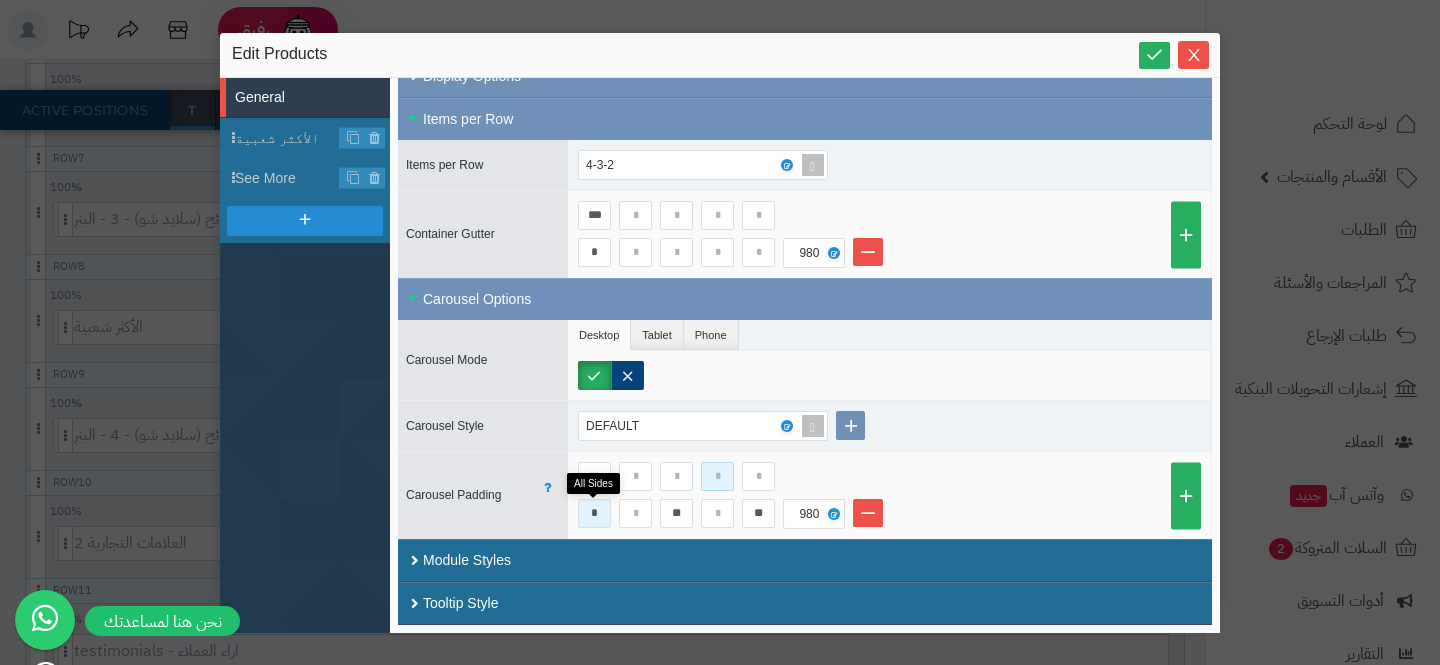 type 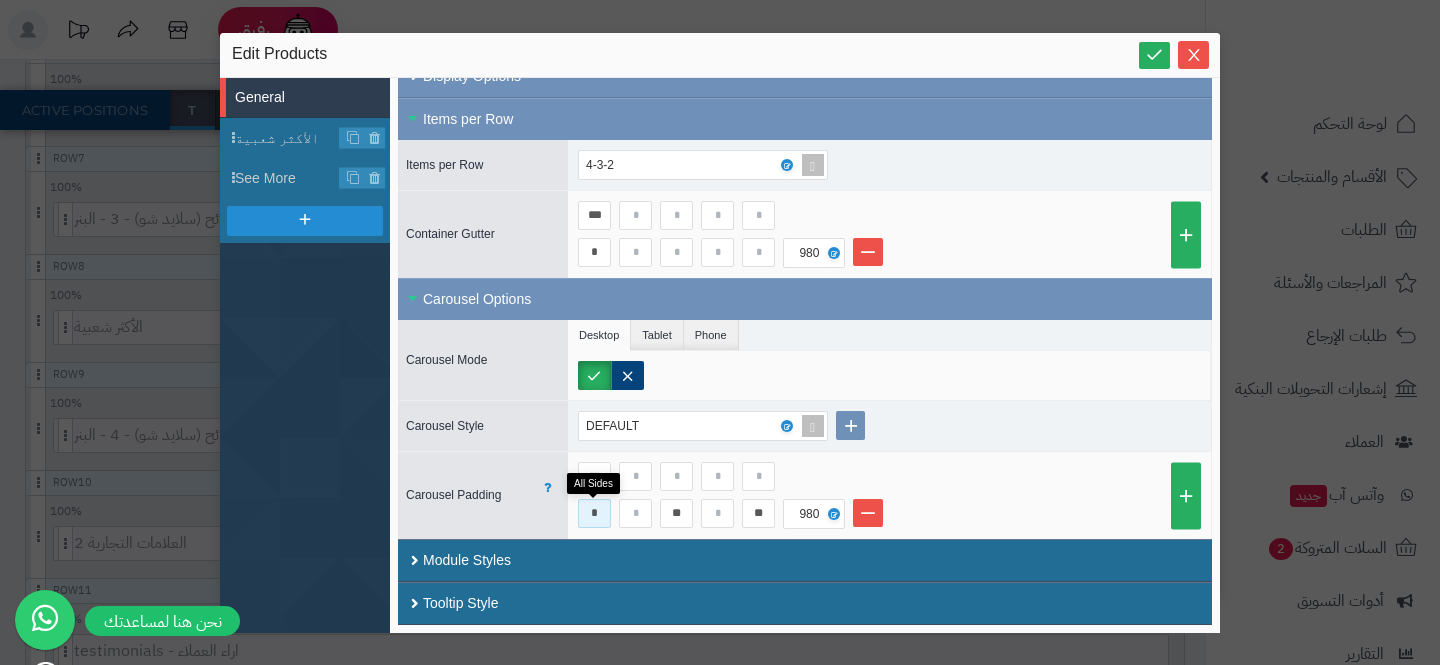 click on "*" at bounding box center [594, 513] 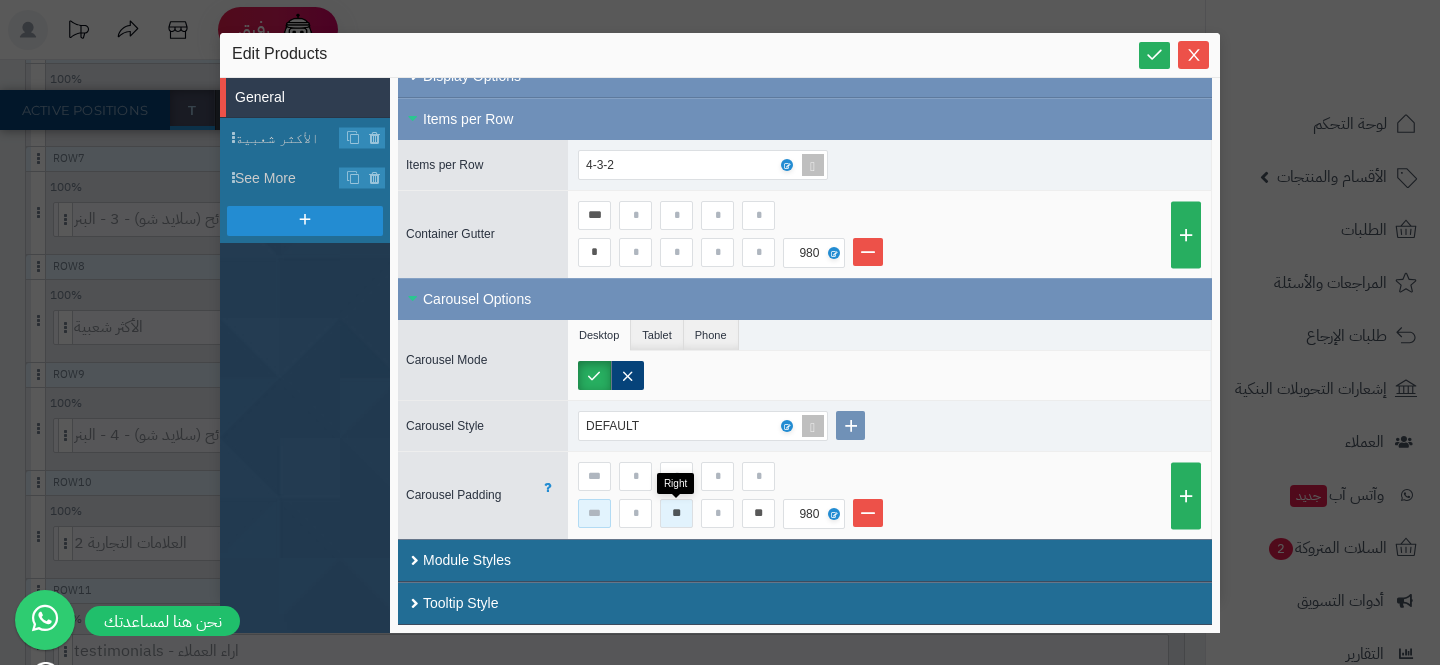 type 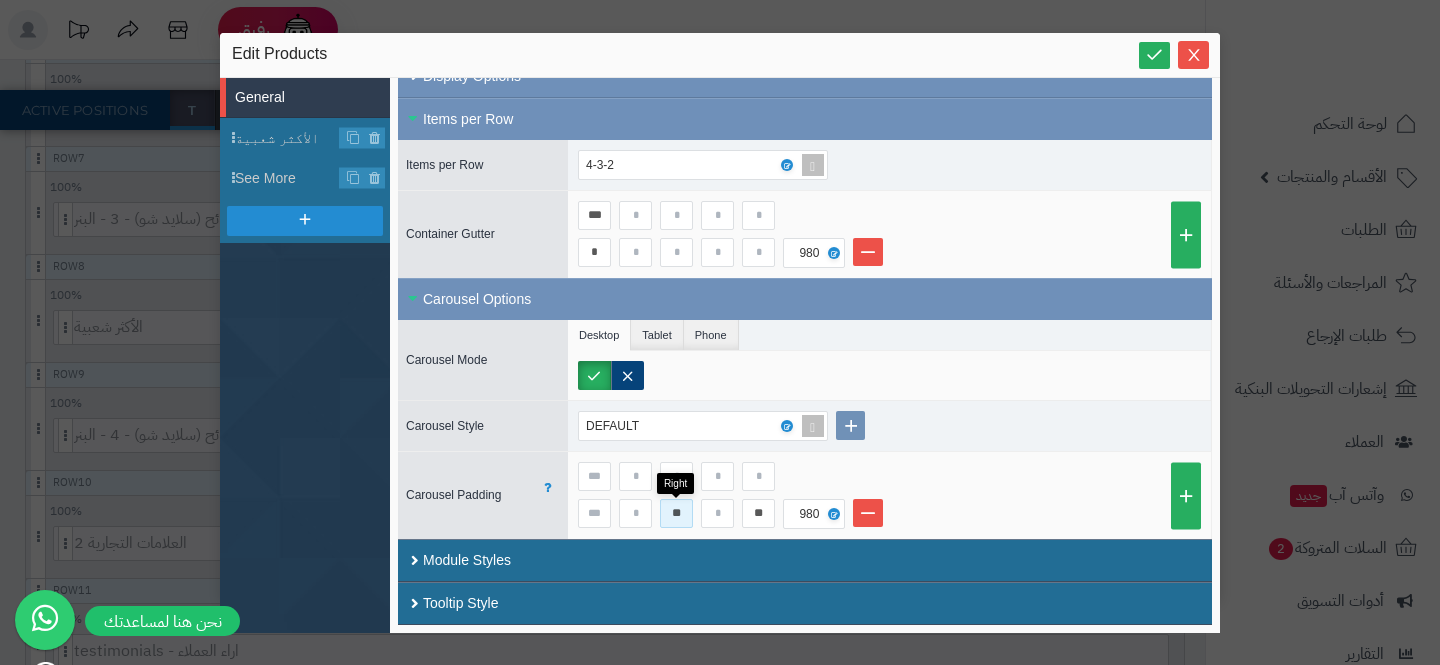 click on "**" at bounding box center (676, 513) 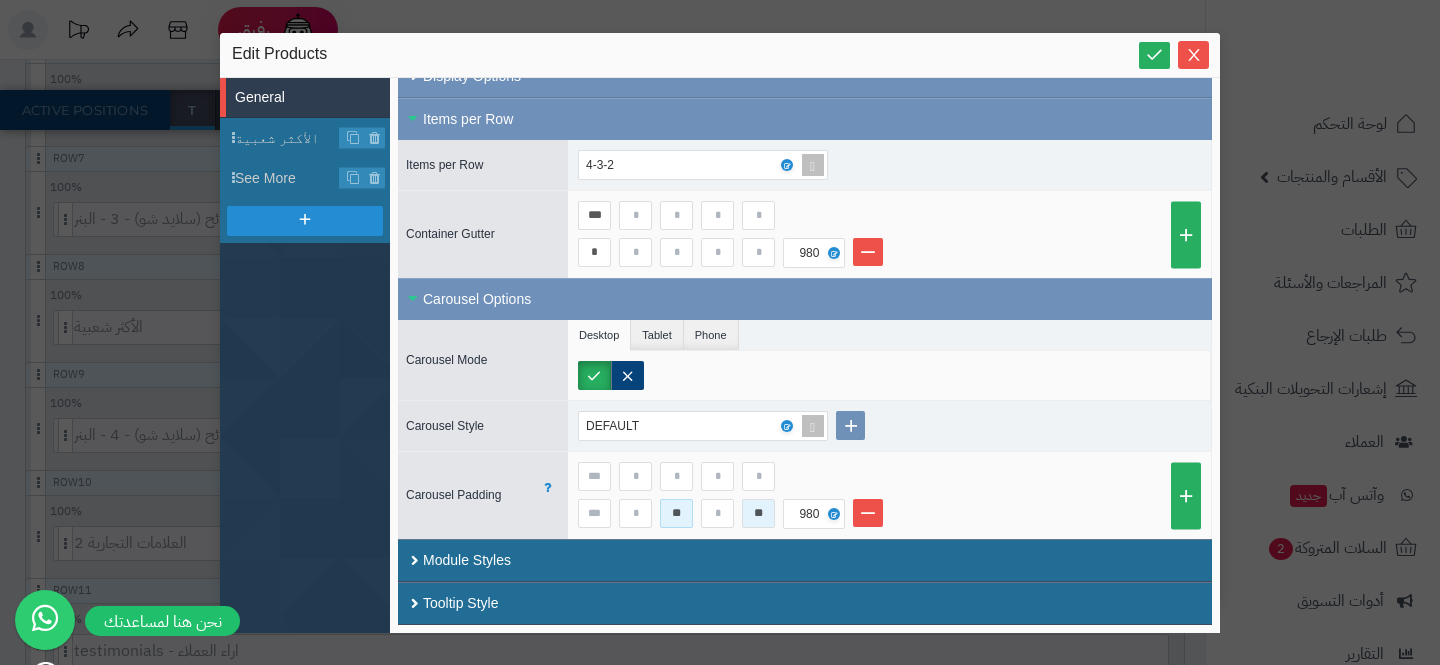 type on "**" 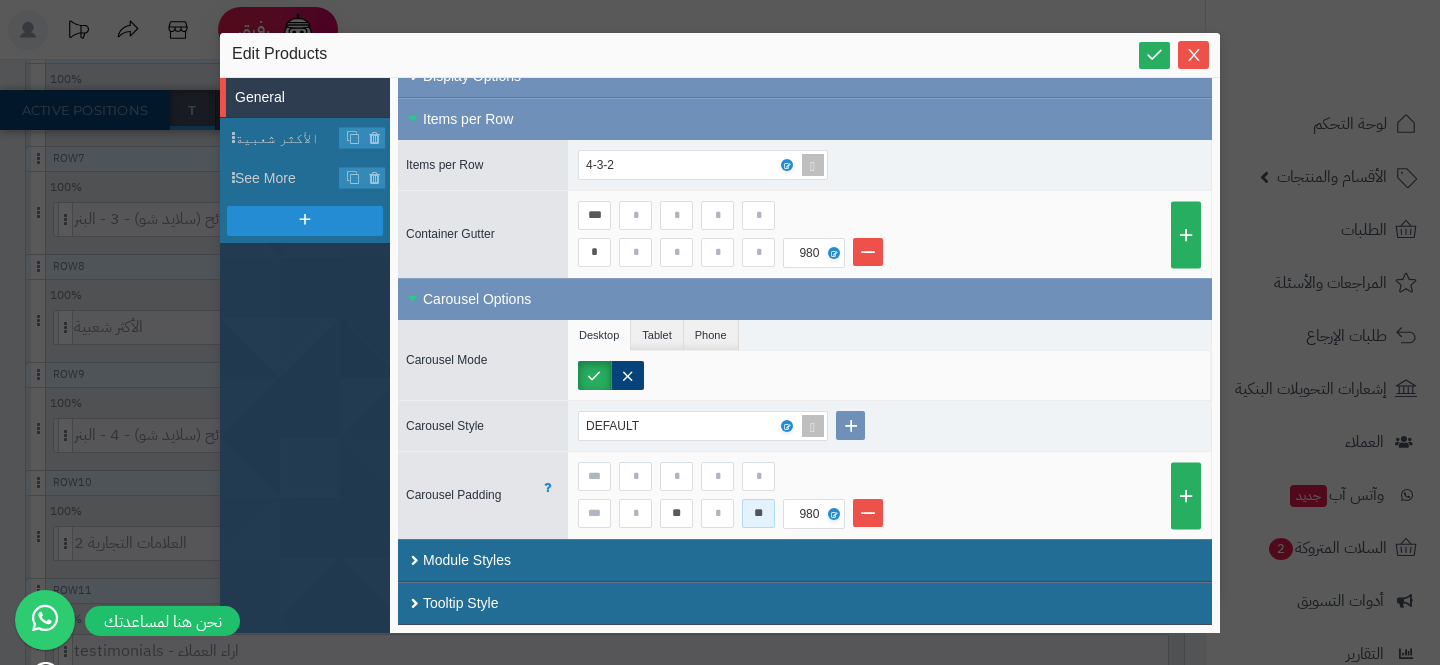 click on "**" at bounding box center (758, 513) 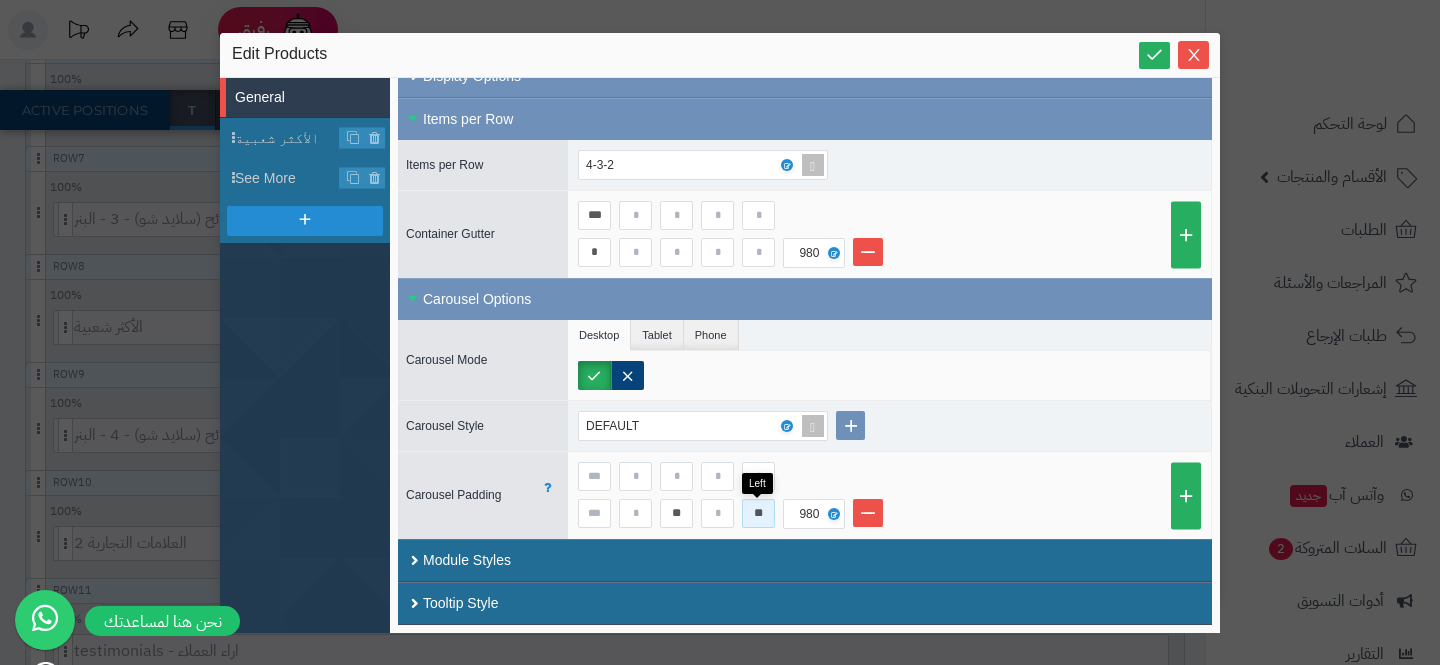 click on "**" at bounding box center (758, 513) 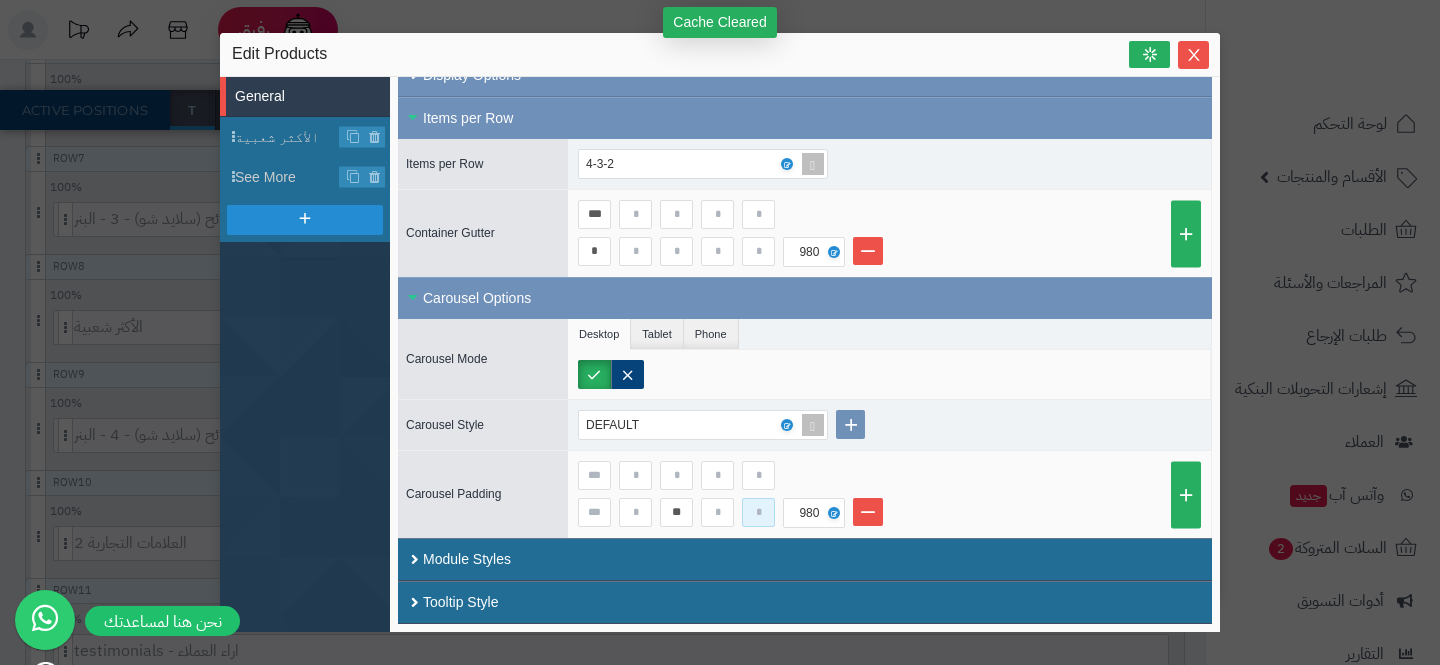 type 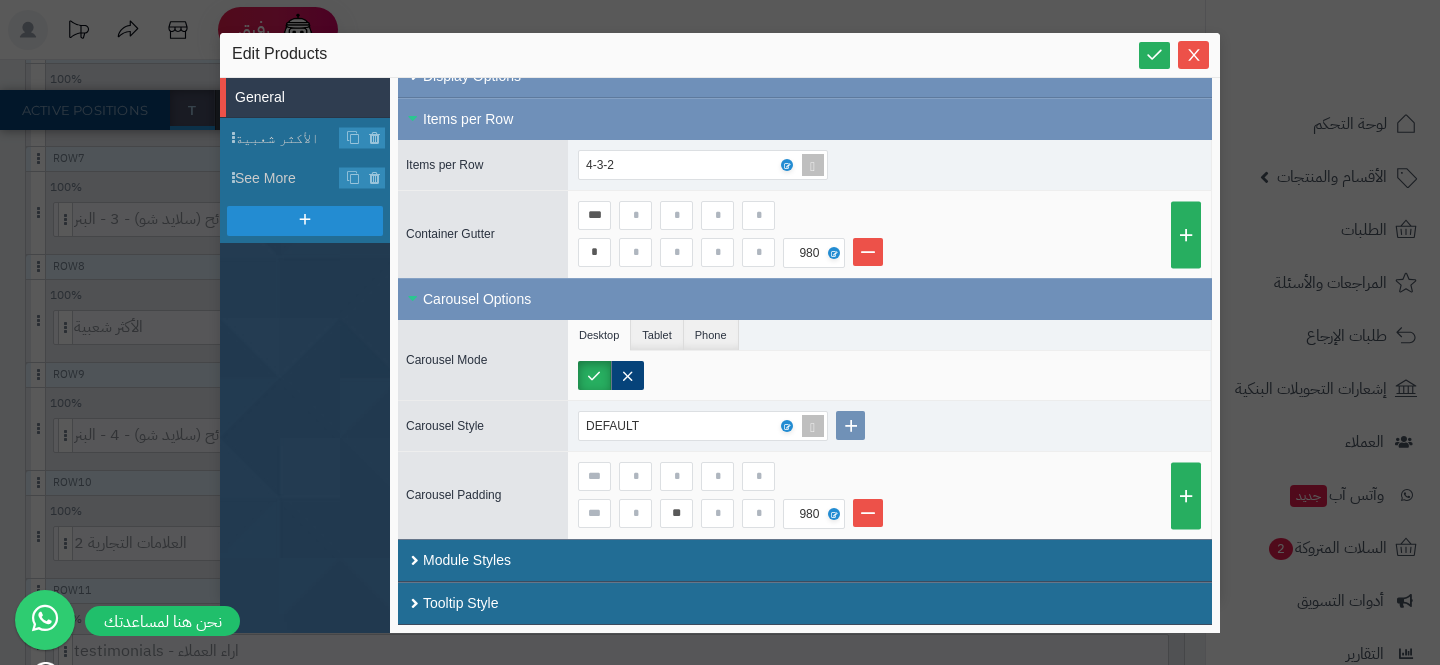 click on "**********" at bounding box center [720, 332] 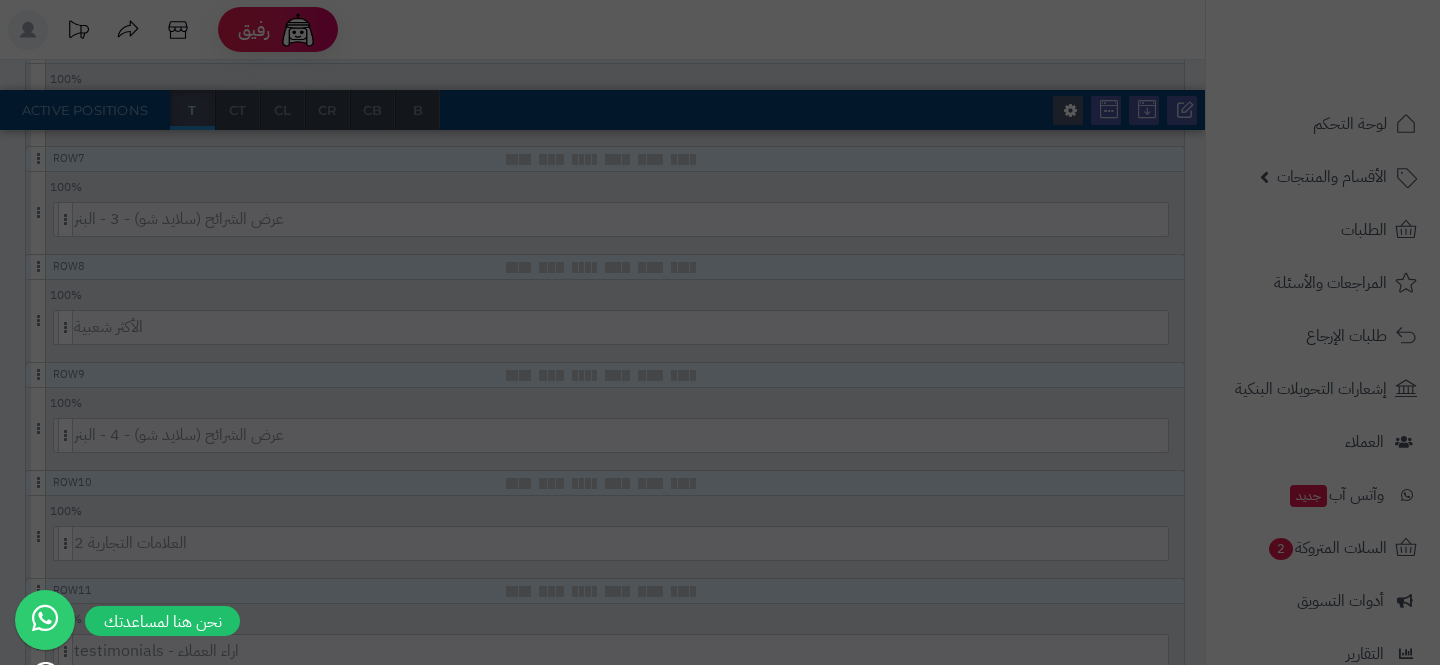 click on "رفيق !
الطلبات معالجة مكتمل إرجاع المنتجات العملاء المتواجدون الان 9 عملاء منتظرين موافقة التسجيل المنتجات غير متوفر
edit matjrah الدعم الفني برجاء تجديد الاشتراك
الباقة المتقدمة
تسجيل الخروج
ادع صديقك  إلى منصة متجرة
عميل متجرة العزيز
قم بدعوة صديقك للاشتراك في الباقات السنوية لمنصة متجرة
ليحصل  هو على 20% خصم وتحصل انت على 20% من قيمة الباقة كخصم عند تجديد اشتراكك
في حال قمت بدعوة أكثر من صديق يمكنك أن تحصل على خصم كامل رسوم التجديد وتجدد إشتراك القادم مجاناً
نسخ الرابط" at bounding box center [720, -738] 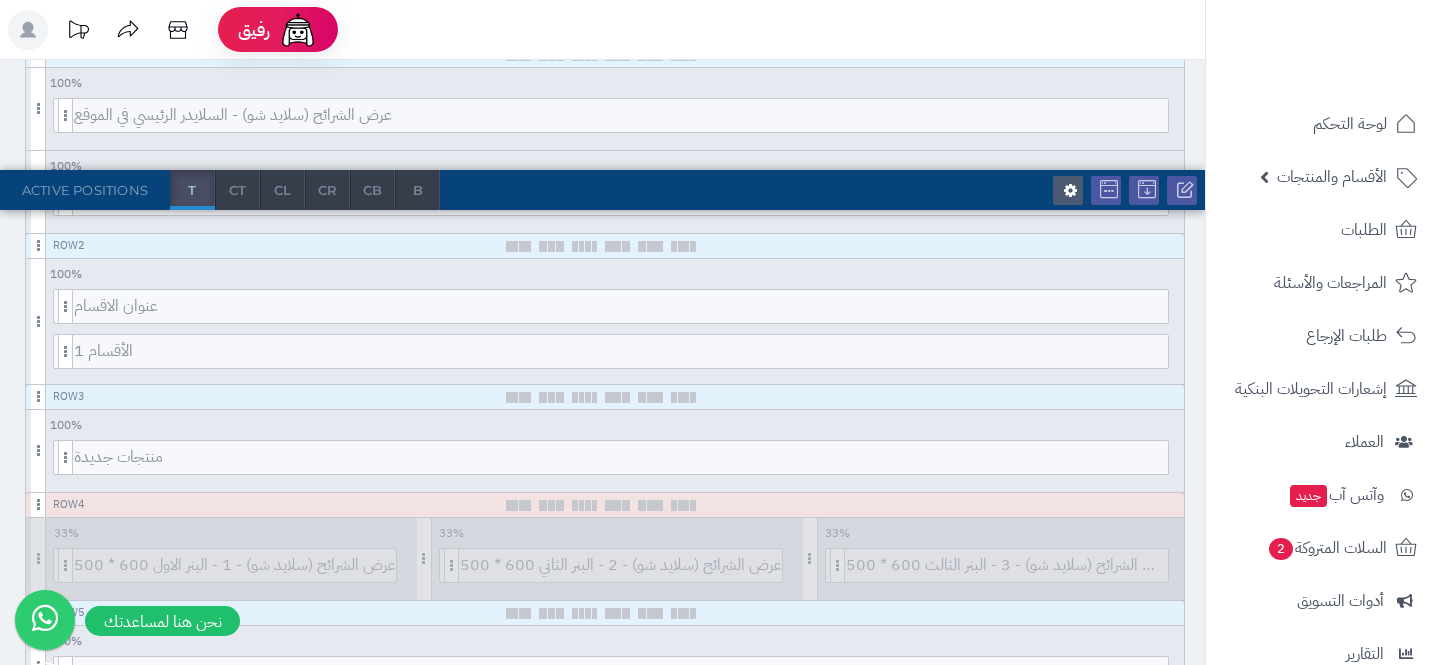 scroll, scrollTop: 0, scrollLeft: 0, axis: both 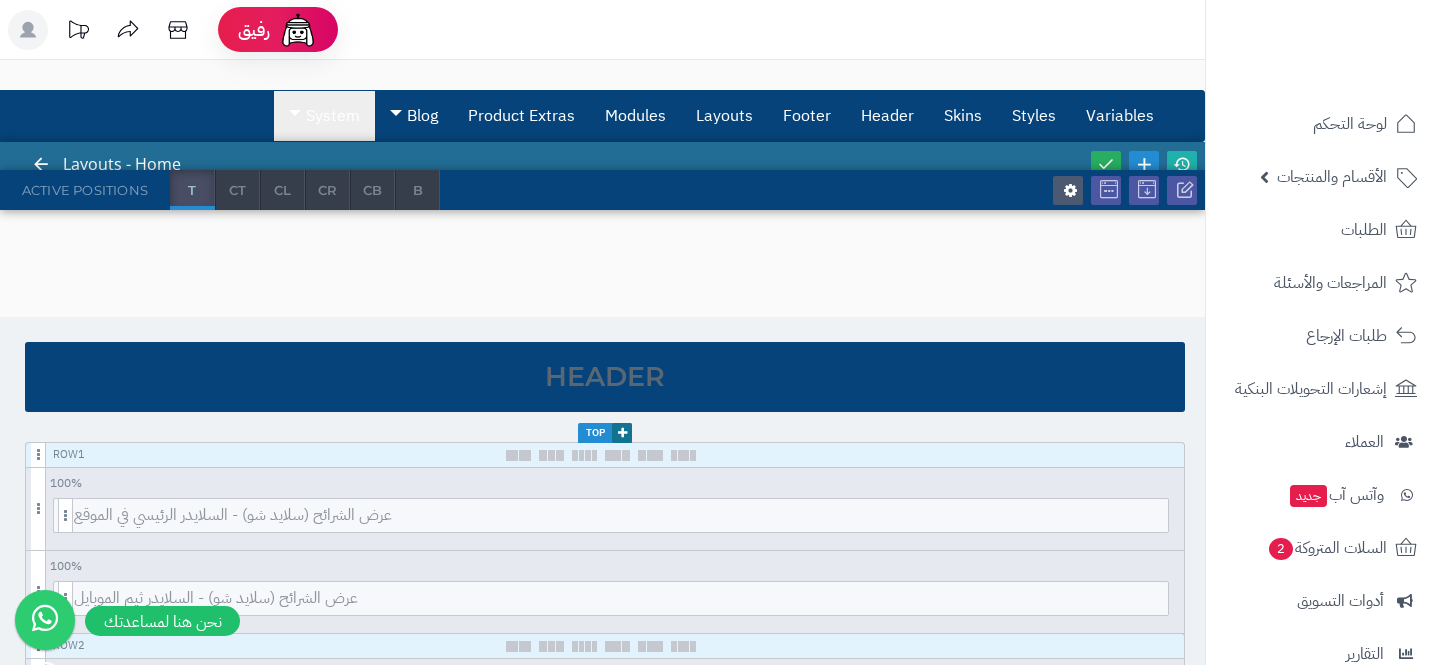 click on "System" at bounding box center [324, 116] 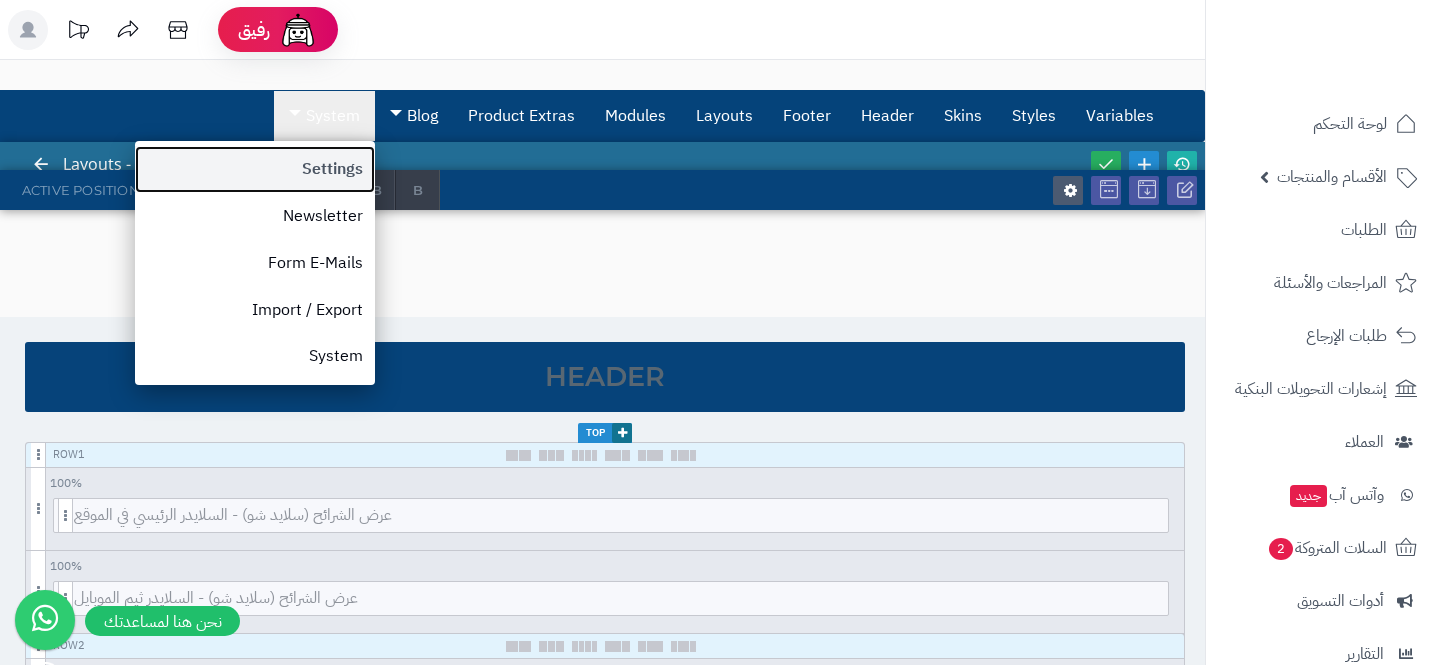 click on "Settings" at bounding box center [255, 169] 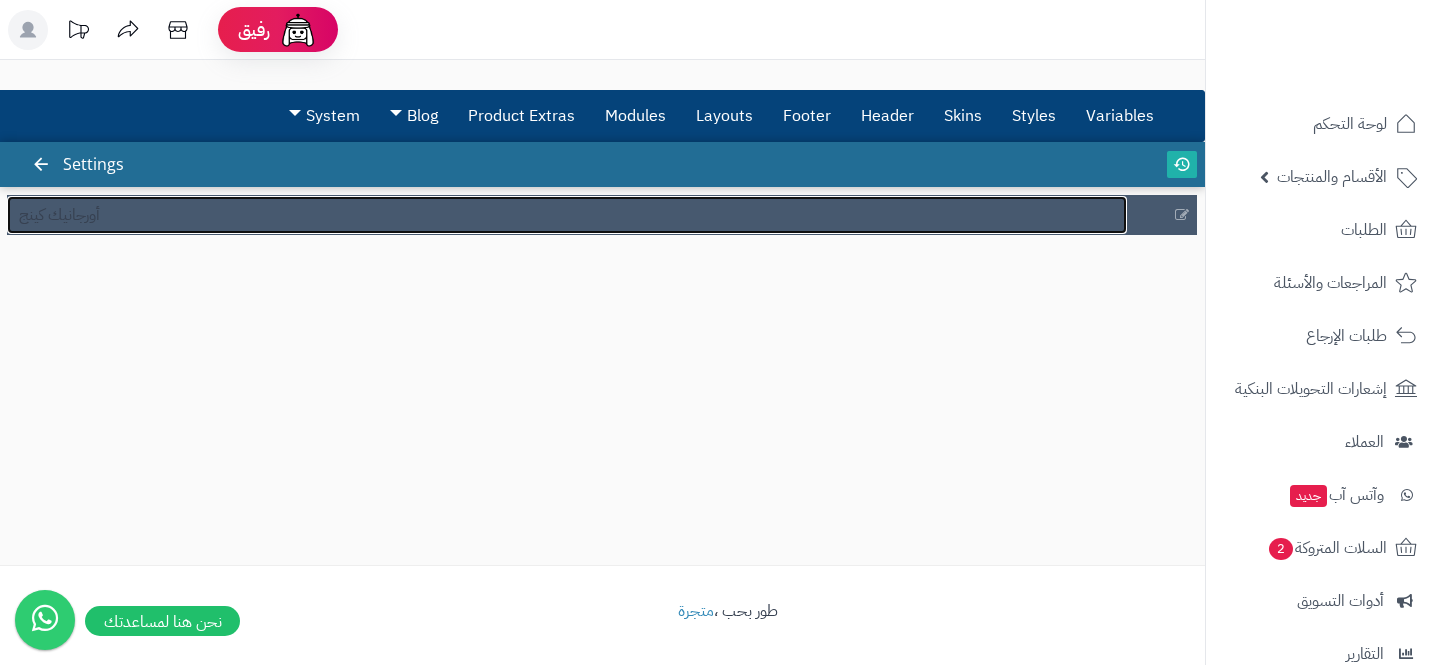 click on "أورجانيك كينج" at bounding box center [567, 215] 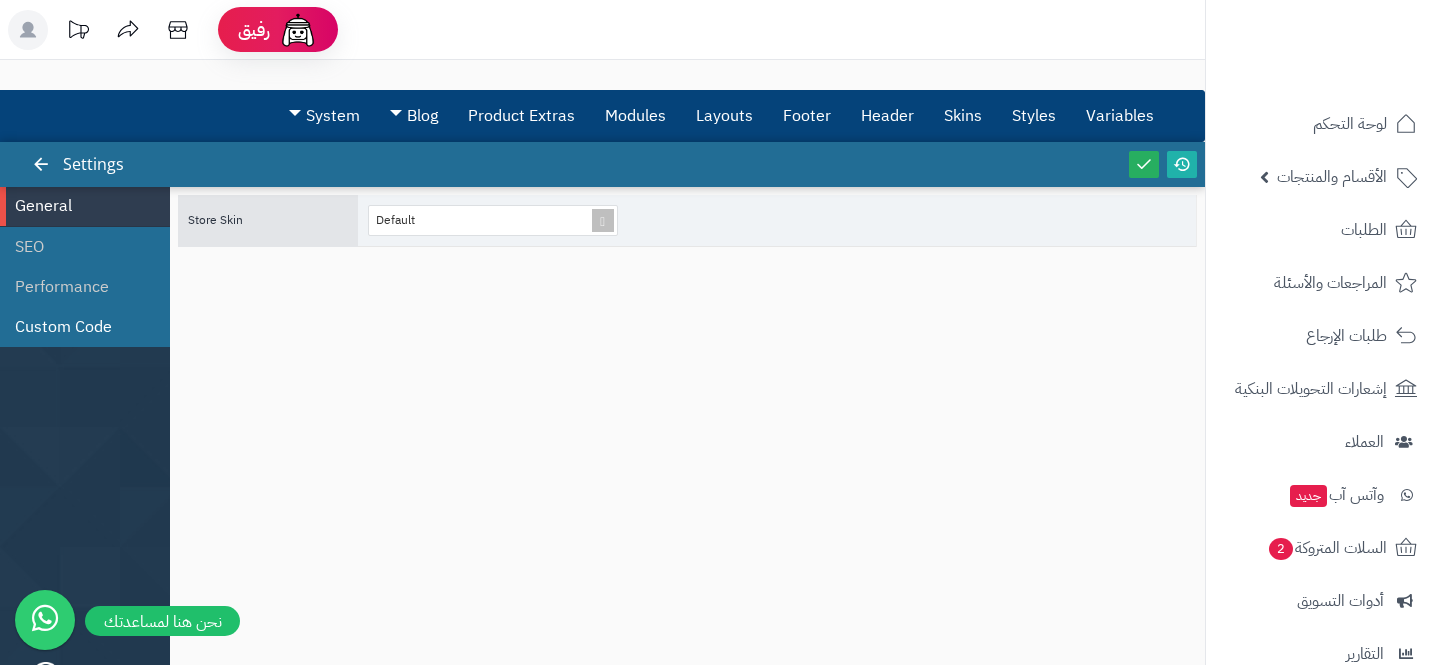 click on "Custom Code" at bounding box center (85, 327) 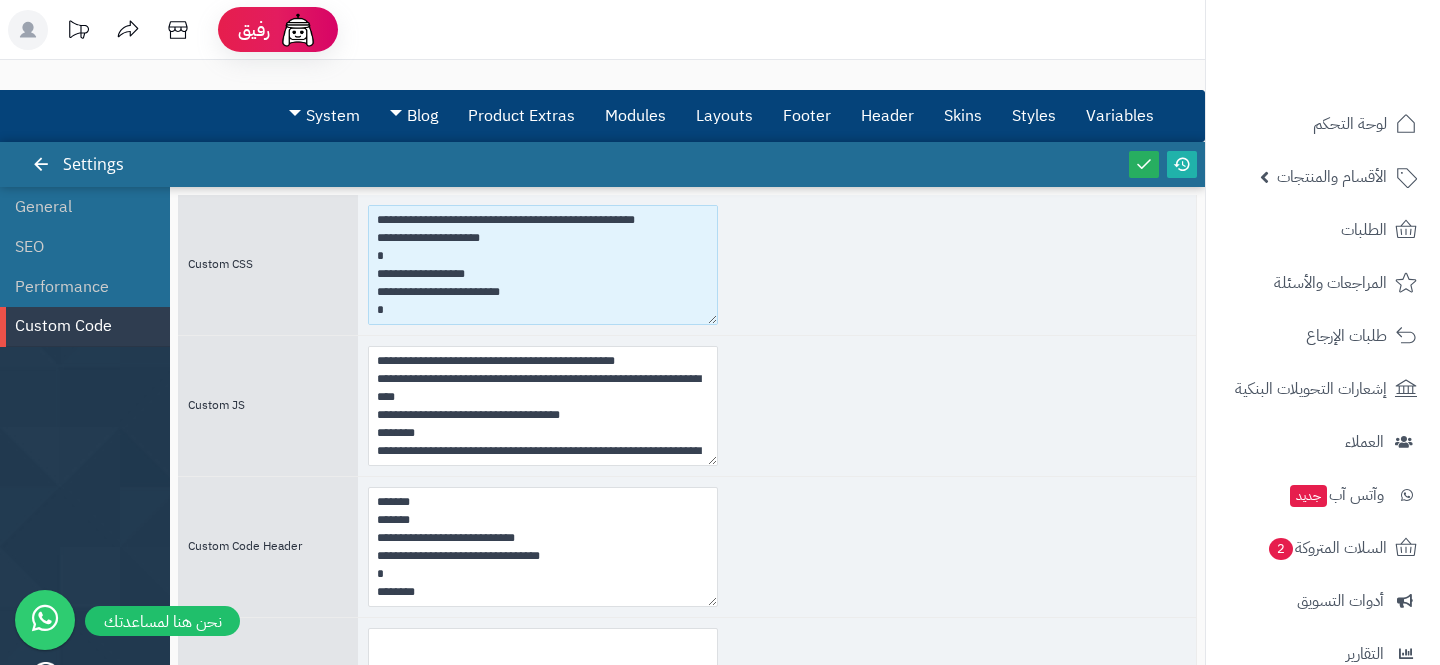click at bounding box center [543, 265] 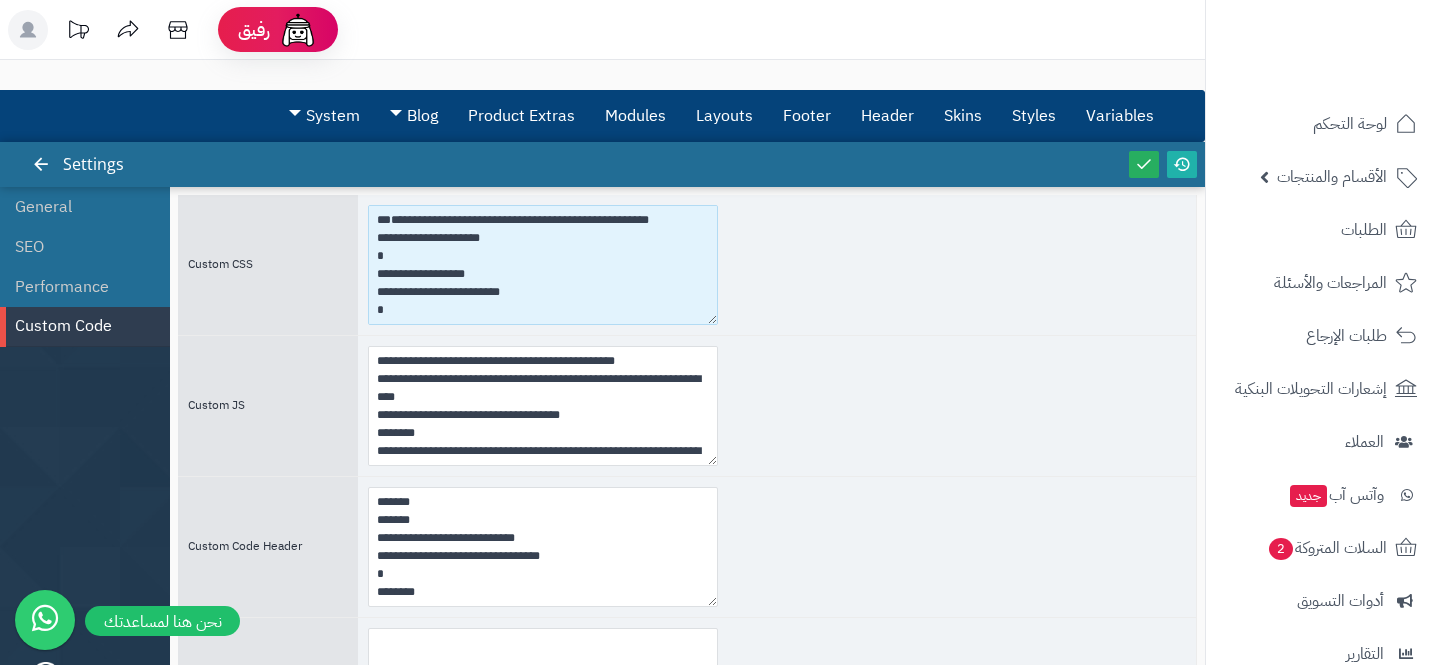 click at bounding box center (543, 265) 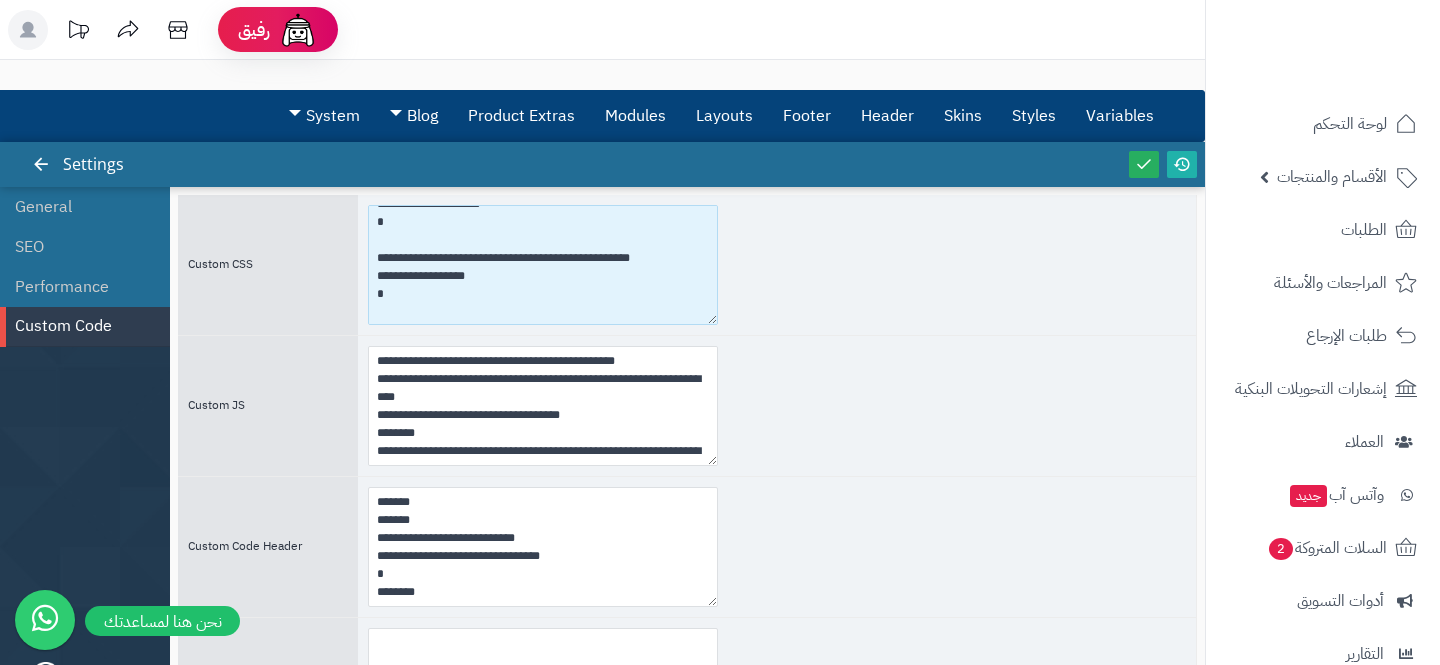 scroll, scrollTop: 240, scrollLeft: 0, axis: vertical 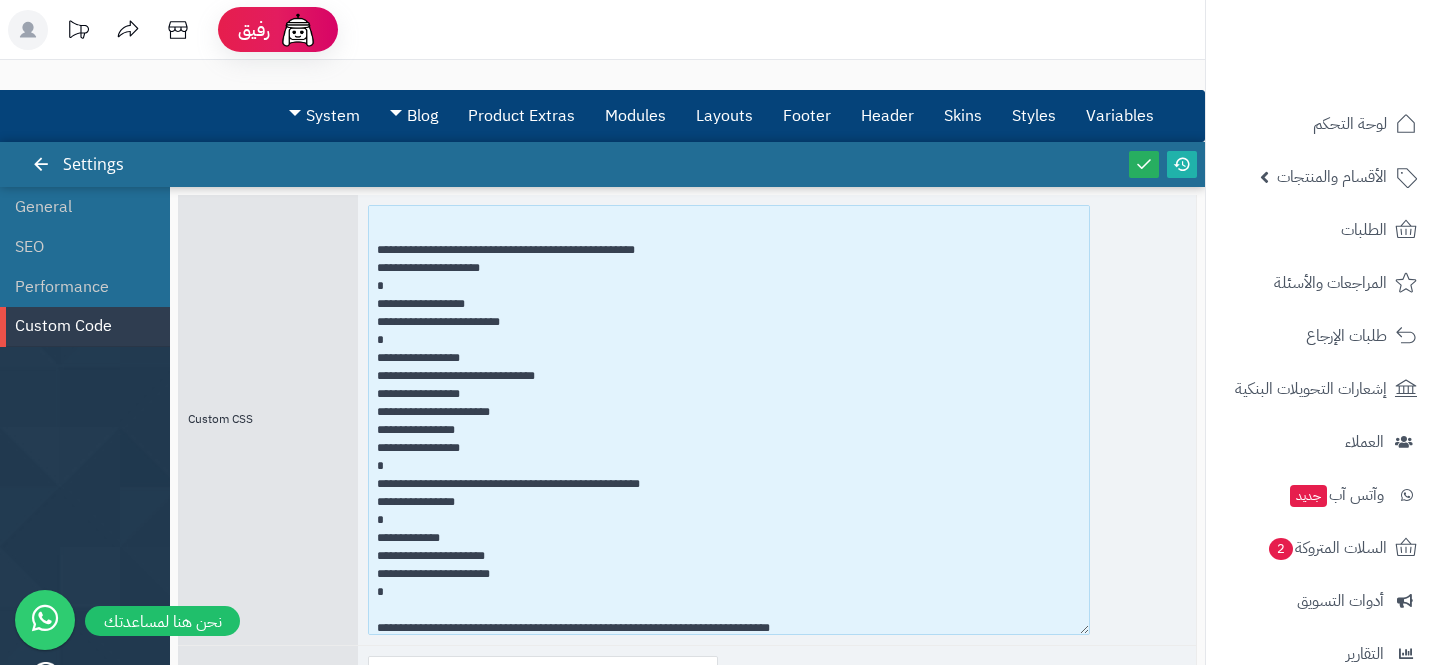 drag, startPoint x: 715, startPoint y: 318, endPoint x: 1087, endPoint y: 634, distance: 488.09836 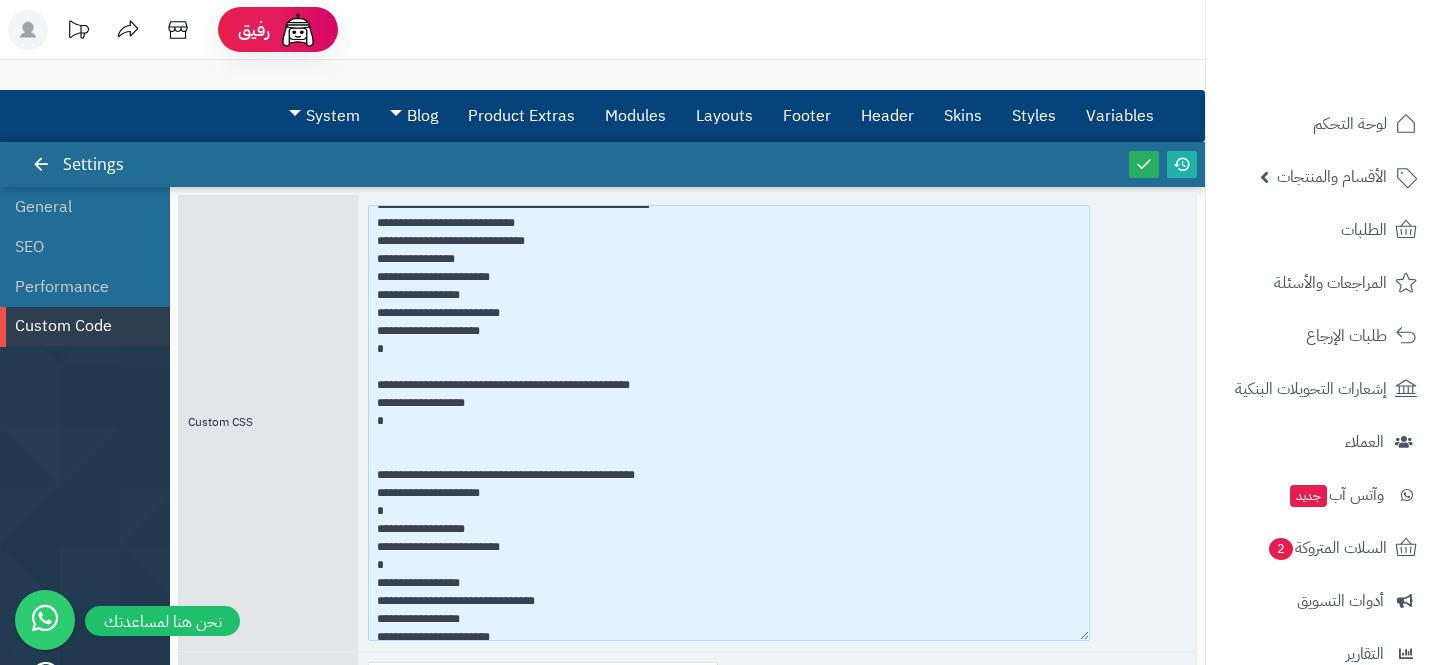scroll, scrollTop: 0, scrollLeft: 0, axis: both 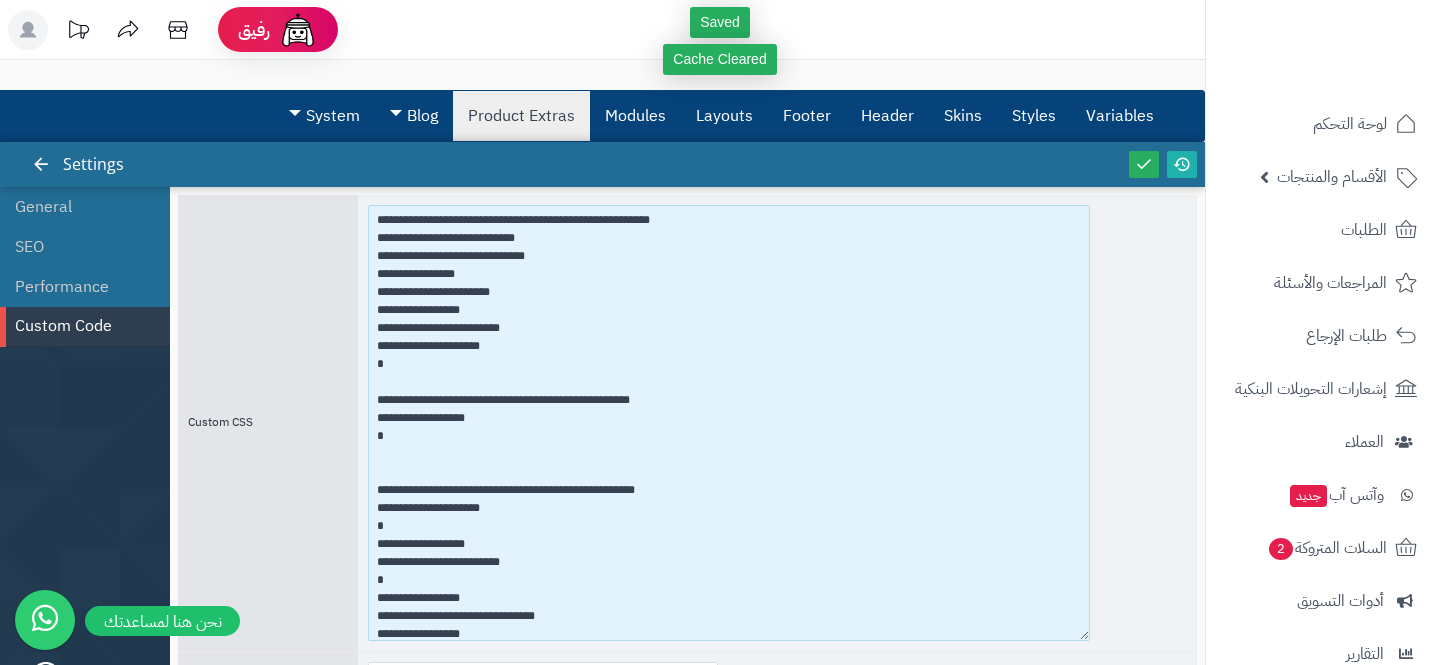 type on "**********" 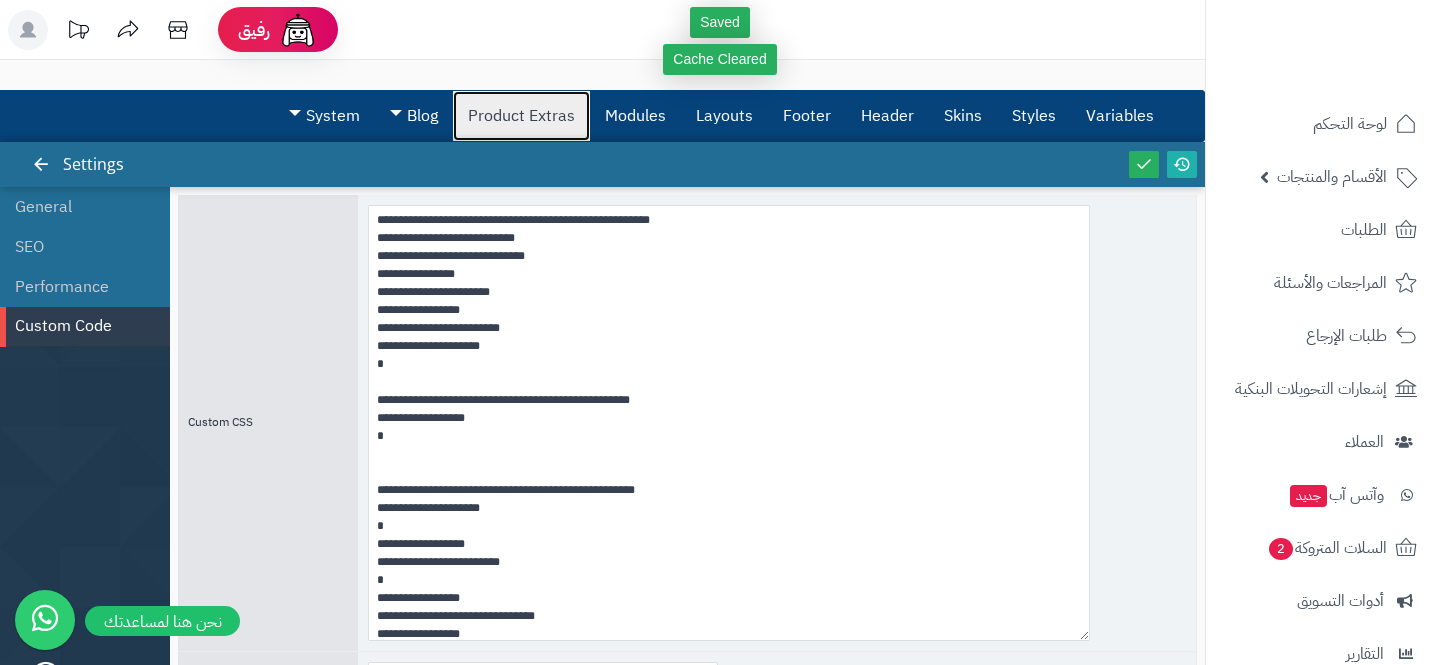 click on "Product Extras" at bounding box center (521, 116) 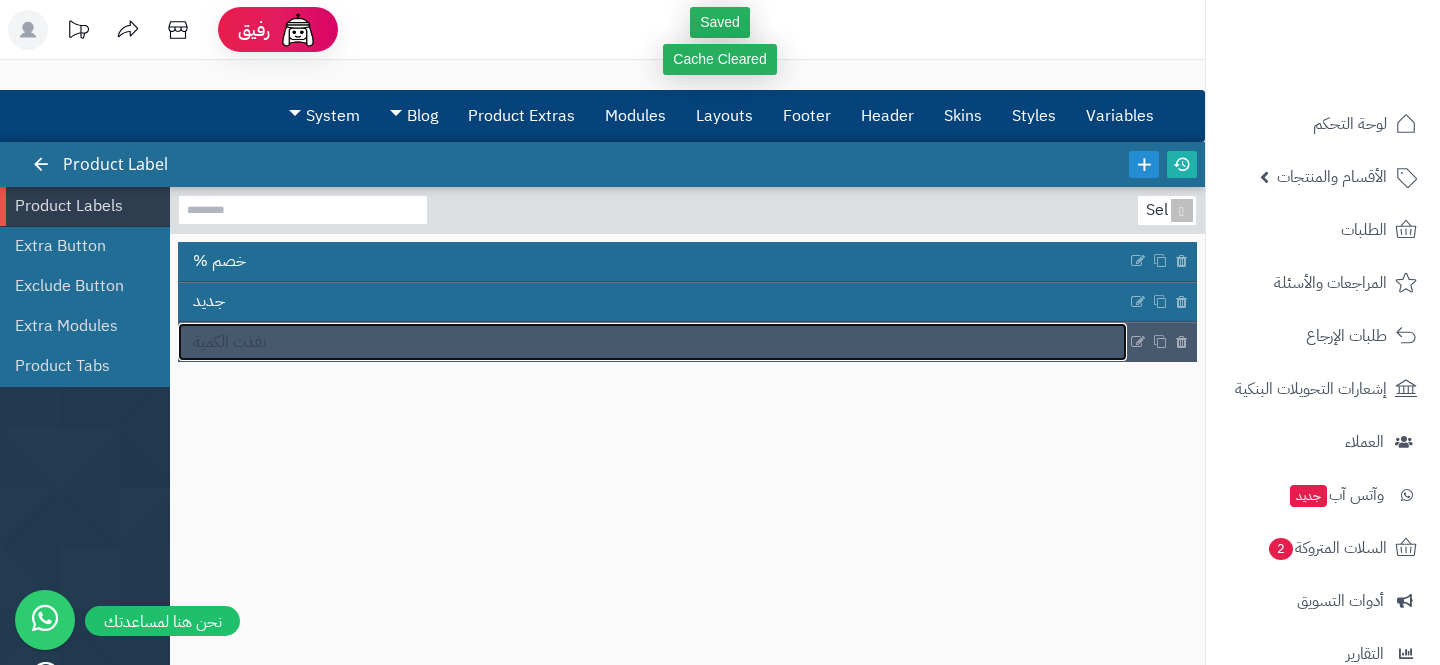 click on "نفذت الكمية" at bounding box center [652, 342] 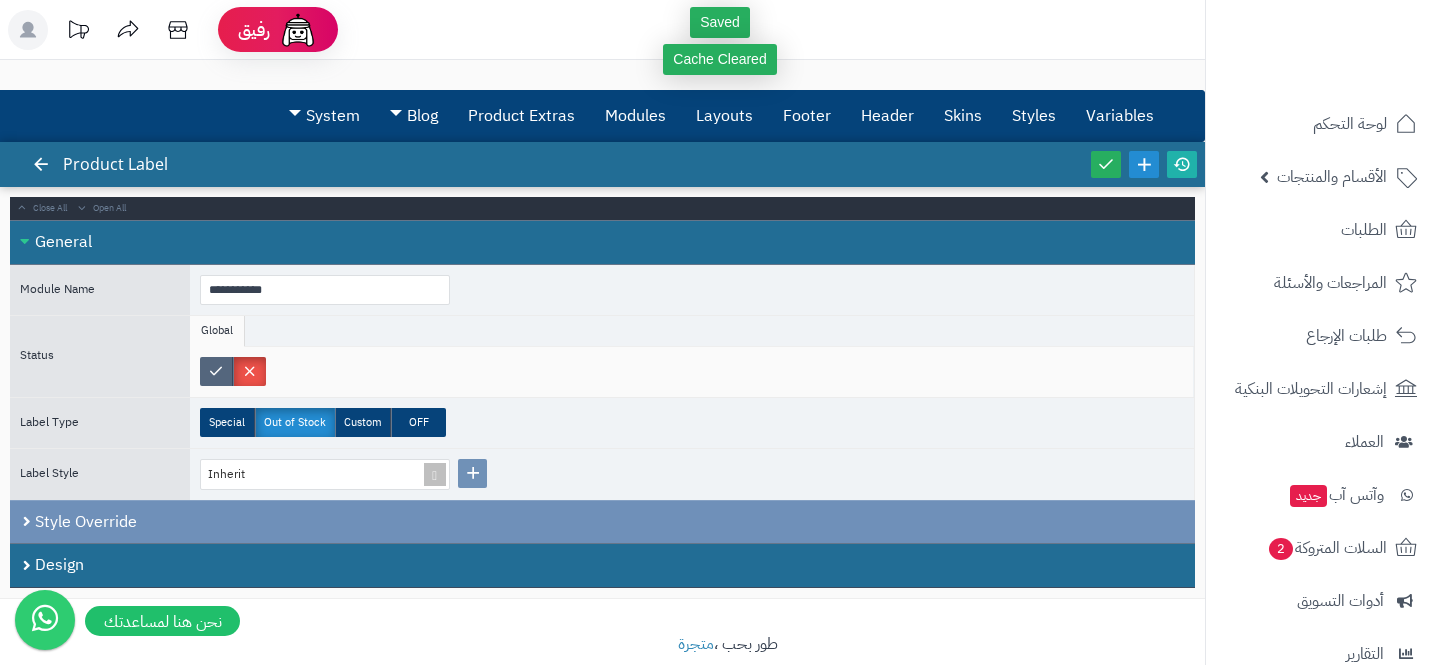 click at bounding box center (216, 371) 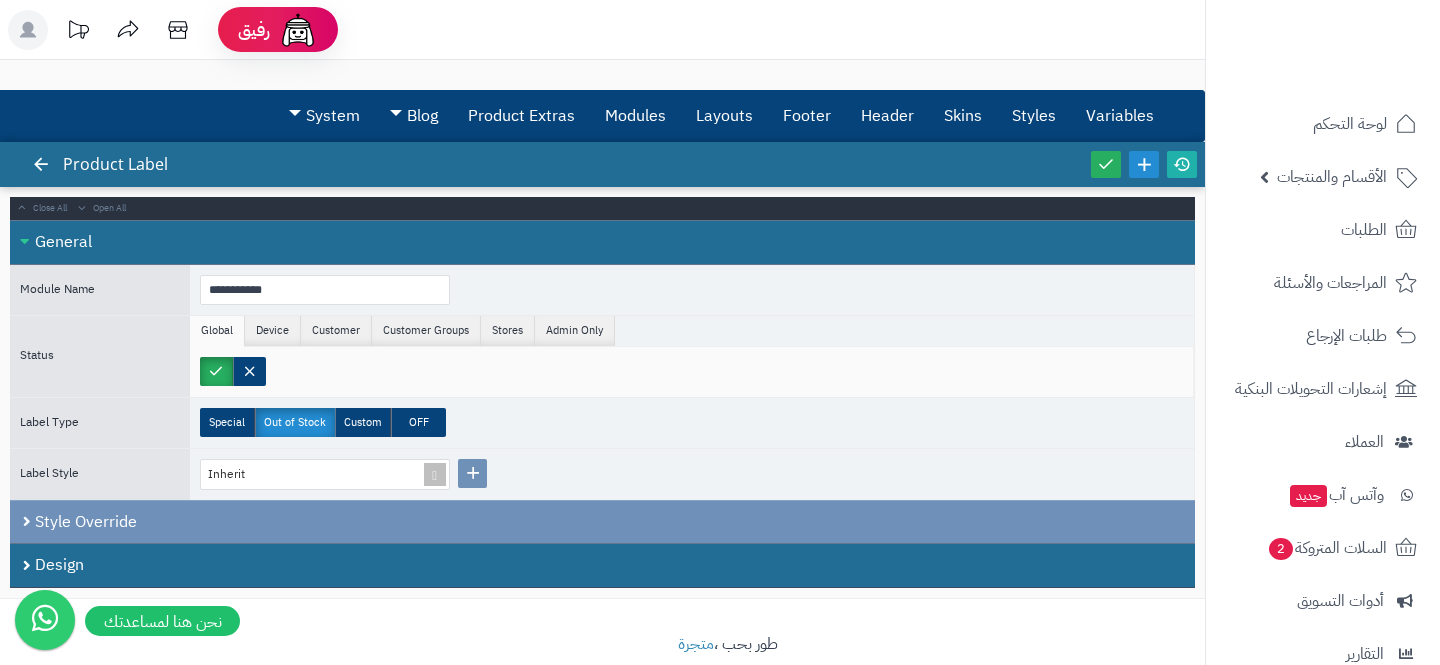 click at bounding box center [696, 371] 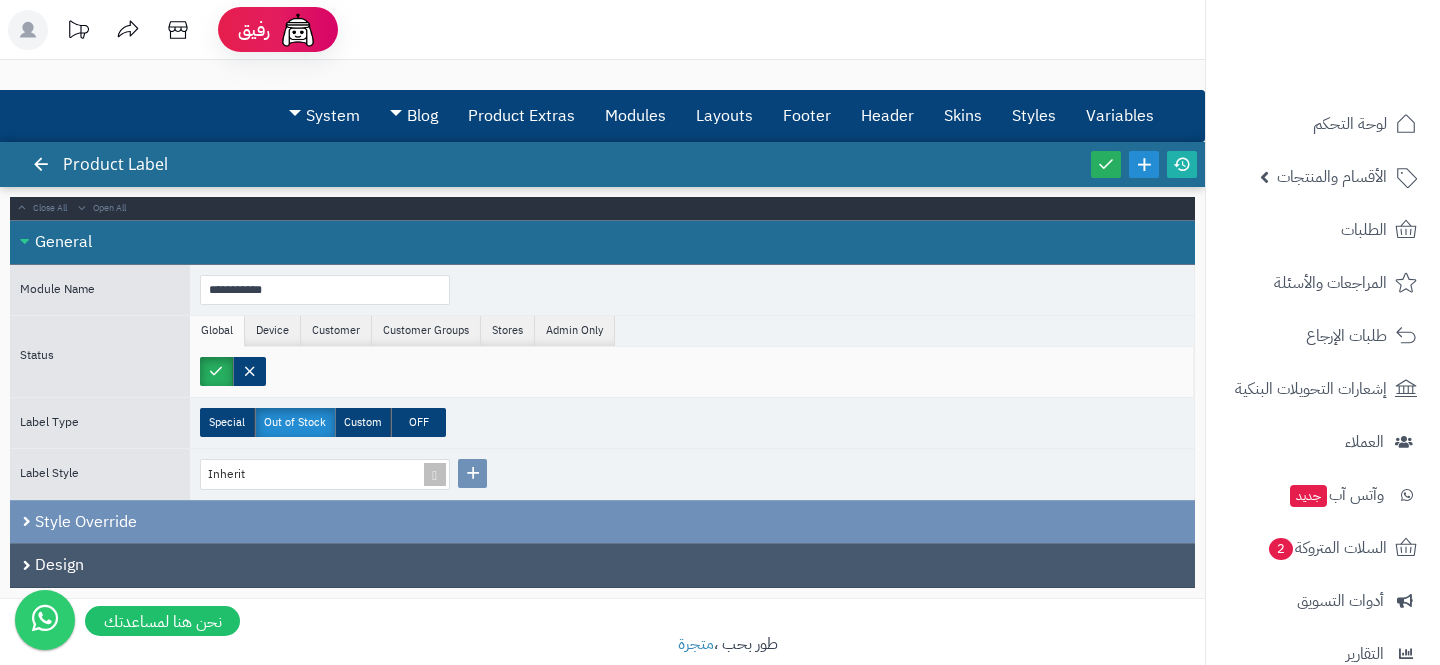 click on "Design" at bounding box center [602, 565] 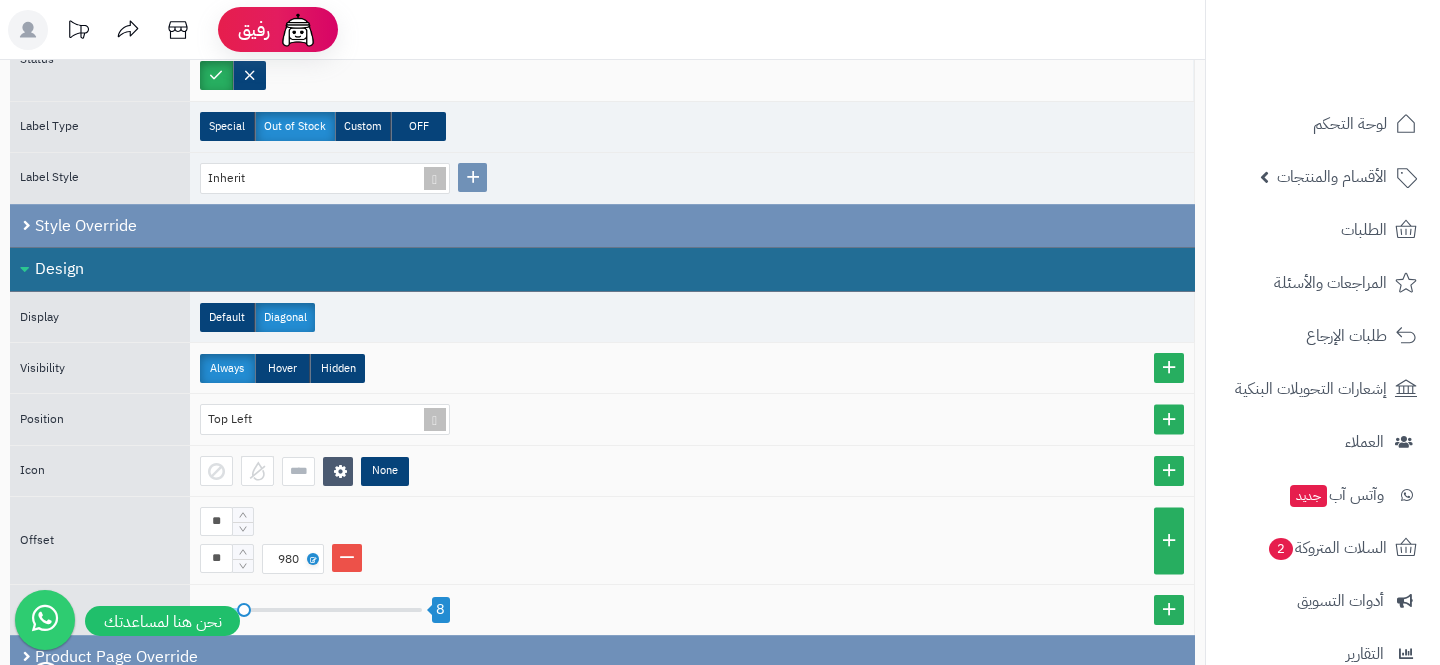 scroll, scrollTop: 420, scrollLeft: 0, axis: vertical 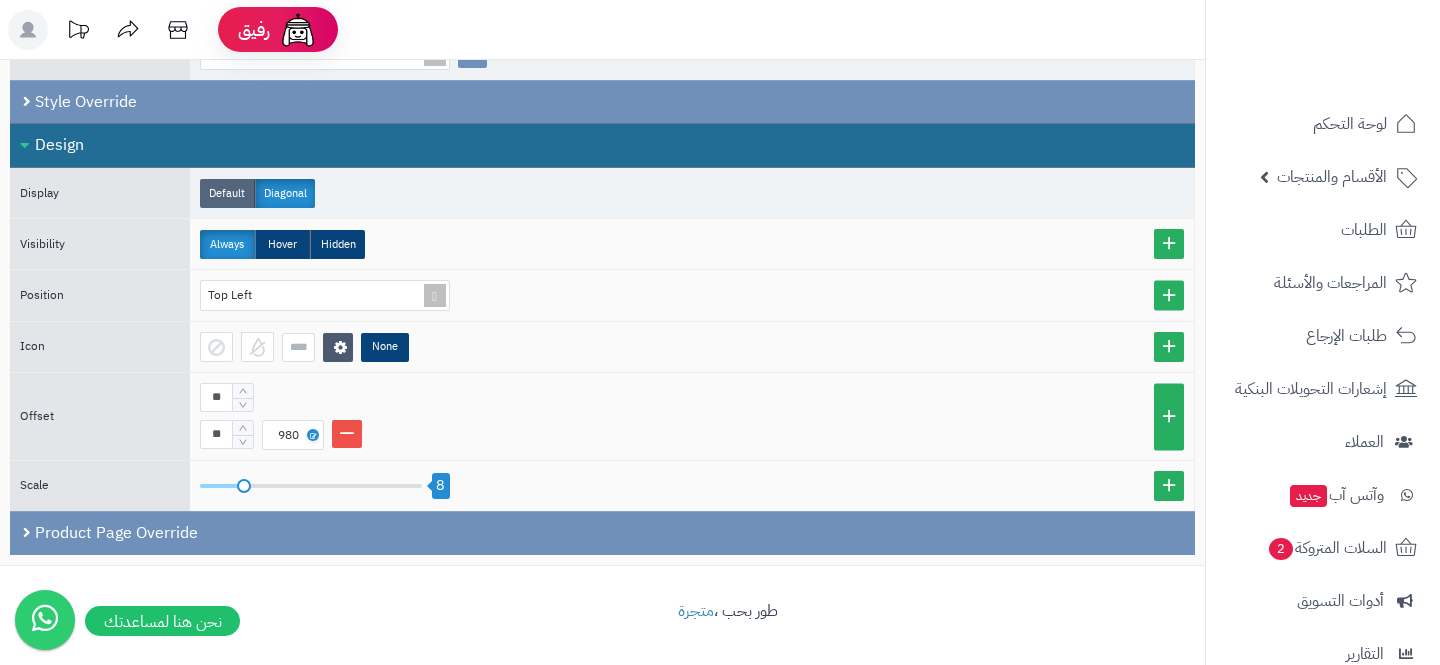 click on "Default" at bounding box center [227, 193] 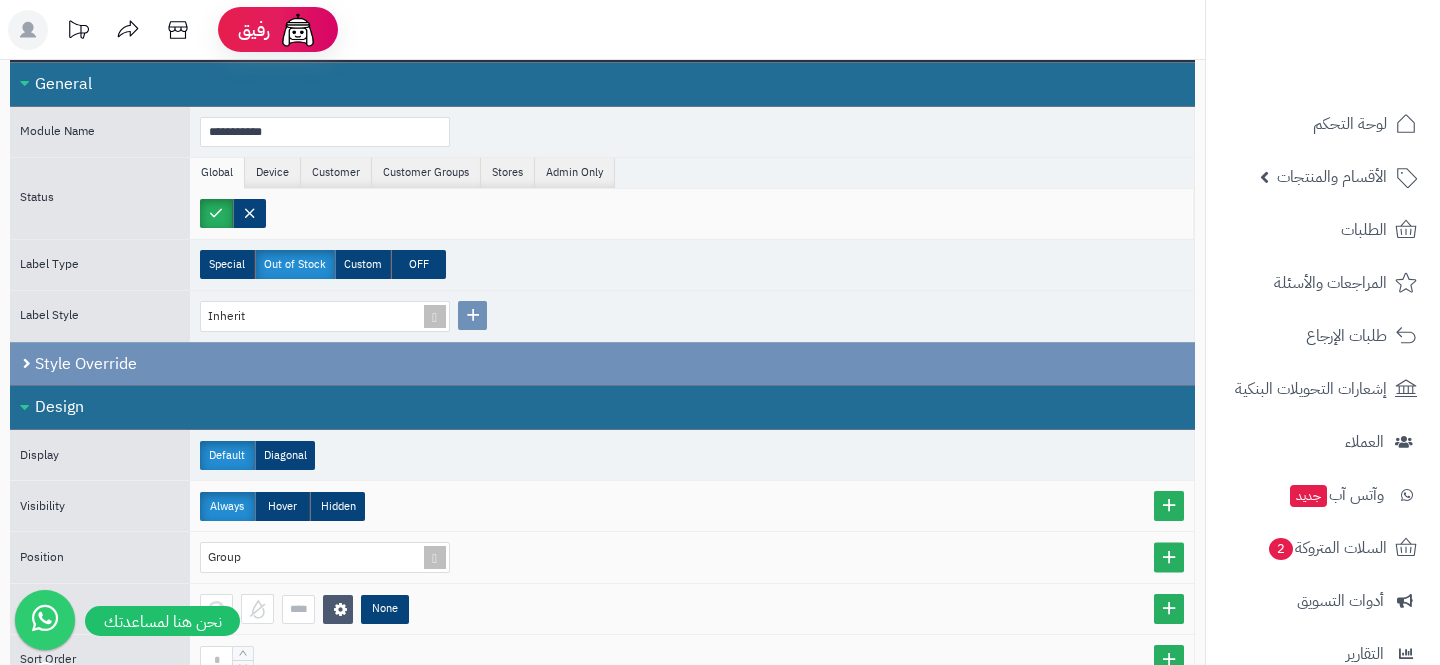 scroll, scrollTop: 0, scrollLeft: 0, axis: both 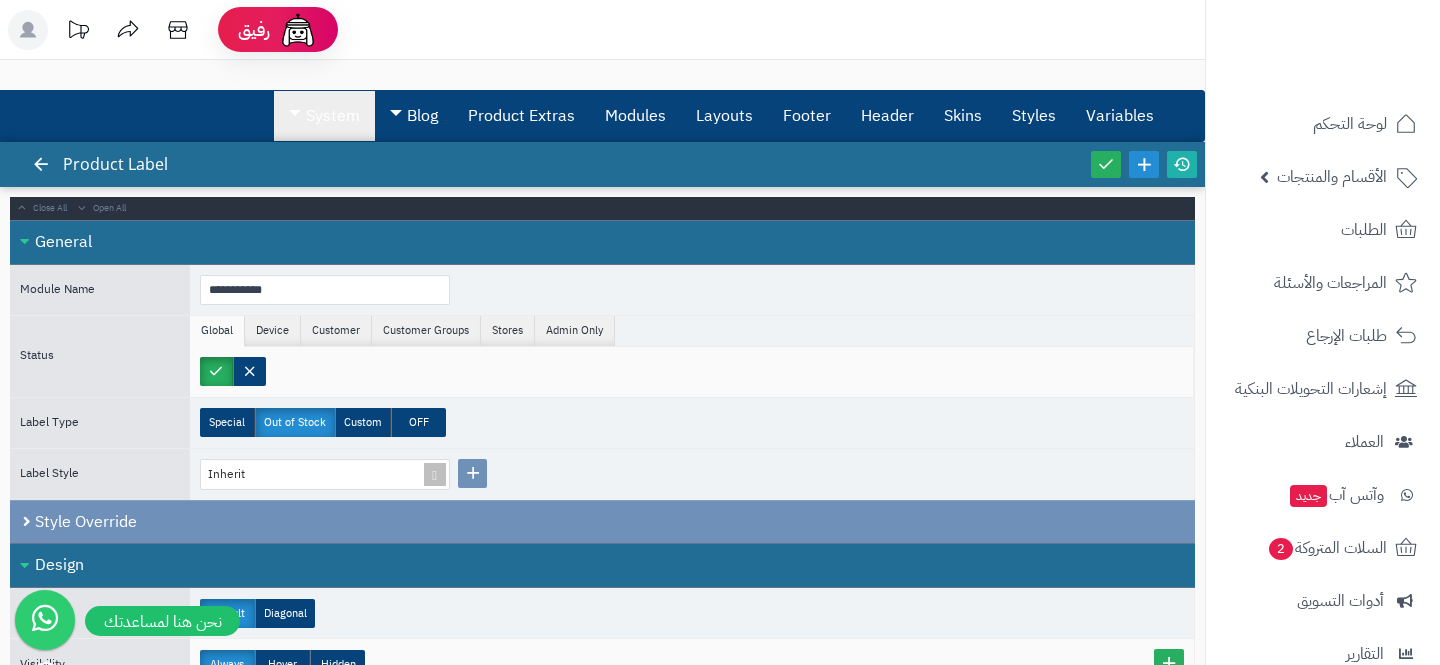 click on "System" at bounding box center (324, 116) 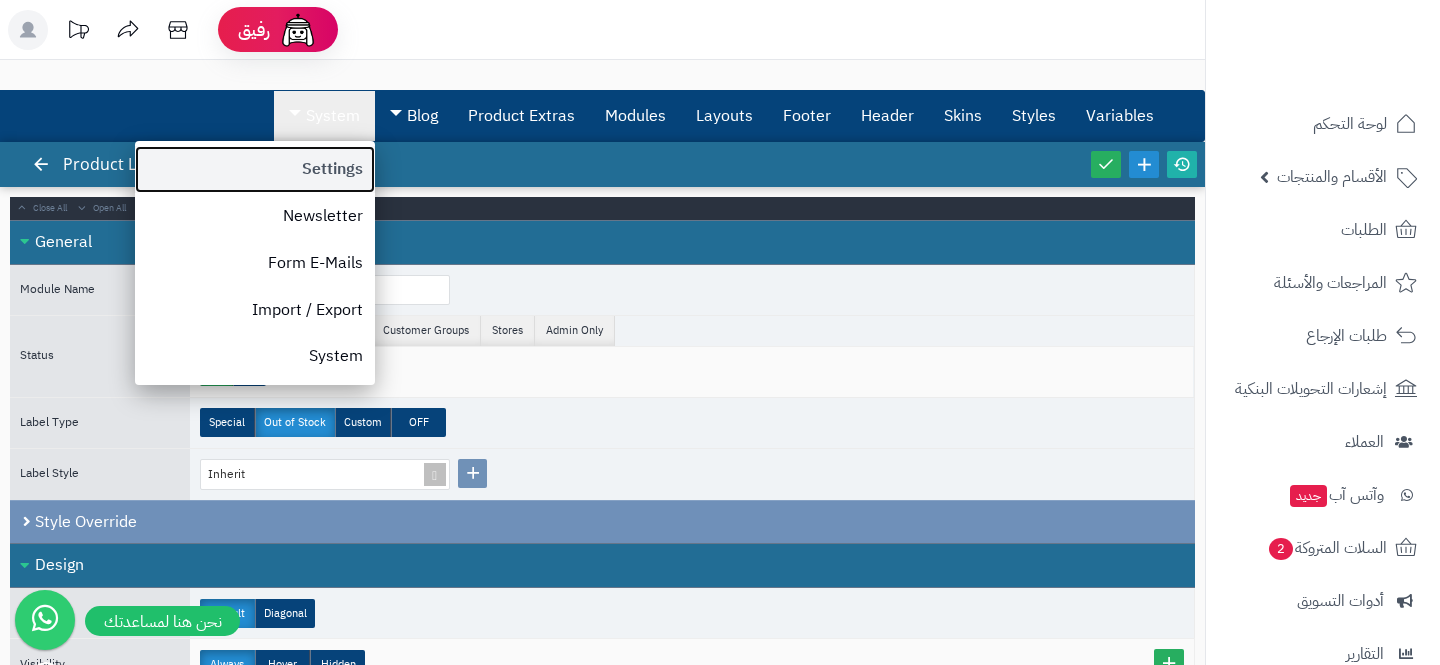 click on "Settings" at bounding box center (255, 169) 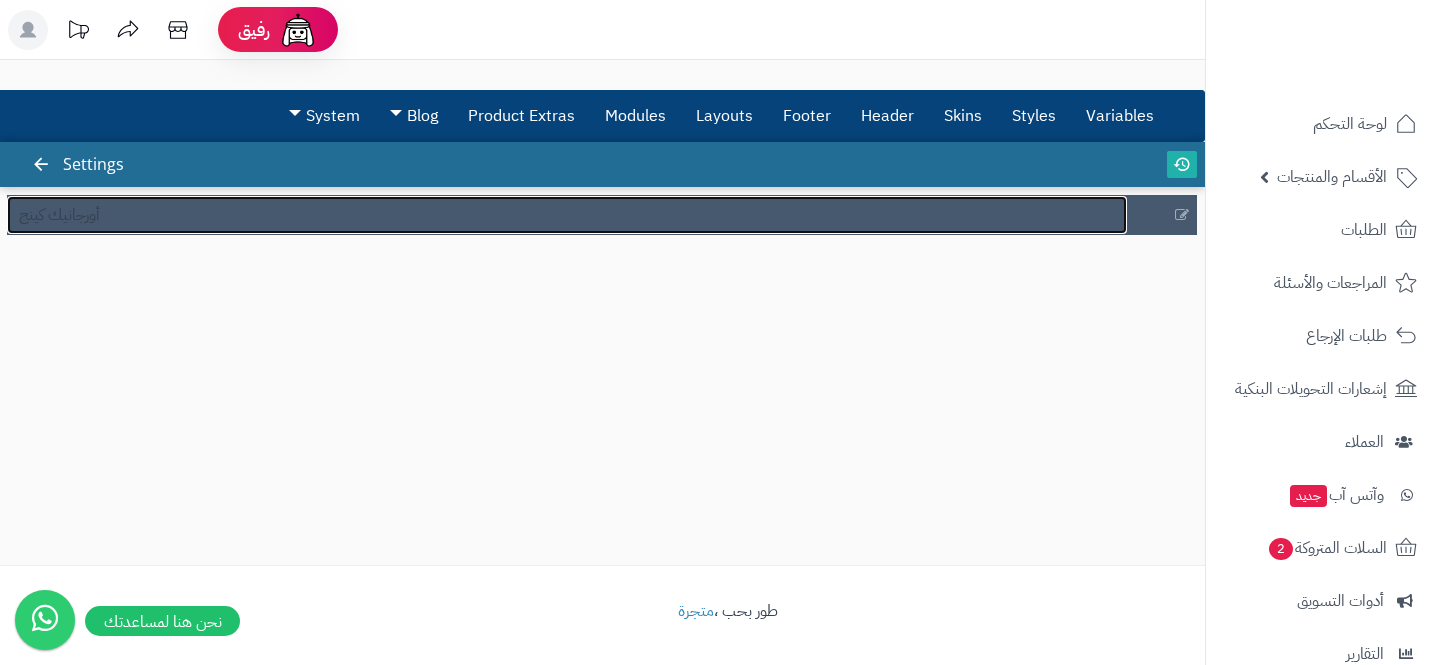 click on "أورجانيك كينج" at bounding box center (567, 215) 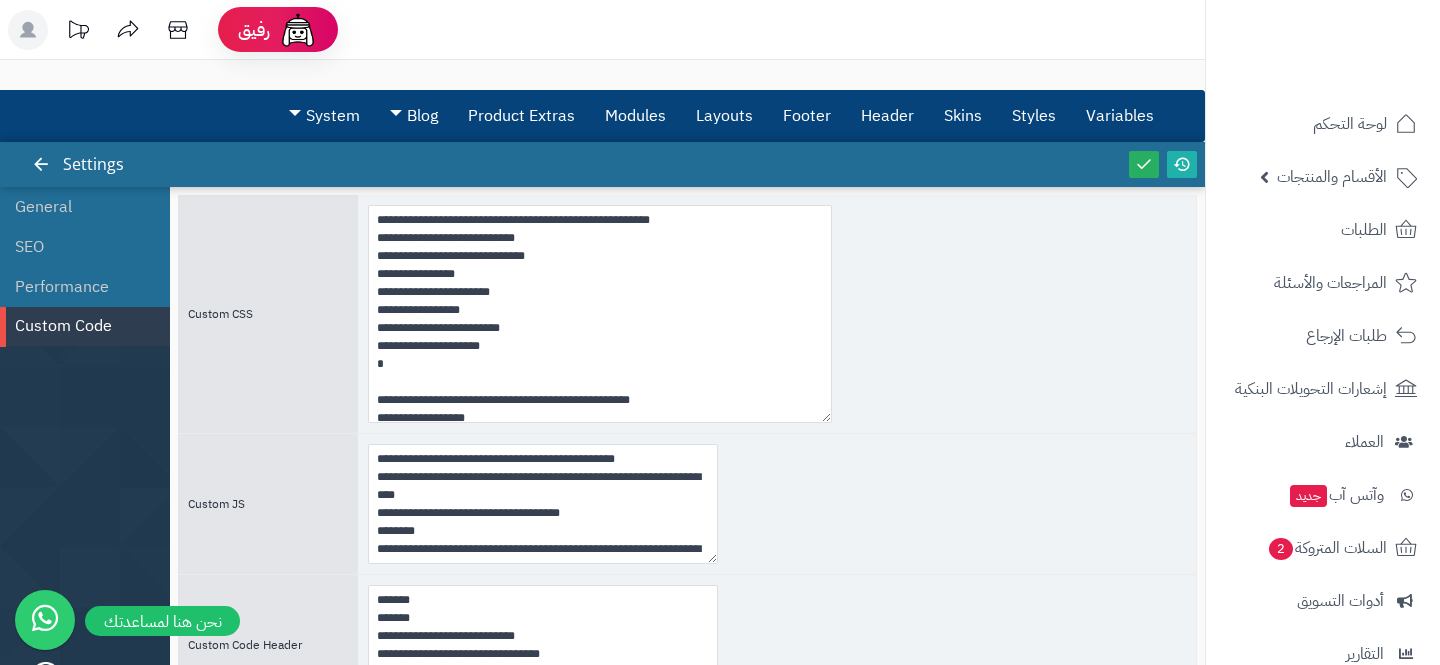 drag, startPoint x: 713, startPoint y: 322, endPoint x: 880, endPoint y: 468, distance: 221.822 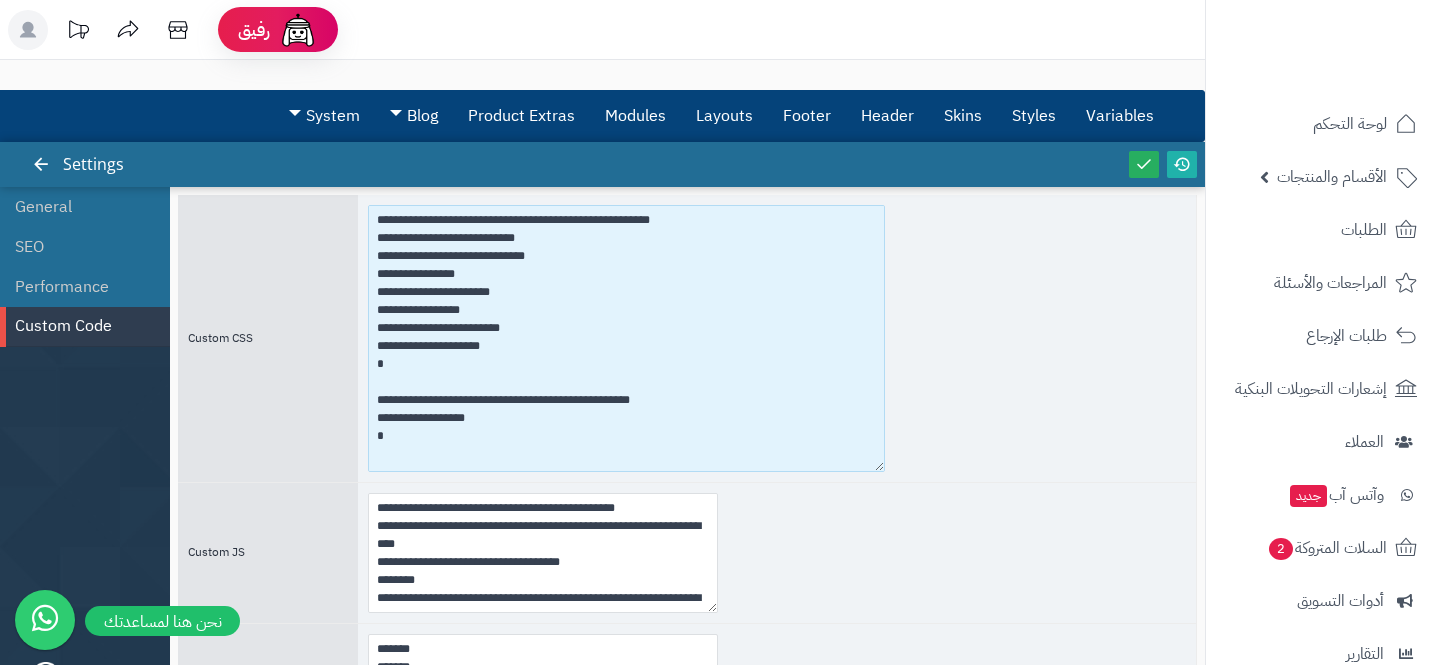click at bounding box center (626, 338) 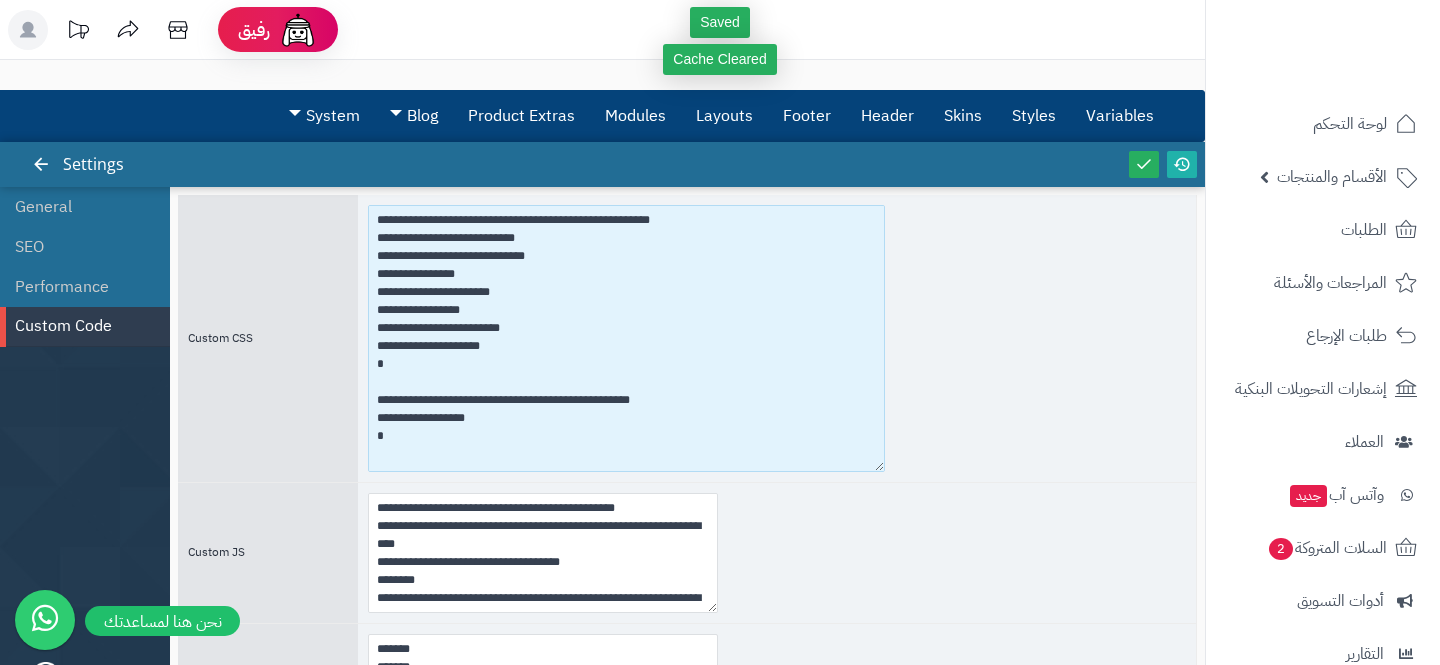 type on "**********" 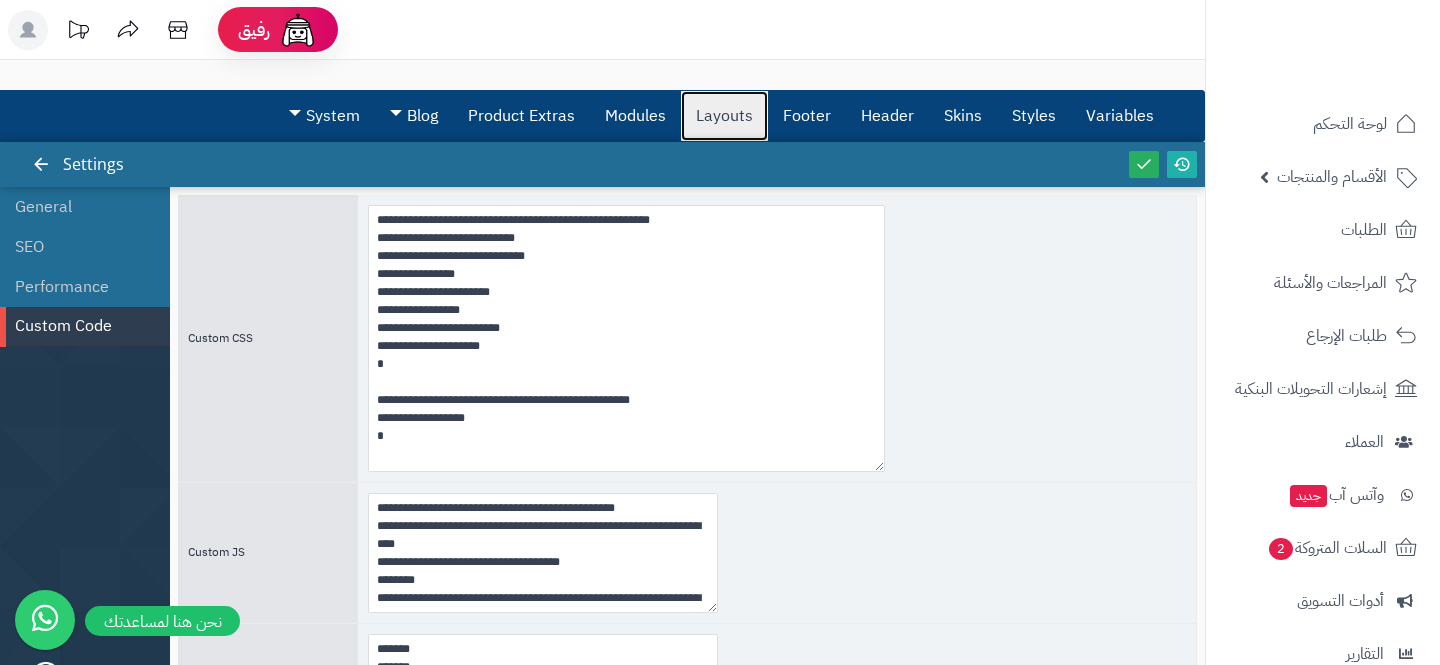 click on "Layouts" at bounding box center [724, 116] 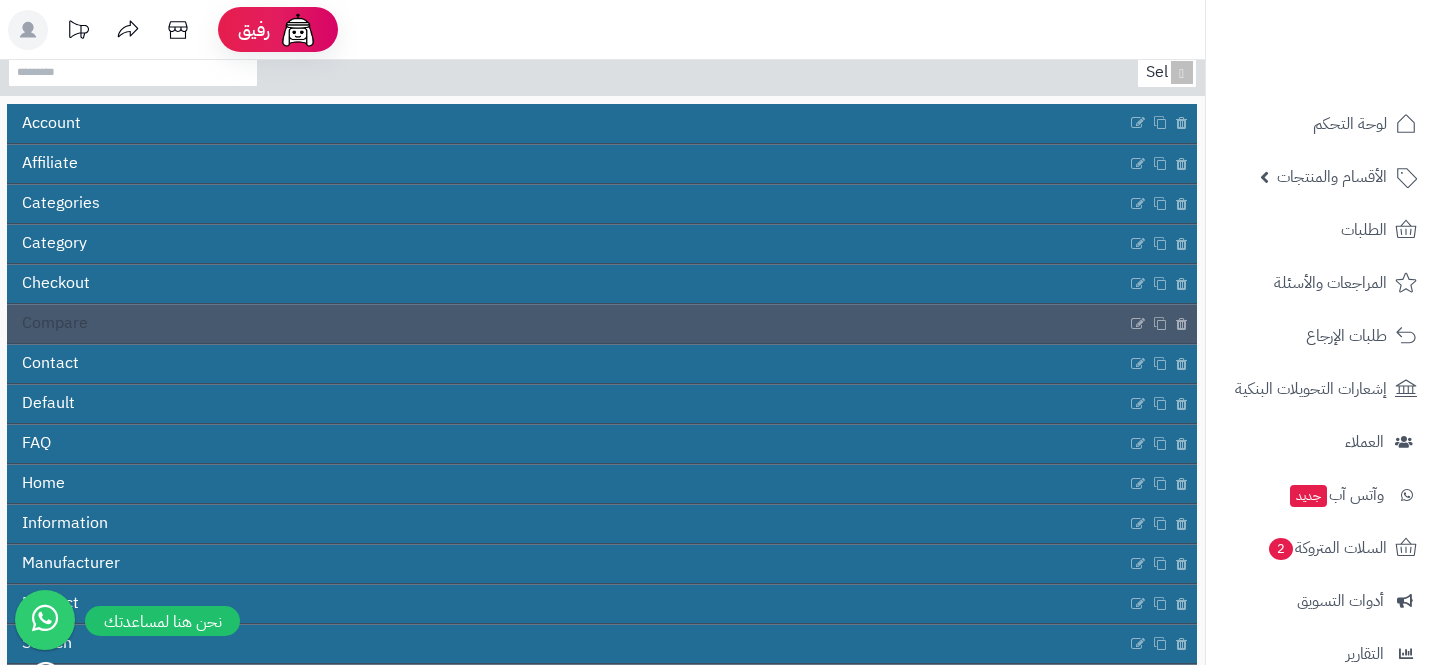 scroll, scrollTop: 216, scrollLeft: 0, axis: vertical 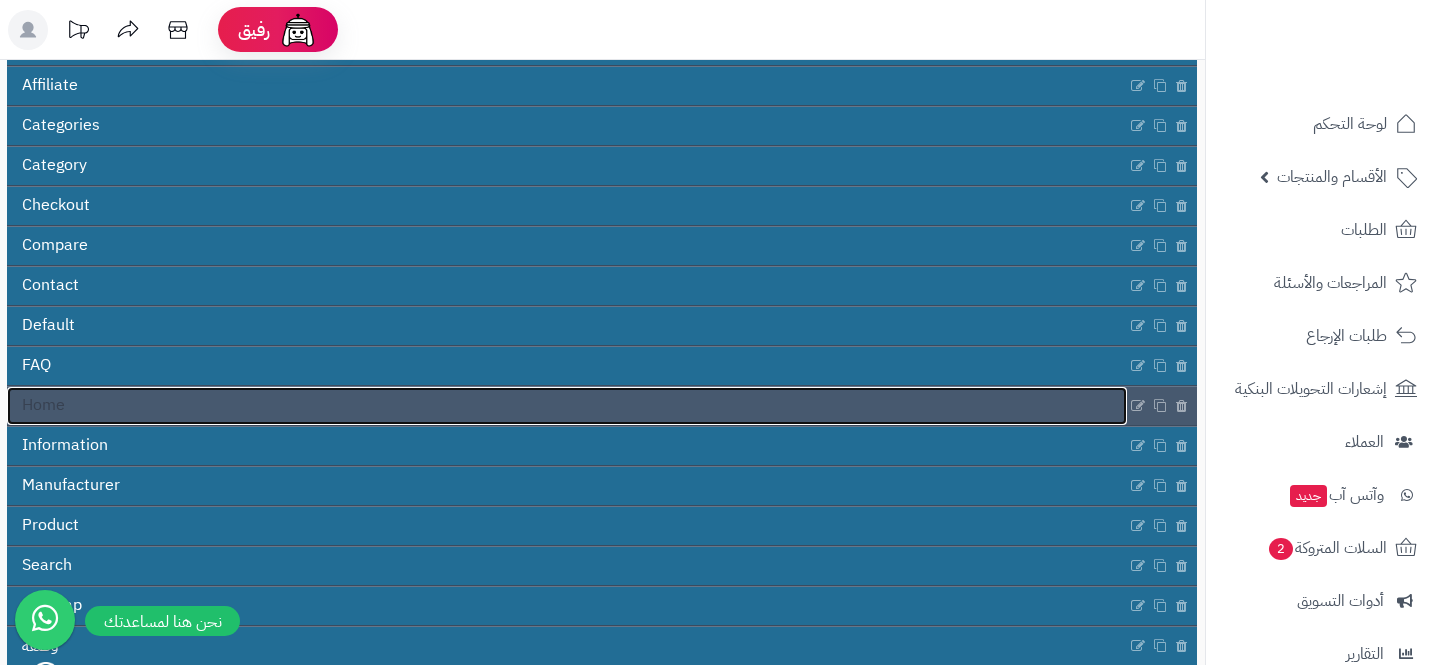 click on "Home" at bounding box center (567, 406) 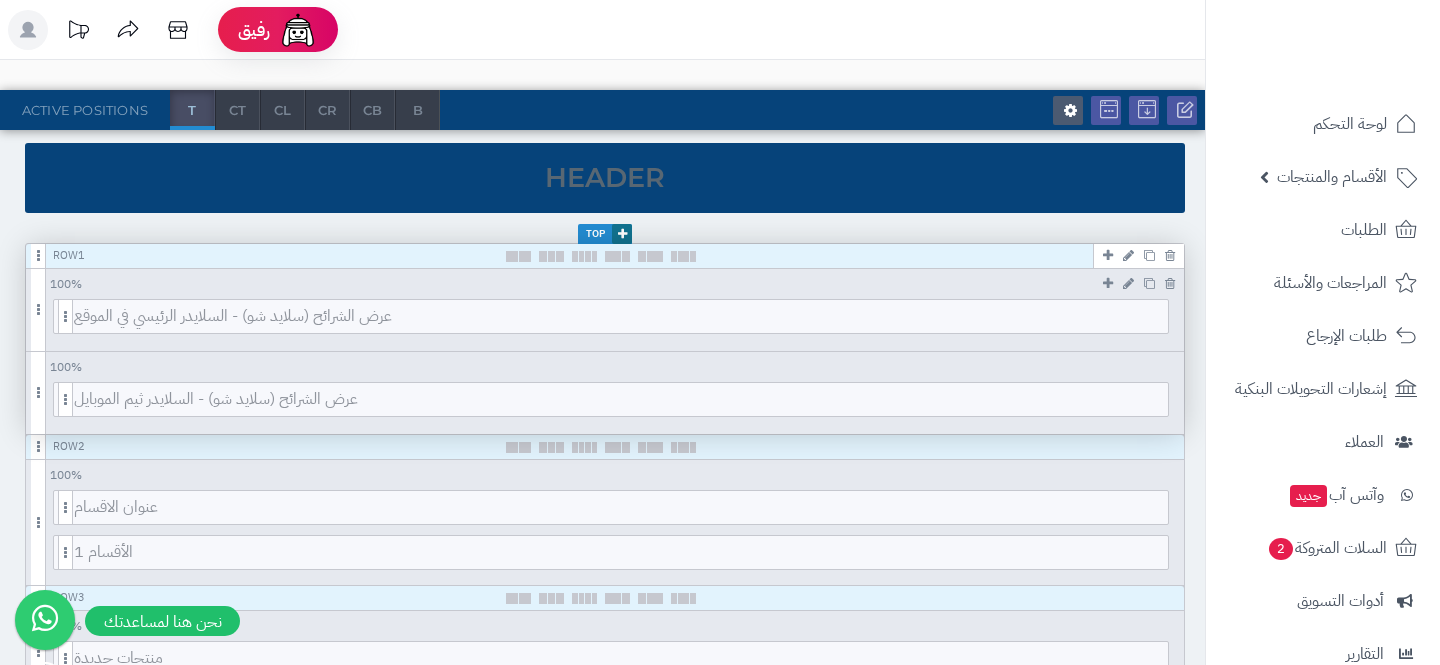 scroll, scrollTop: 343, scrollLeft: 0, axis: vertical 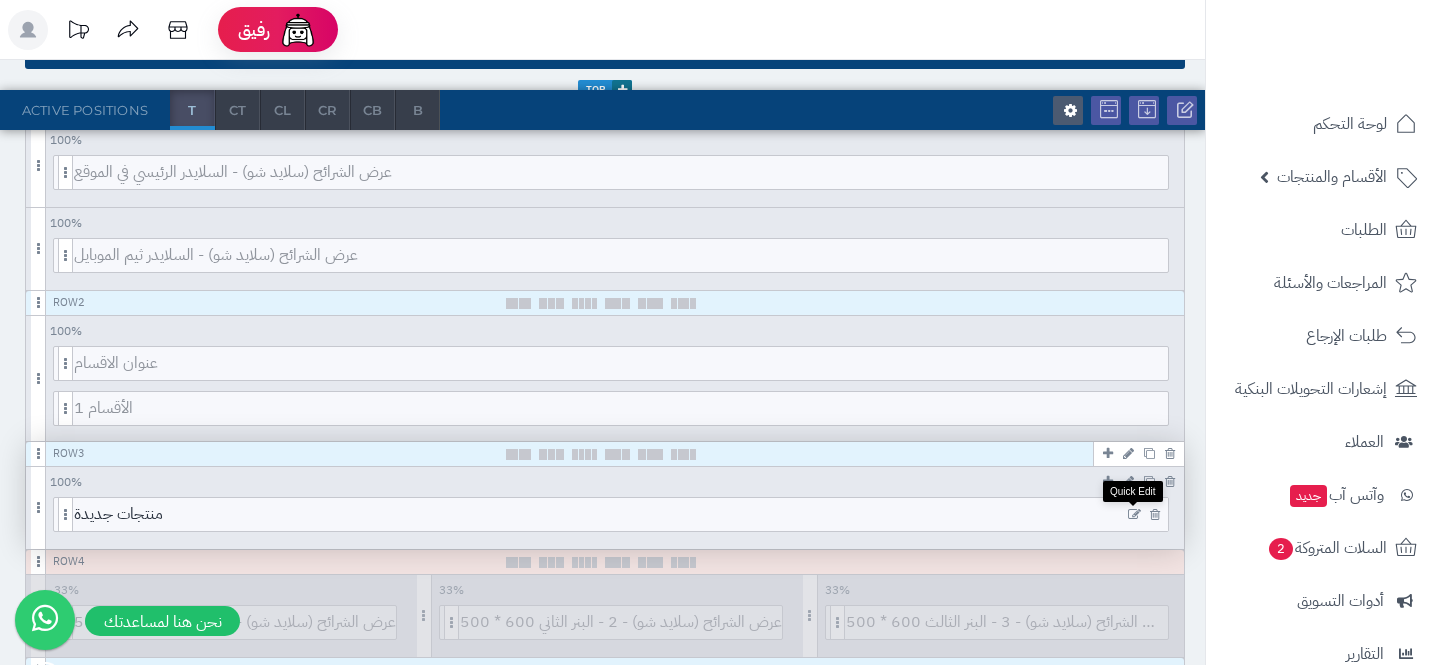 click at bounding box center (1134, 515) 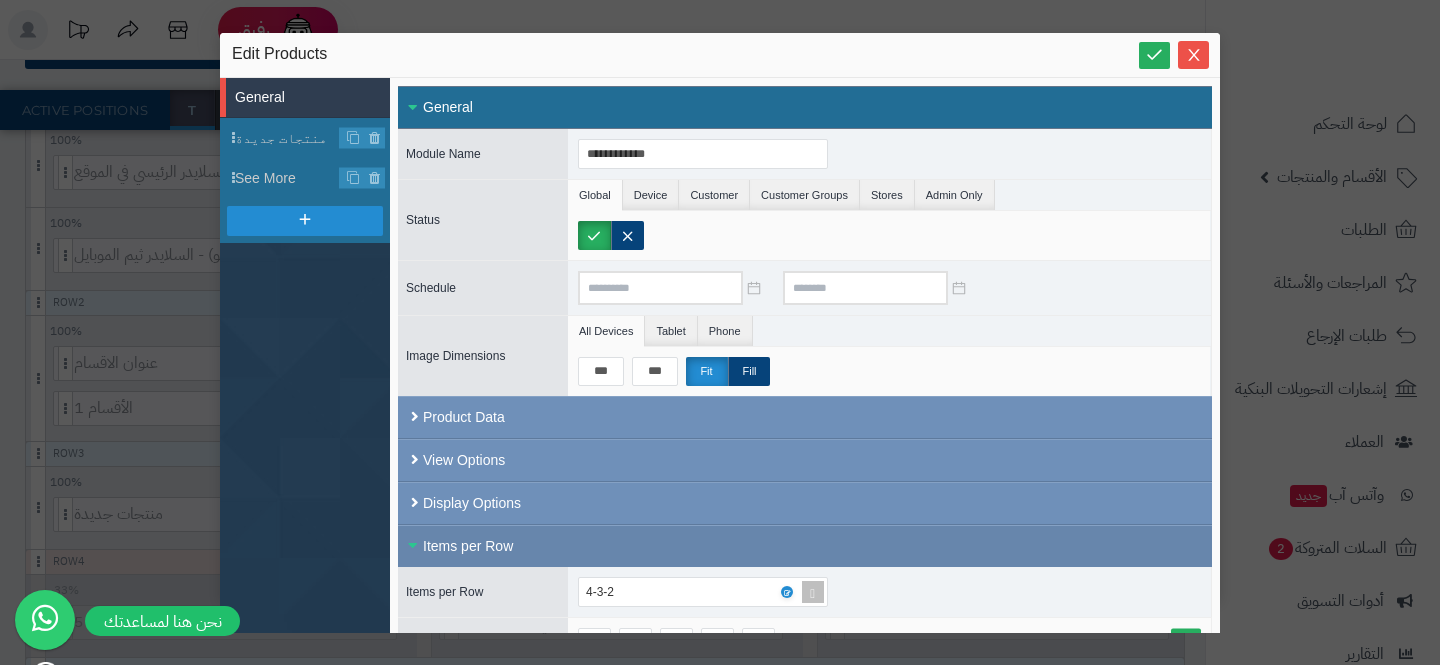 click on "Items per Row" at bounding box center [805, 546] 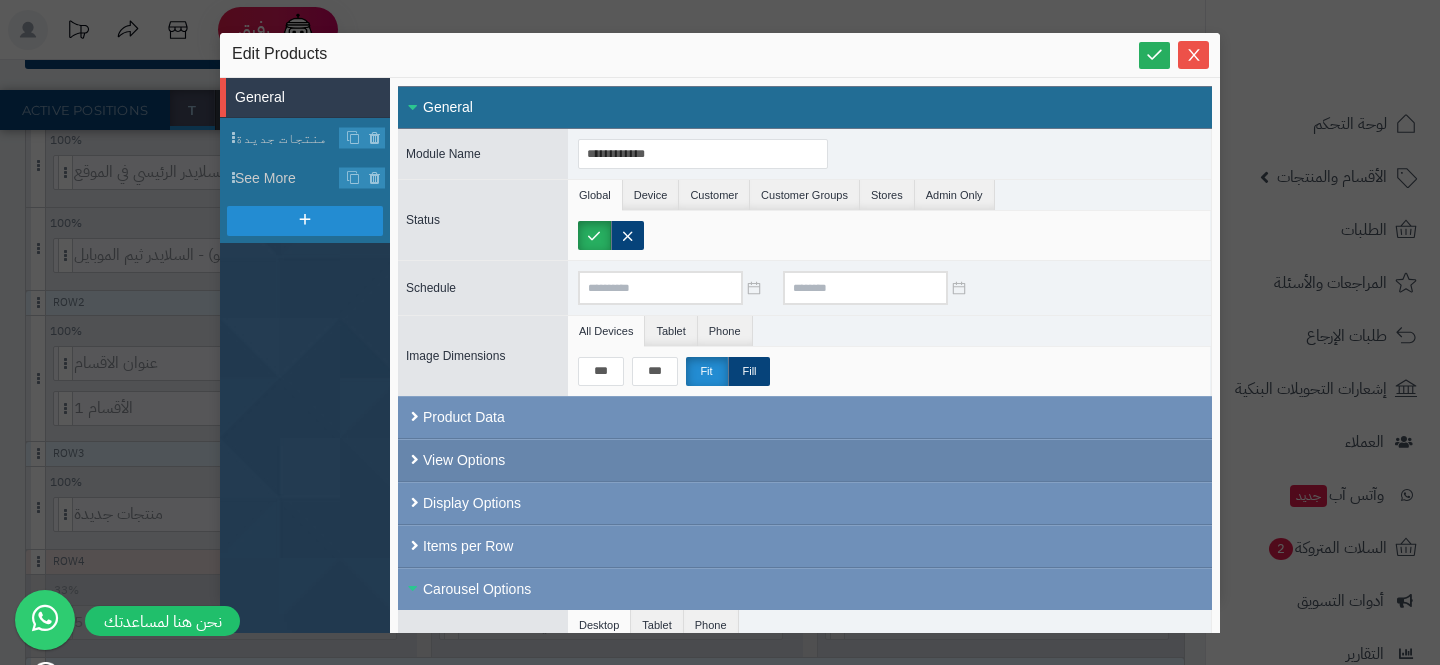 click on "View Options" at bounding box center (805, 460) 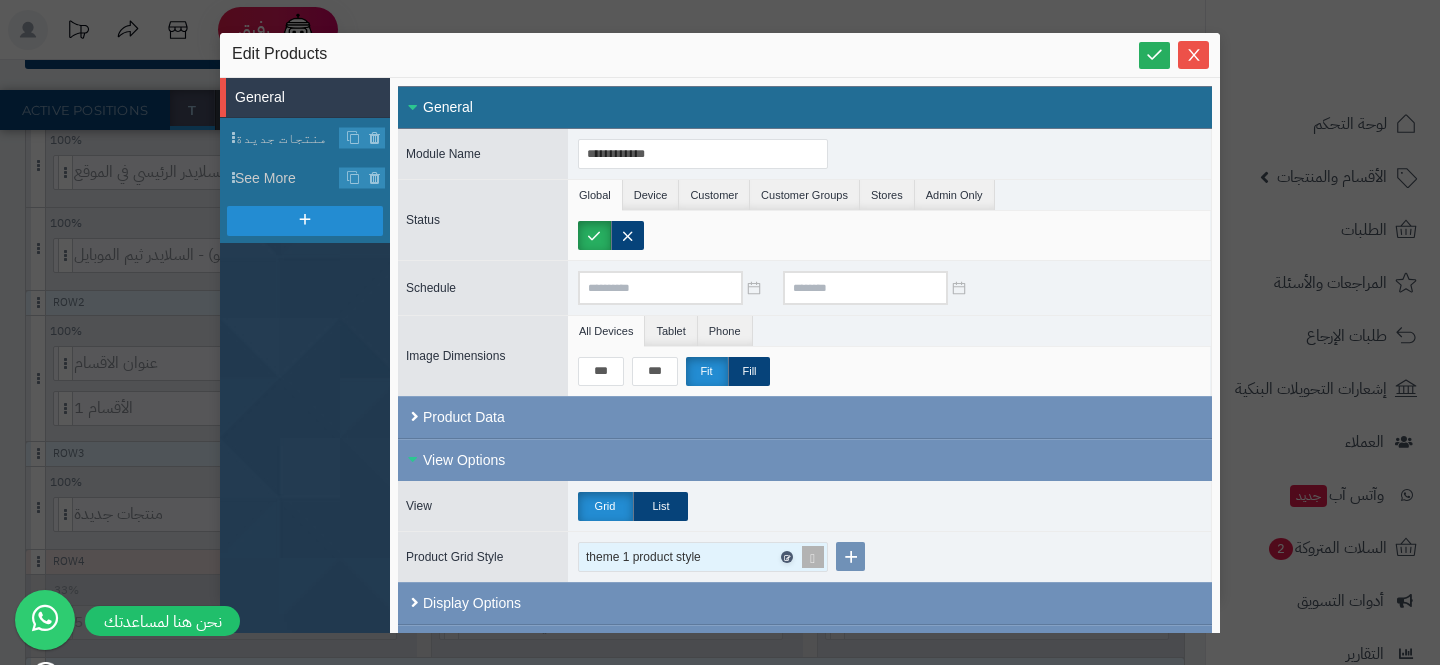 click at bounding box center [786, 557] 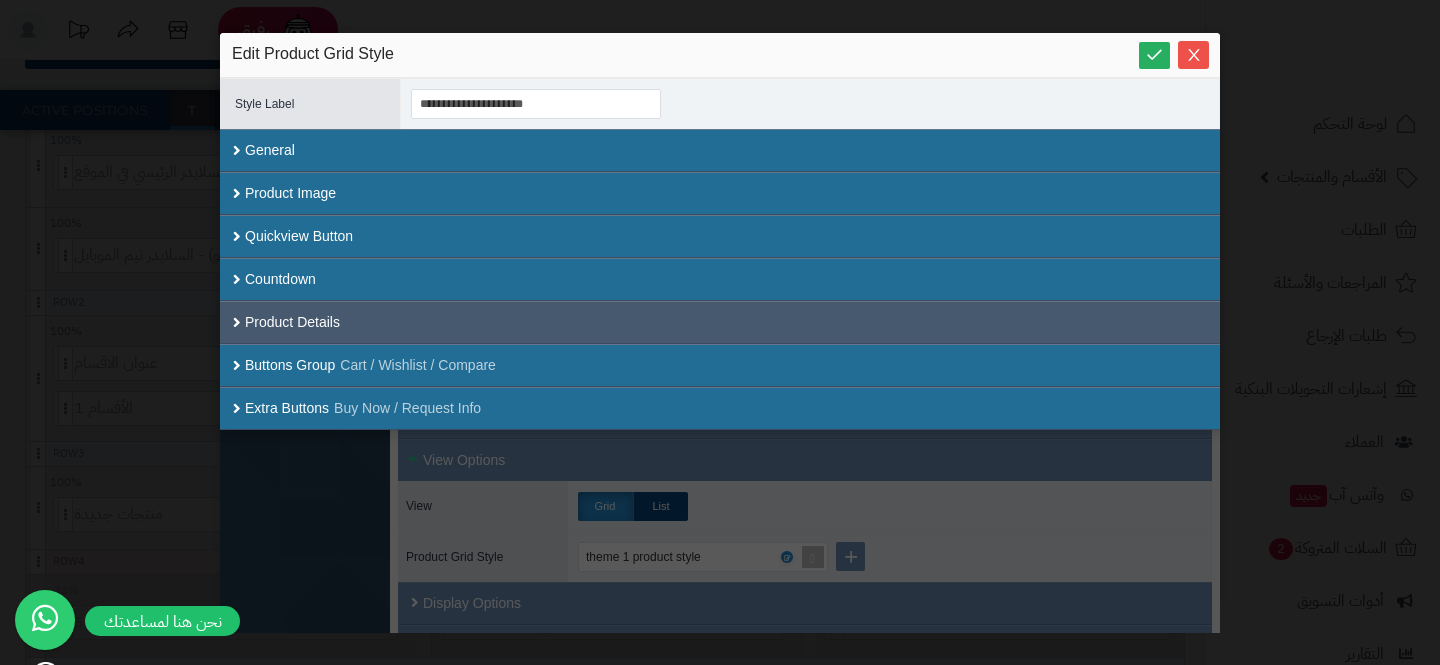 click on "Product Details" at bounding box center (720, 322) 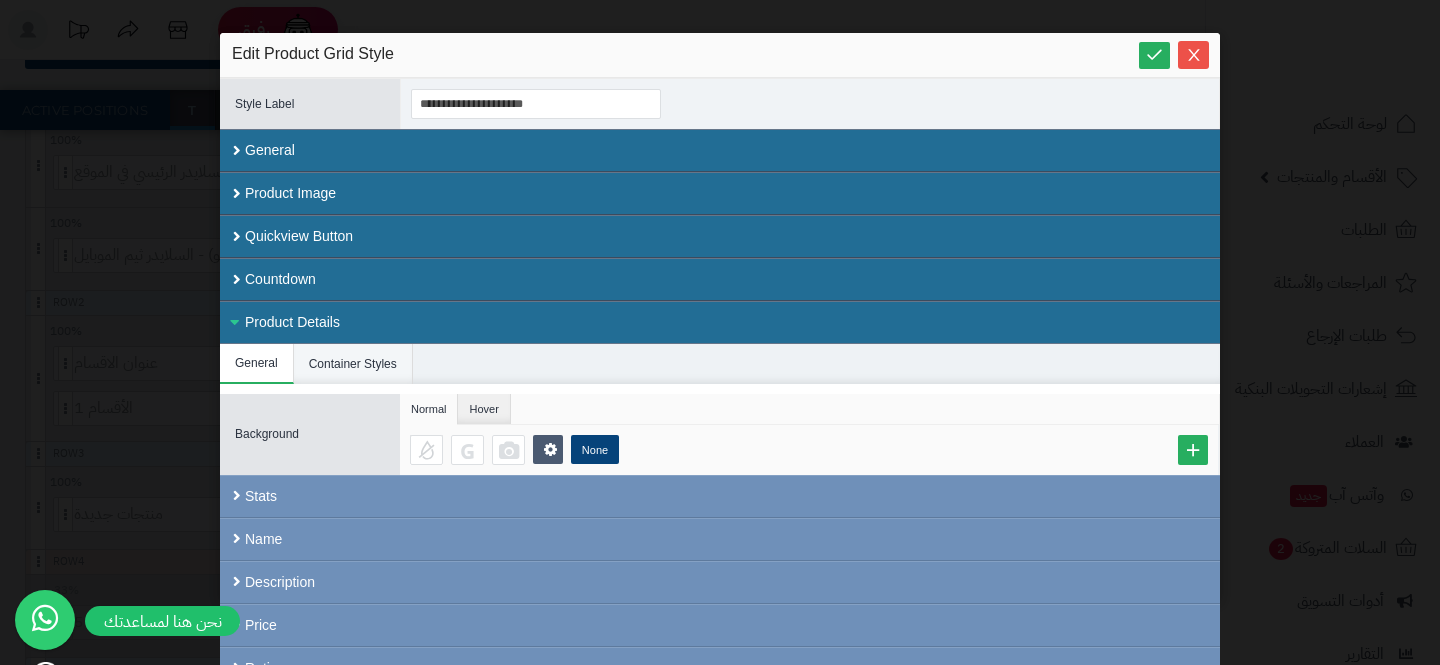 scroll, scrollTop: 109, scrollLeft: 0, axis: vertical 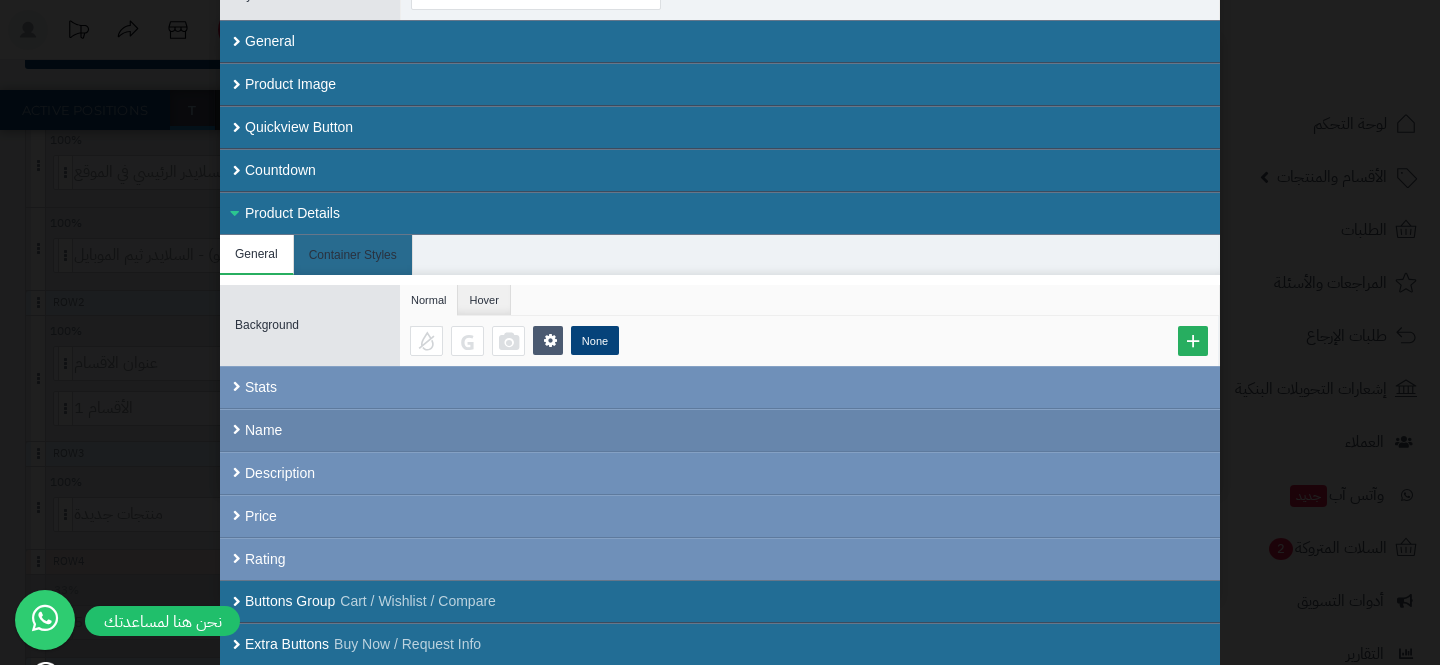 click on "Name" at bounding box center [720, 430] 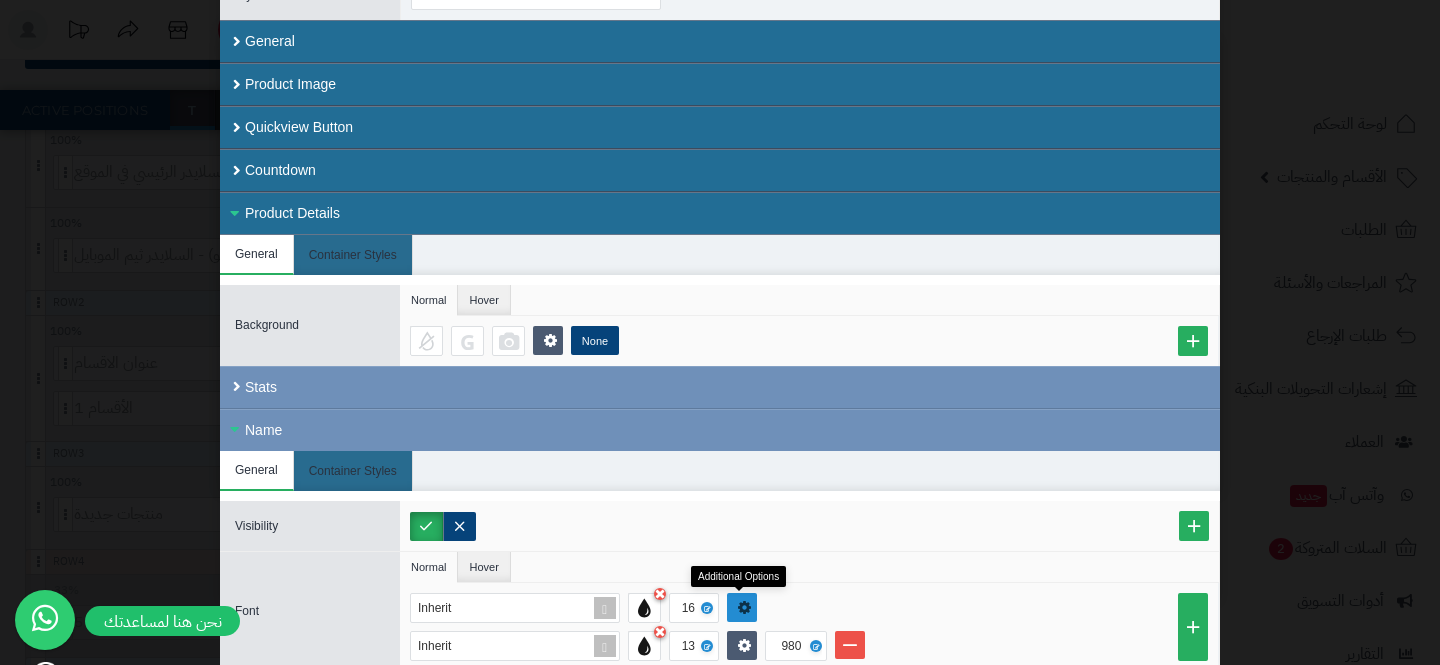 click at bounding box center [745, 608] 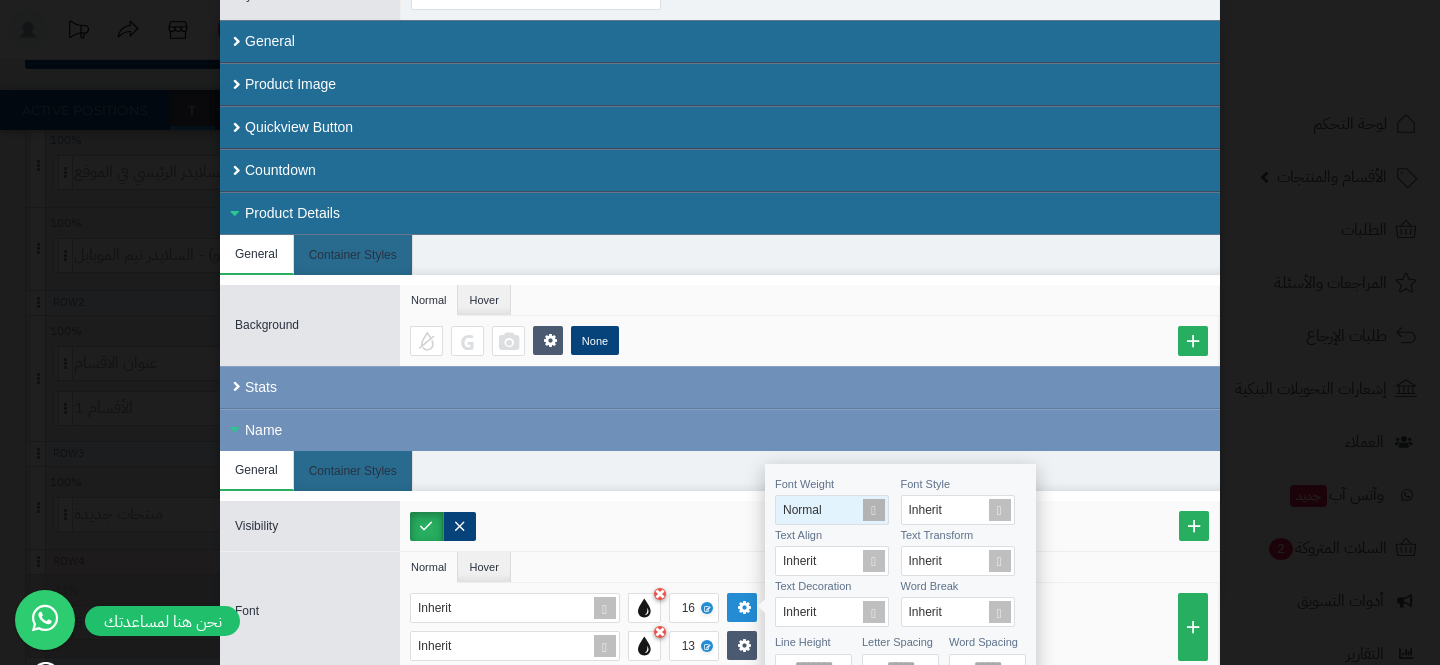 click on "Normal" at bounding box center [828, 510] 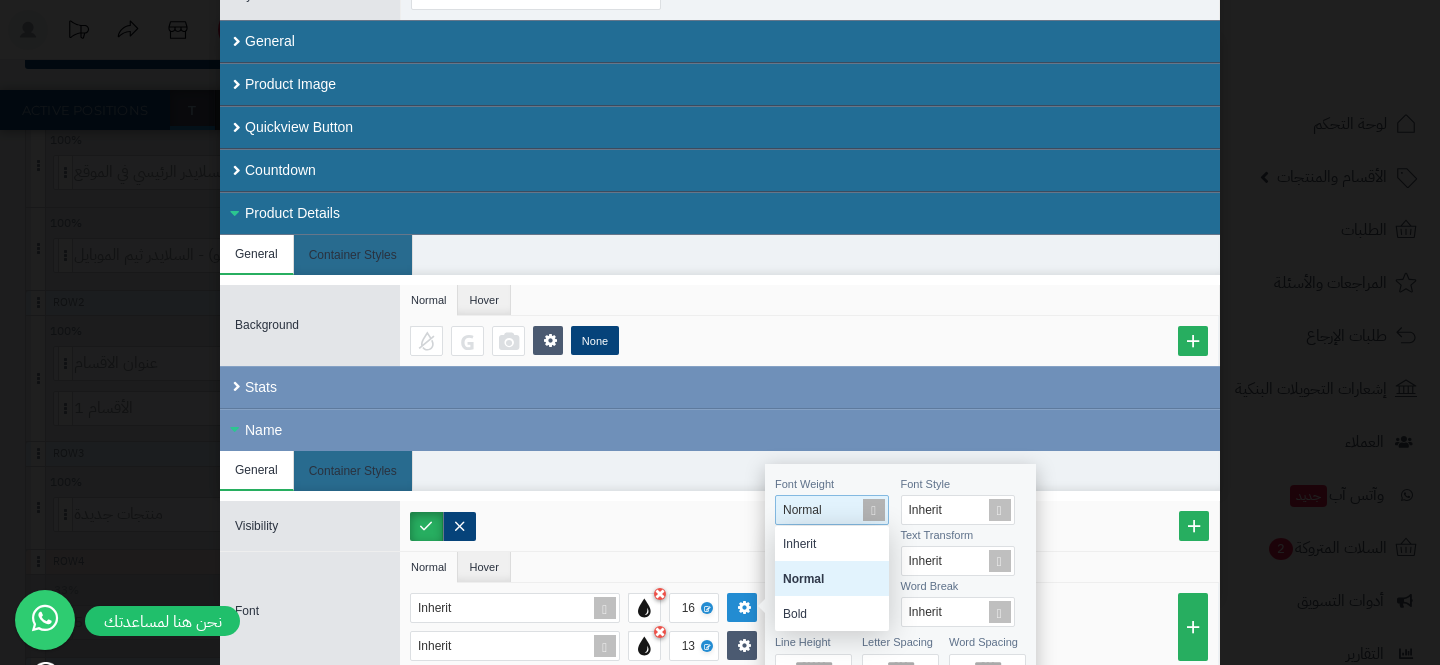 scroll, scrollTop: 1, scrollLeft: 1, axis: both 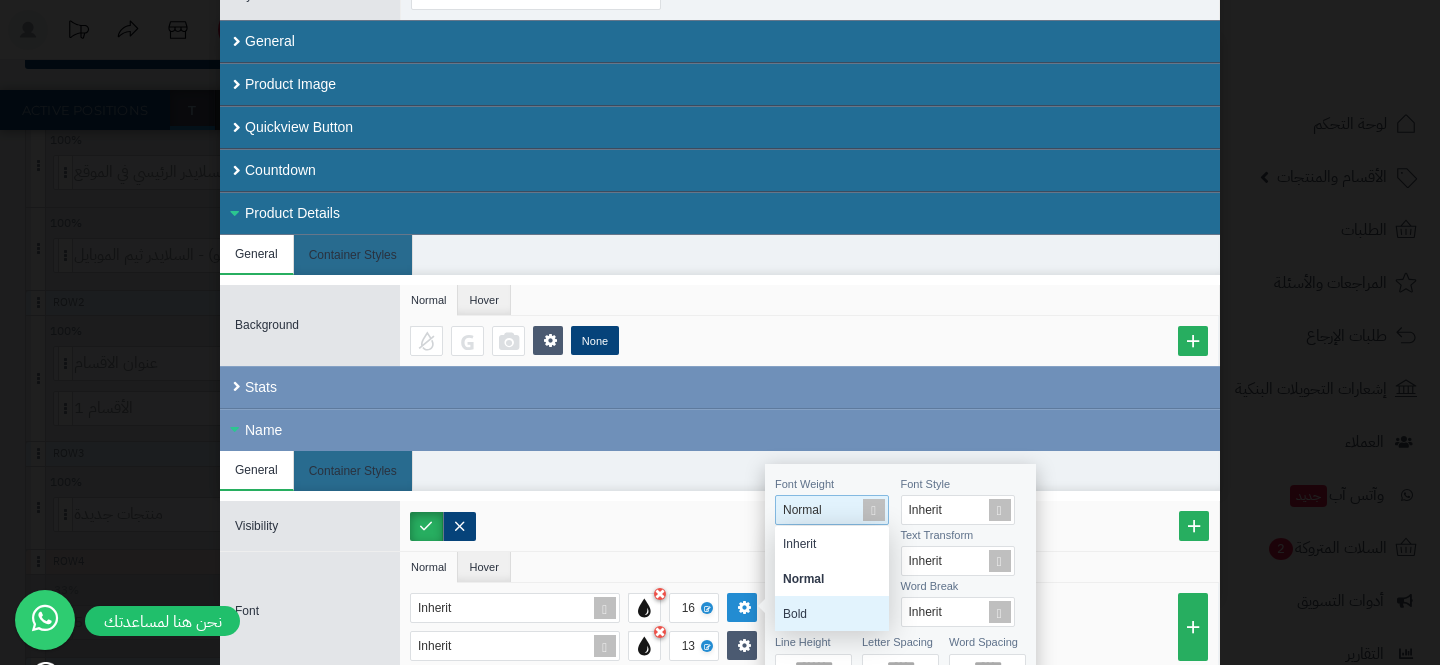 click on "Bold" at bounding box center [832, 613] 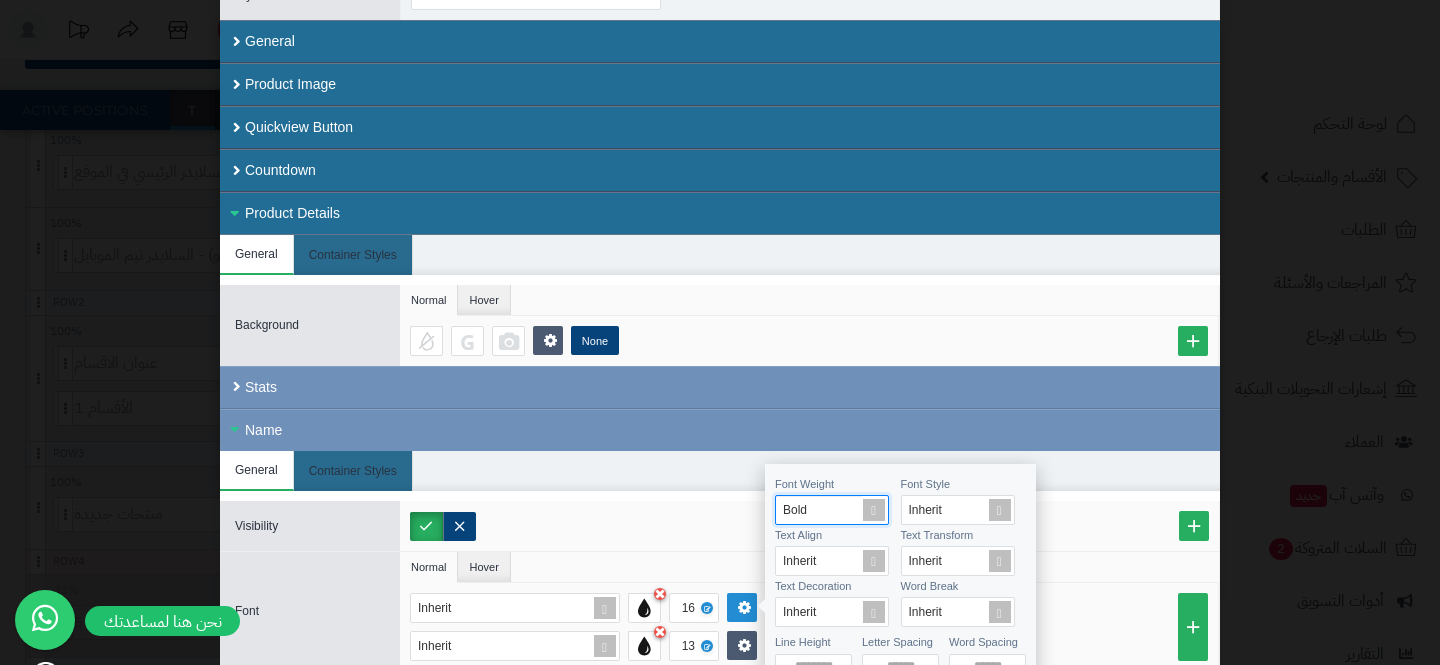 click on "Normal Hover" at bounding box center [809, 567] 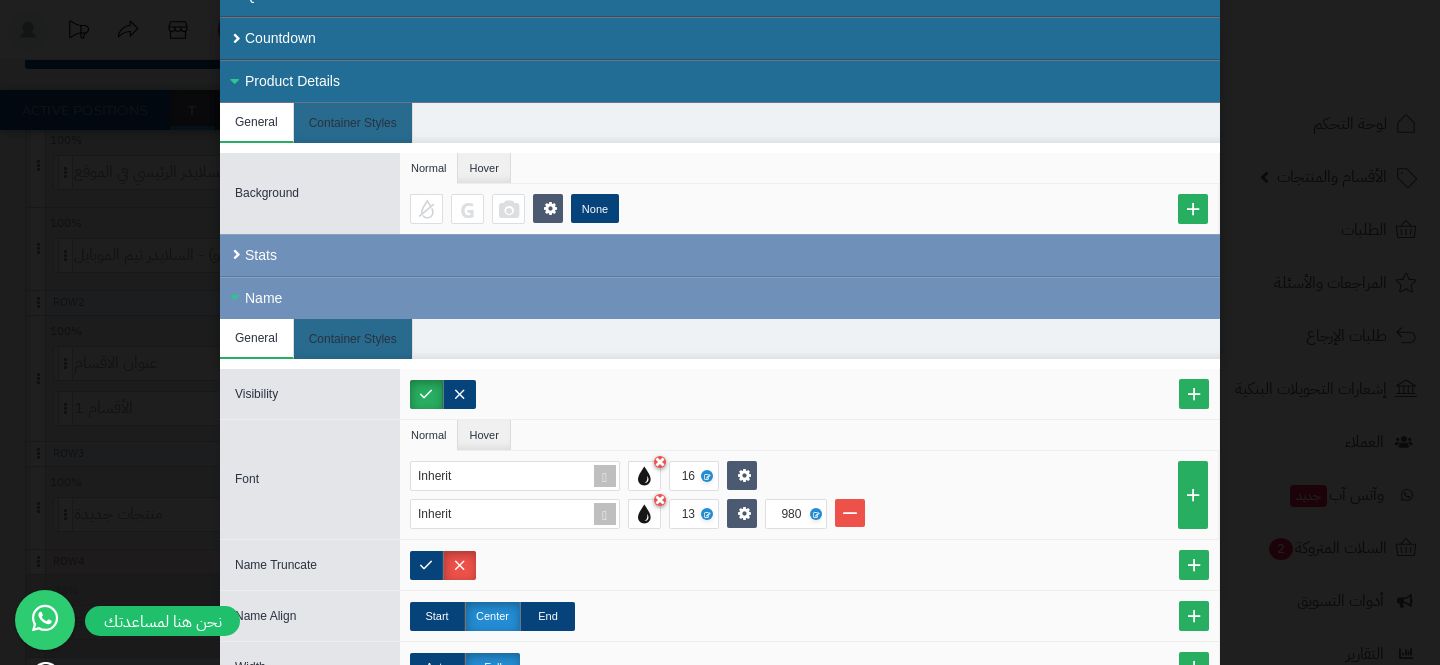 scroll, scrollTop: 261, scrollLeft: 0, axis: vertical 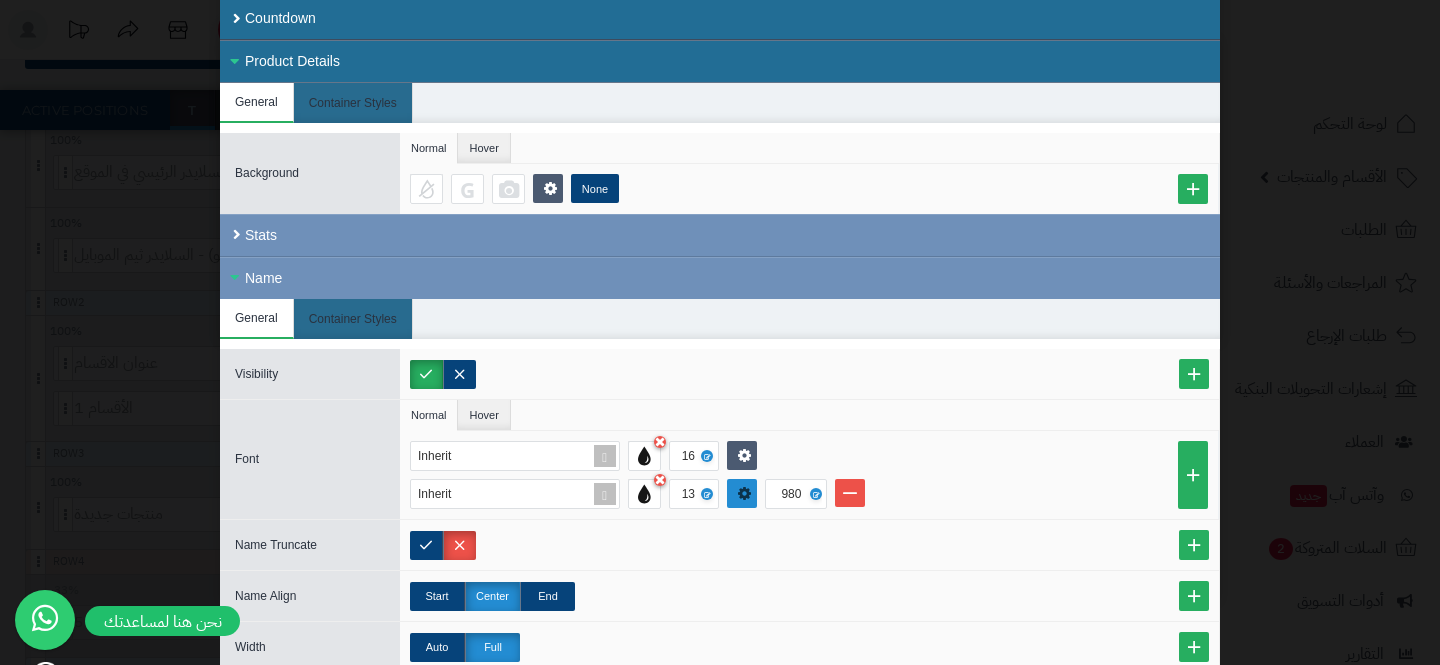 click at bounding box center (744, 493) 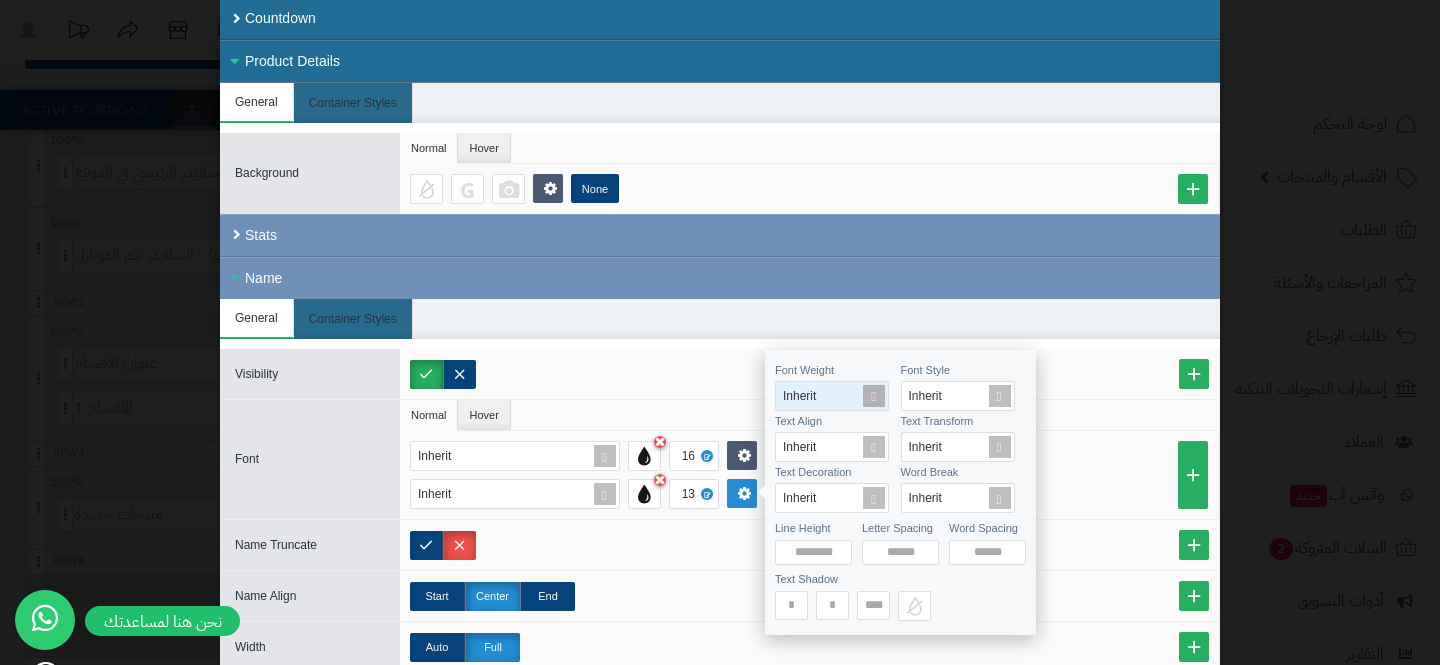 click on "Inherit" at bounding box center (828, 396) 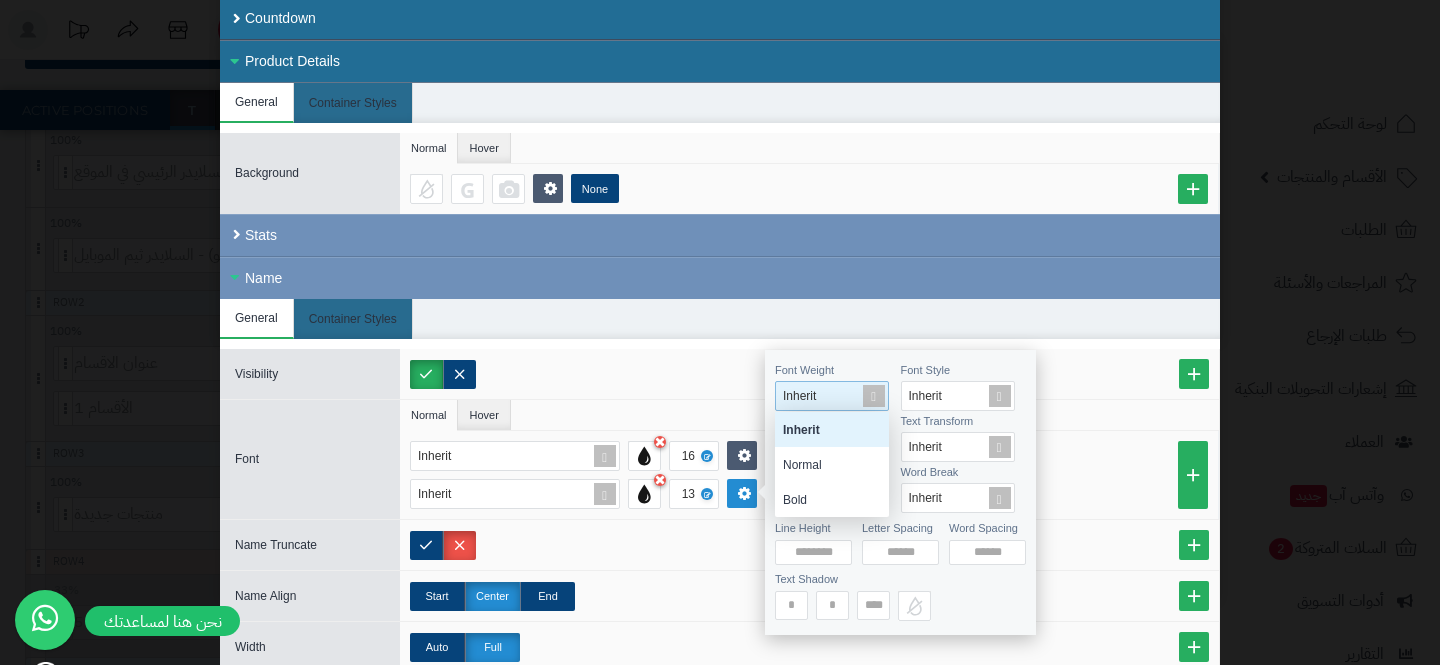 scroll, scrollTop: 1, scrollLeft: 1, axis: both 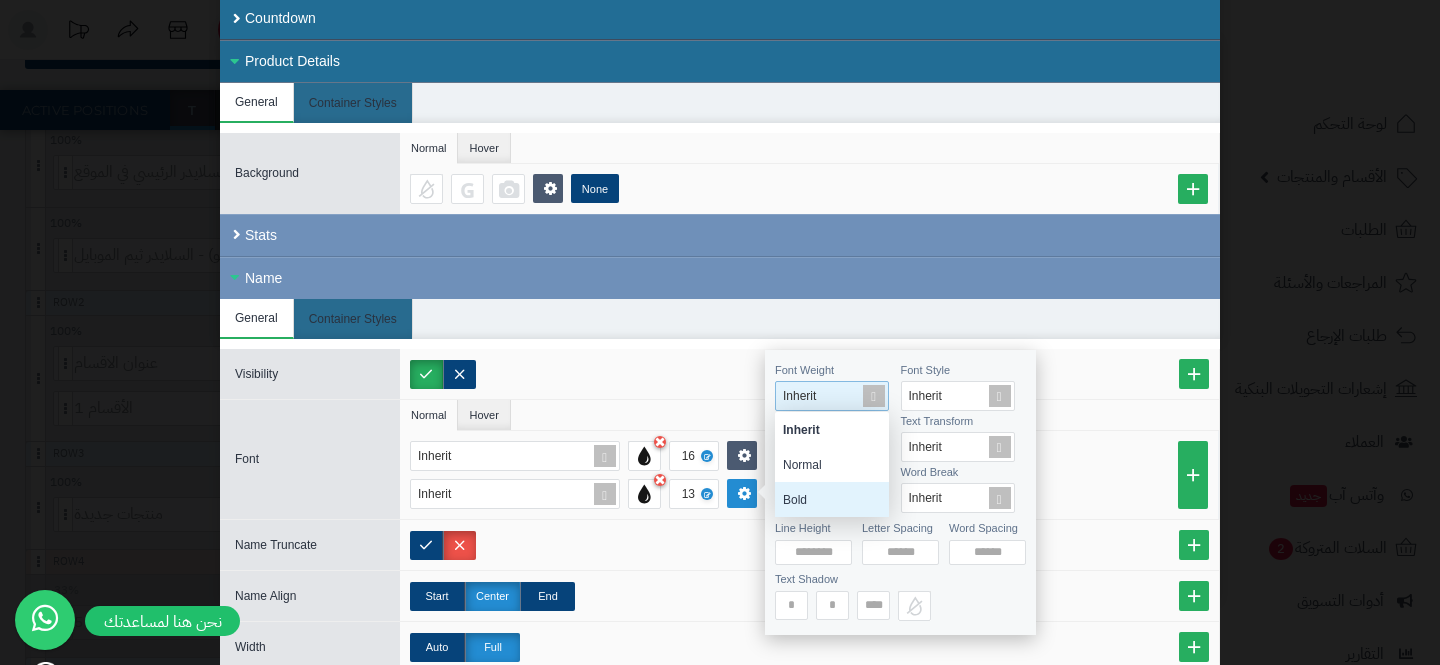 click on "Bold" at bounding box center [832, 499] 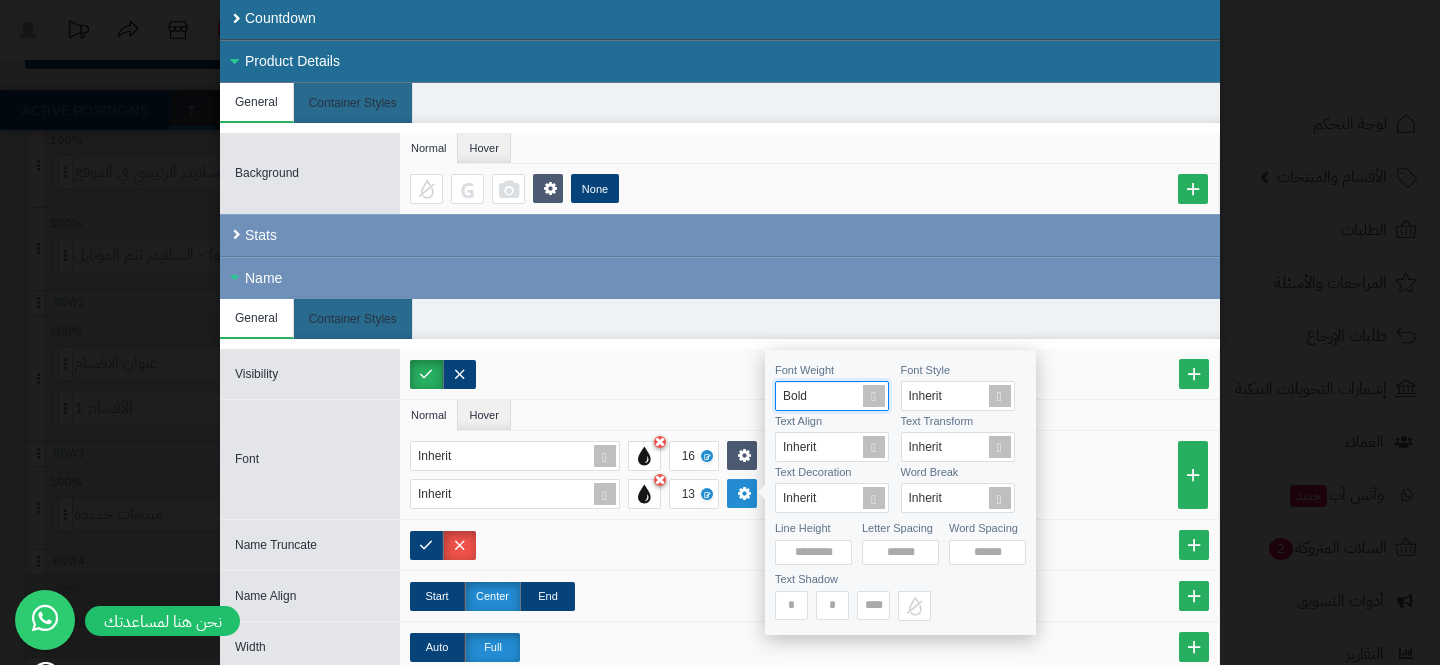 click on "Normal Hover" at bounding box center (809, 415) 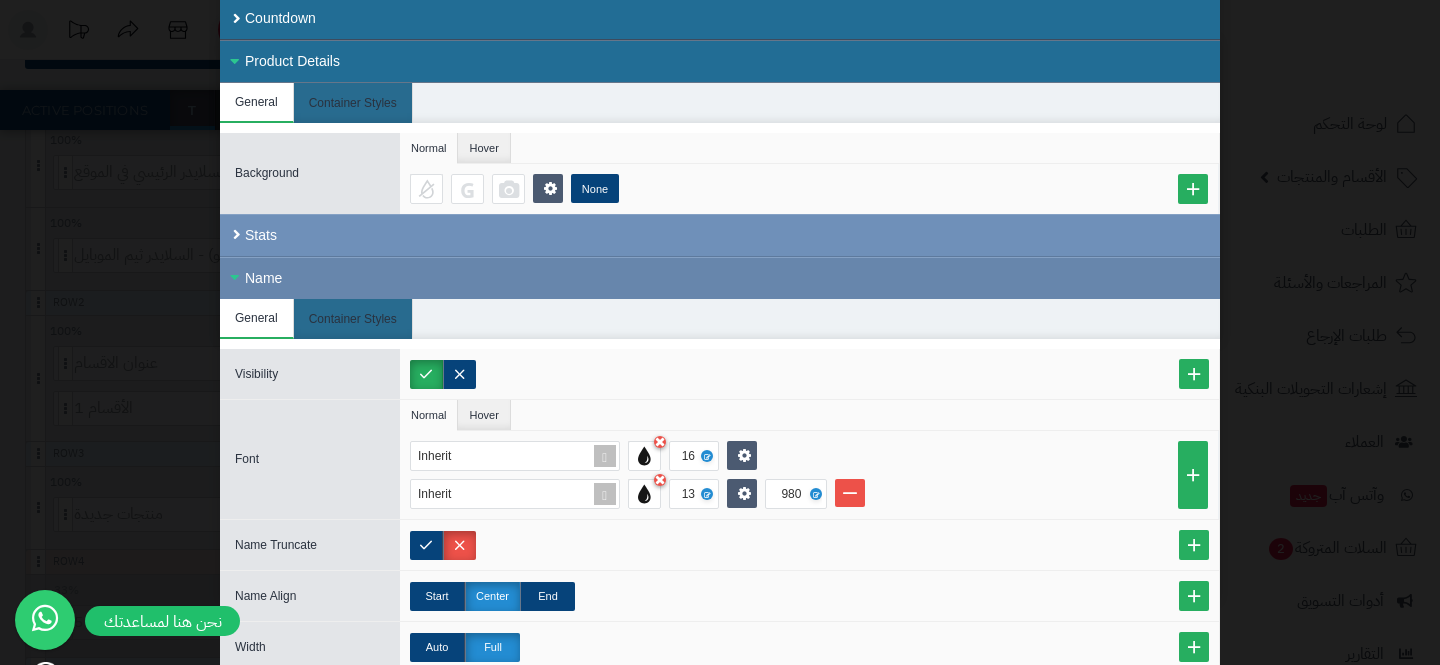 click on "Name" at bounding box center (720, 278) 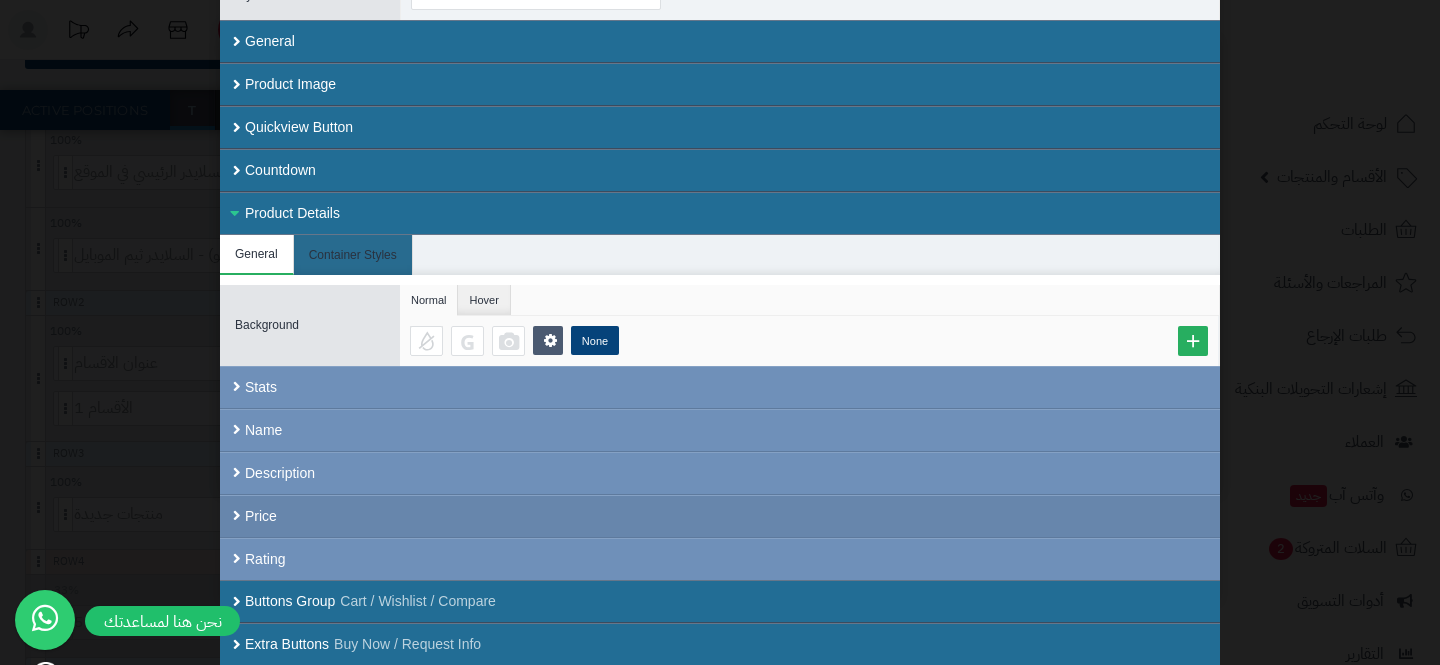 click on "Price" at bounding box center (720, 516) 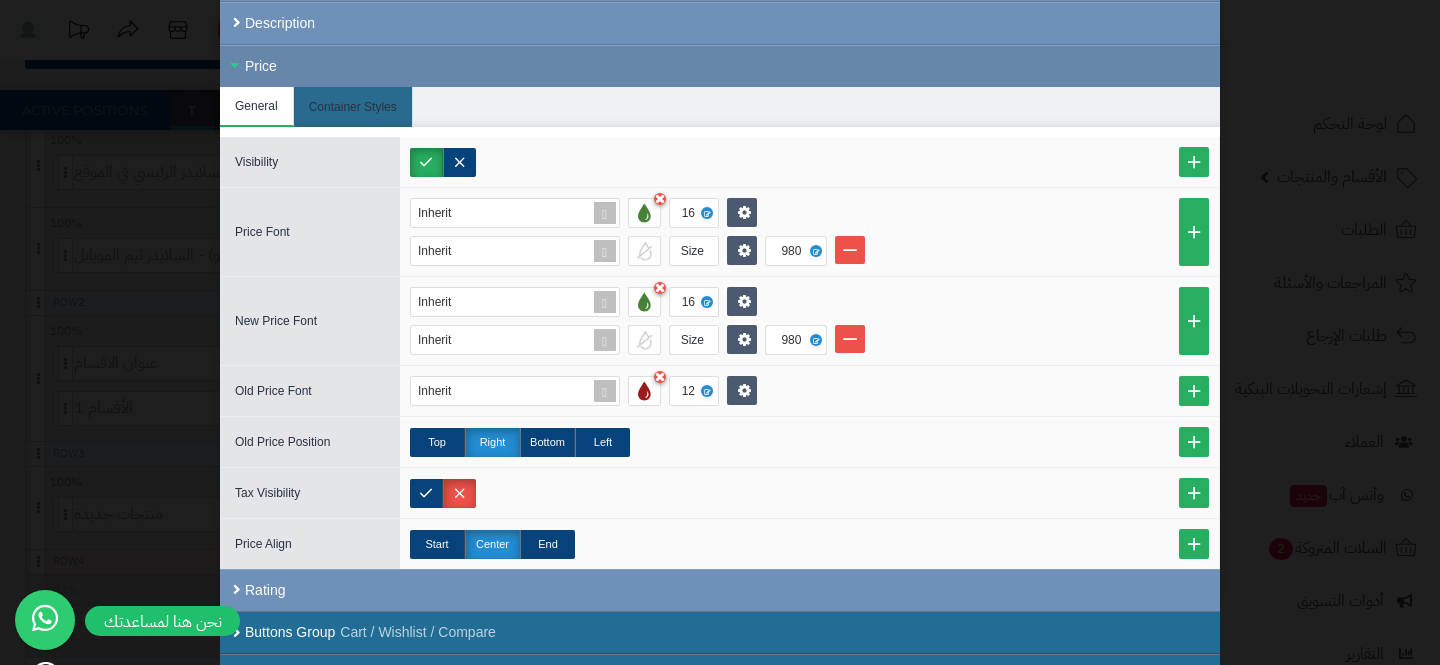 scroll, scrollTop: 567, scrollLeft: 0, axis: vertical 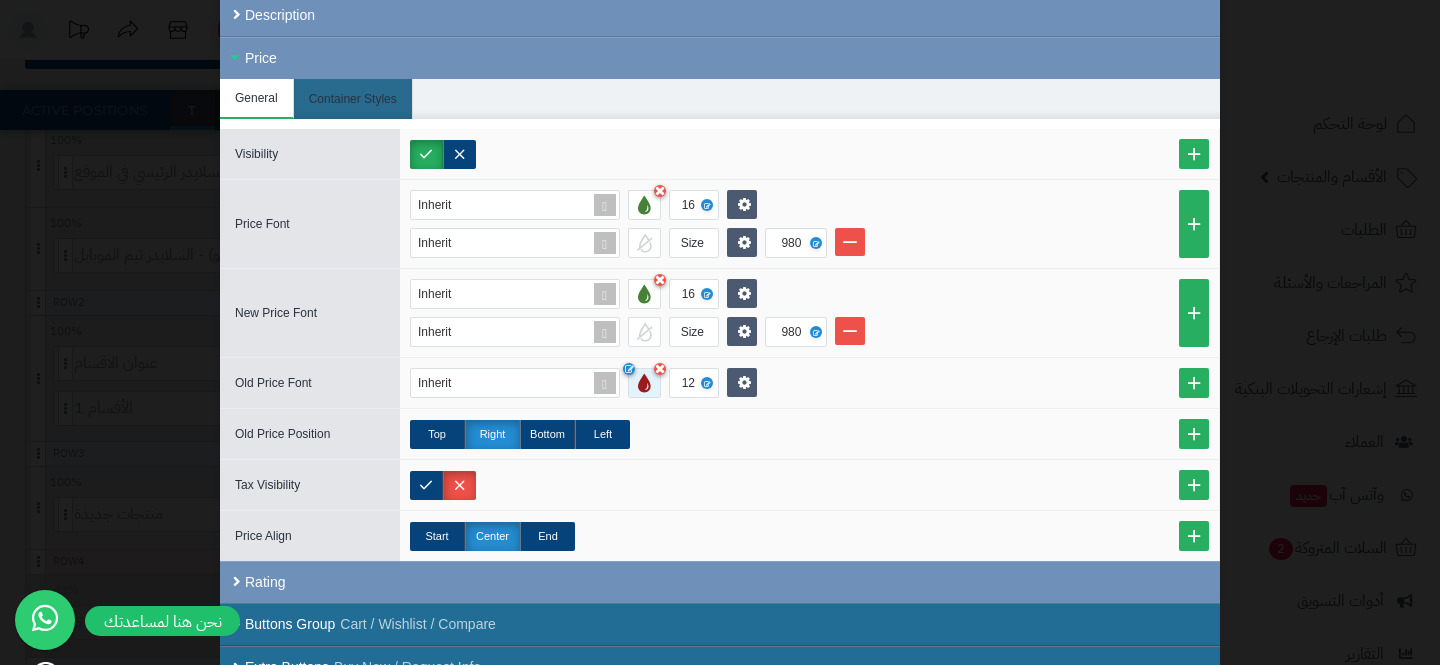 click at bounding box center (644, 383) 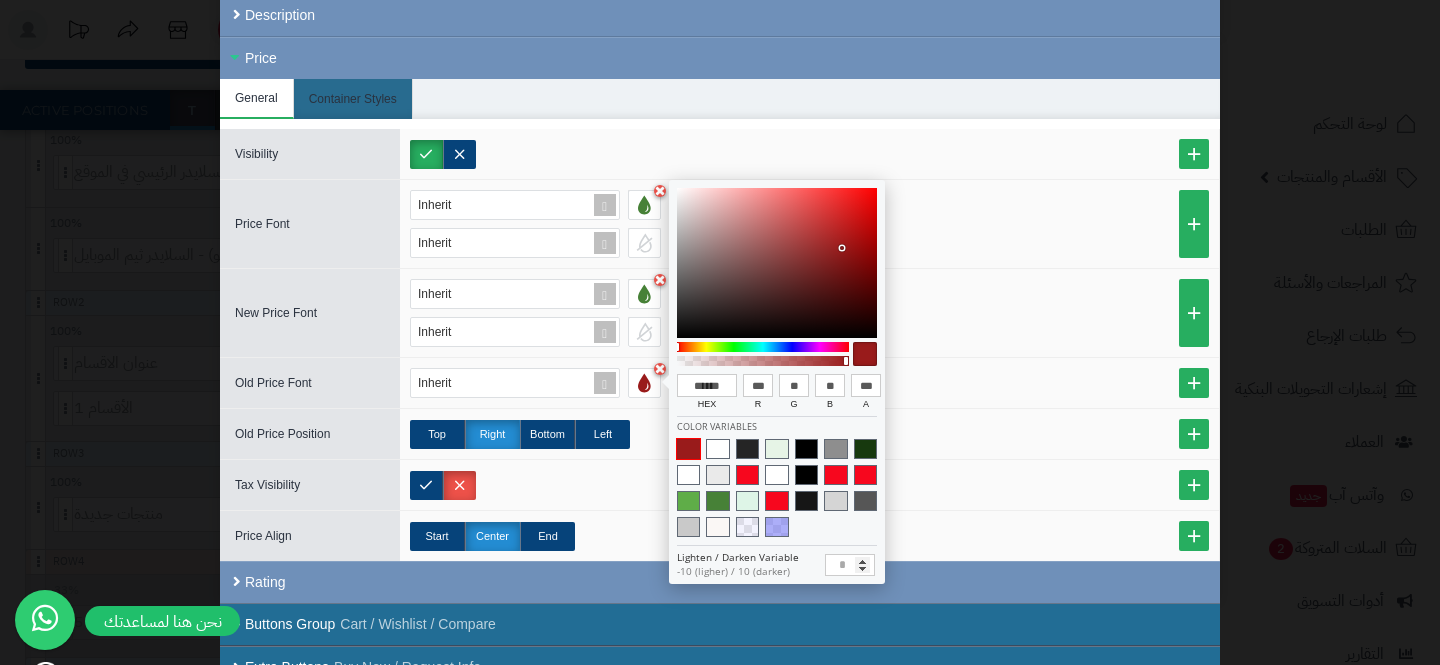 type on "******" 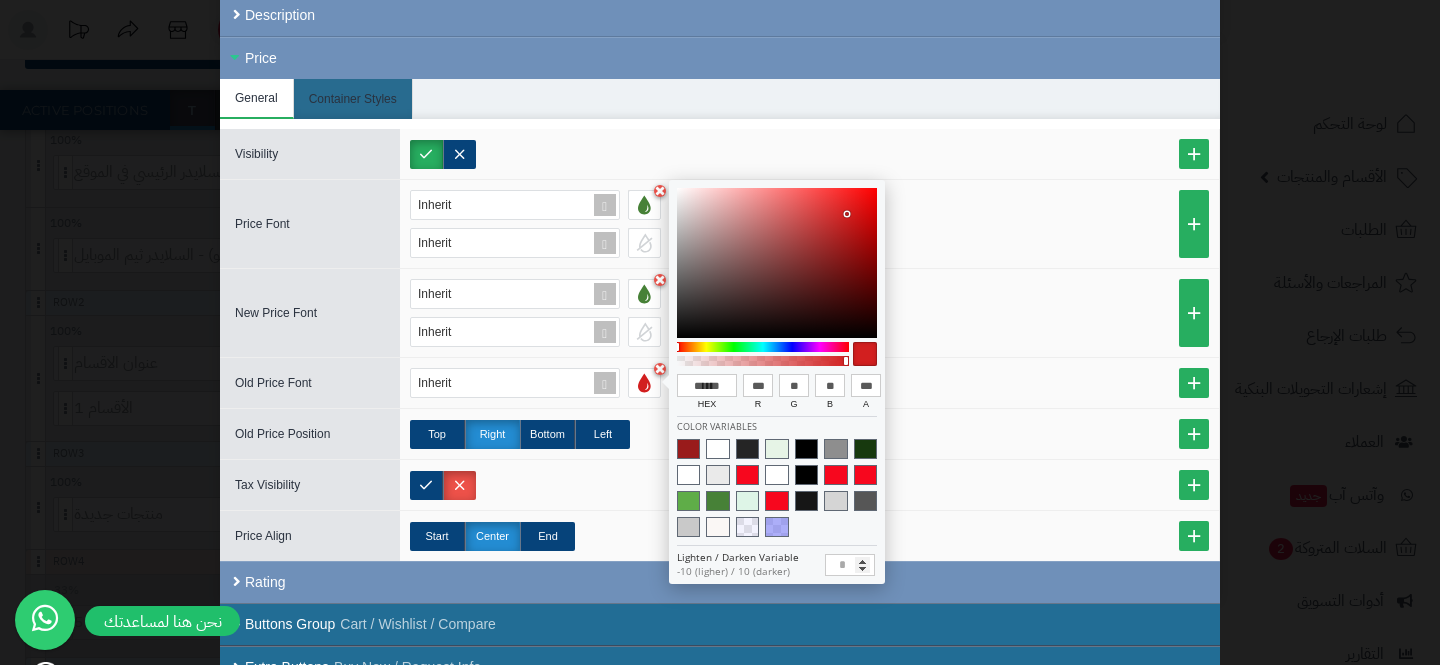 type on "******" 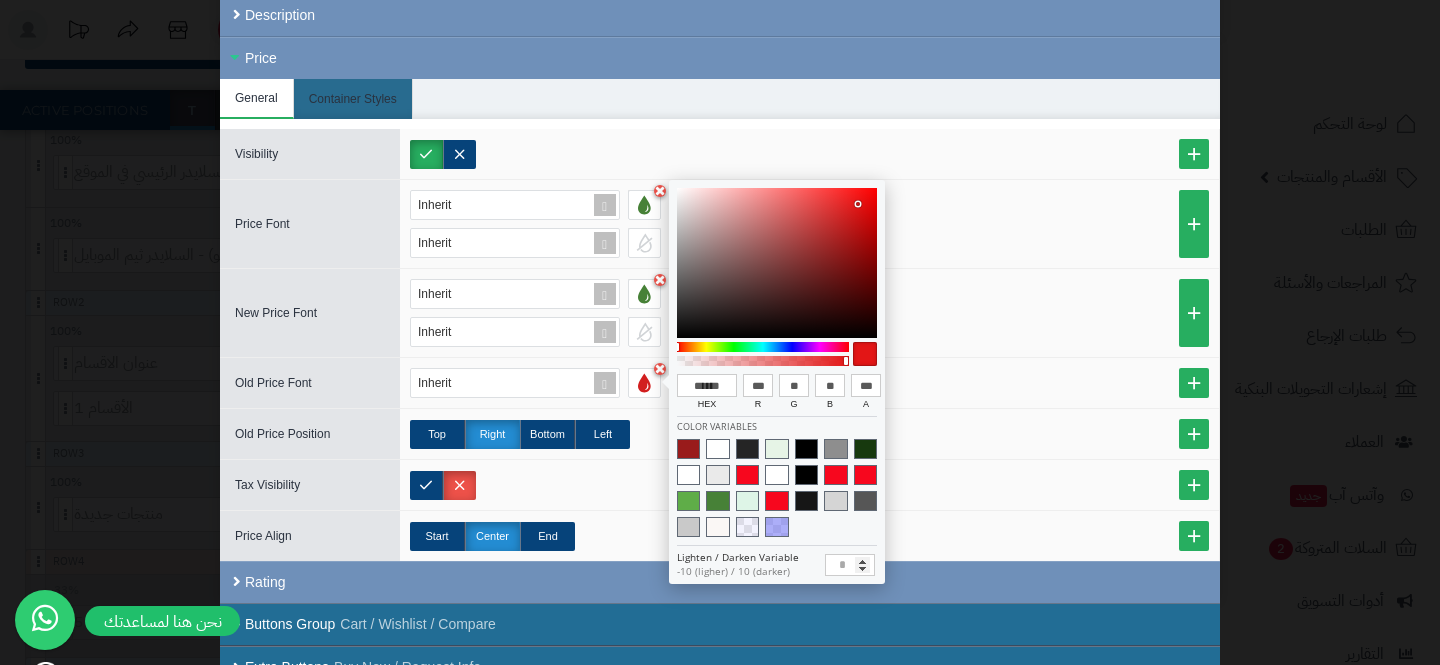 type on "******" 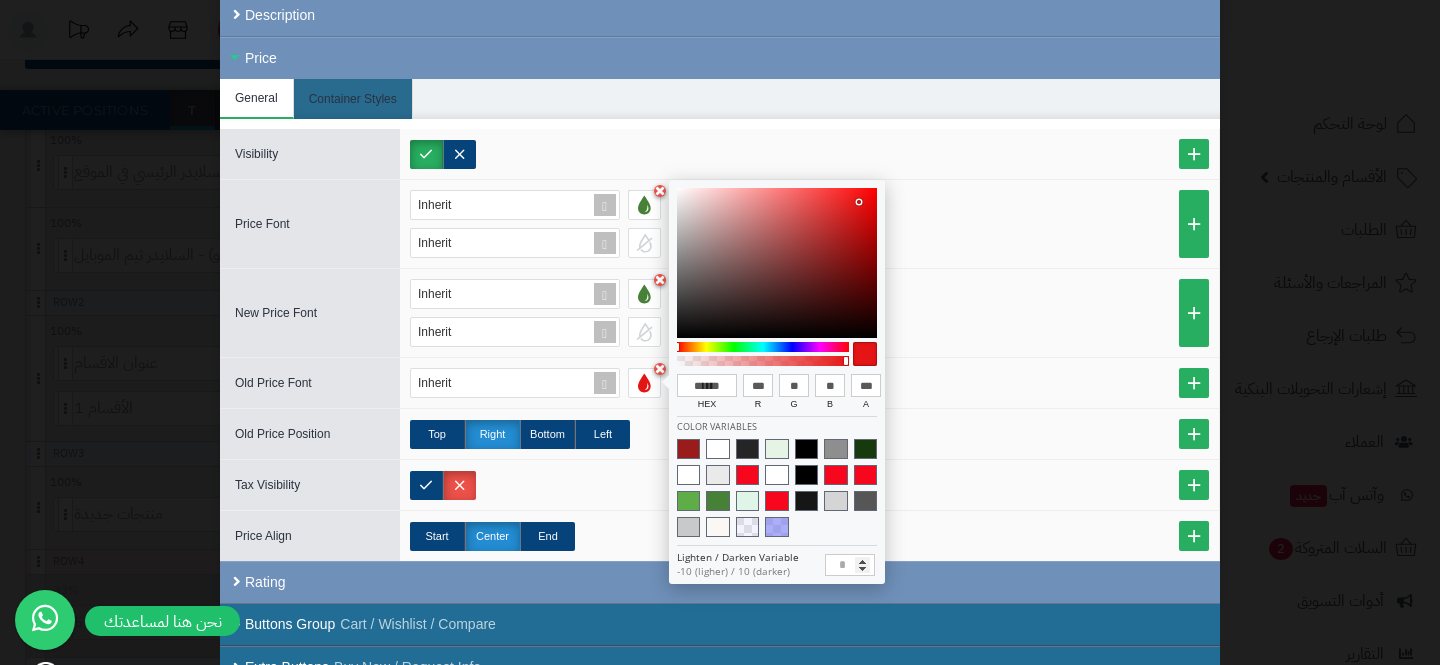 type on "******" 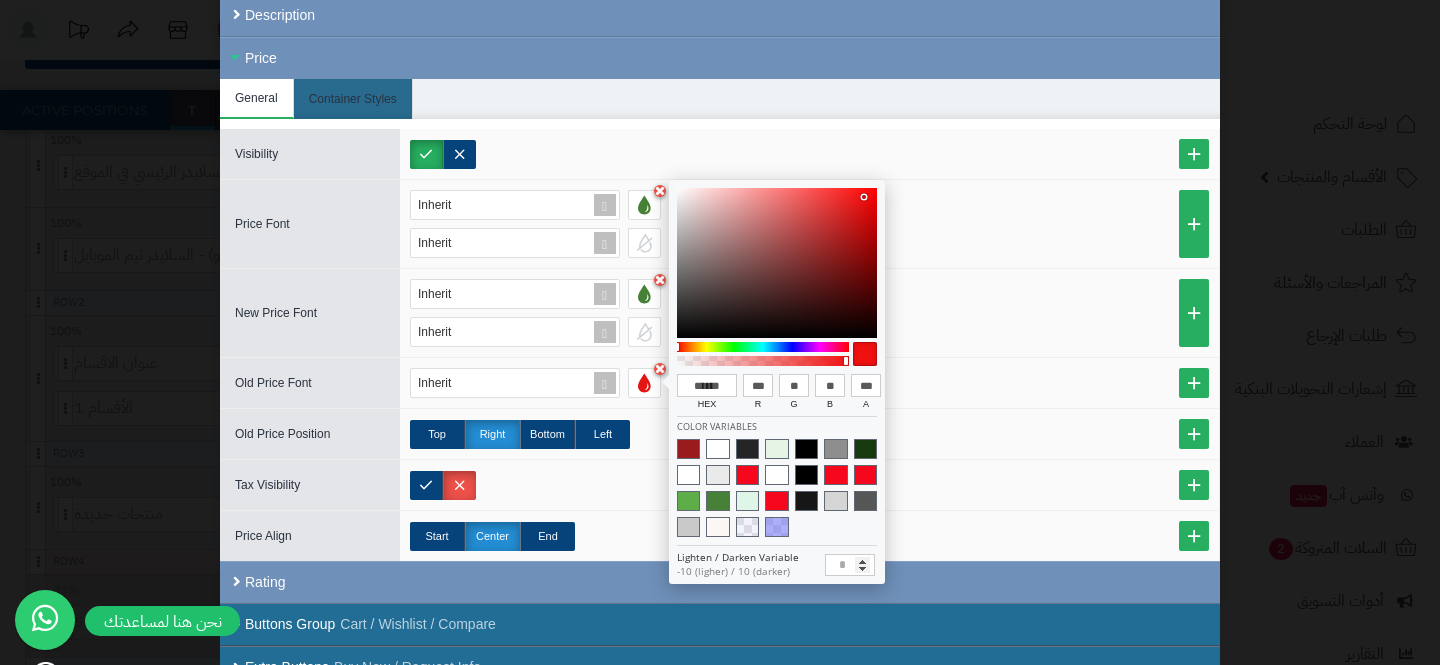 type on "******" 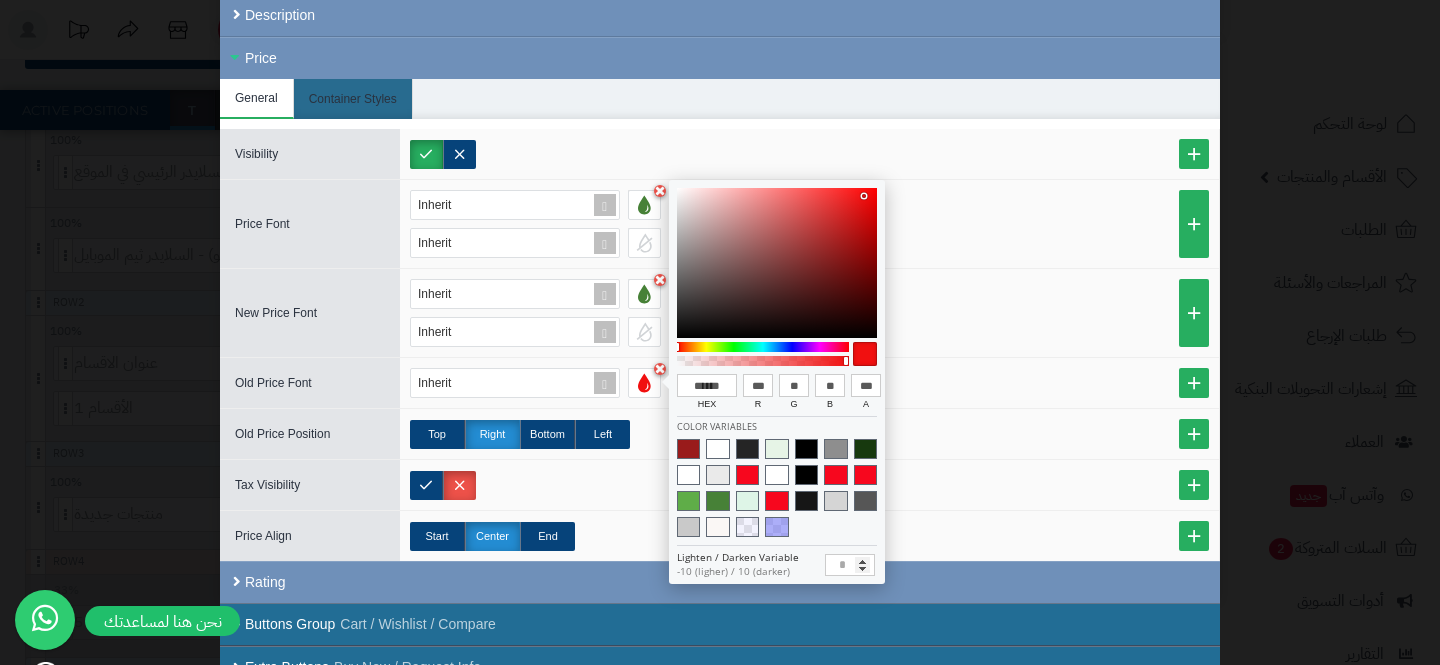 click at bounding box center [777, 263] 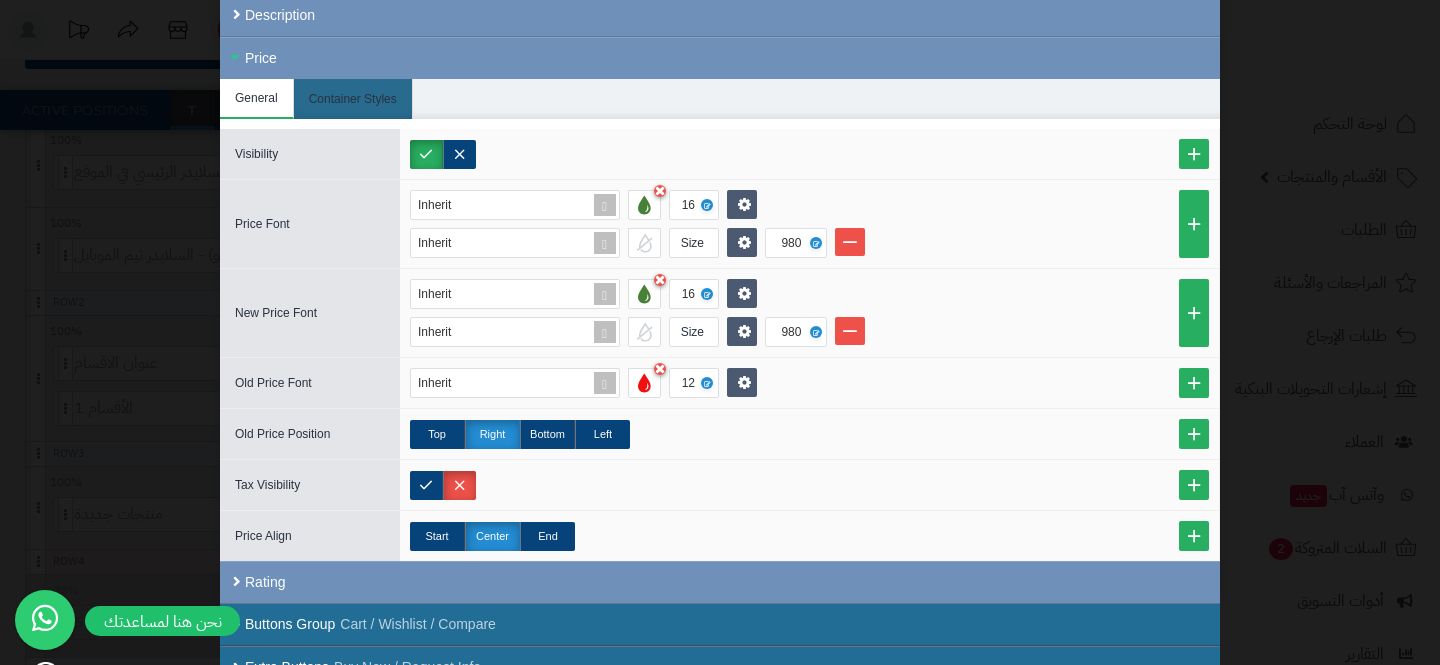 click on "Inherit Size 980" at bounding box center (809, 243) 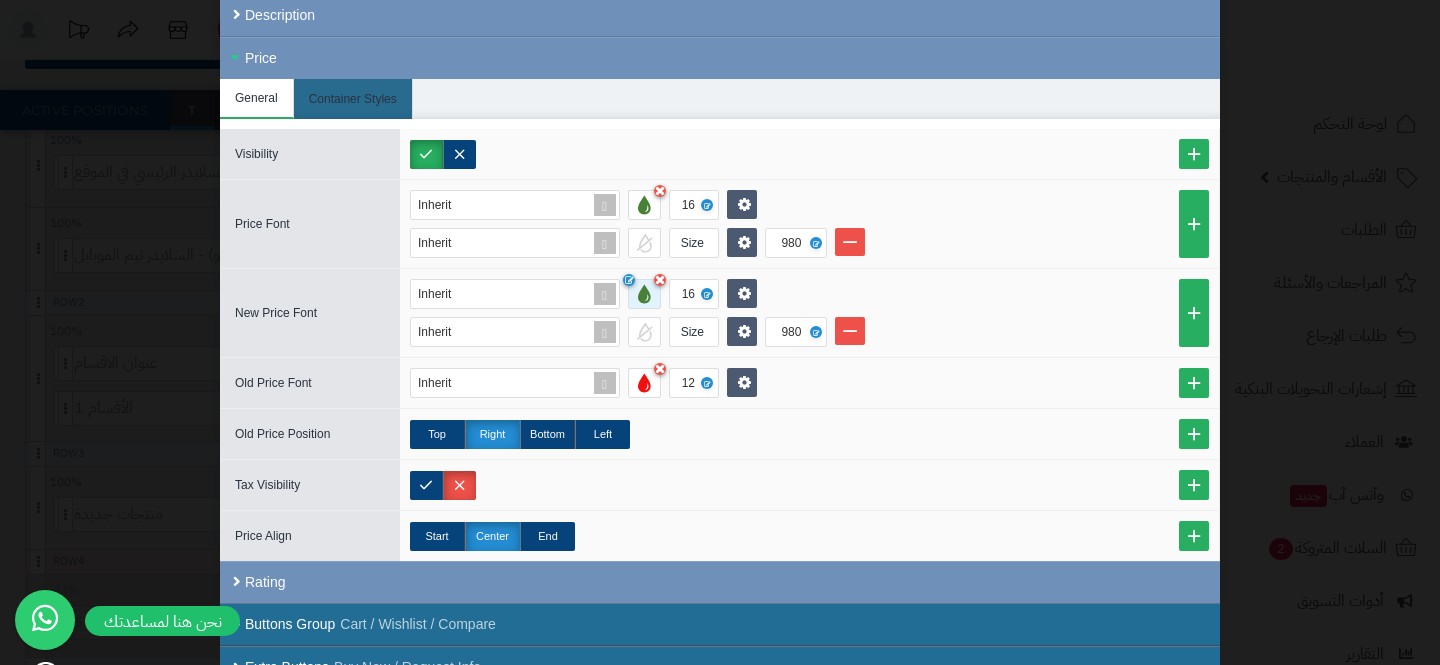 click at bounding box center [644, 294] 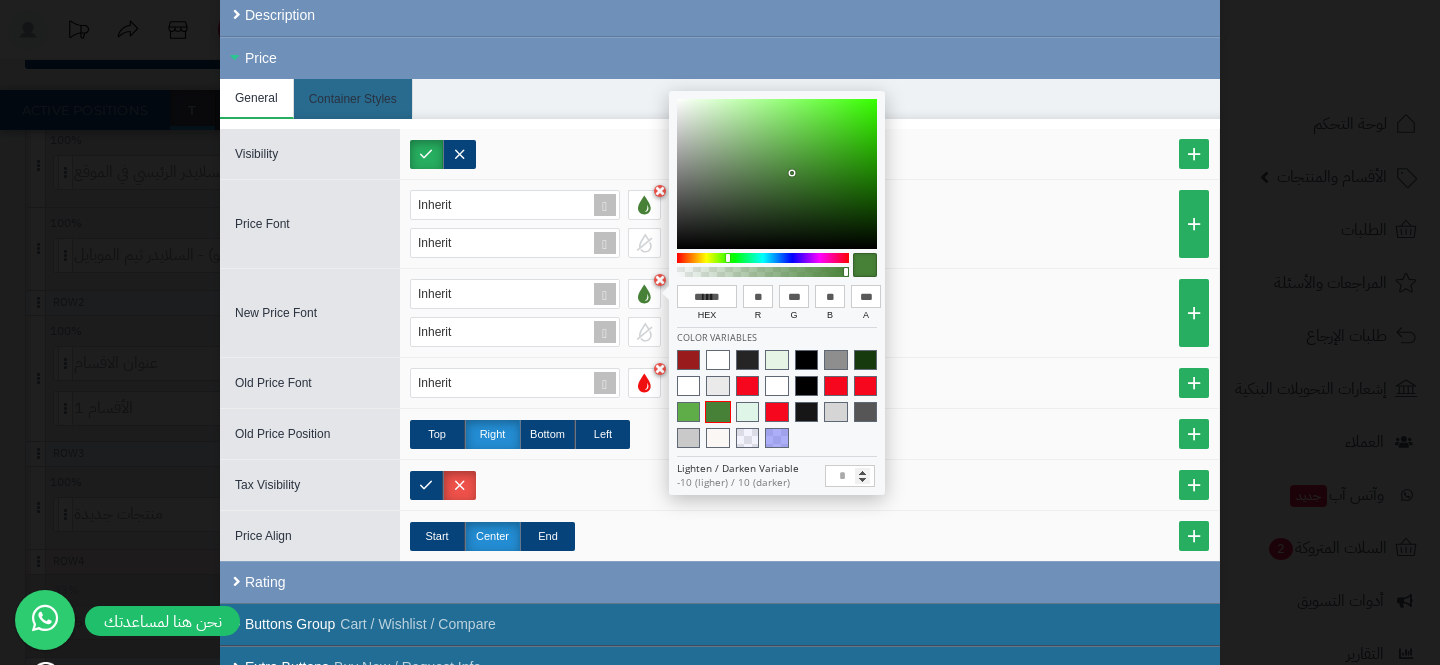 type on "******" 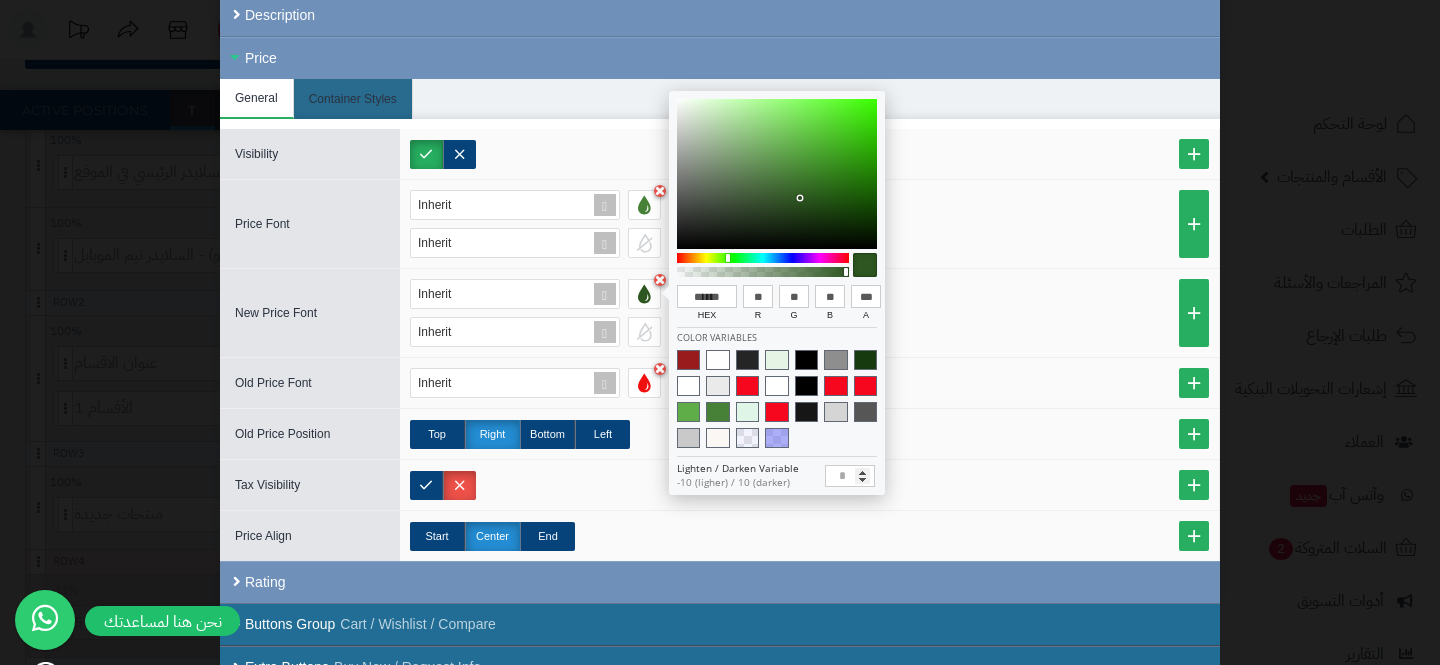 type on "******" 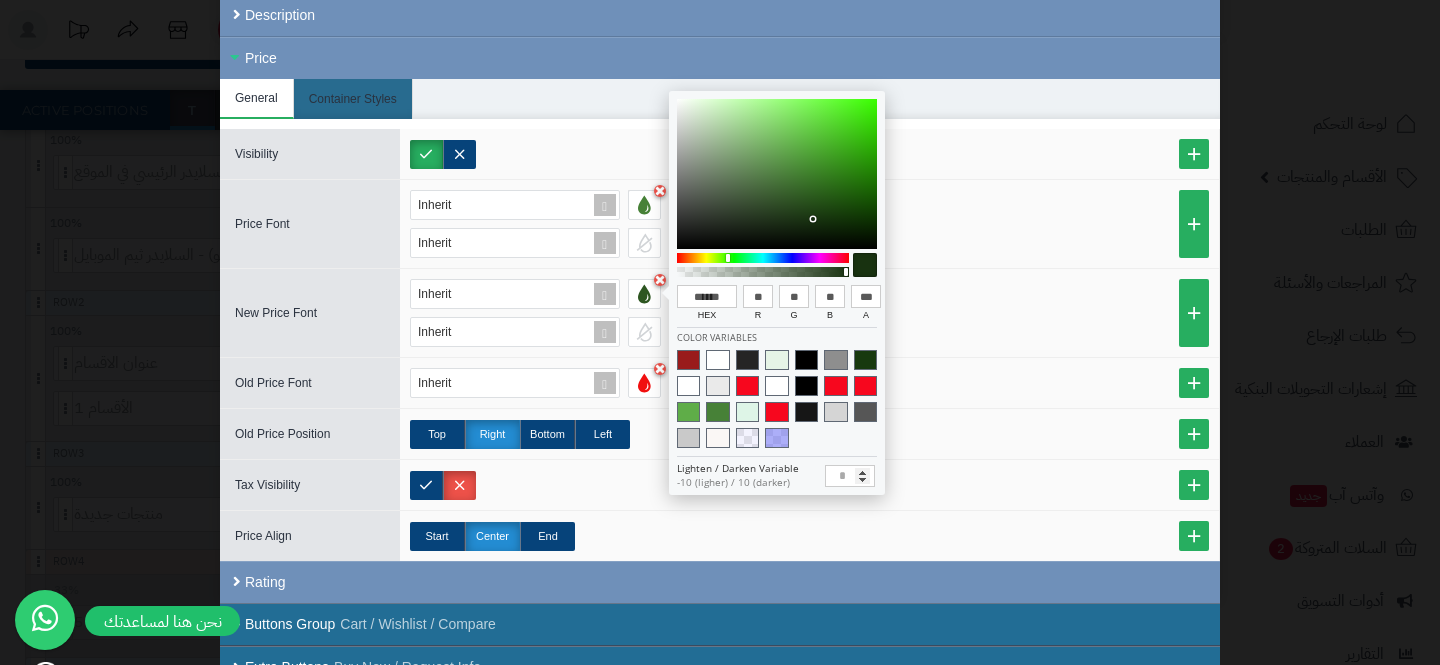 type on "******" 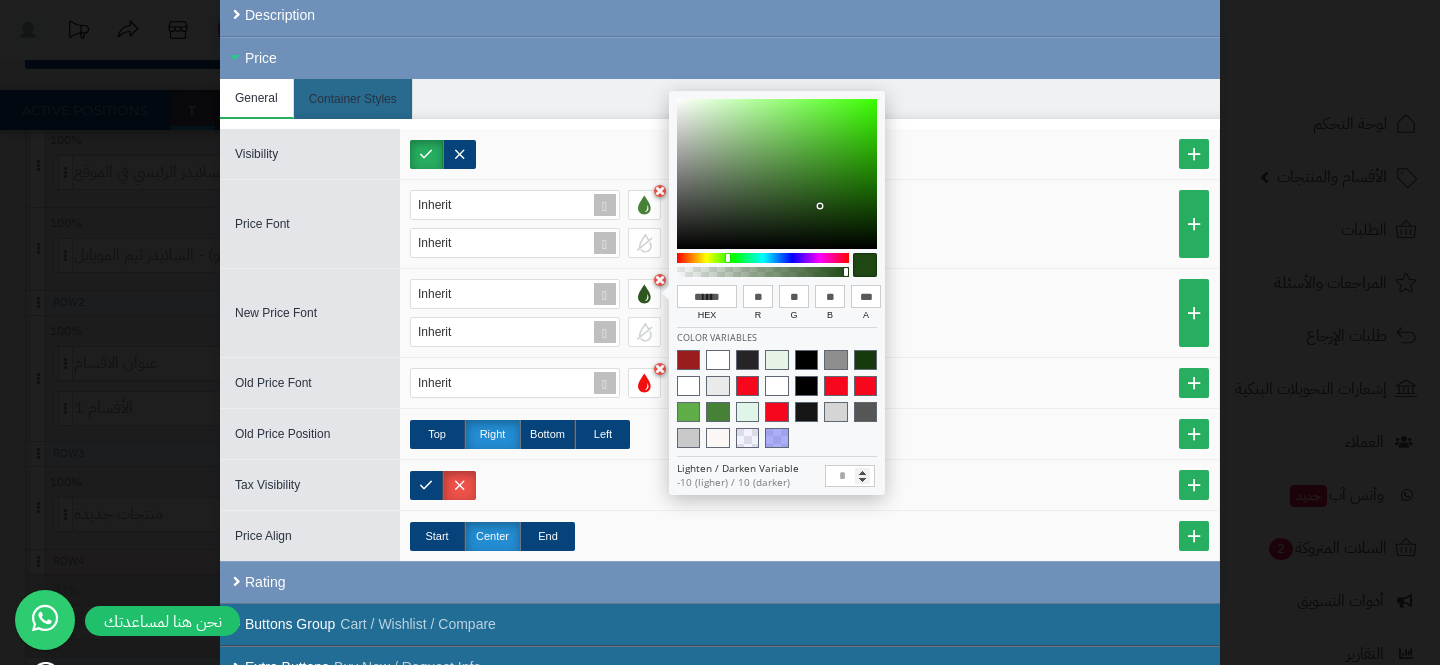 type on "******" 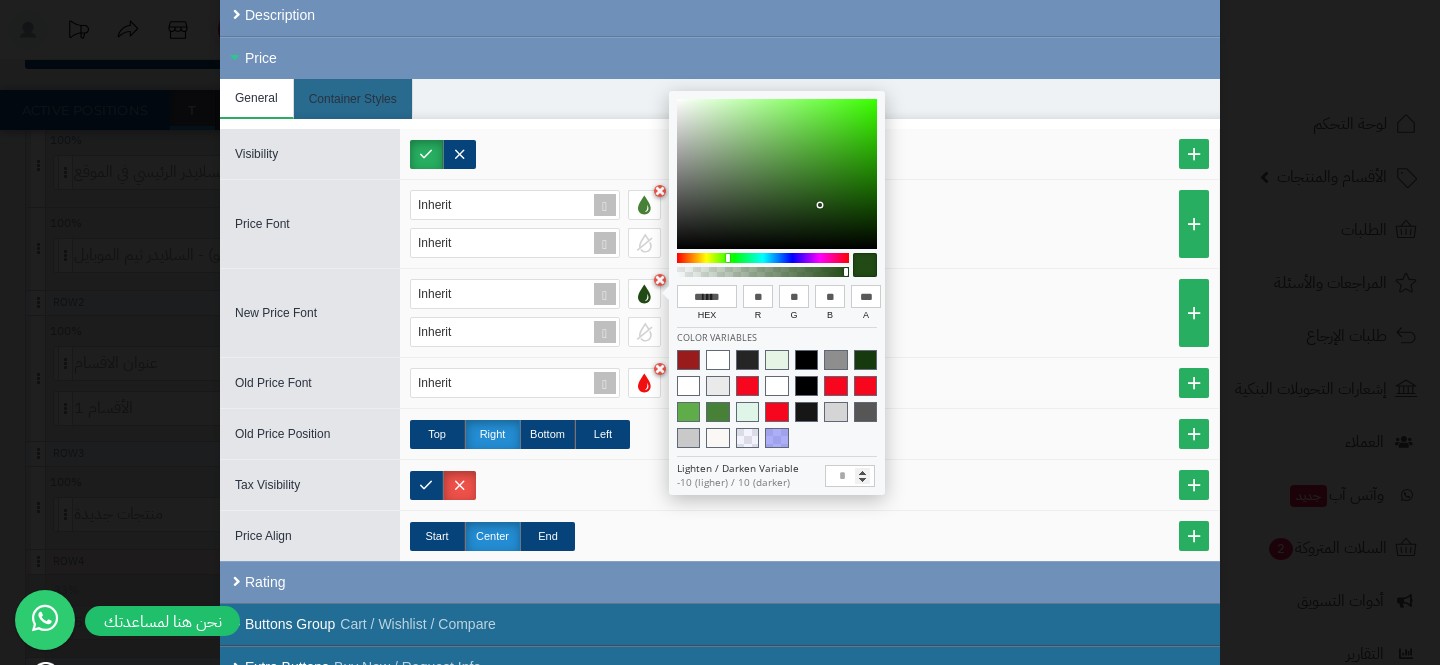 type on "******" 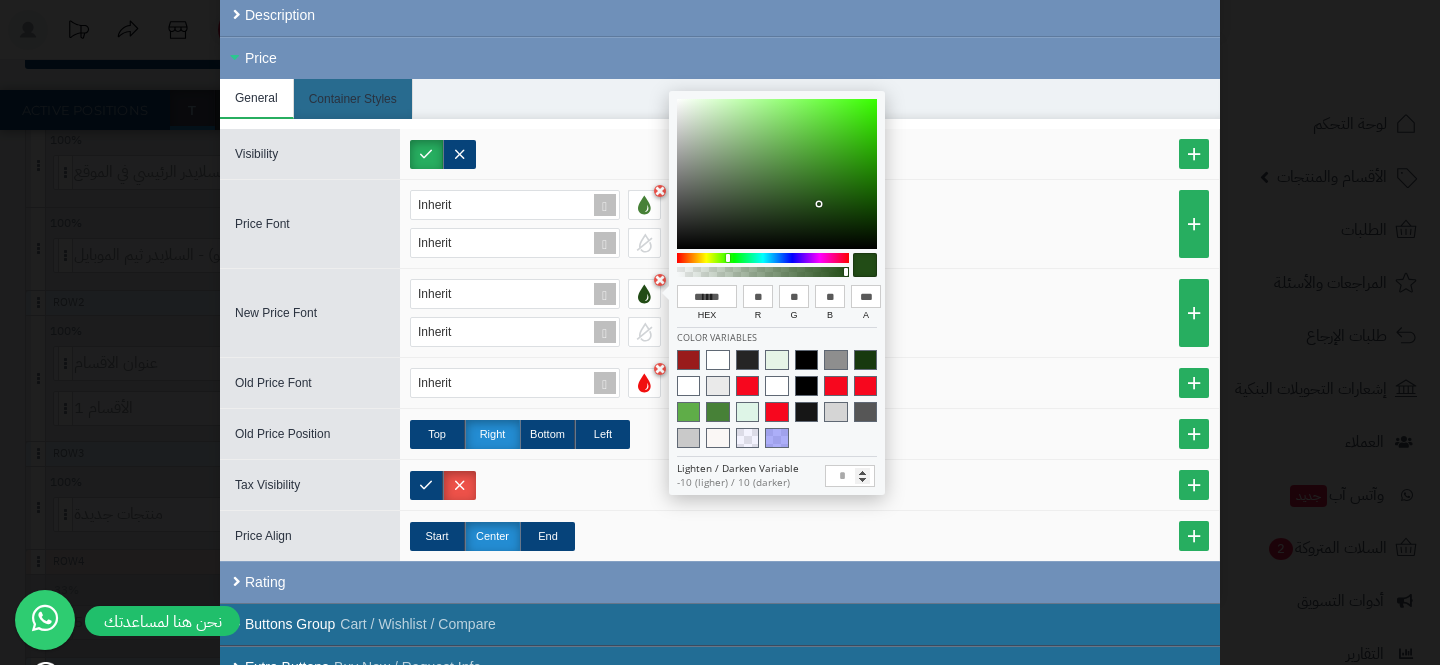 click on "Inherit 16" at bounding box center (809, 205) 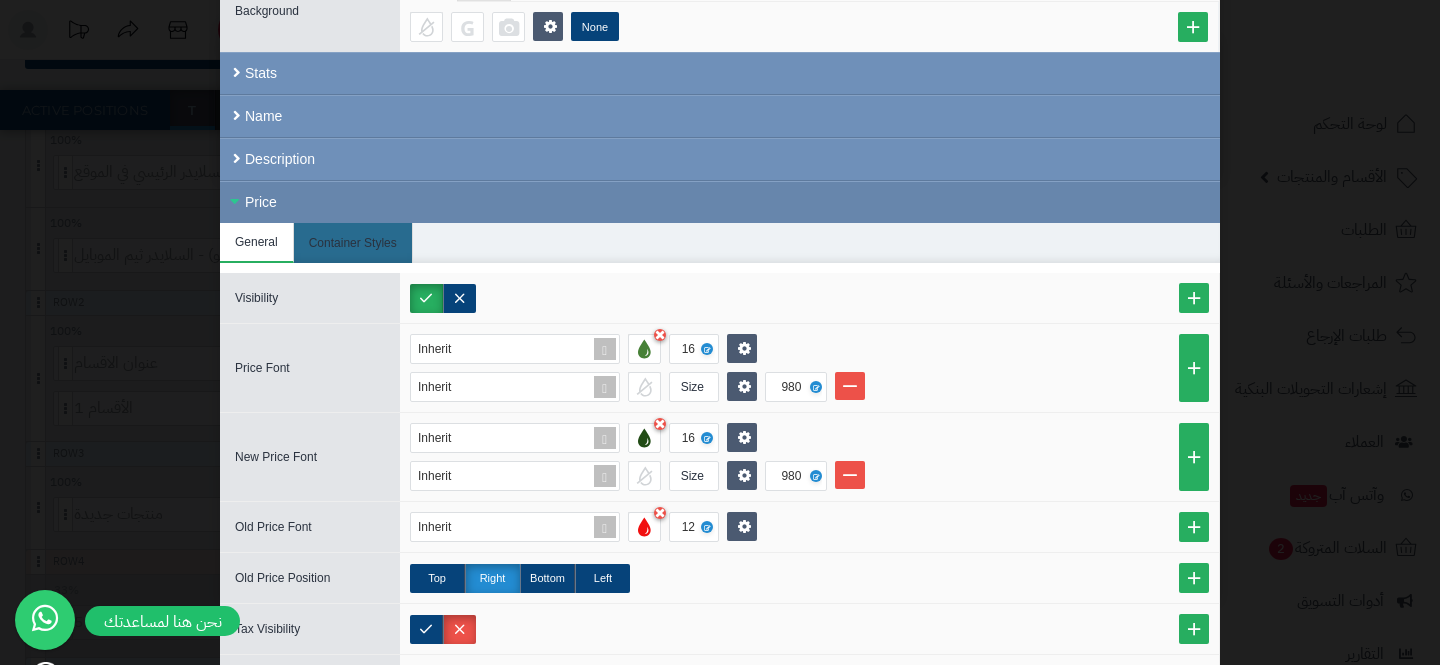 click on "Price" at bounding box center [720, 202] 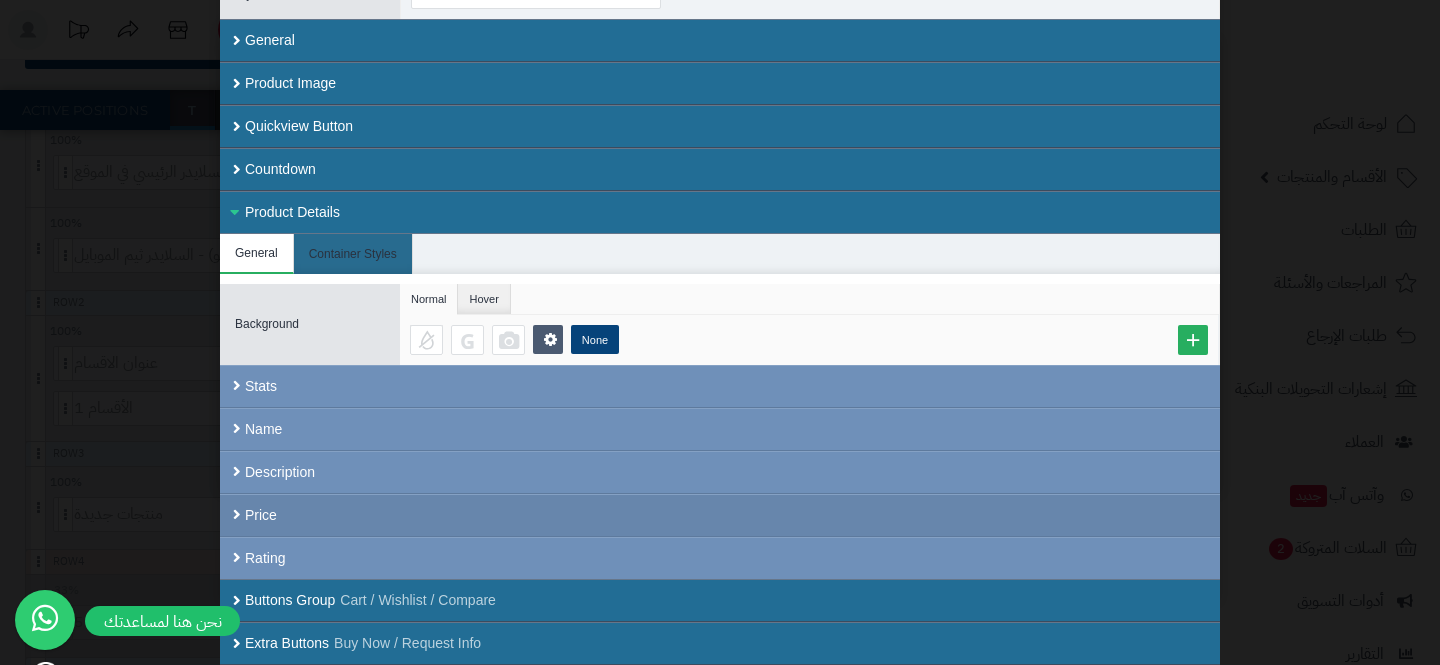 scroll, scrollTop: 109, scrollLeft: 0, axis: vertical 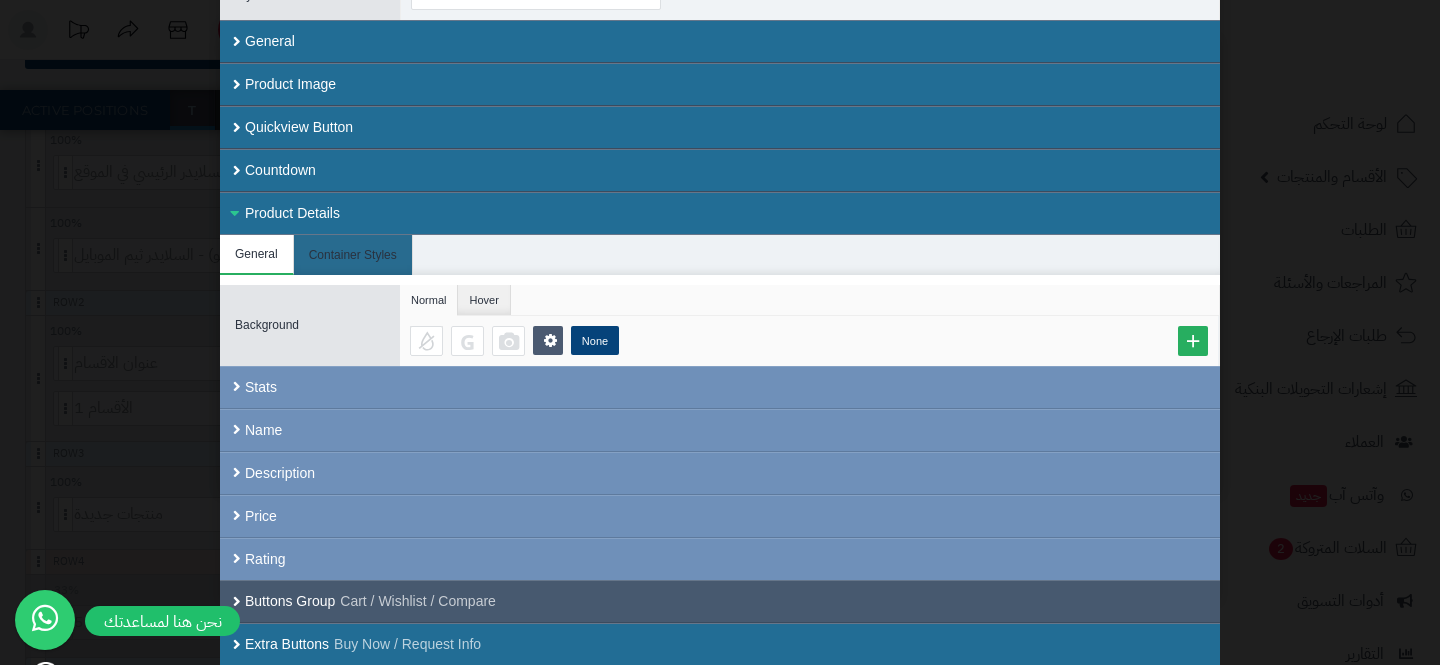 click on "Buttons Group  Cart / Wishlist / Compare" at bounding box center (720, 601) 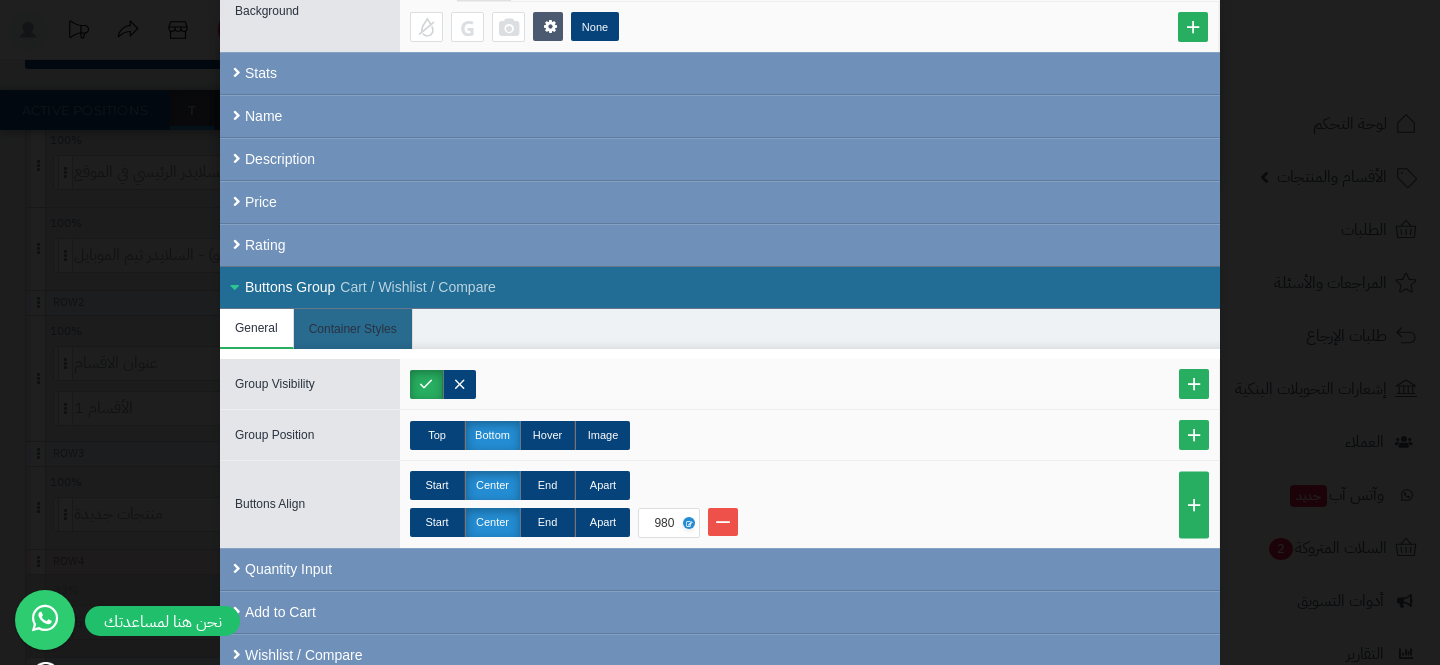 scroll, scrollTop: 476, scrollLeft: 0, axis: vertical 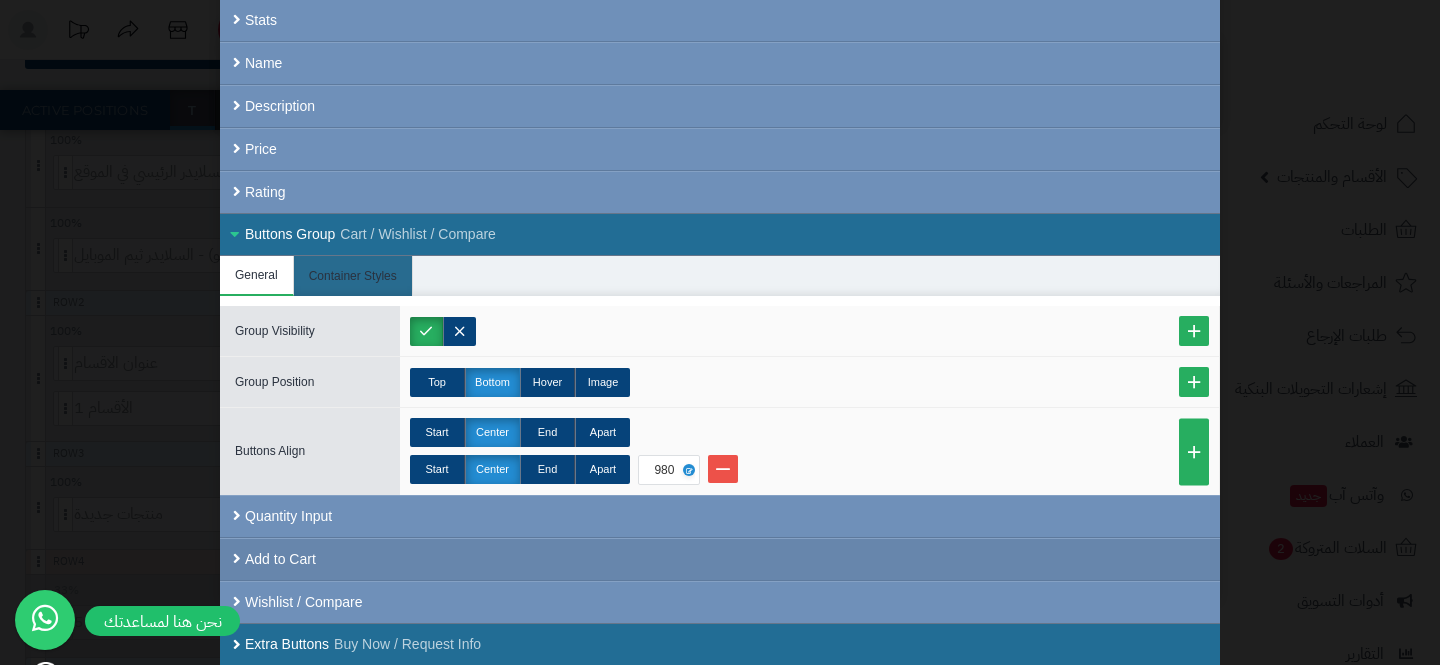 click on "Add to Cart" at bounding box center [720, 559] 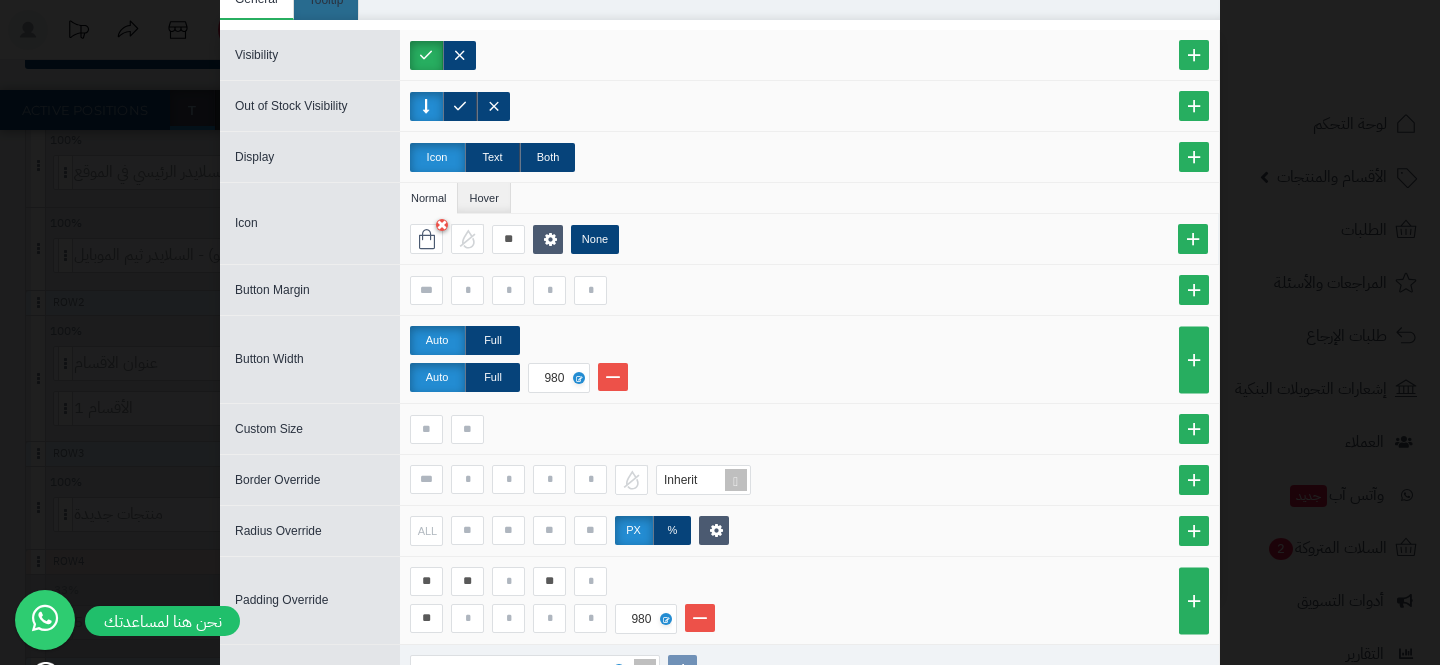 scroll, scrollTop: 1190, scrollLeft: 0, axis: vertical 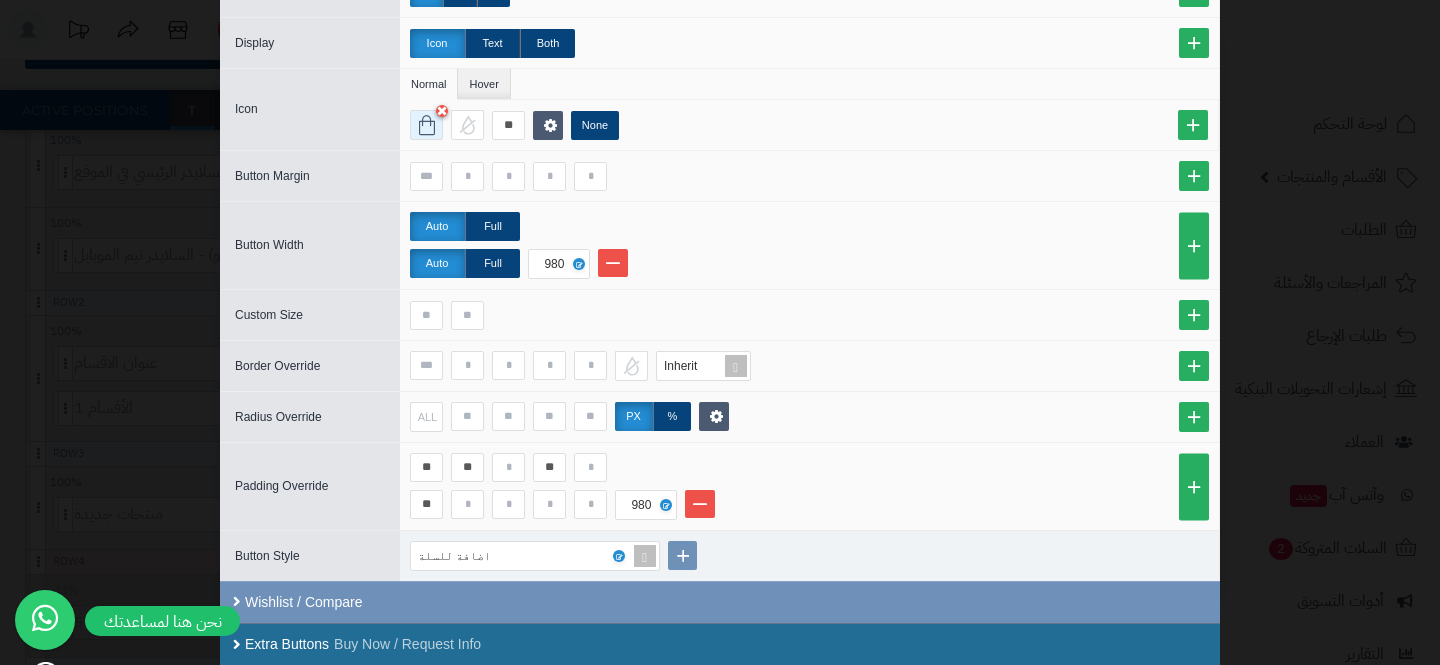 click at bounding box center [426, 125] 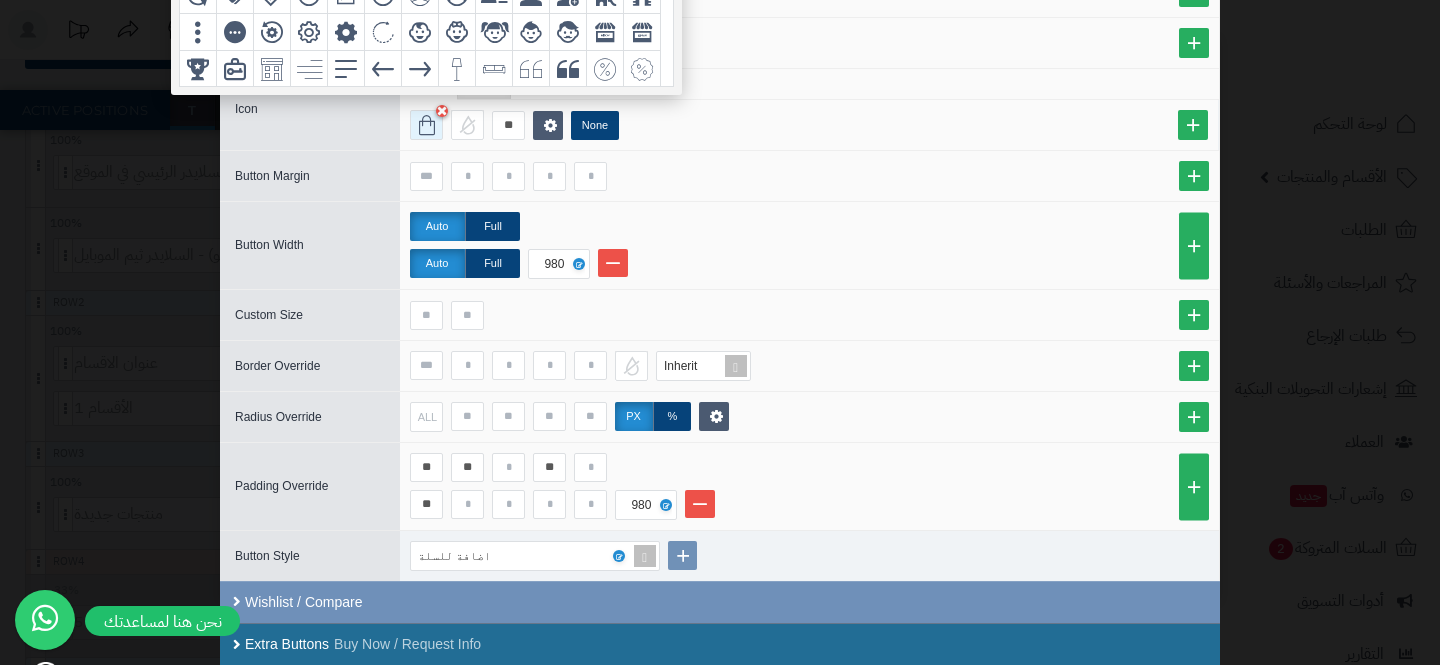 scroll, scrollTop: 37, scrollLeft: 0, axis: vertical 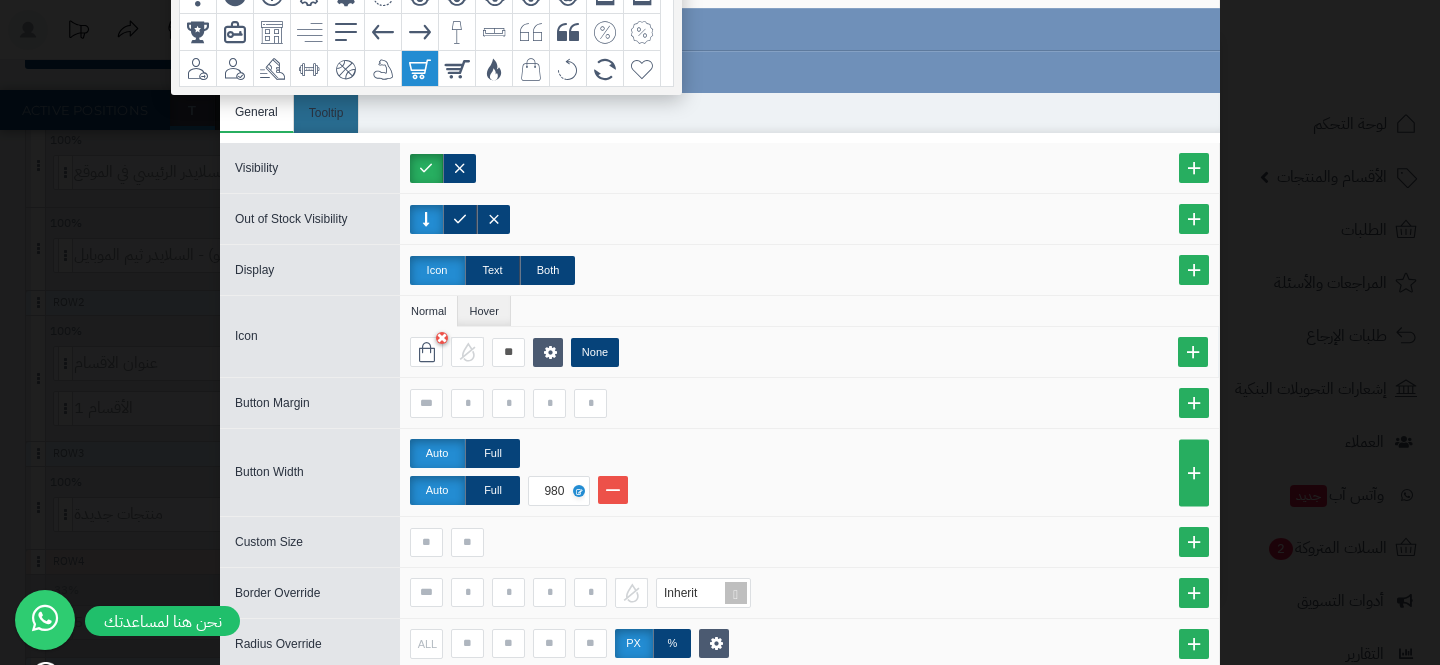 click at bounding box center (420, 69) 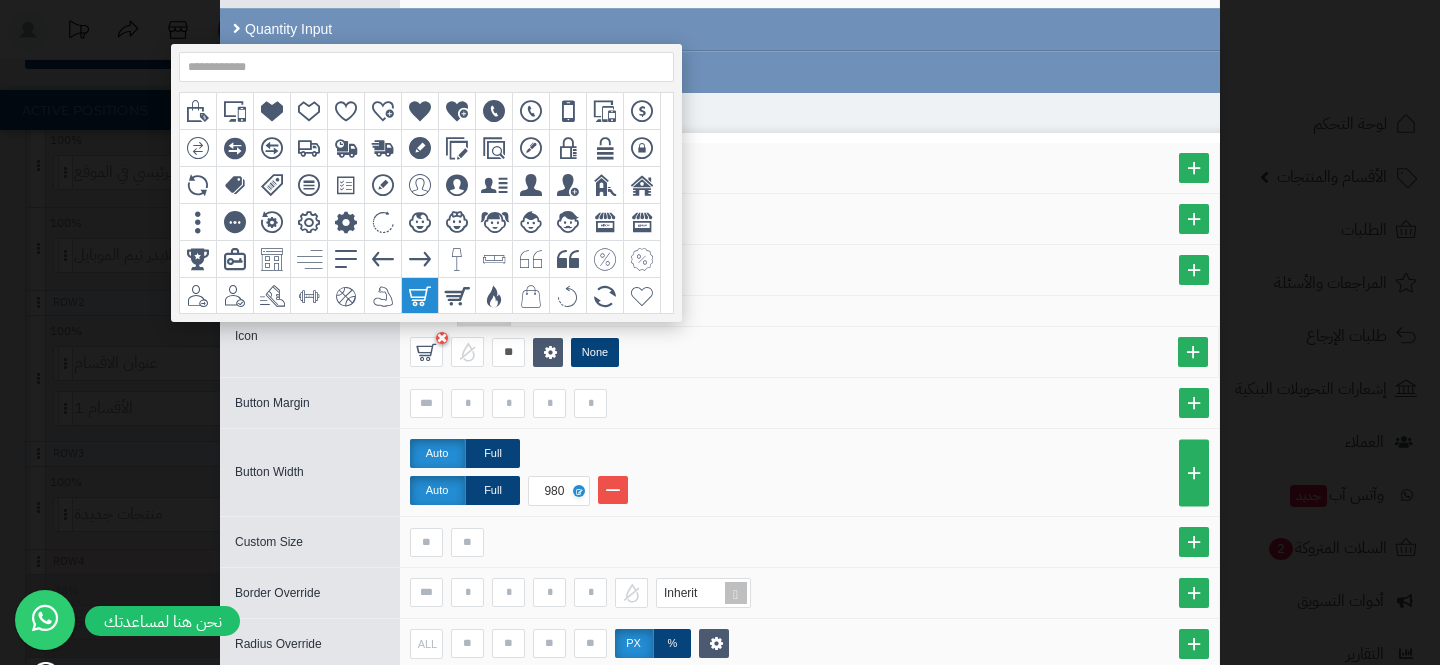 click on "Normal Hover" at bounding box center (809, 311) 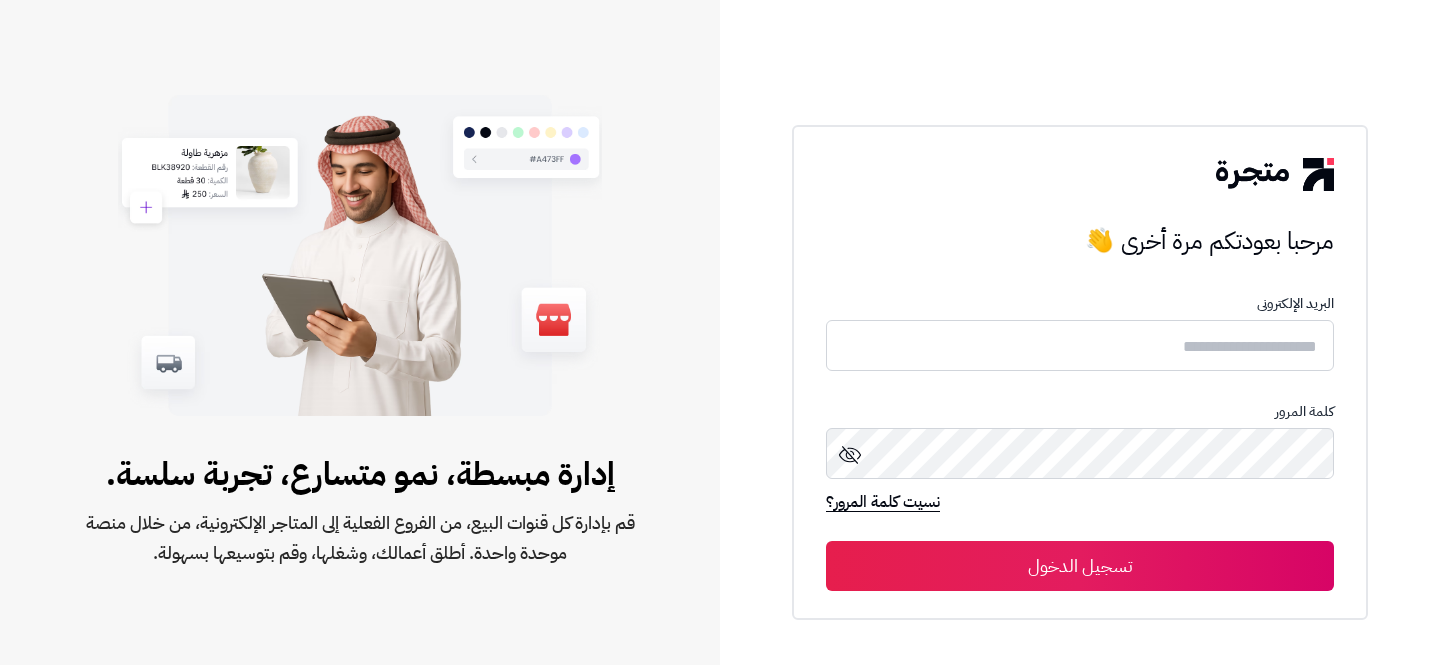 scroll, scrollTop: 0, scrollLeft: 0, axis: both 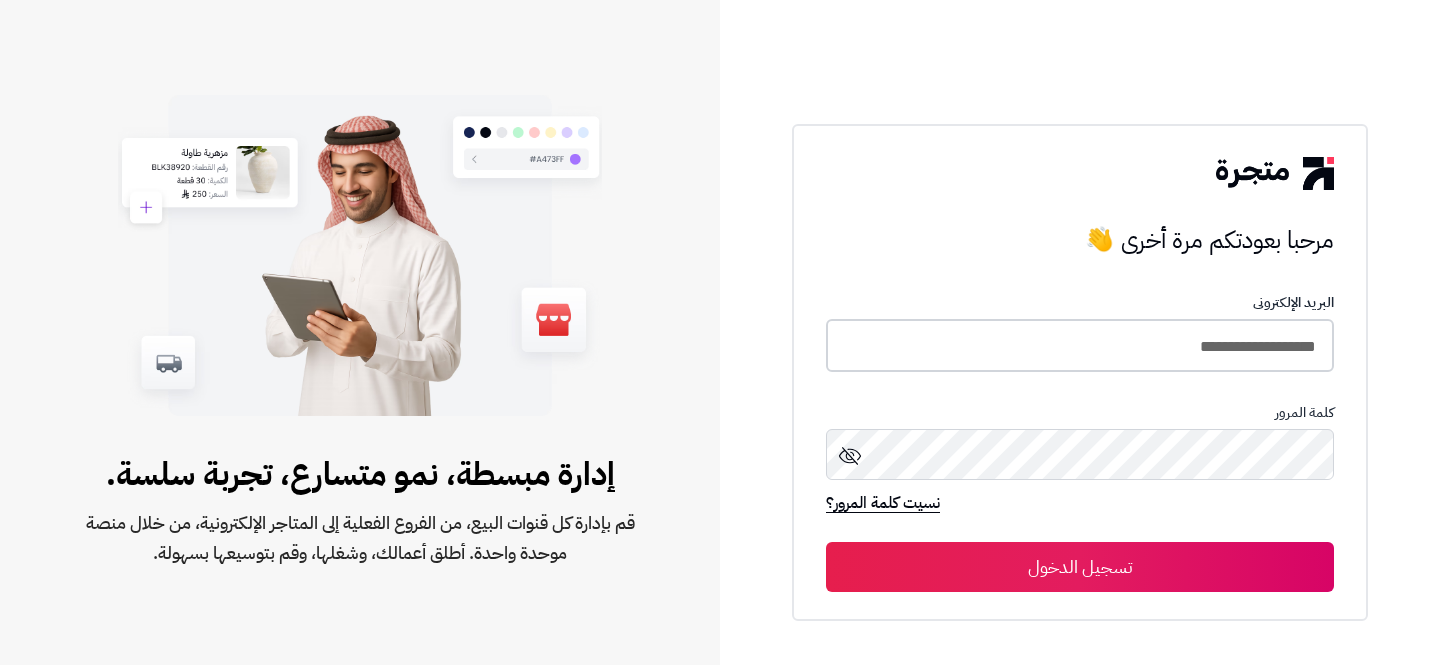 click on "**********" at bounding box center [1080, 345] 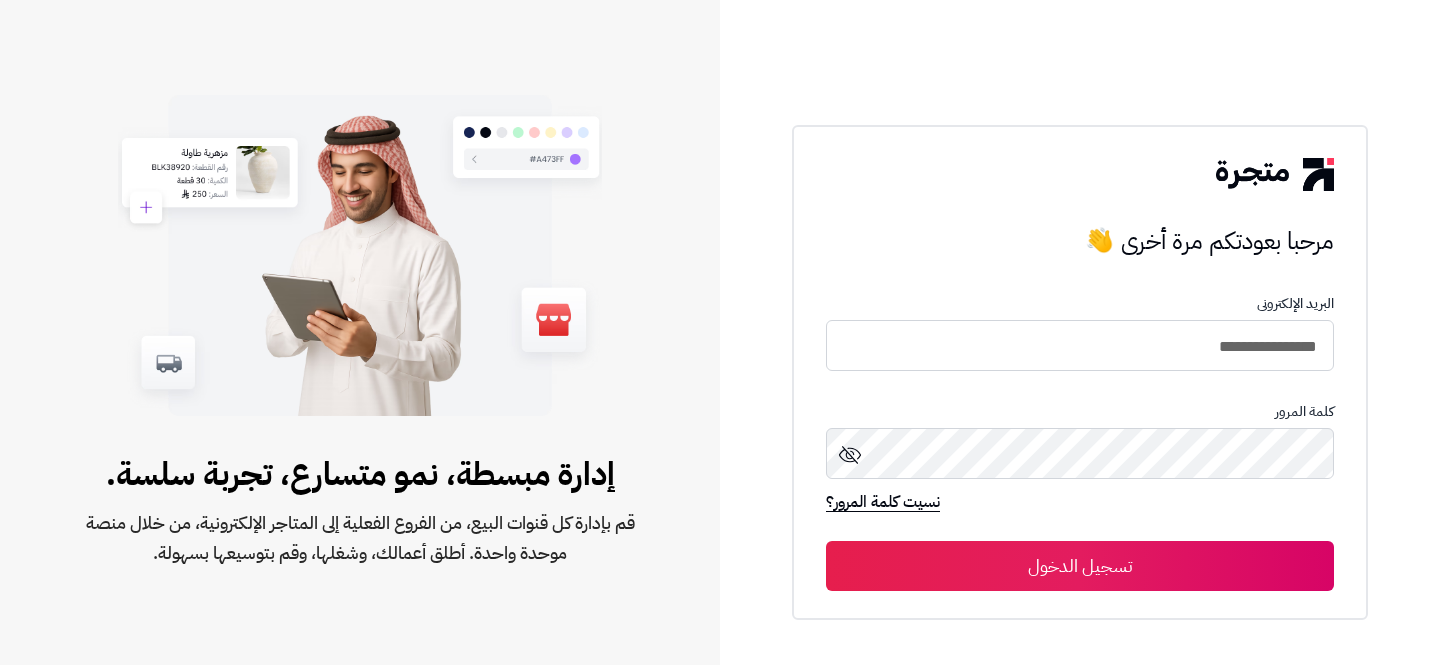 click on "تسجيل الدخول" at bounding box center [1080, 566] 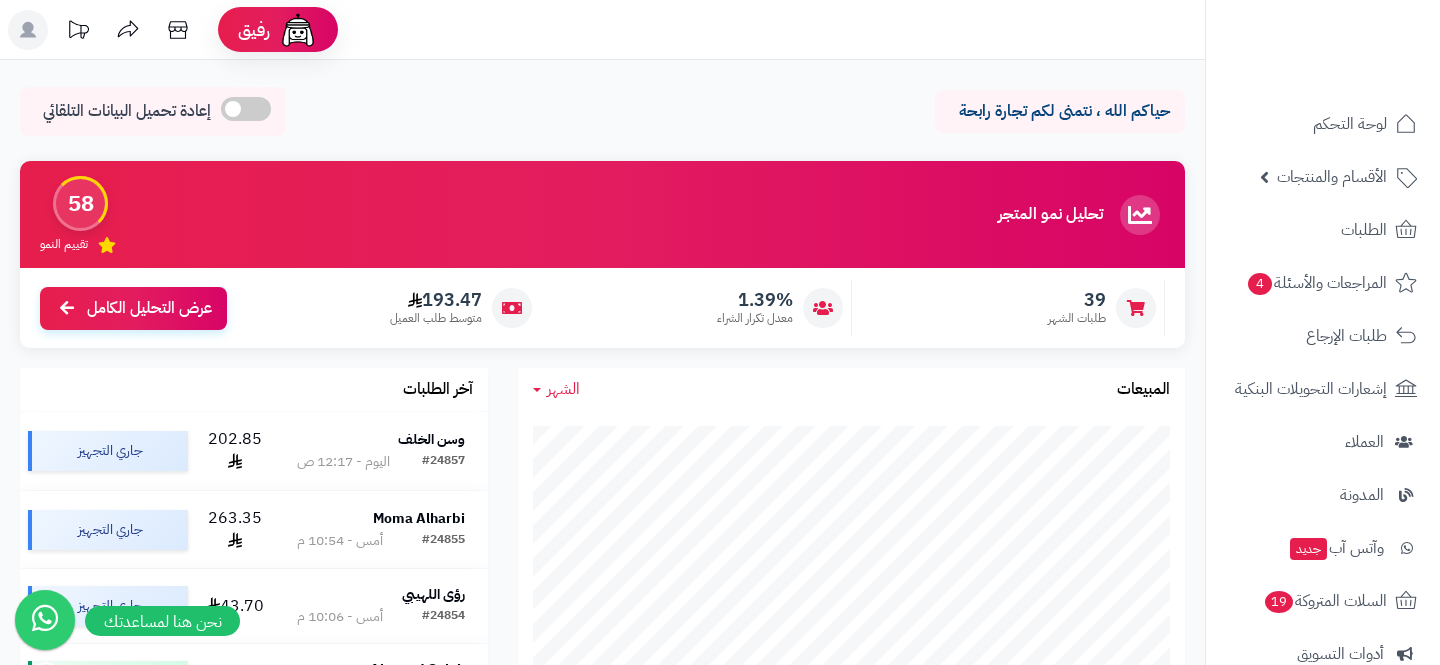 scroll, scrollTop: 0, scrollLeft: 0, axis: both 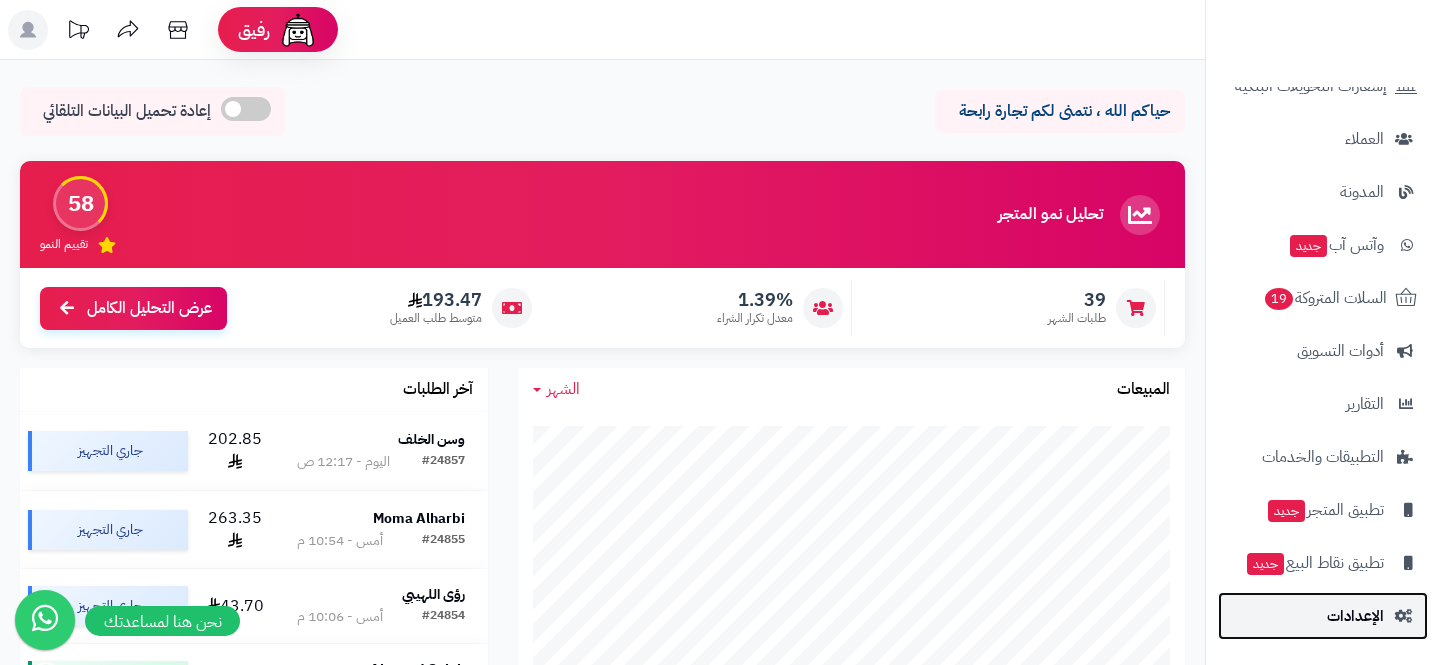 click on "الإعدادات" at bounding box center (1323, 616) 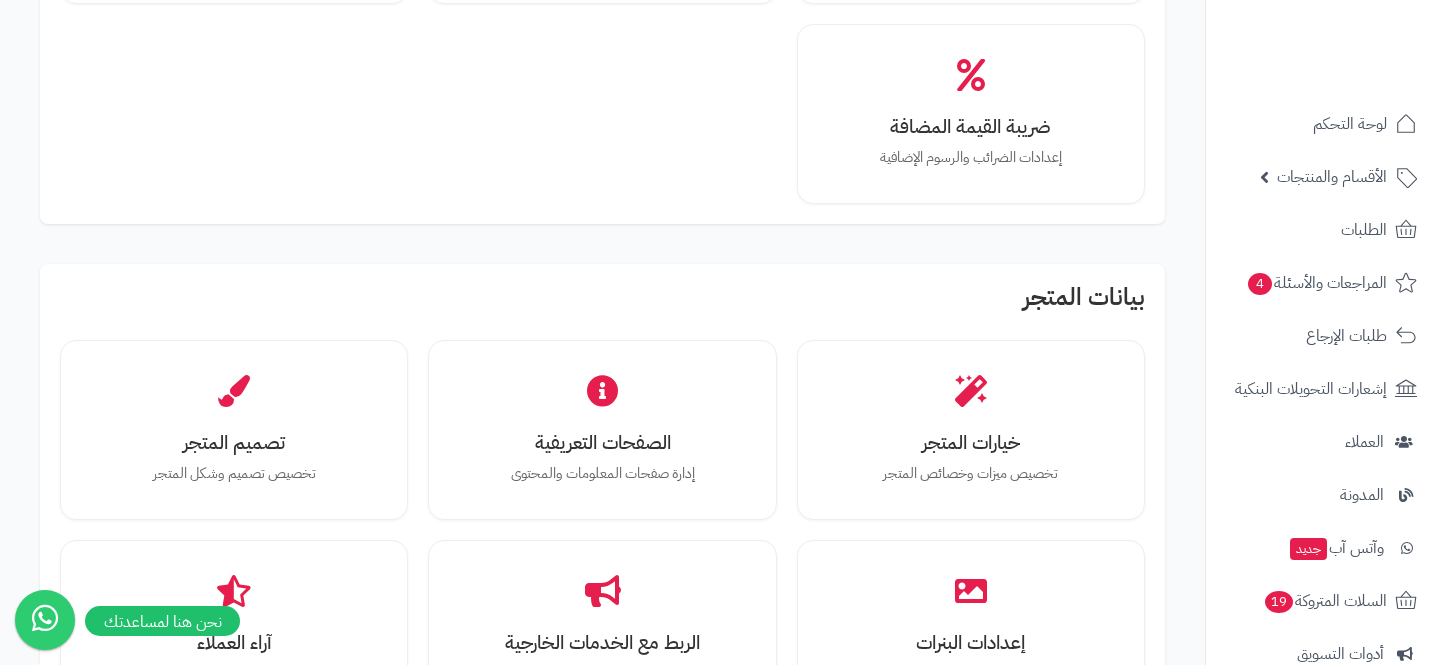 scroll, scrollTop: 387, scrollLeft: 0, axis: vertical 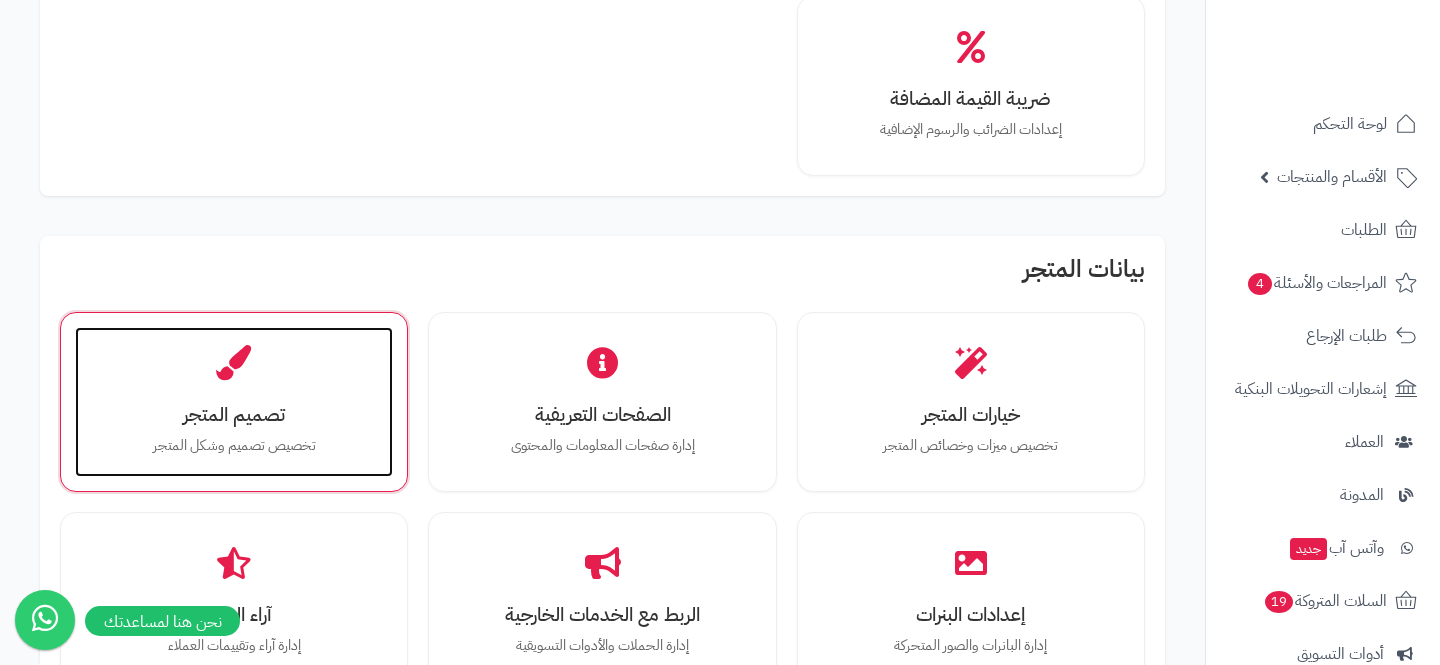 click on "تصميم المتجر تخصيص تصميم وشكل المتجر" at bounding box center (234, 402) 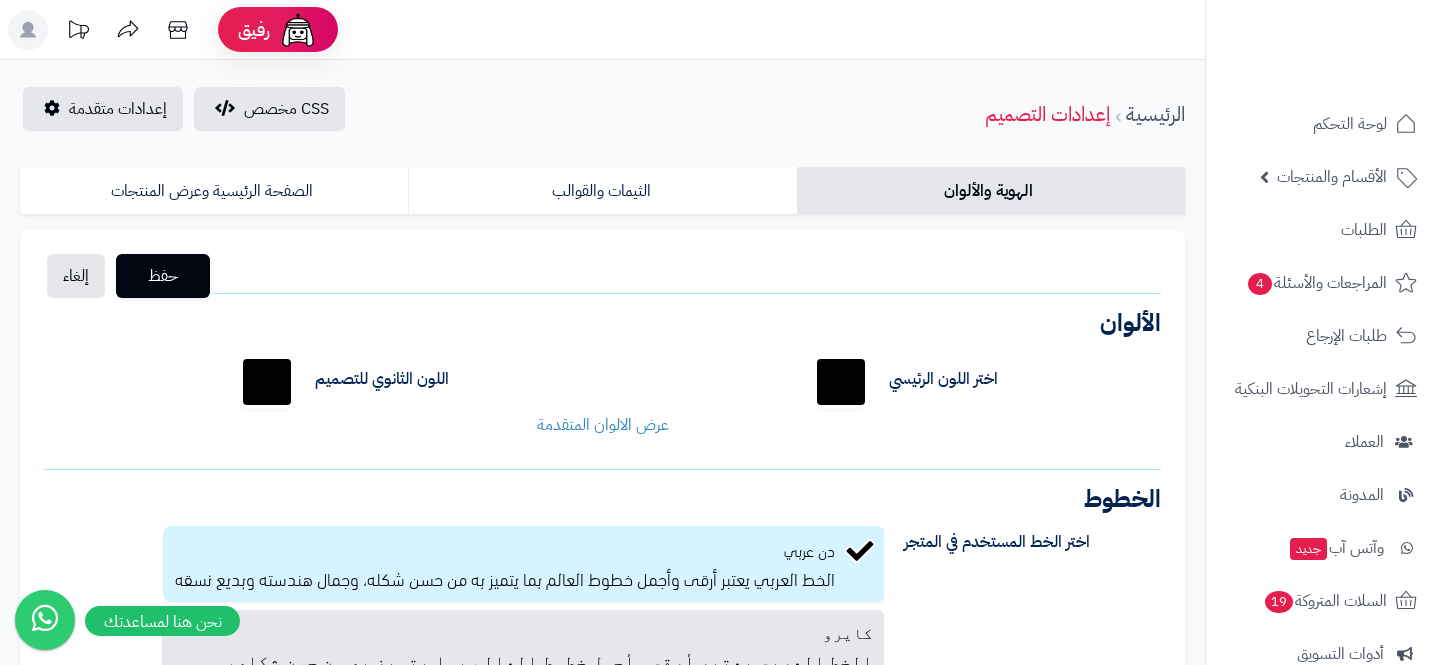 scroll, scrollTop: 0, scrollLeft: 0, axis: both 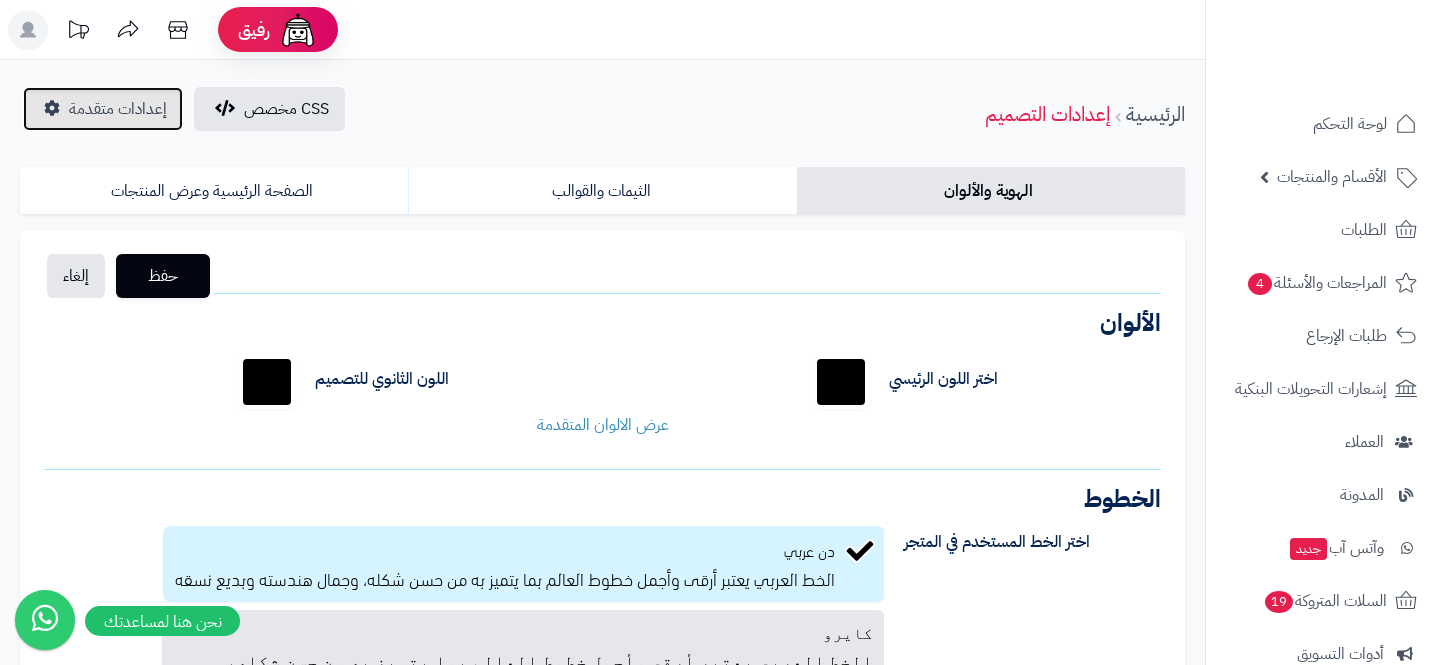 click on "إعدادات متقدمة" at bounding box center (118, 109) 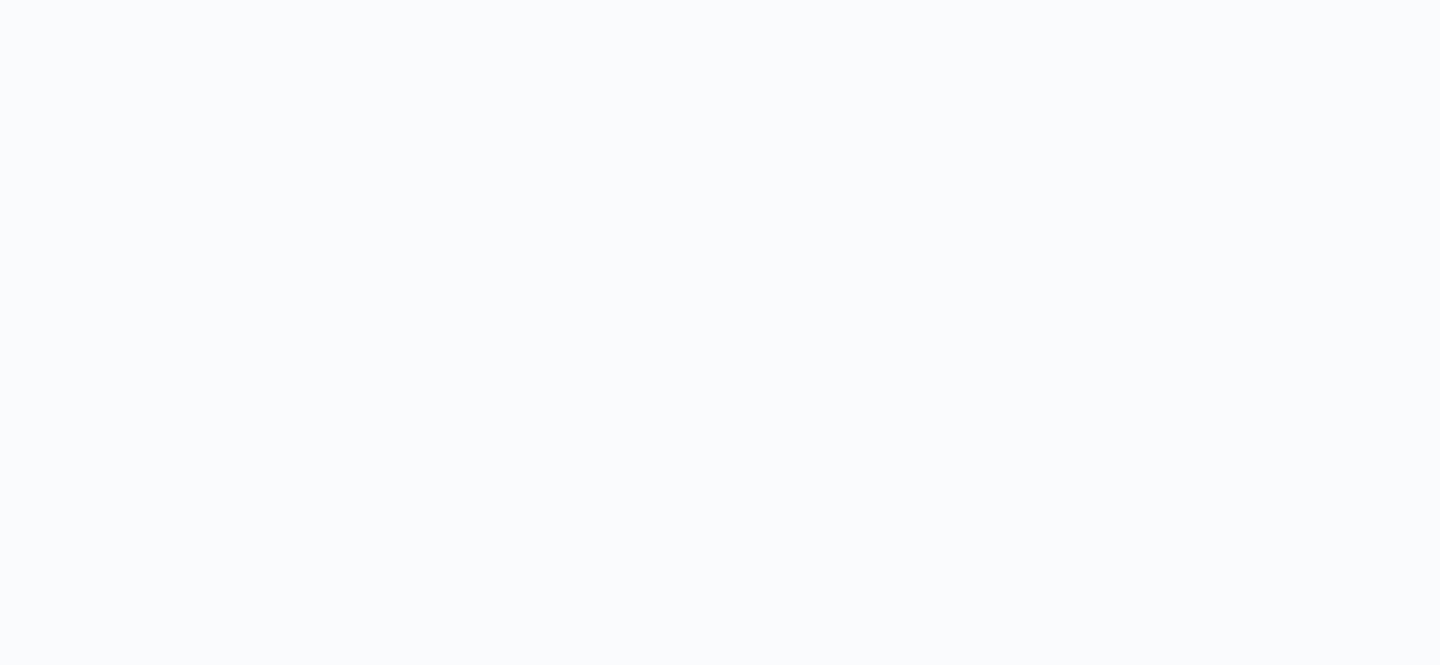 scroll, scrollTop: 0, scrollLeft: 0, axis: both 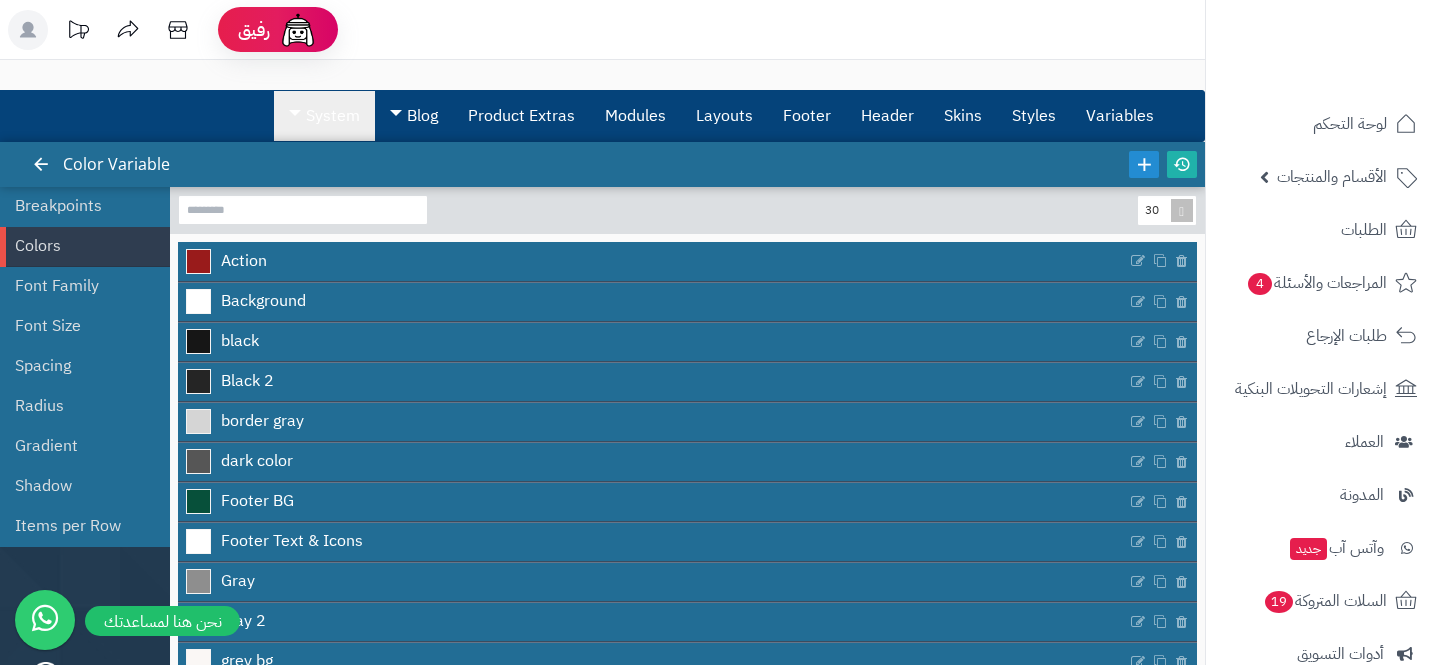 click on "System" at bounding box center (324, 116) 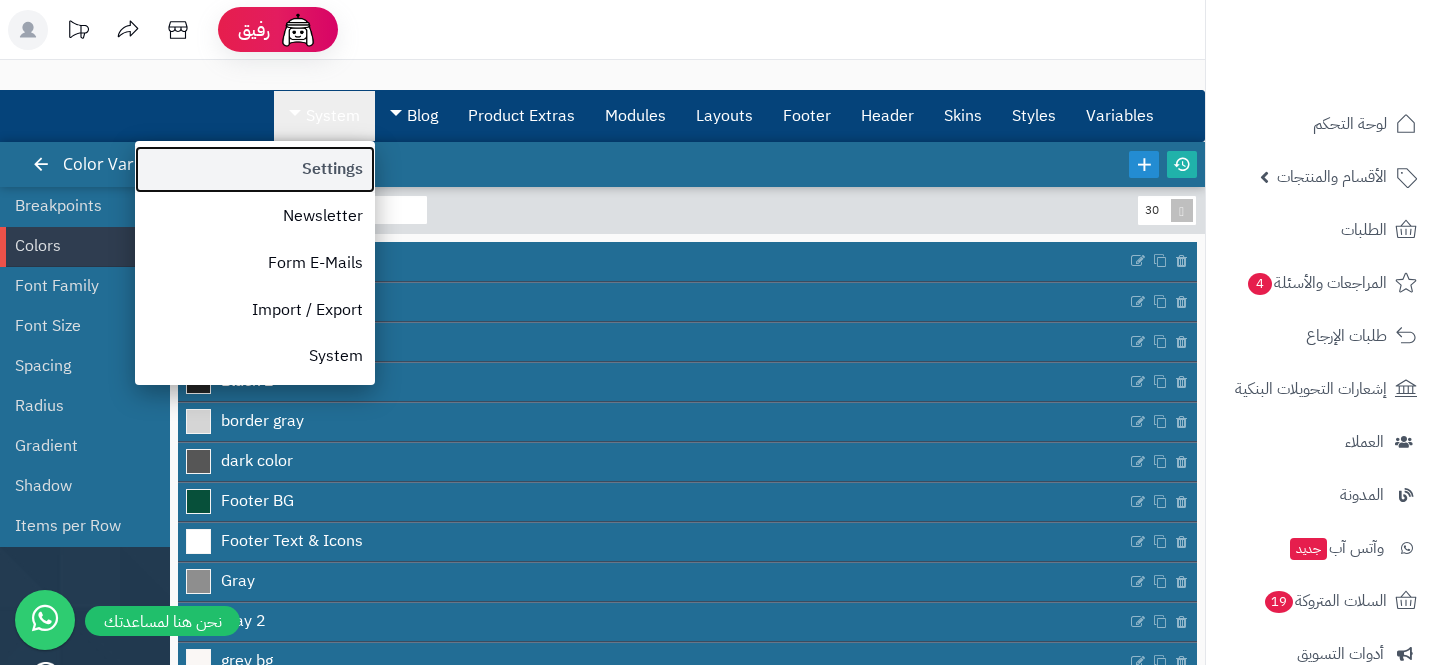 click on "Settings" at bounding box center [255, 169] 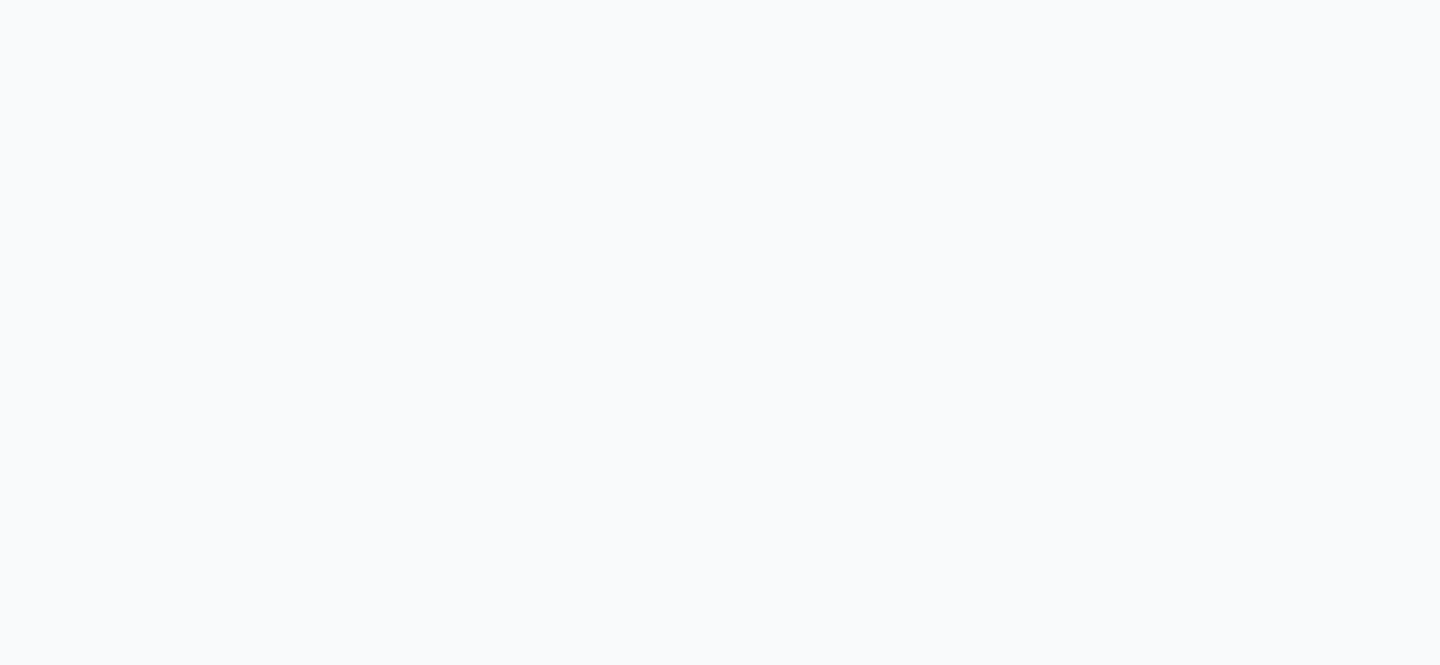 scroll, scrollTop: 0, scrollLeft: 0, axis: both 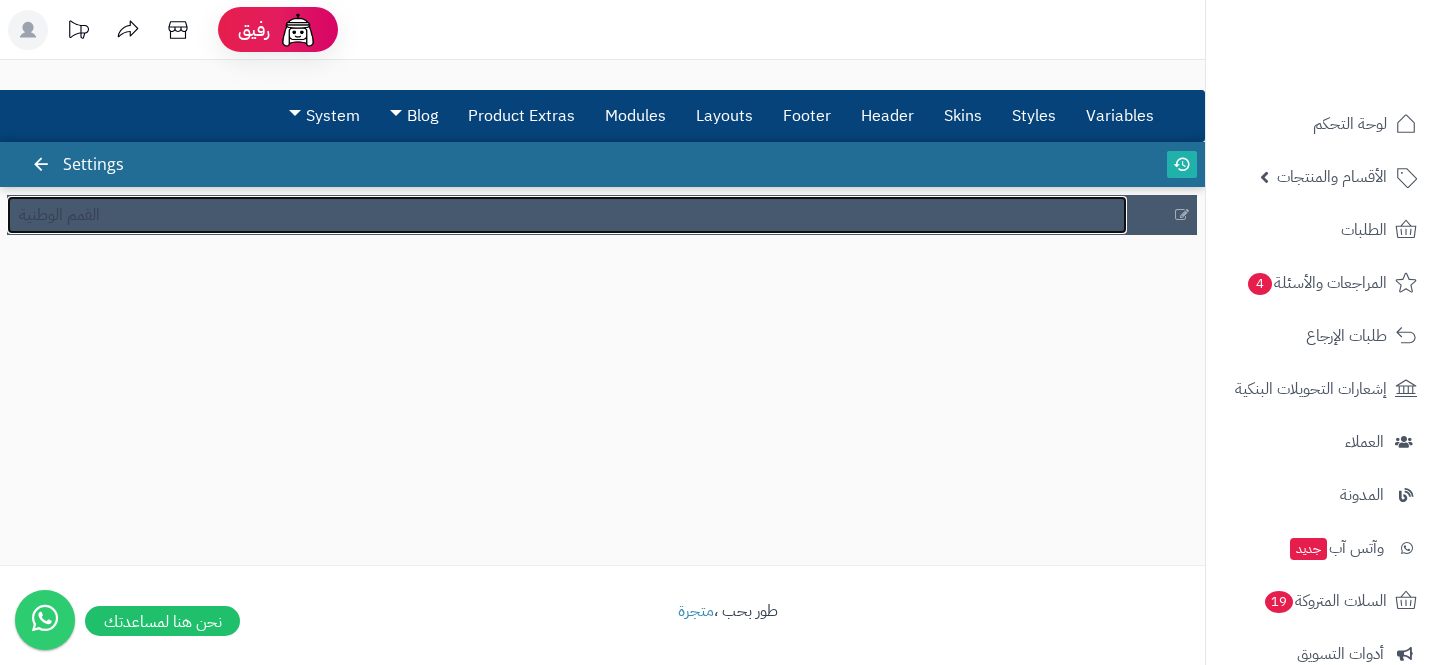 click on "القمم الوطنية" at bounding box center [567, 215] 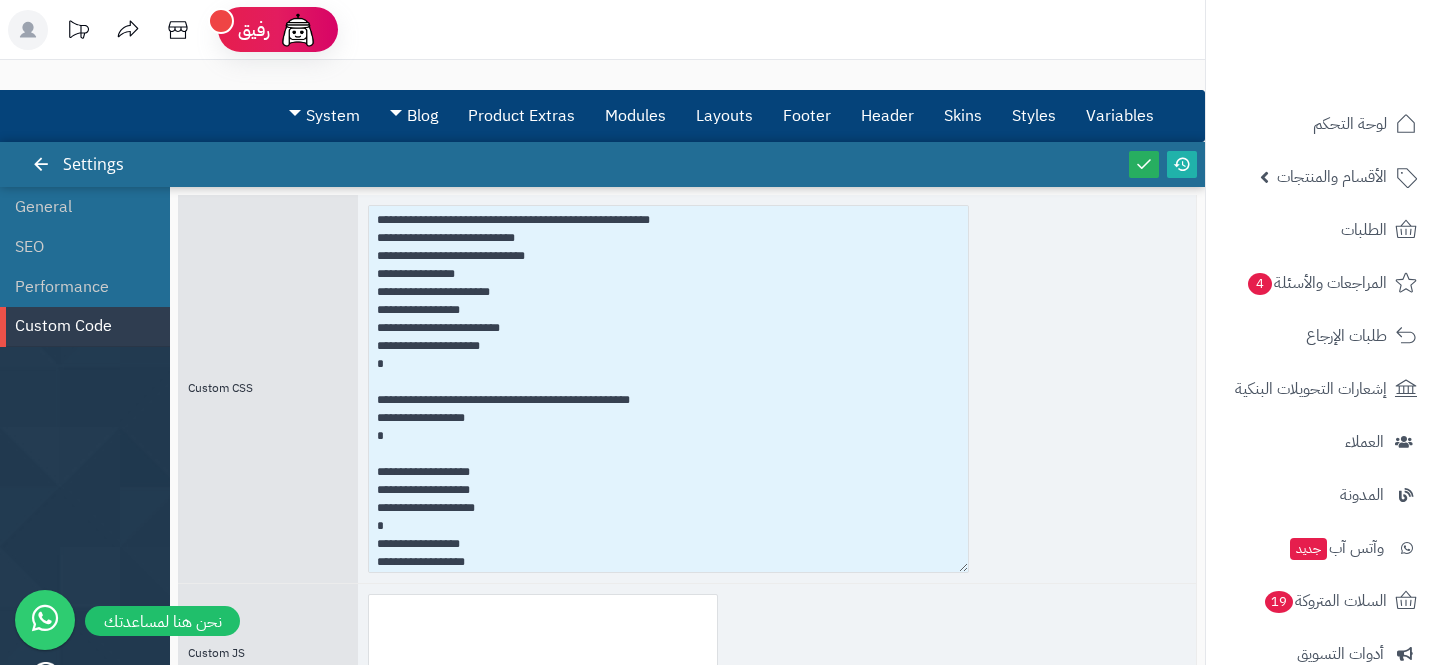 drag, startPoint x: 707, startPoint y: 312, endPoint x: 958, endPoint y: 560, distance: 352.85266 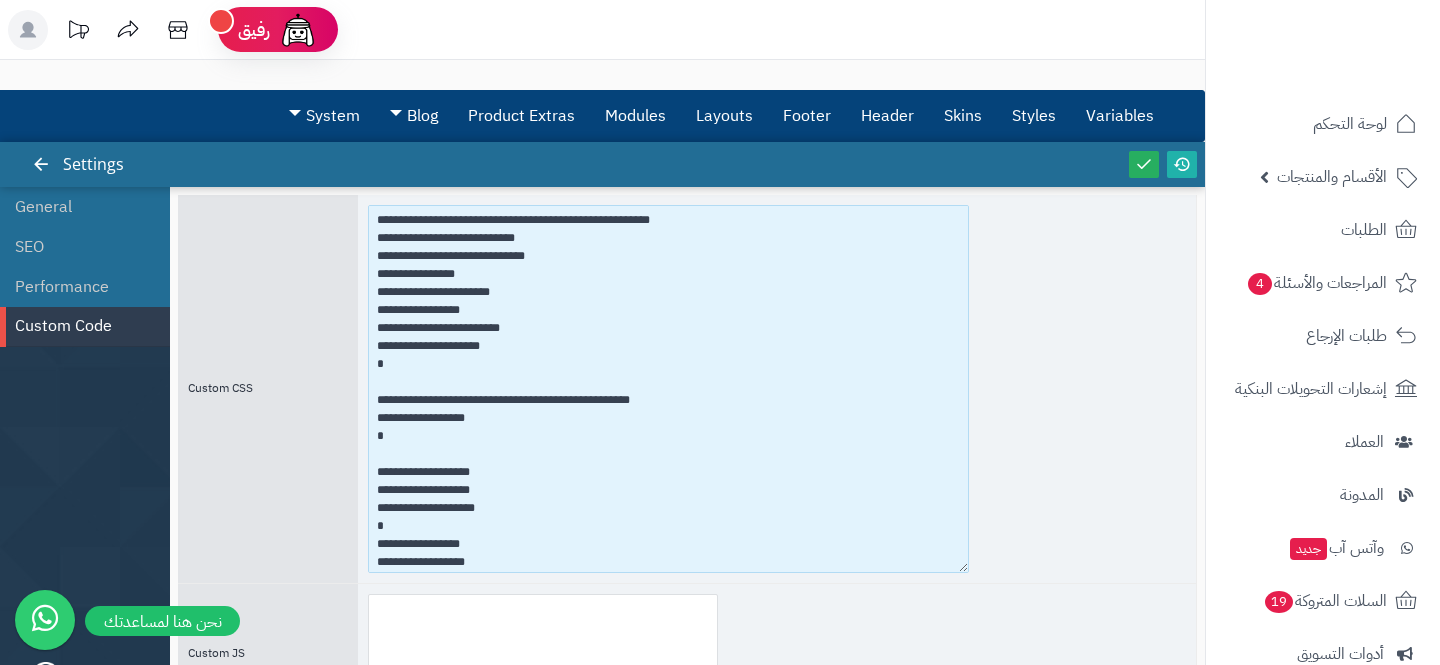 drag, startPoint x: 386, startPoint y: 438, endPoint x: 360, endPoint y: 211, distance: 228.48413 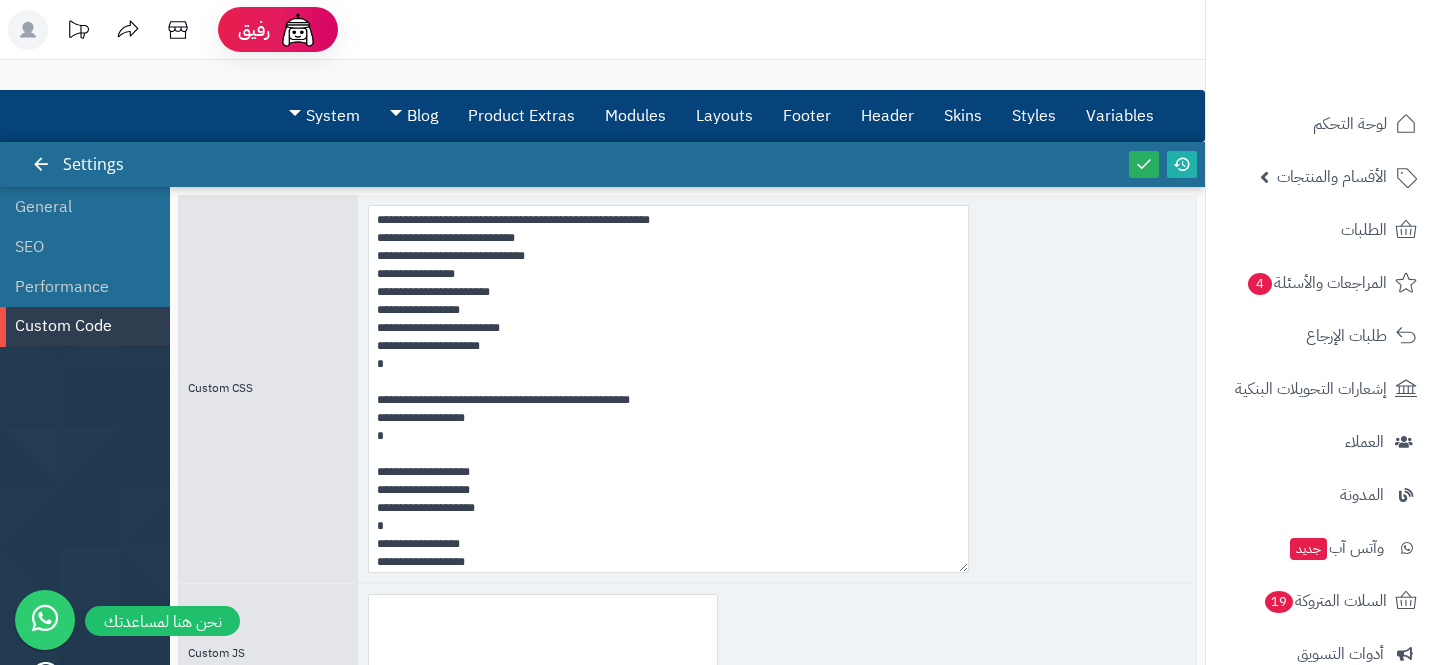 click at bounding box center [777, 389] 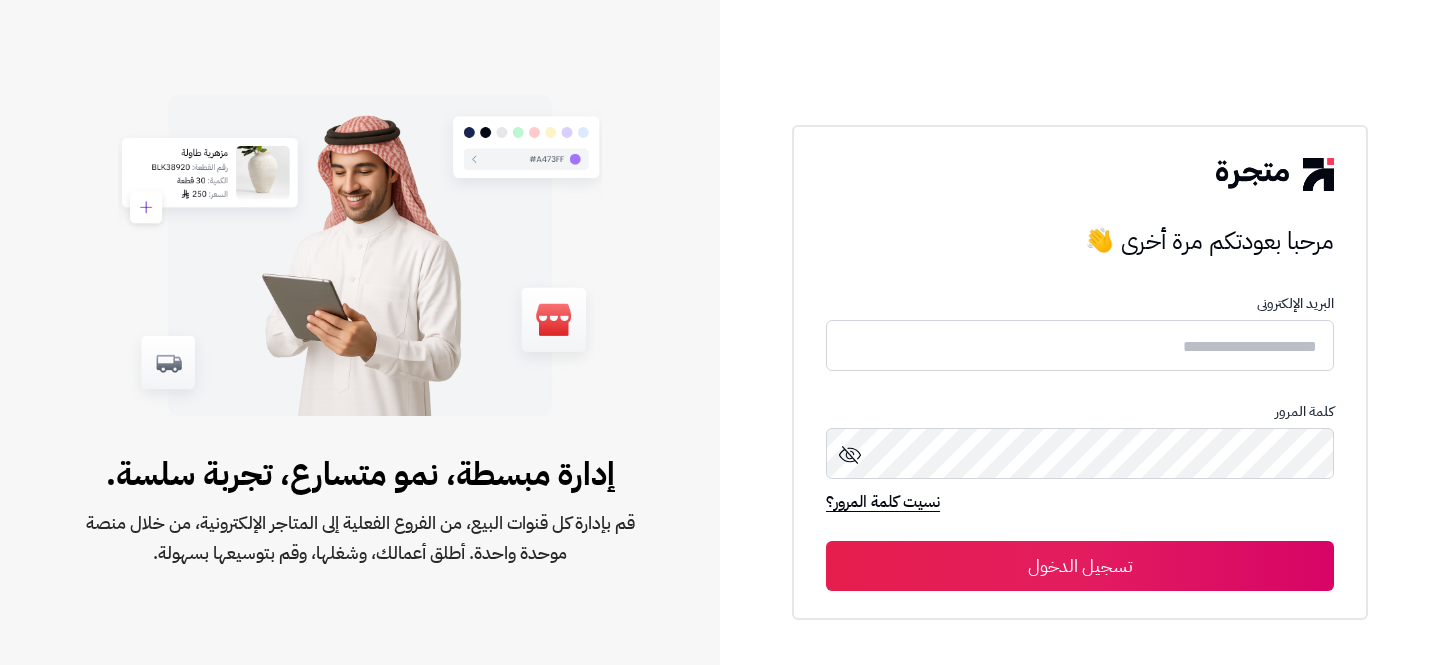 scroll, scrollTop: 0, scrollLeft: 0, axis: both 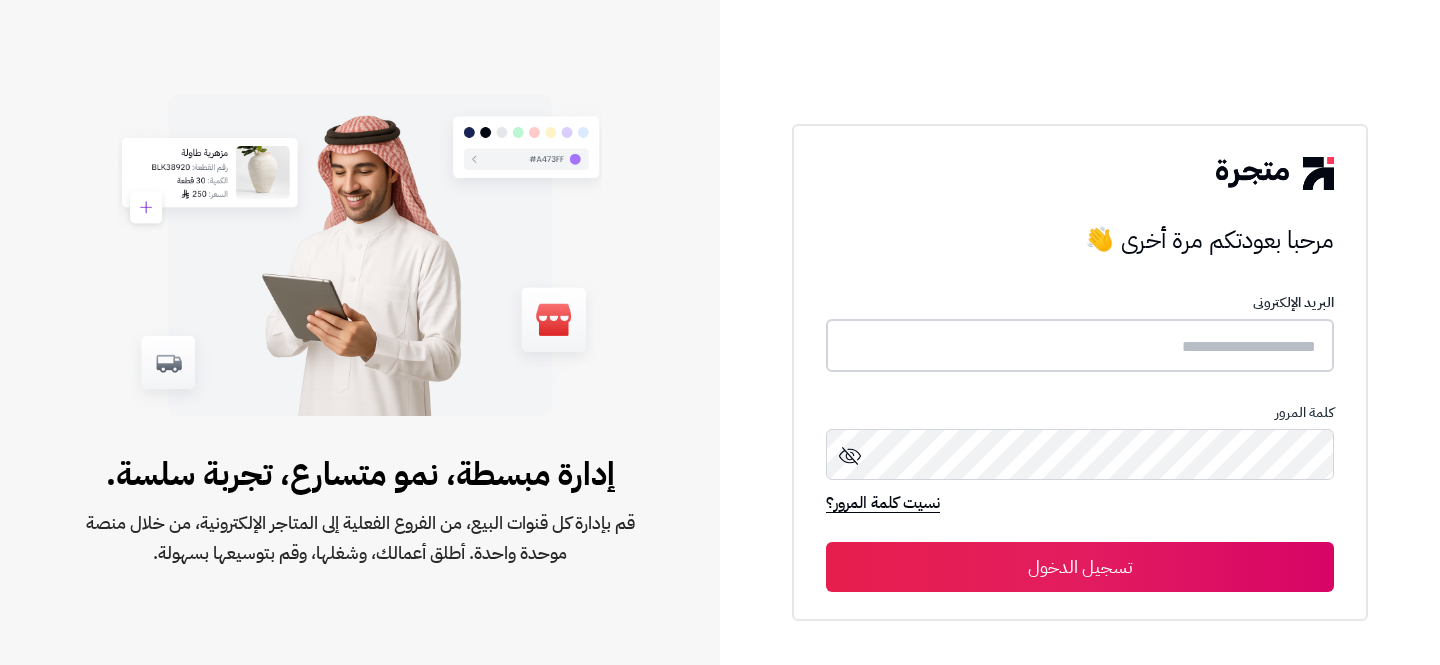 type on "**********" 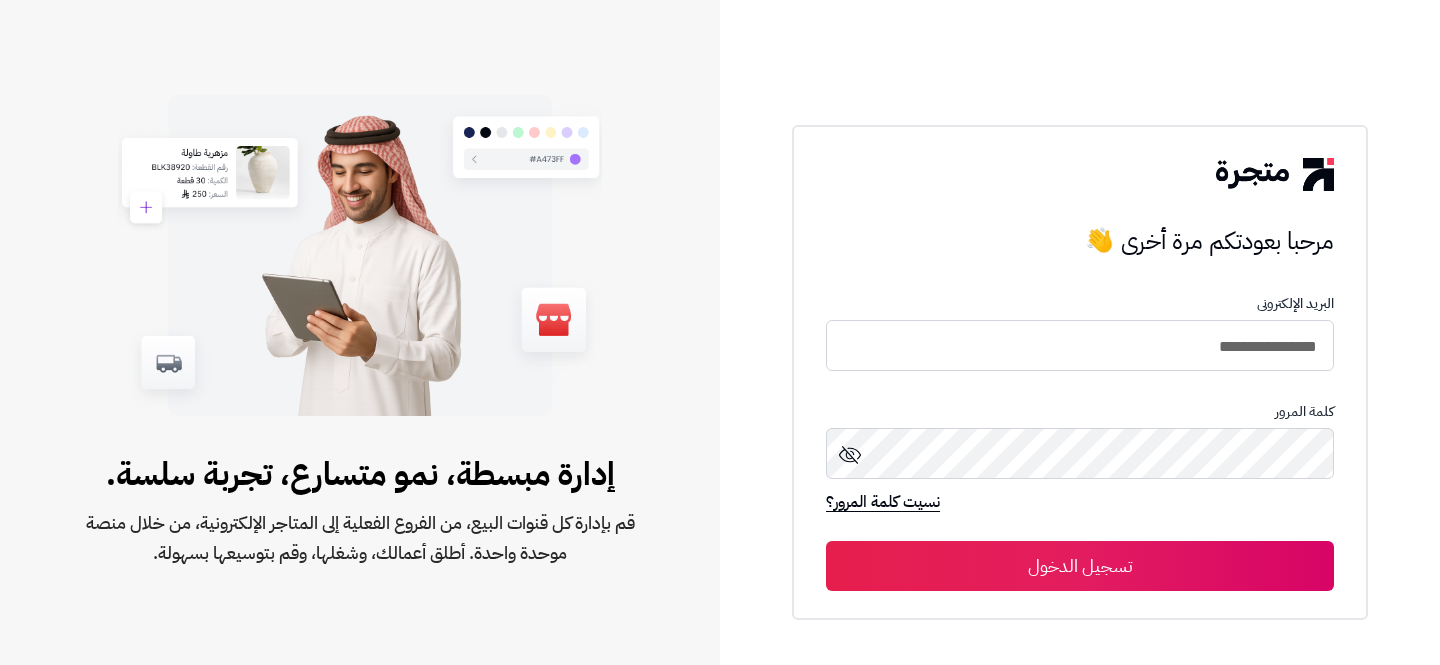 click on "تسجيل الدخول" at bounding box center (1080, 566) 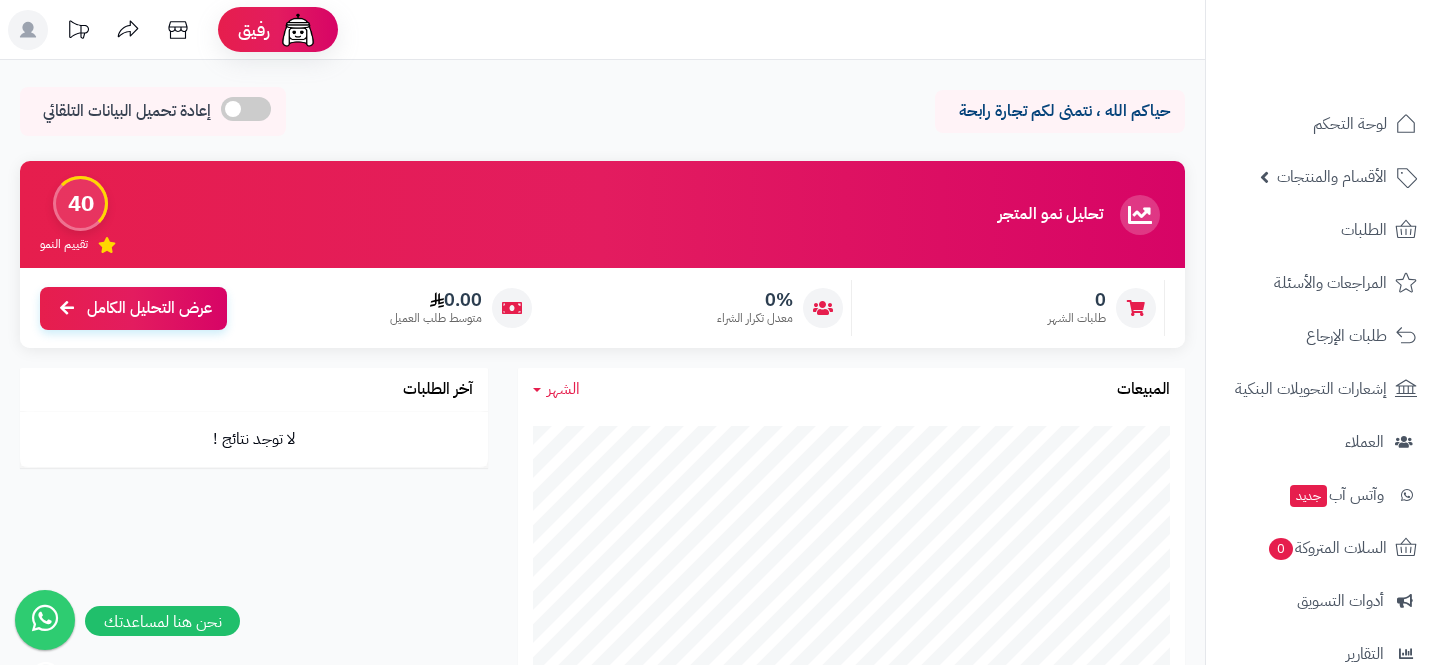 scroll, scrollTop: 0, scrollLeft: 0, axis: both 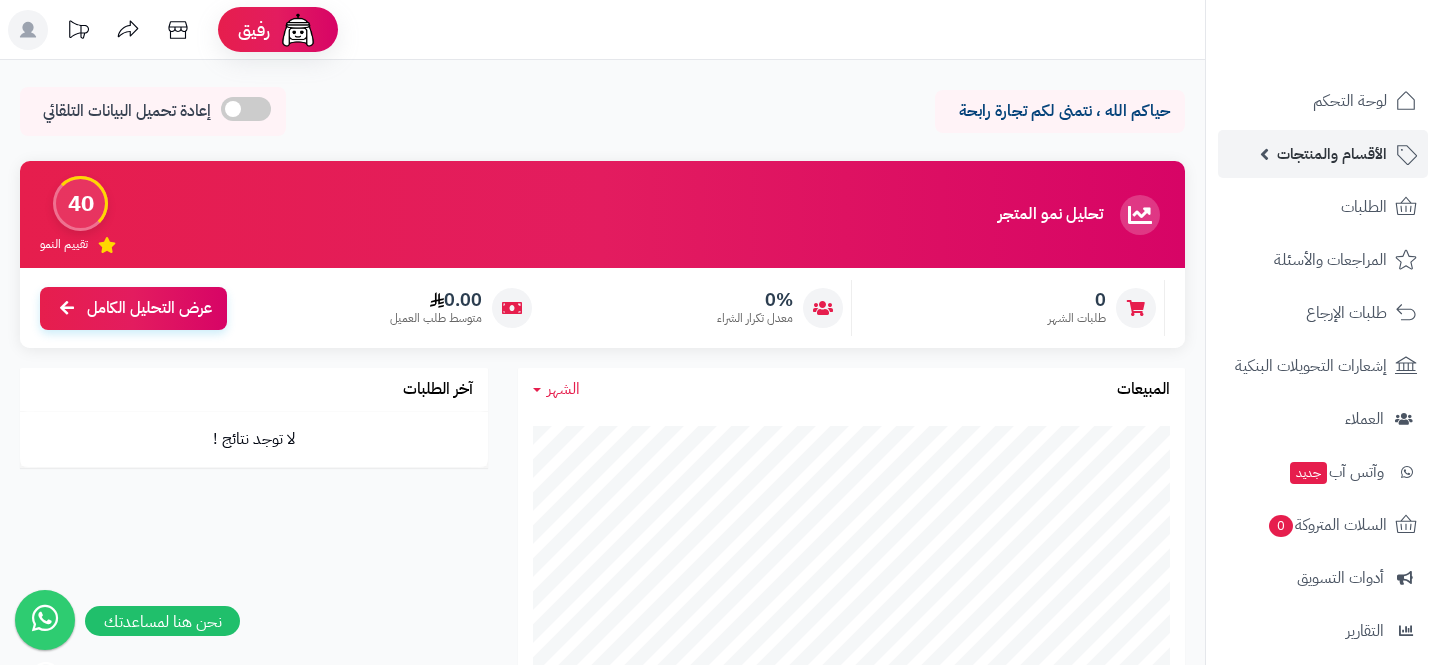click on "الأقسام والمنتجات" at bounding box center [1323, 154] 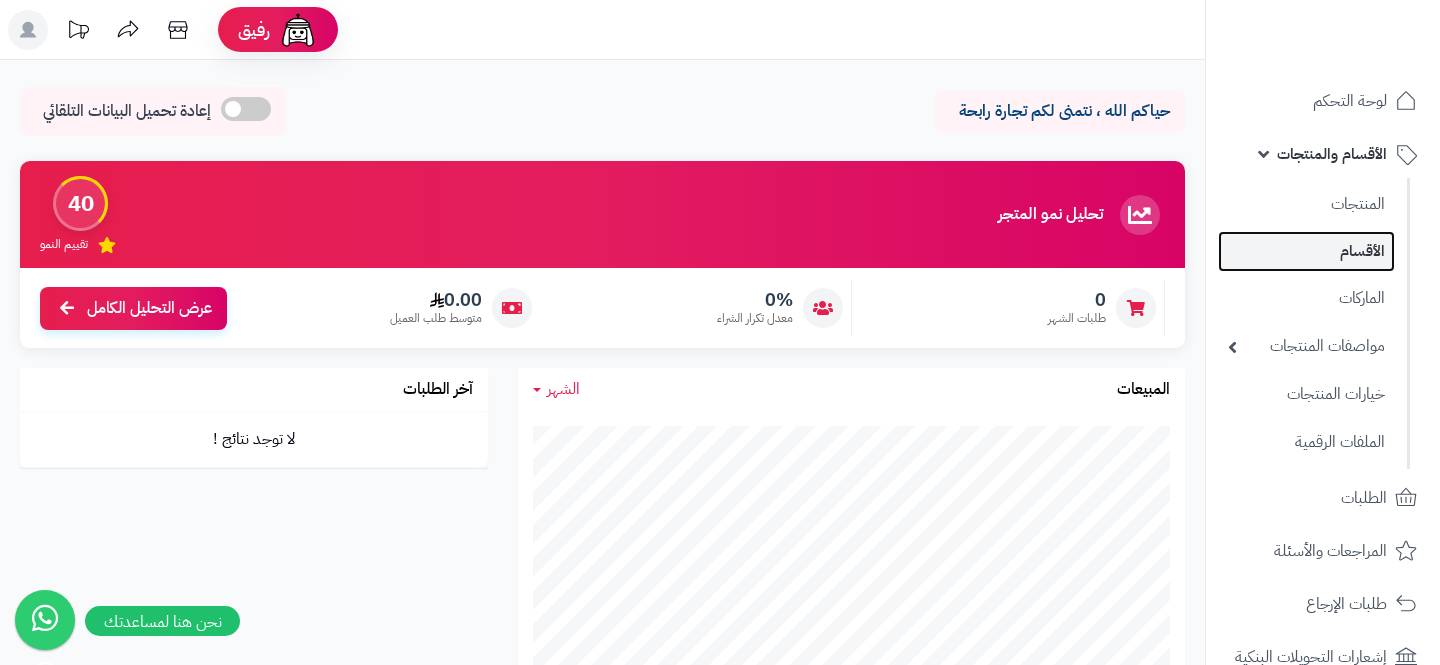 click on "الأقسام" at bounding box center (1306, 251) 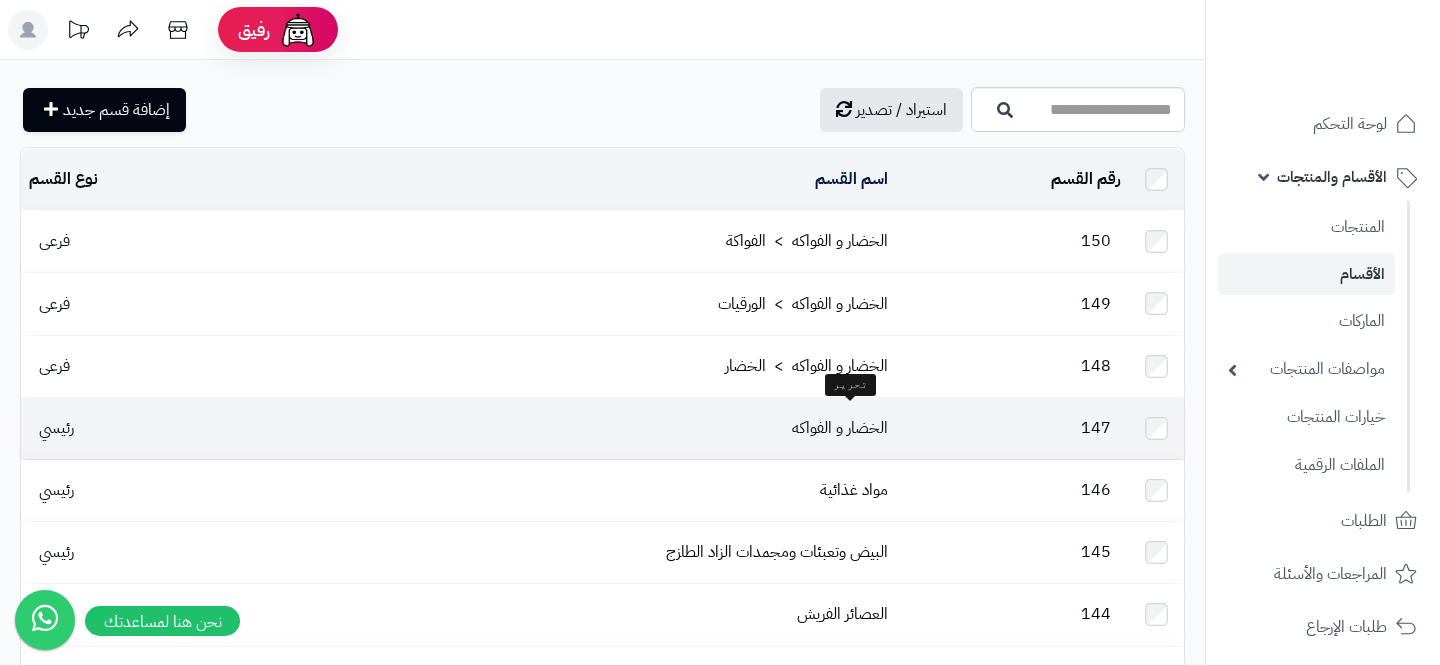 scroll, scrollTop: 92, scrollLeft: 0, axis: vertical 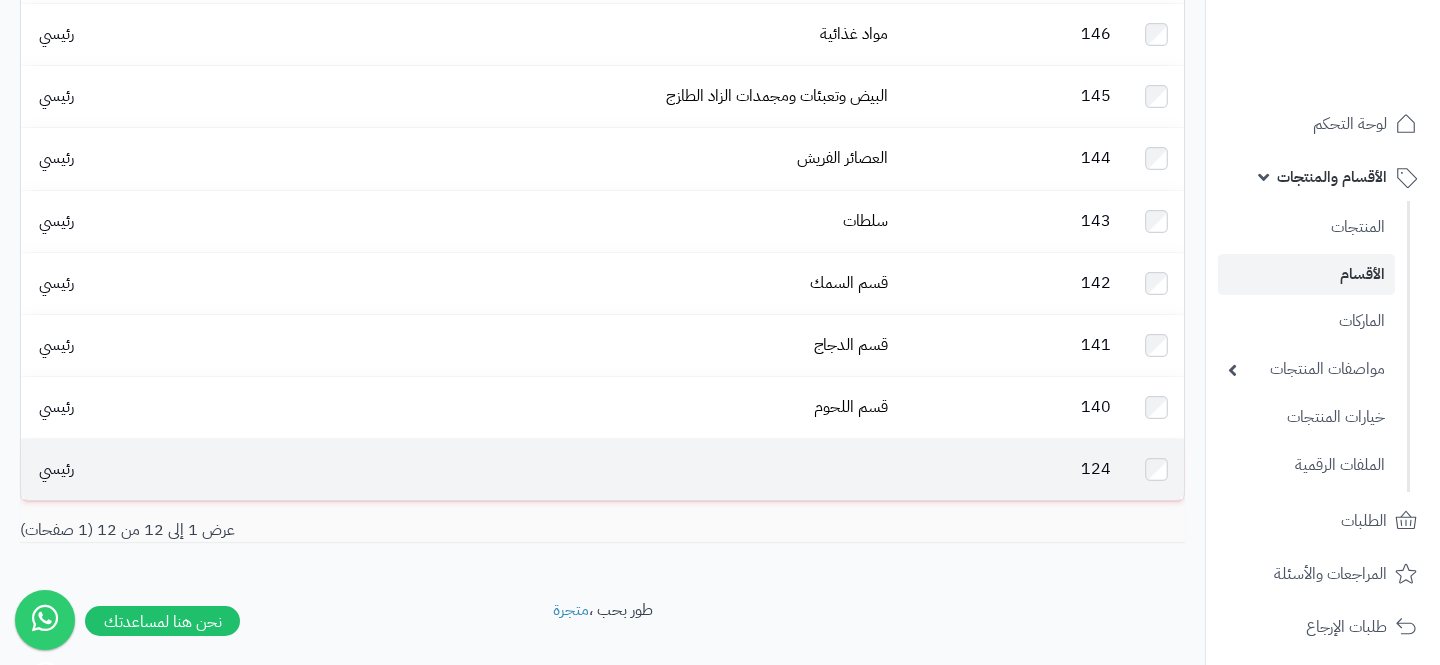 click at bounding box center (573, 469) 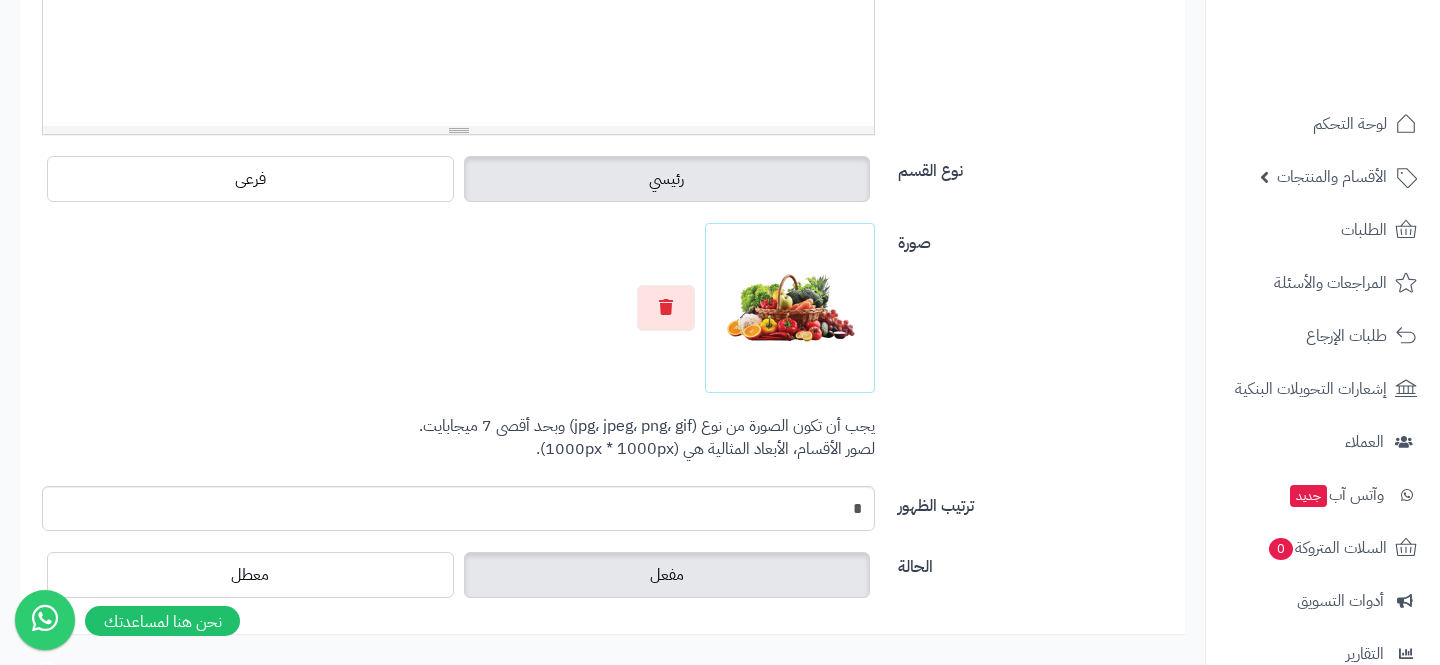 scroll, scrollTop: 670, scrollLeft: 0, axis: vertical 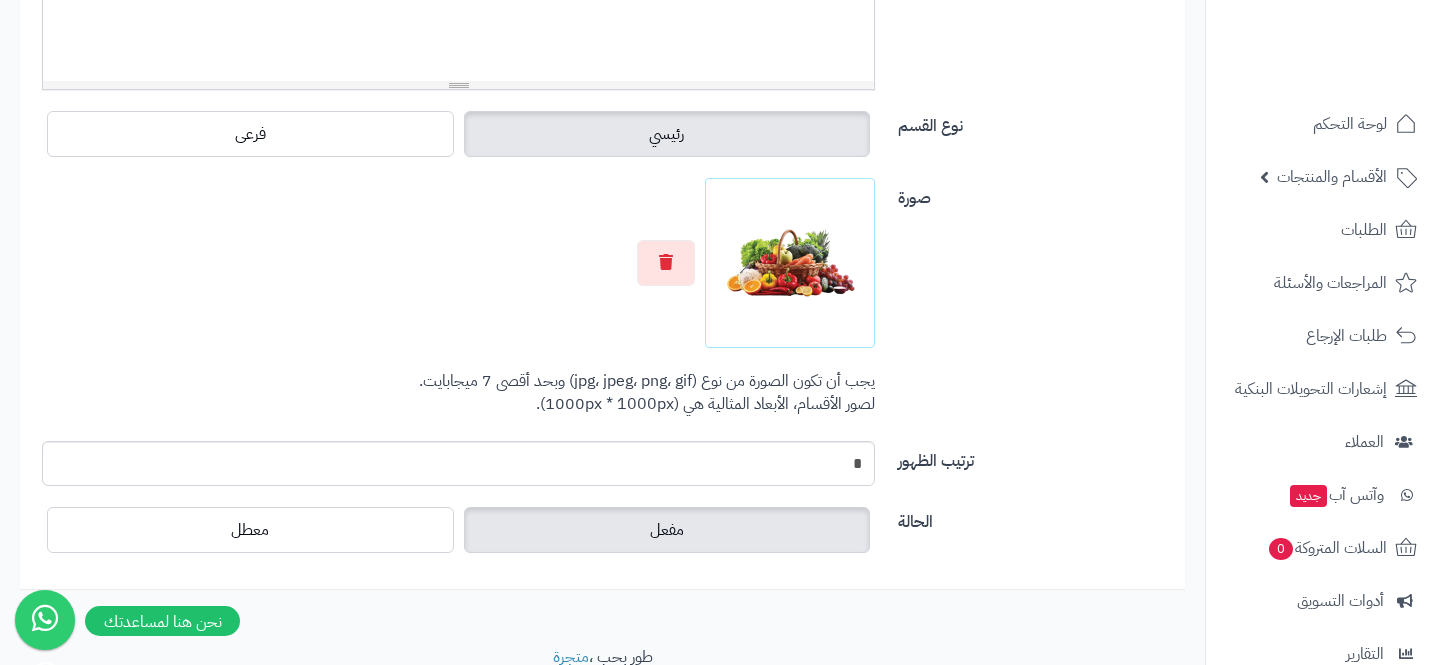 click at bounding box center [458, 263] 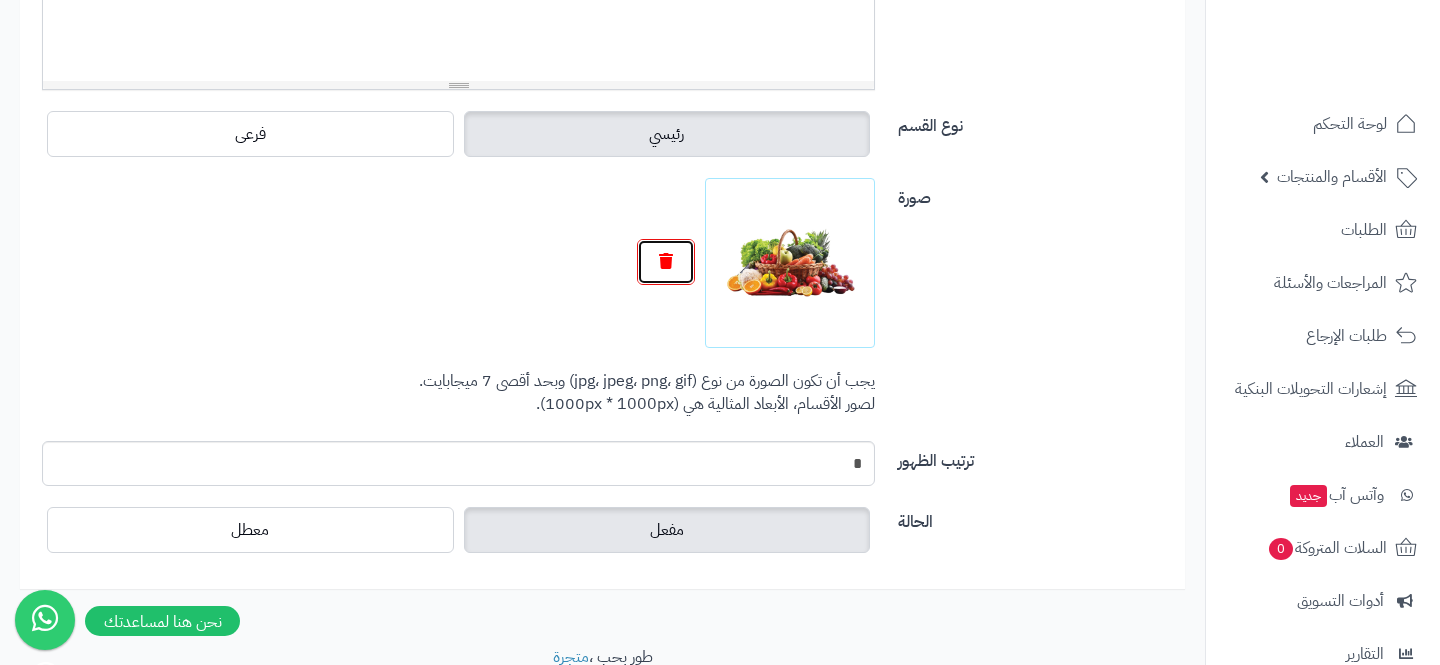 click at bounding box center (666, 261) 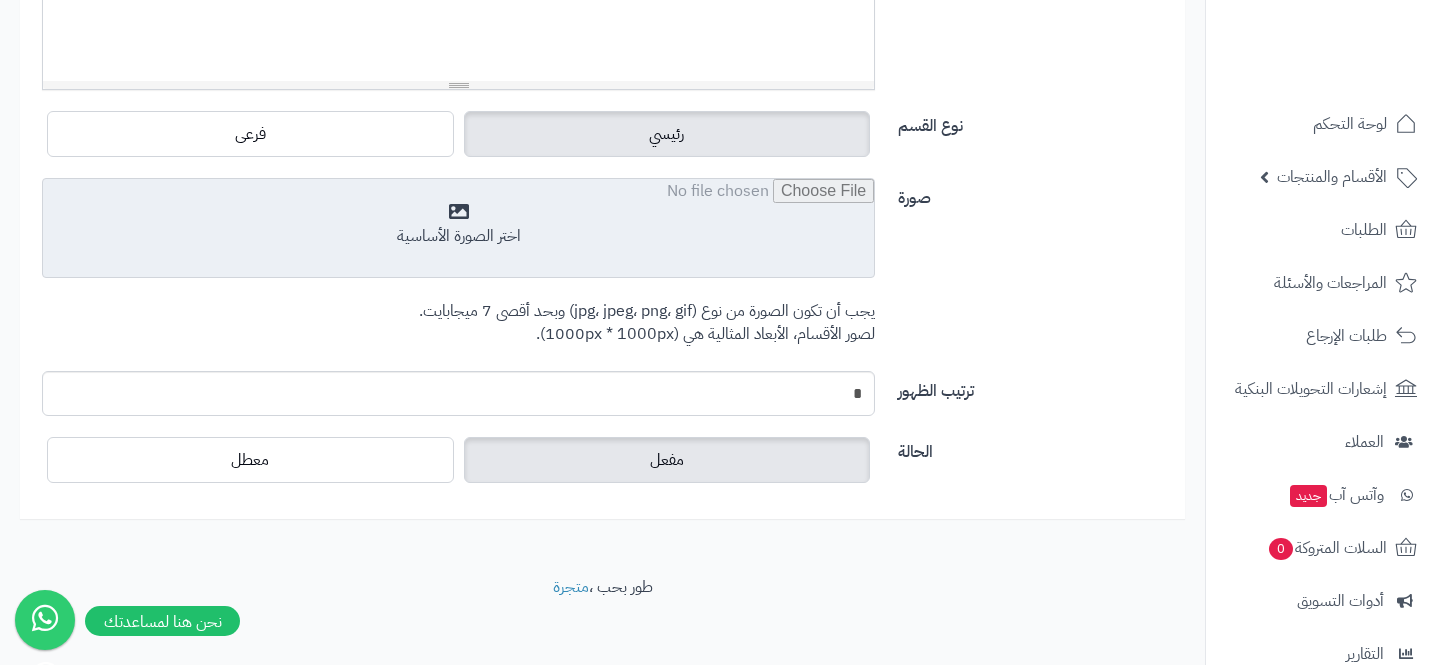 click at bounding box center [458, 229] 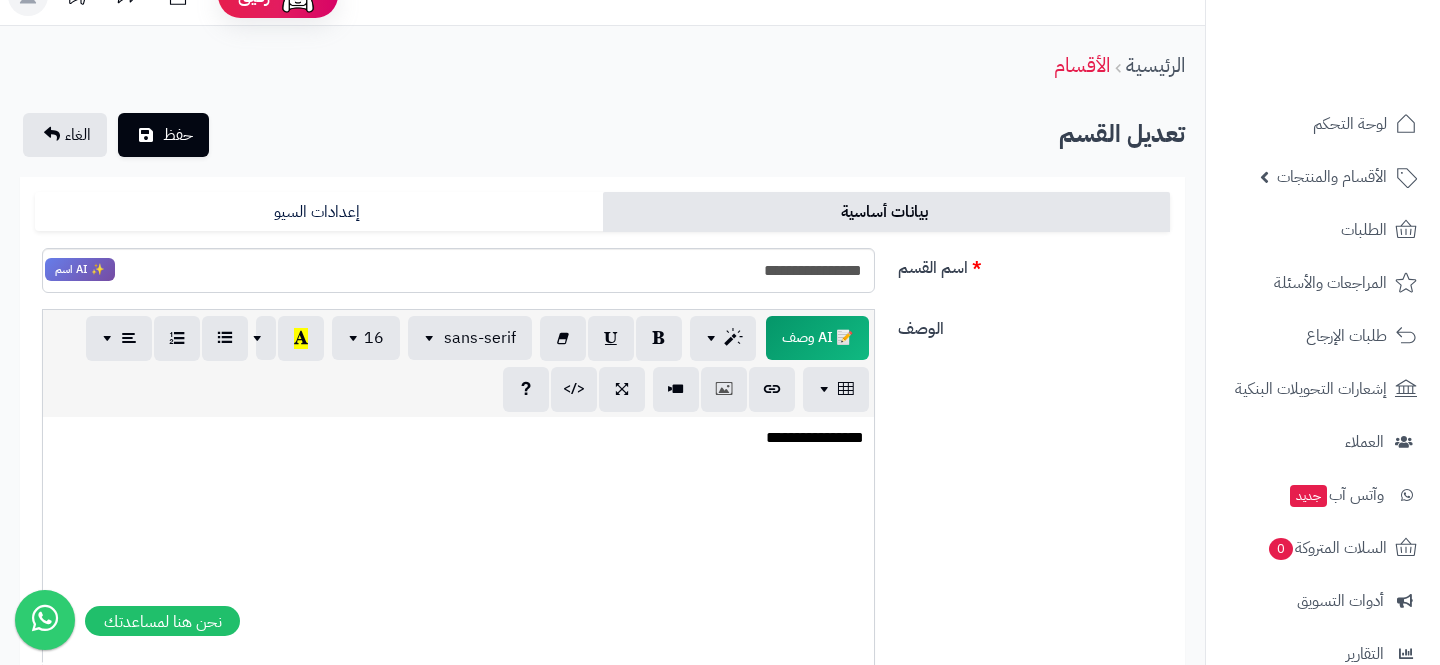 scroll, scrollTop: 0, scrollLeft: 0, axis: both 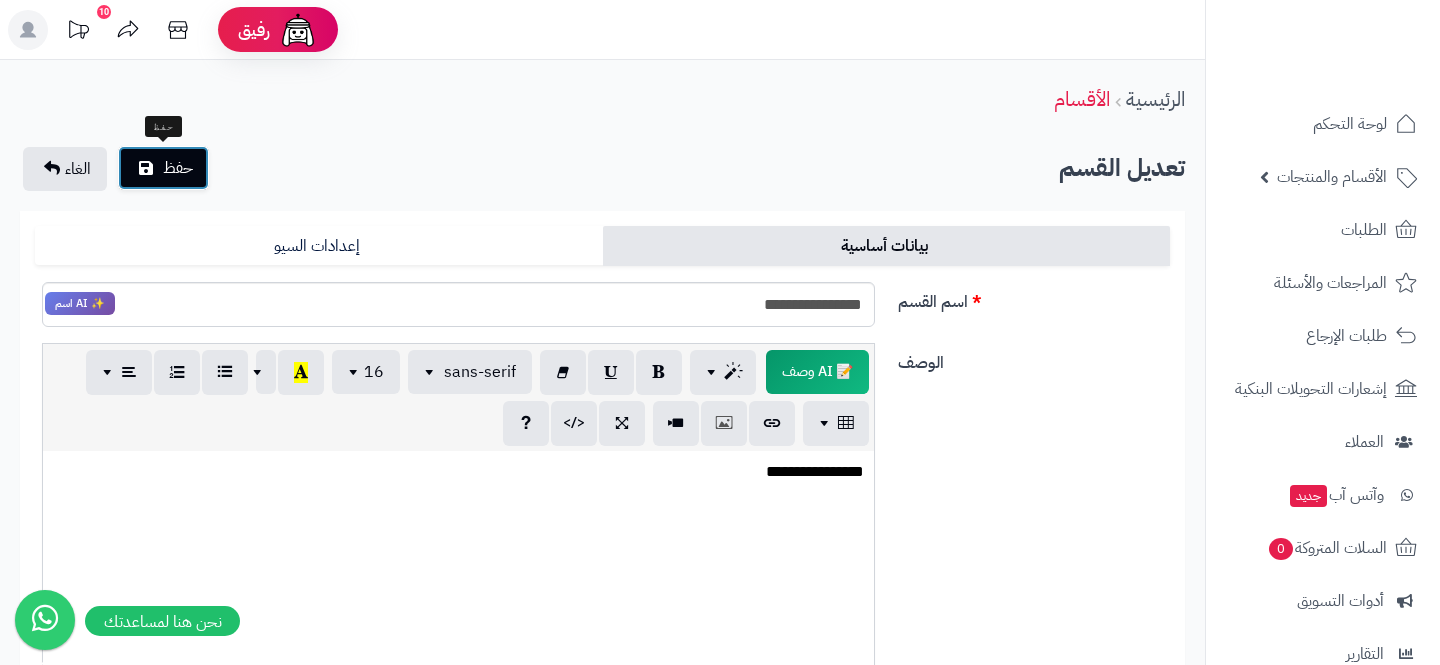click on "حفظ" at bounding box center (163, 168) 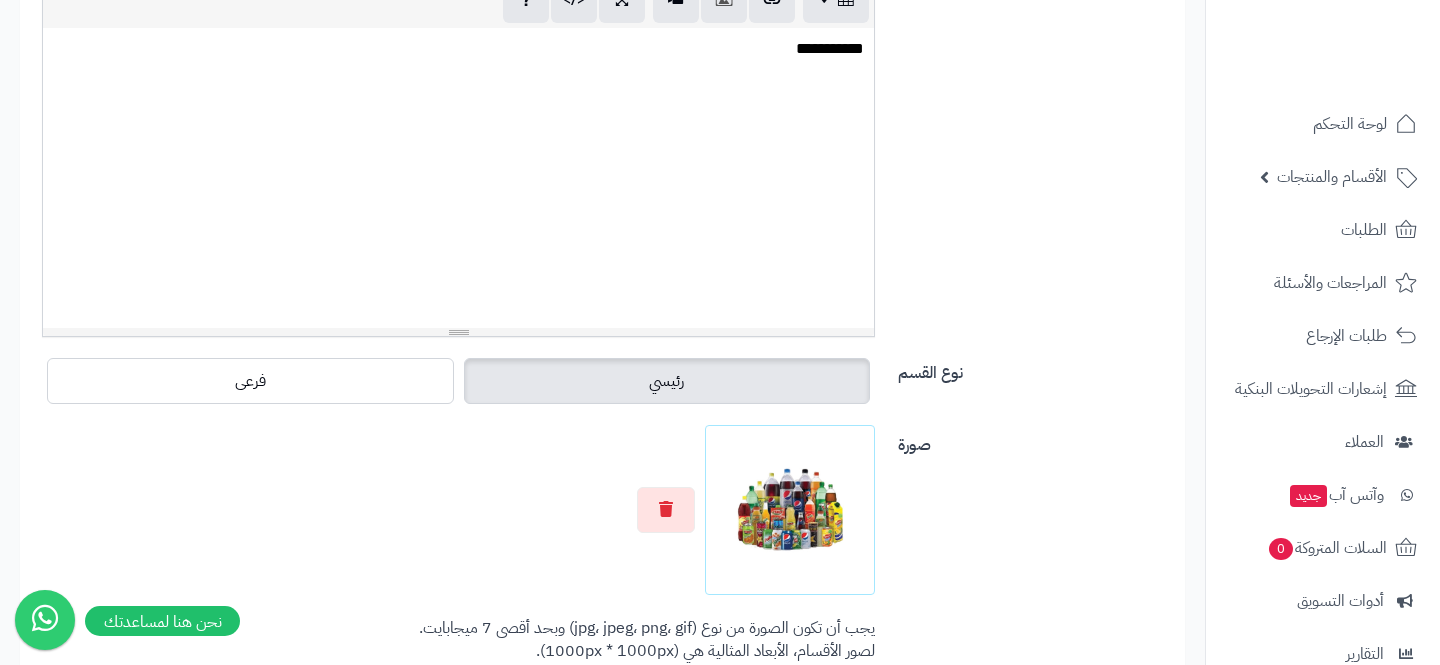 scroll, scrollTop: 468, scrollLeft: 0, axis: vertical 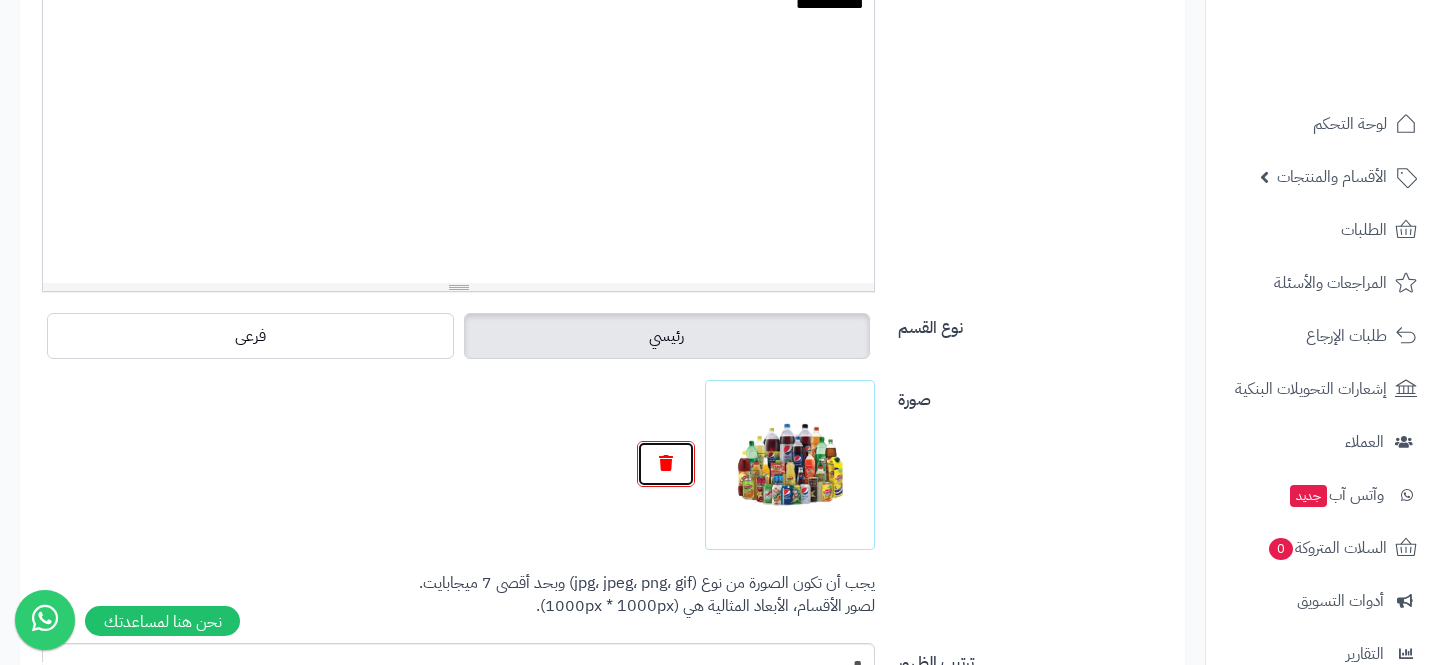 click at bounding box center (666, 464) 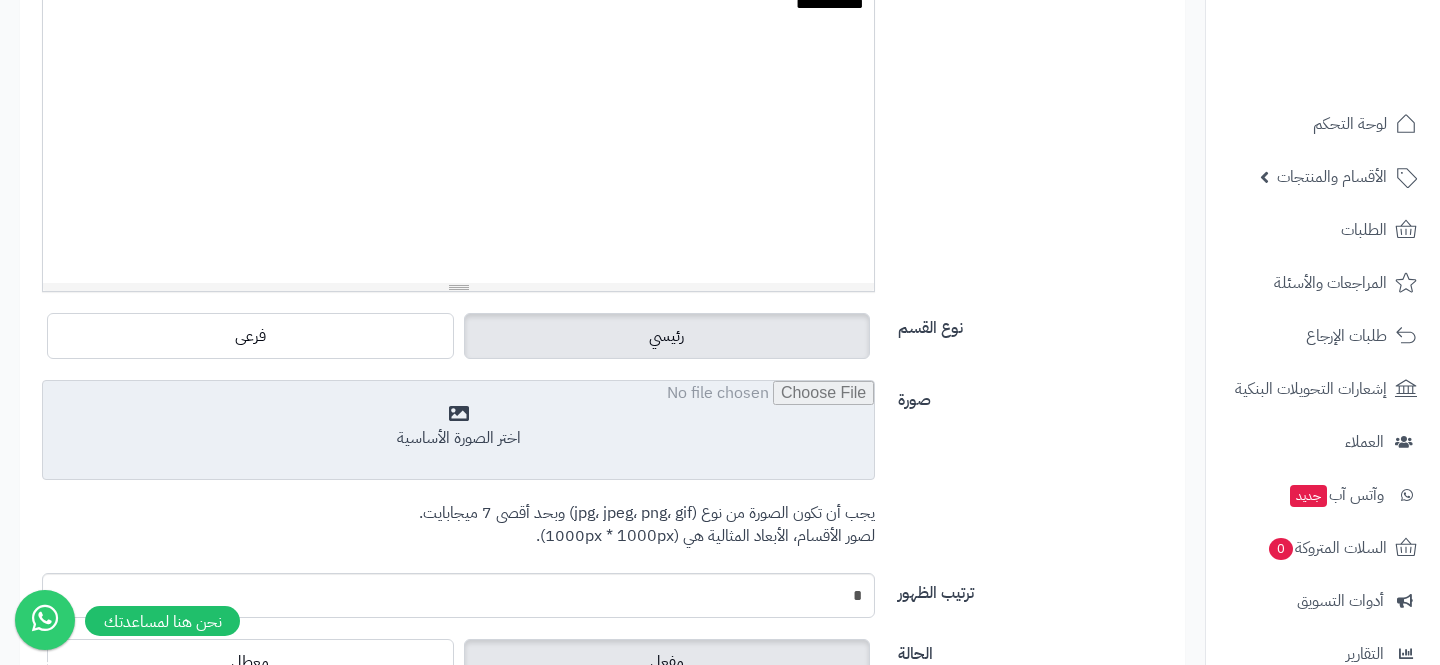 click at bounding box center (458, 431) 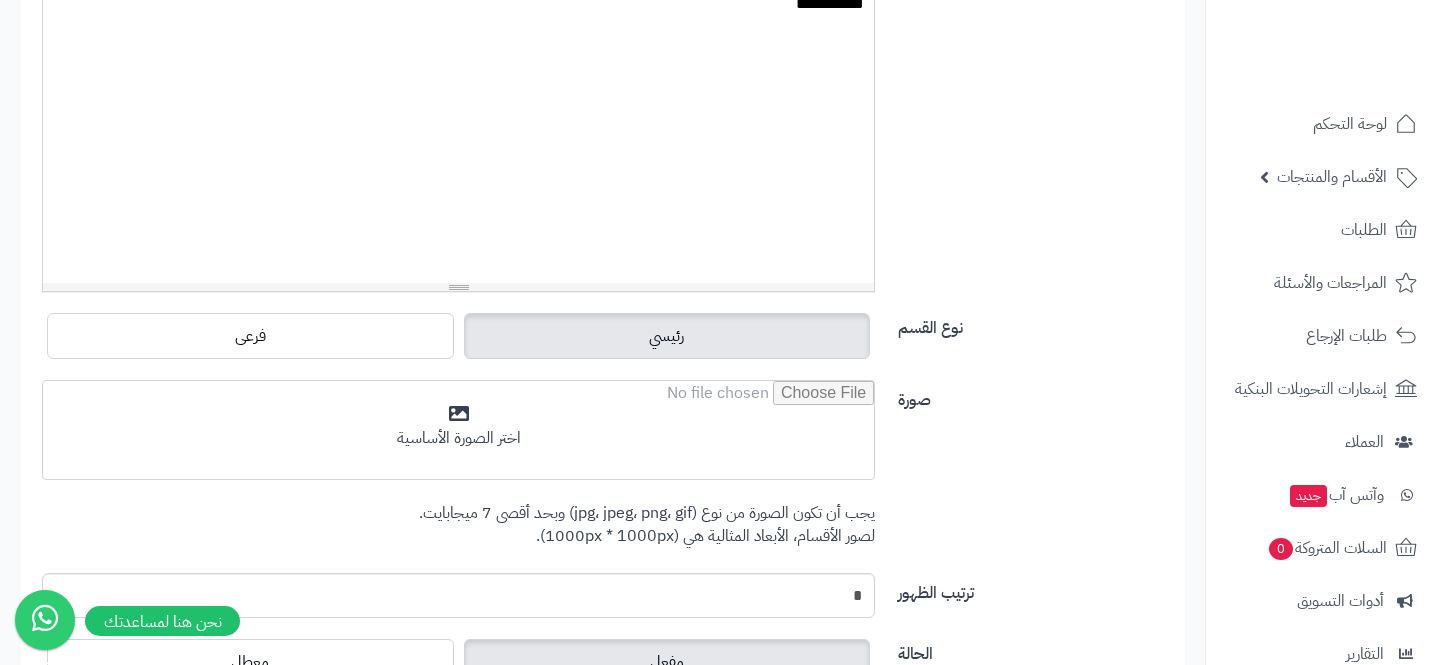 scroll, scrollTop: 0, scrollLeft: 0, axis: both 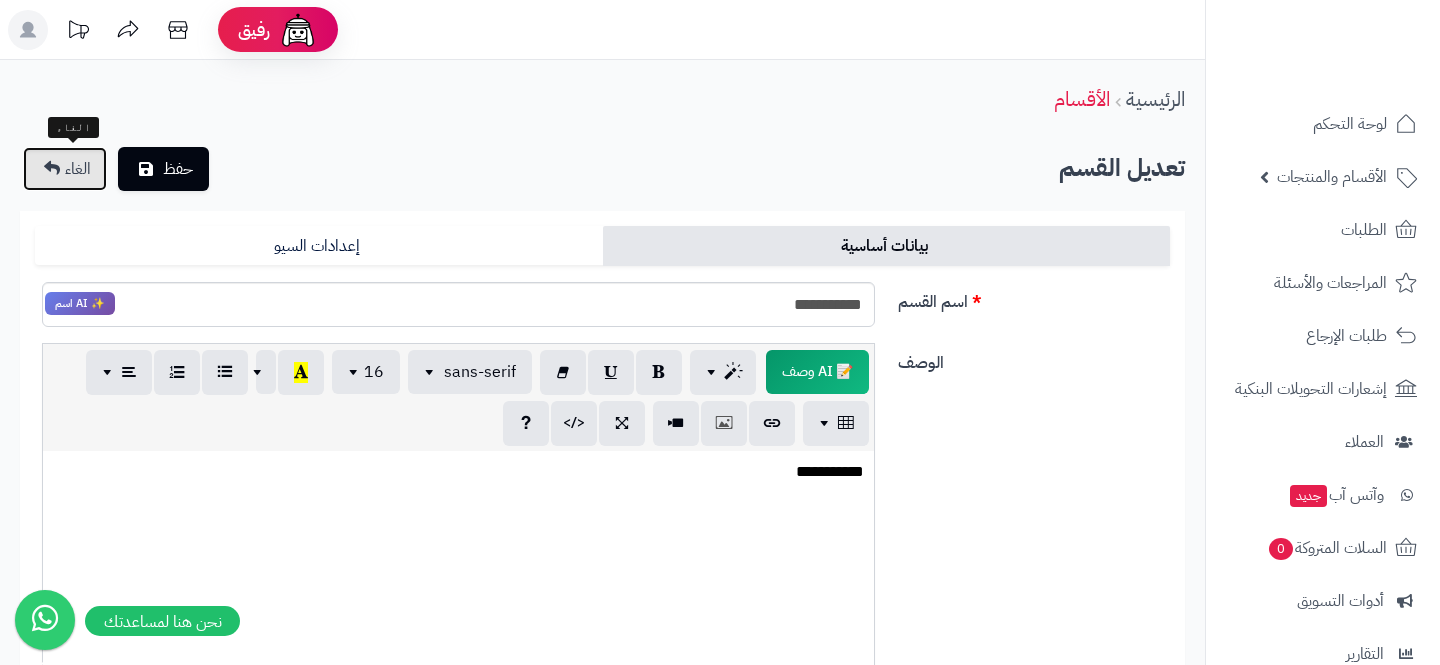 click on "الغاء" at bounding box center (65, 169) 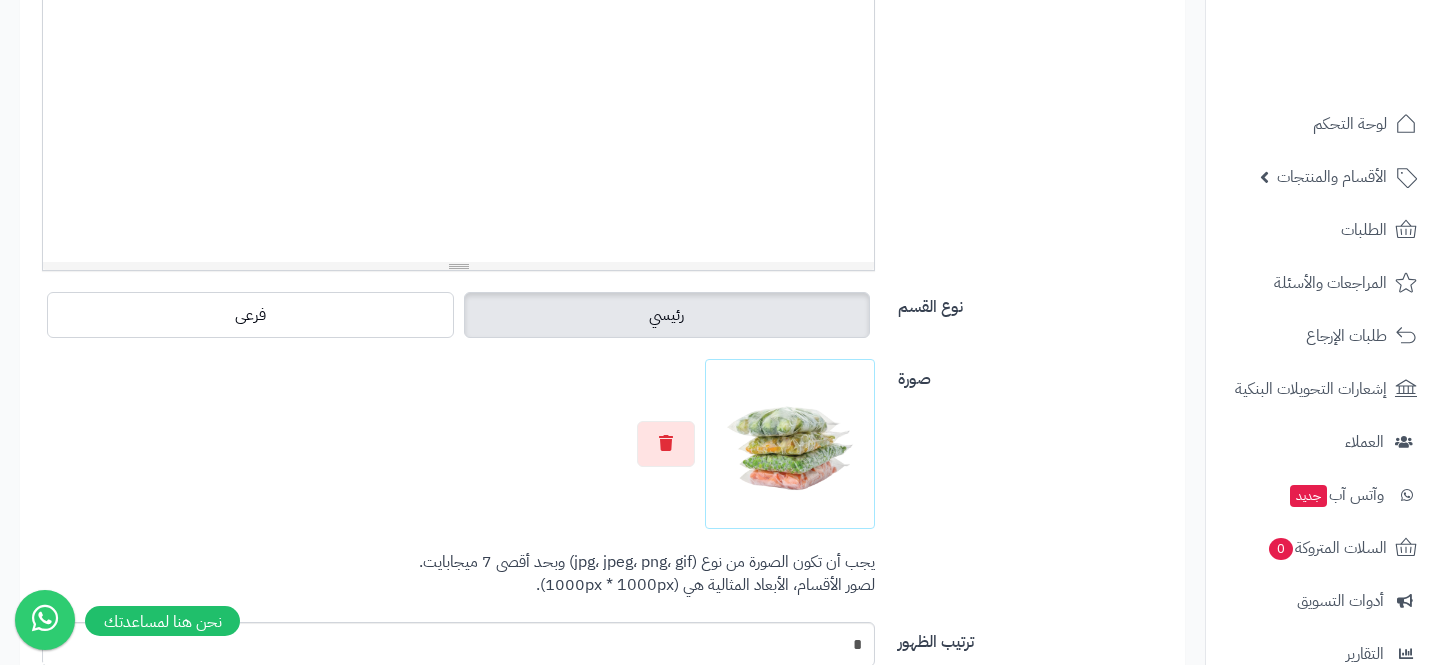 scroll, scrollTop: 492, scrollLeft: 0, axis: vertical 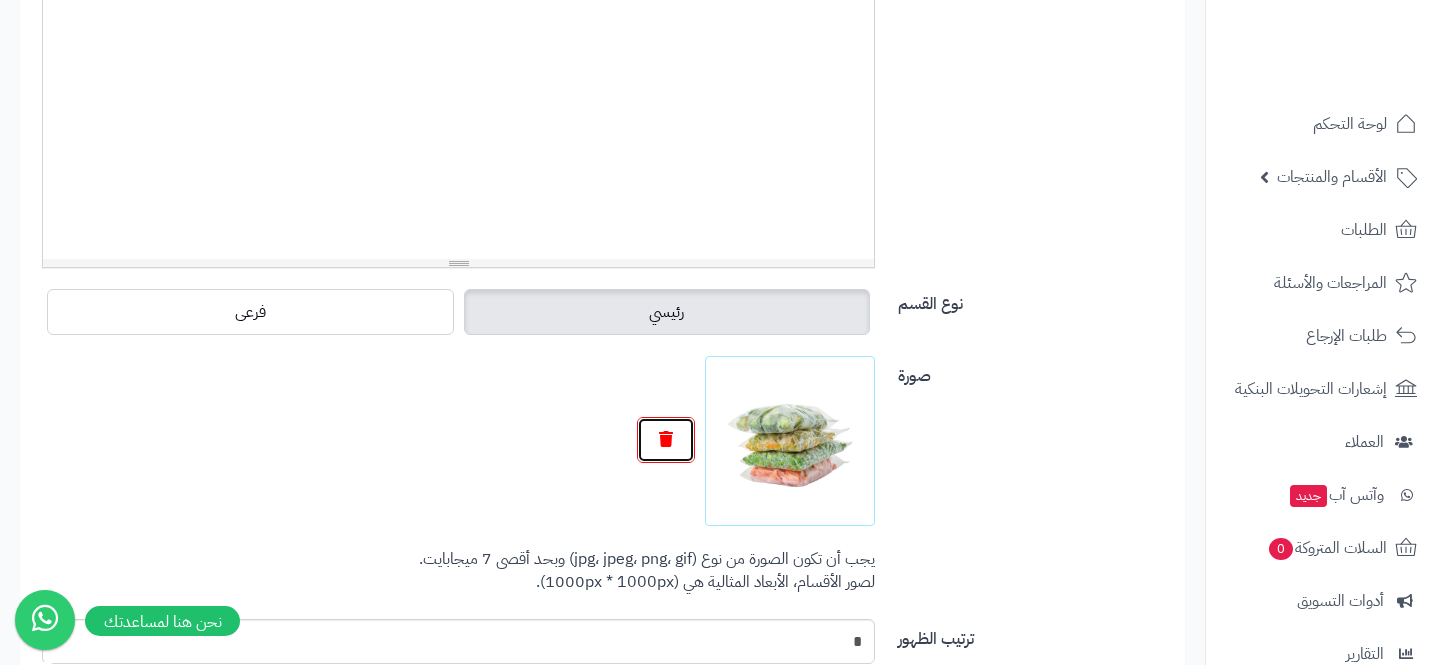 click at bounding box center (666, 440) 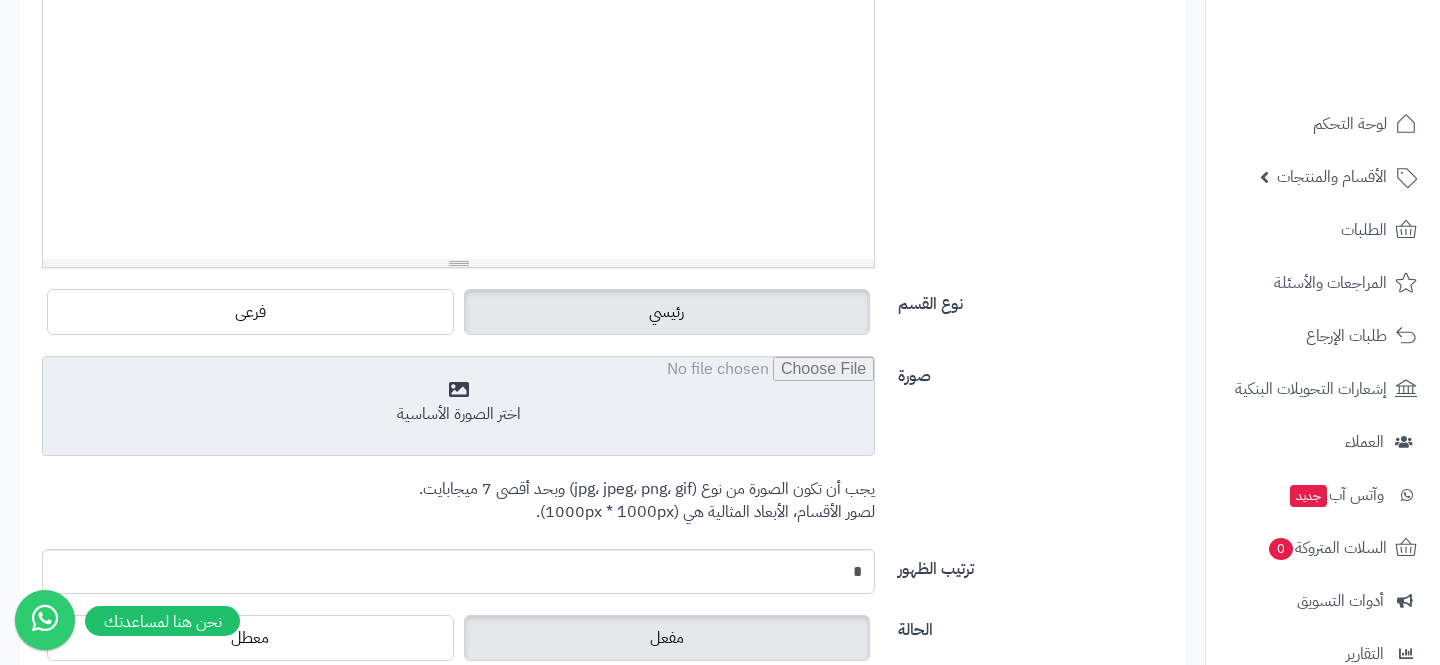 click at bounding box center [458, 407] 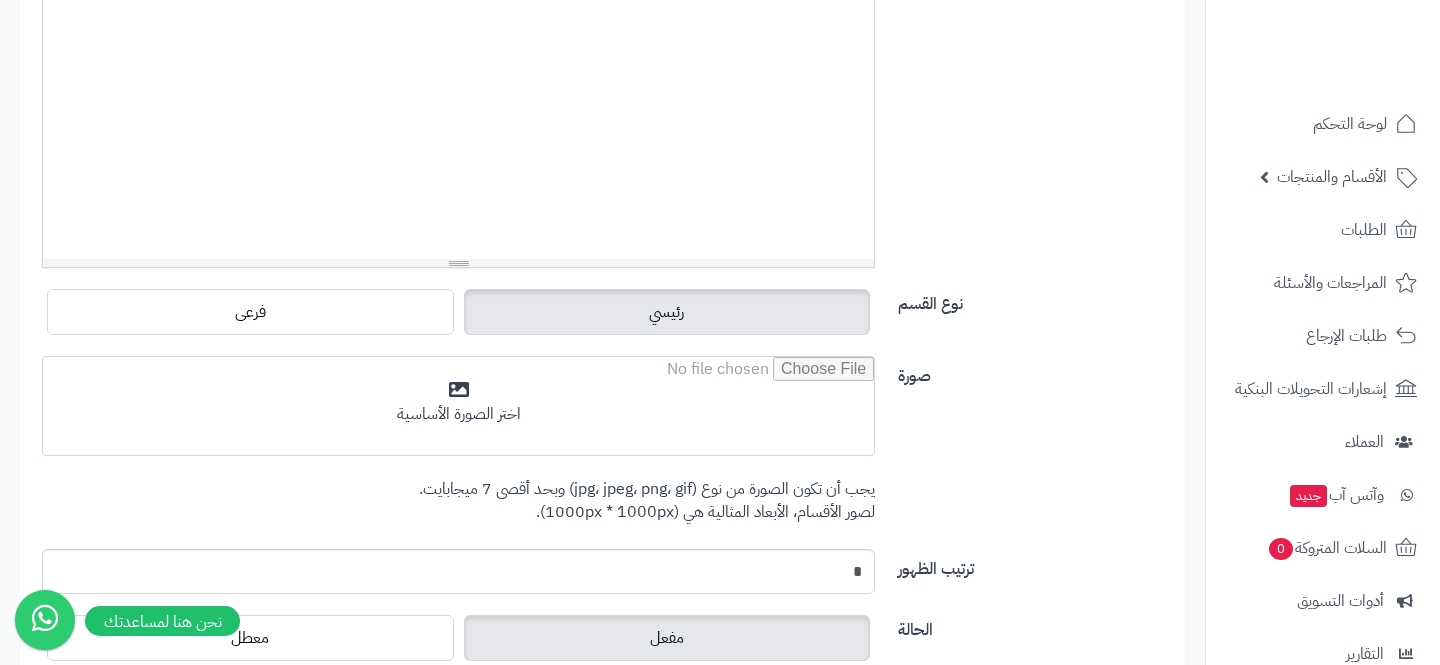 scroll, scrollTop: 0, scrollLeft: 0, axis: both 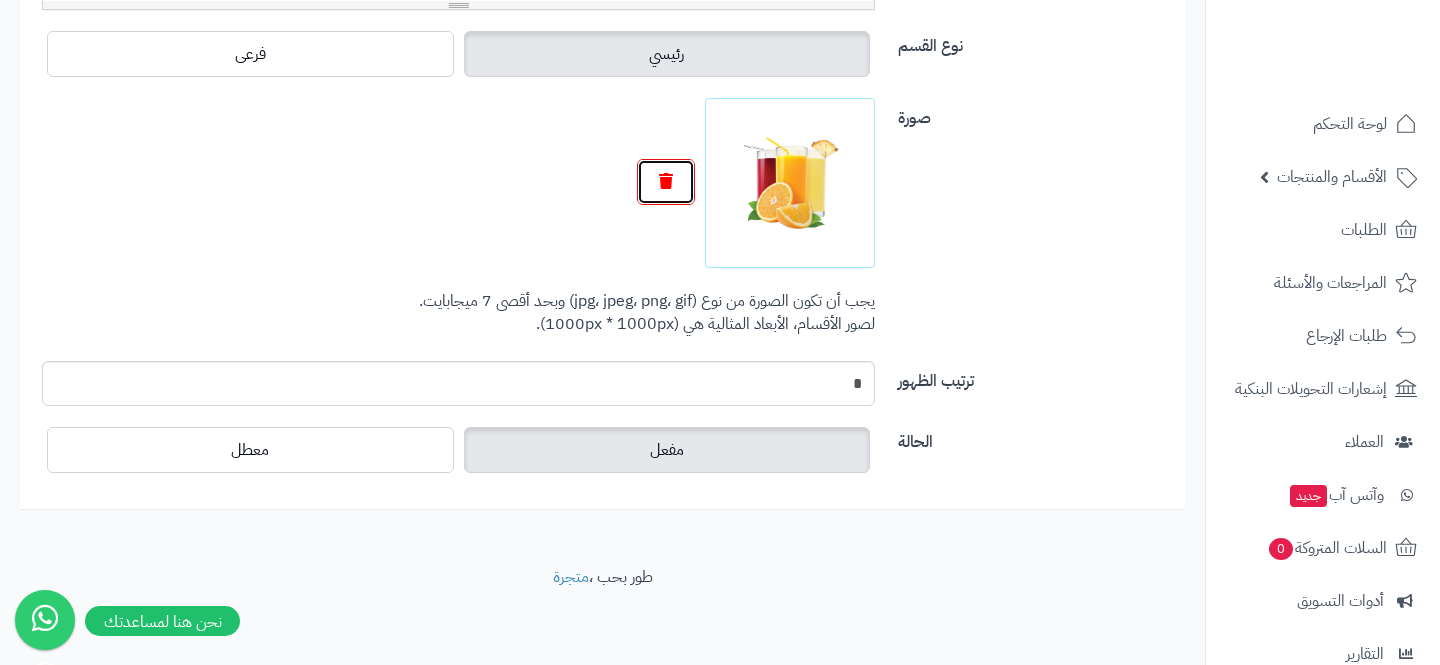 click at bounding box center (666, 182) 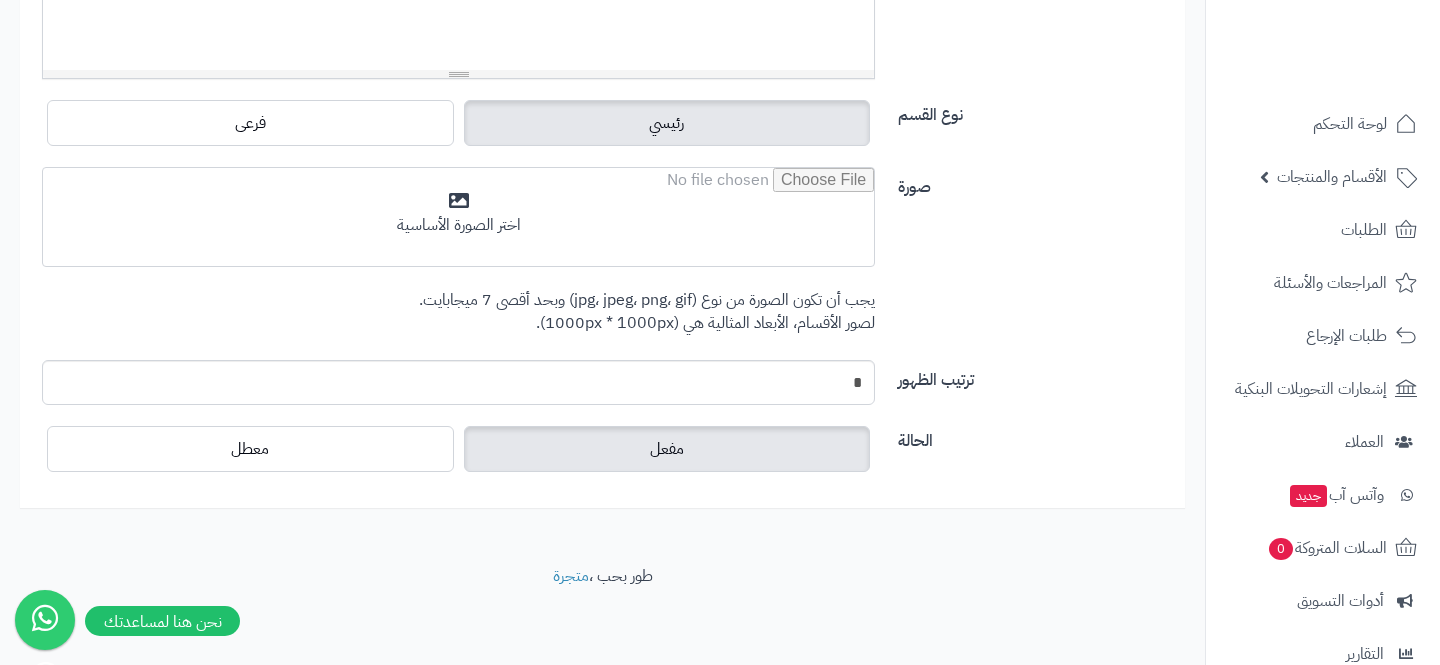 scroll, scrollTop: 680, scrollLeft: 0, axis: vertical 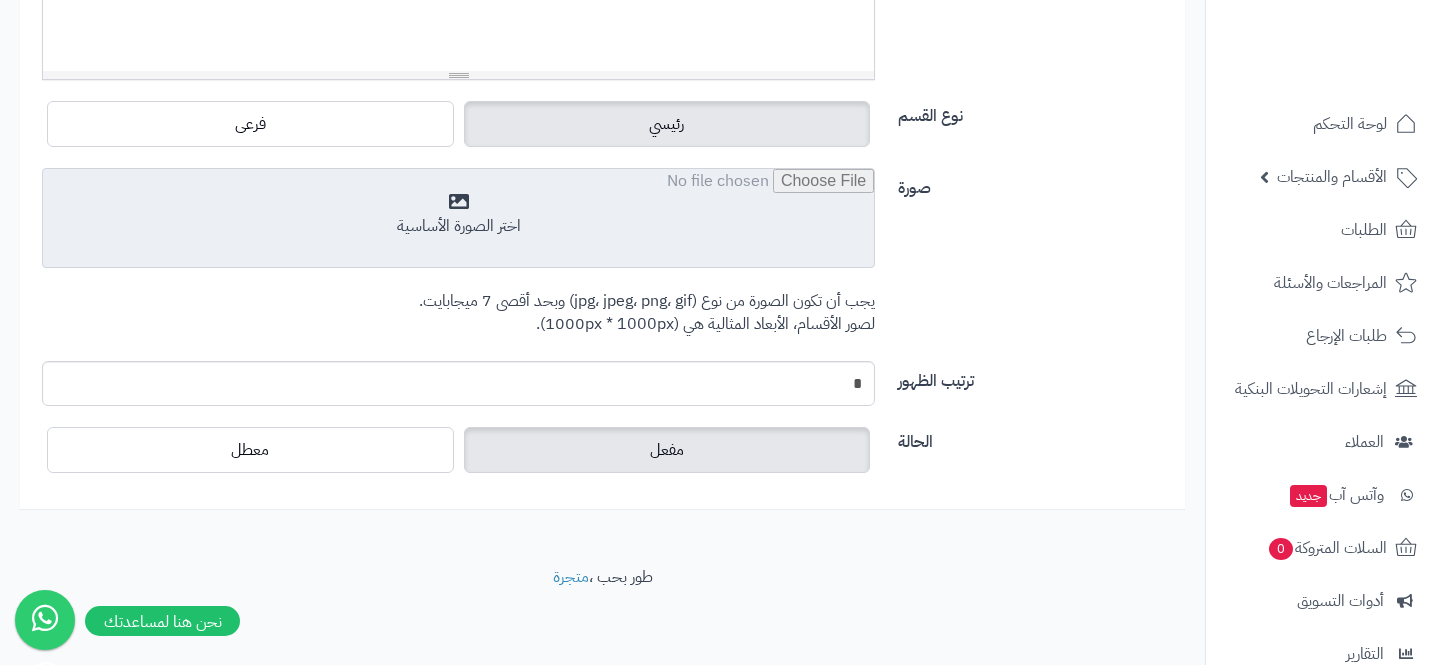 click at bounding box center [458, 219] 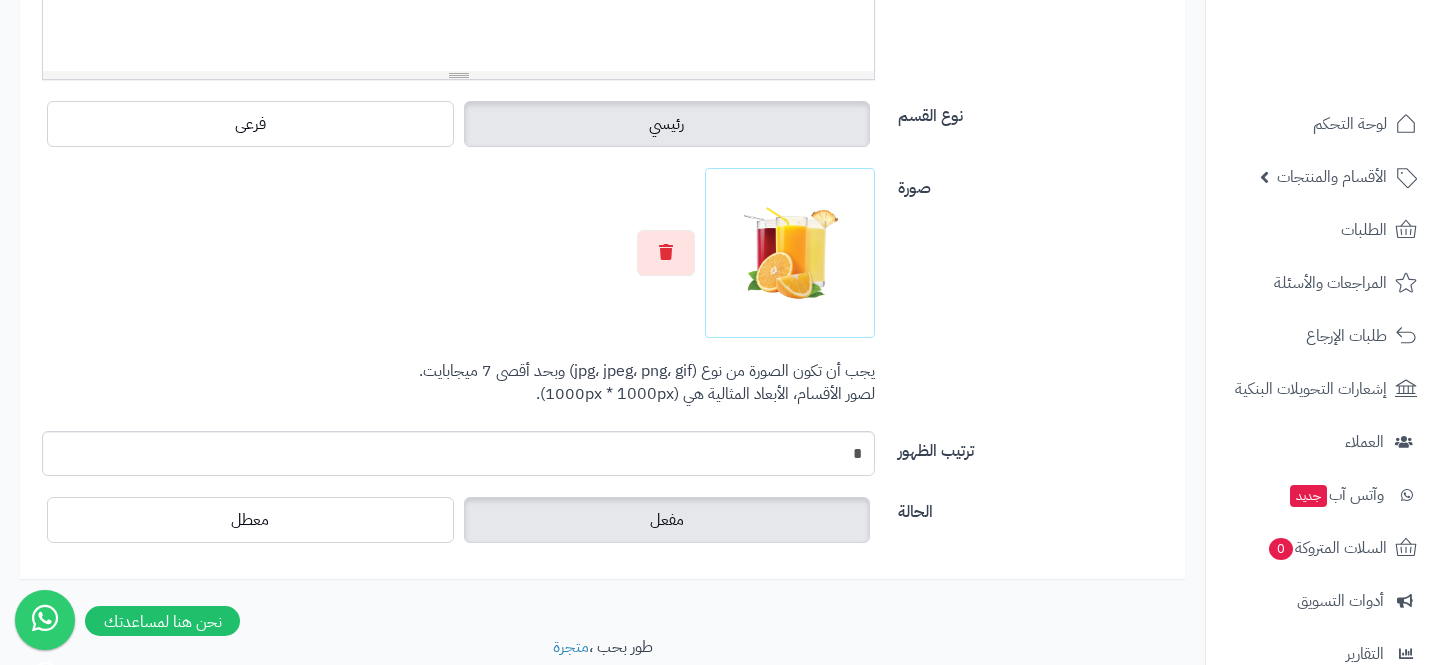 scroll, scrollTop: 0, scrollLeft: 0, axis: both 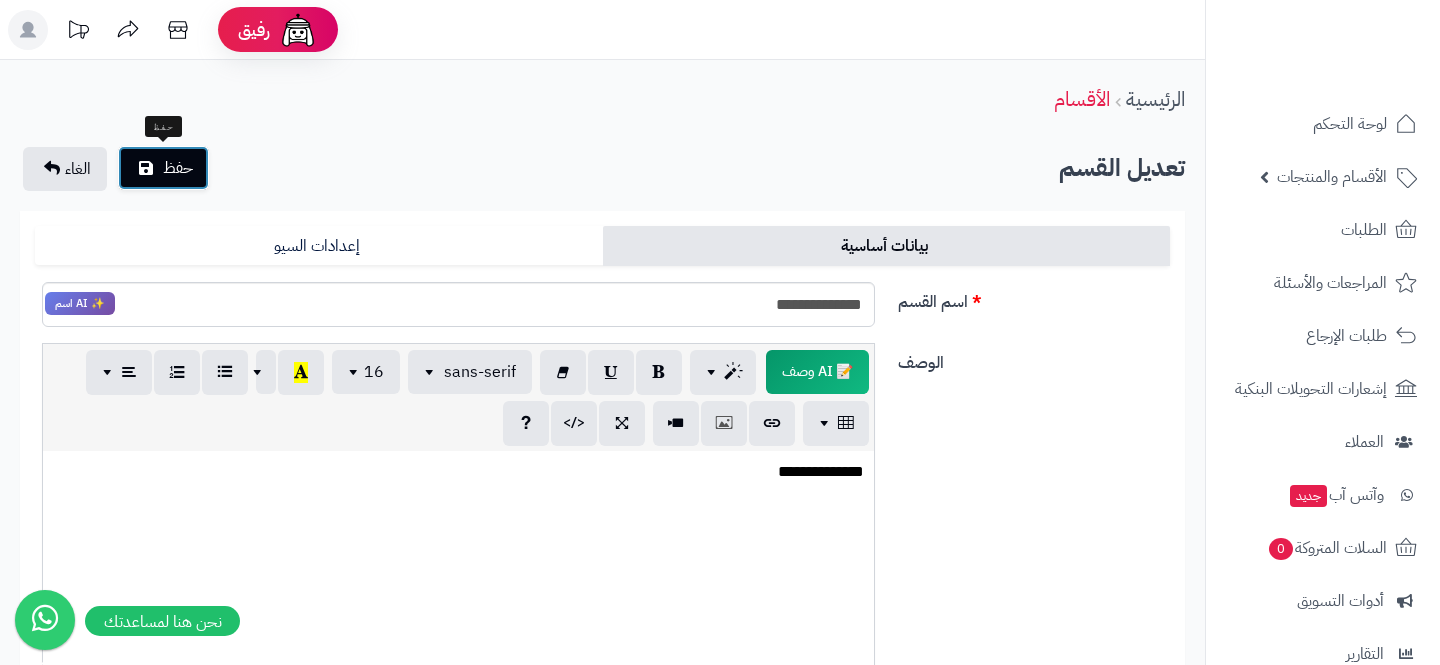 click on "حفظ" at bounding box center [178, 168] 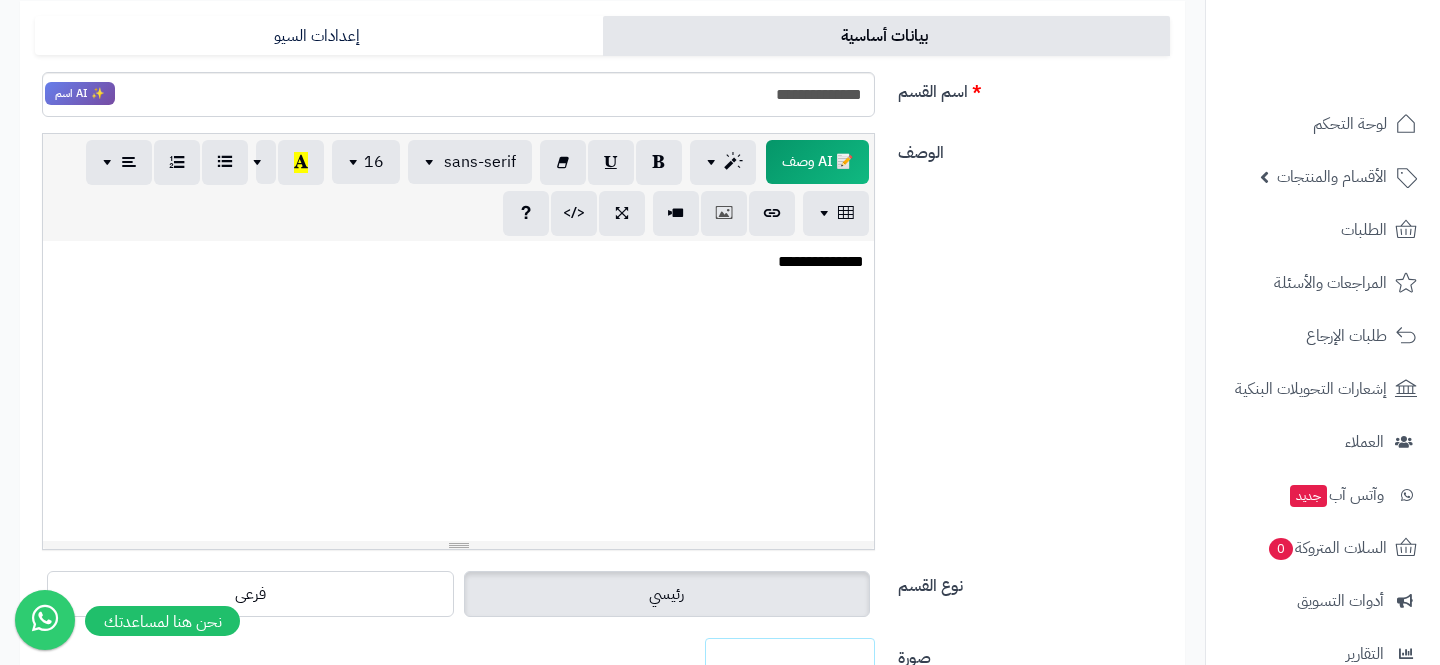 scroll, scrollTop: 0, scrollLeft: 0, axis: both 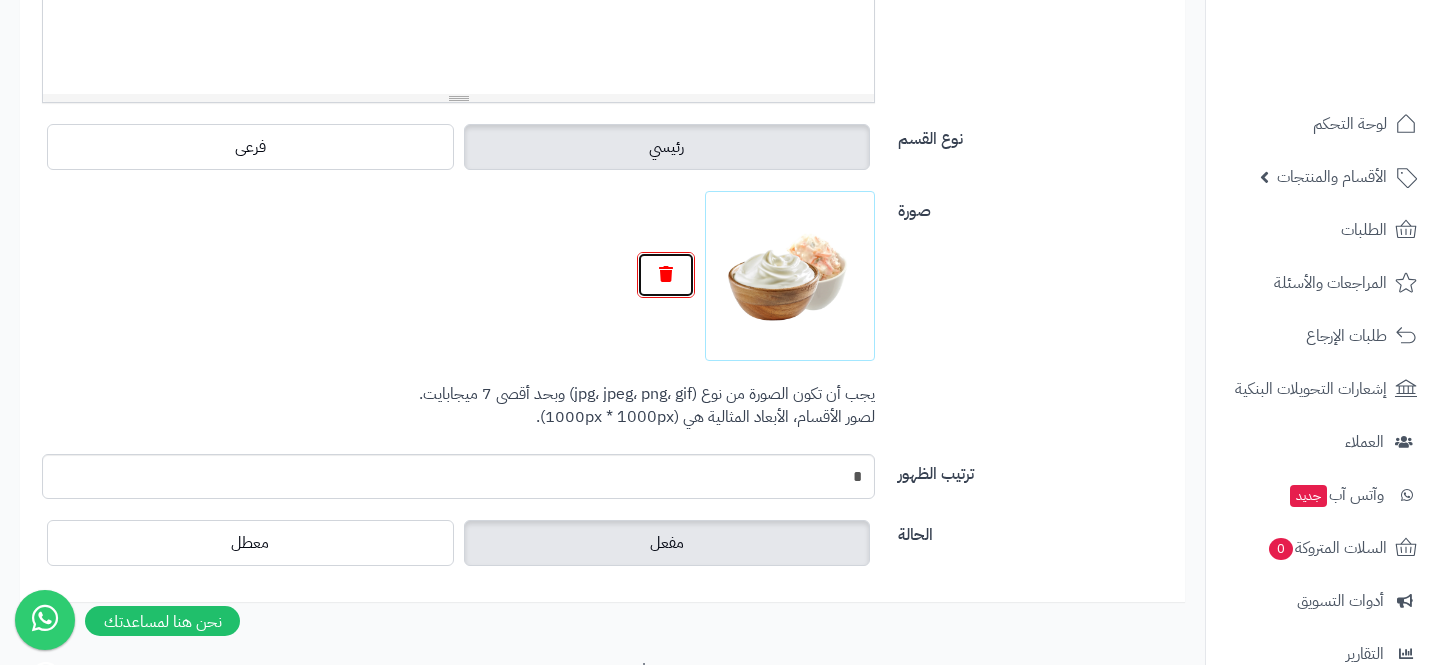click at bounding box center [666, 275] 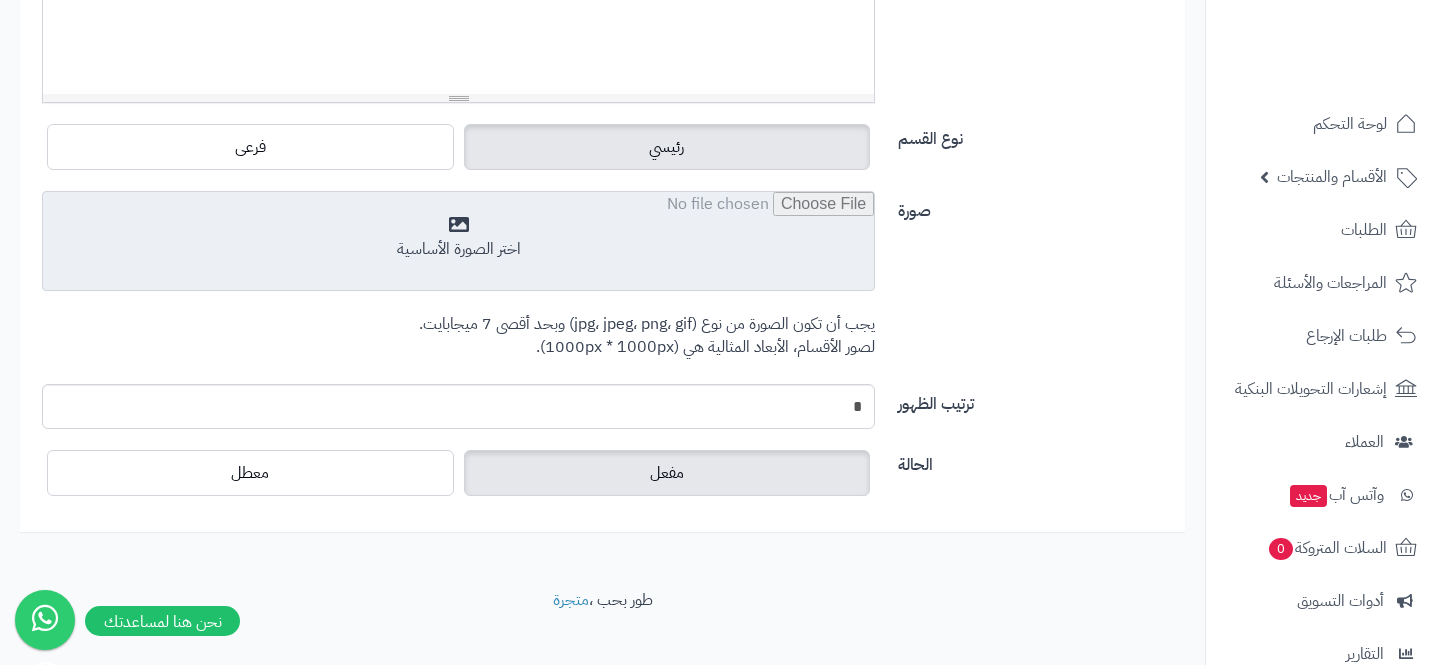 click at bounding box center (458, 242) 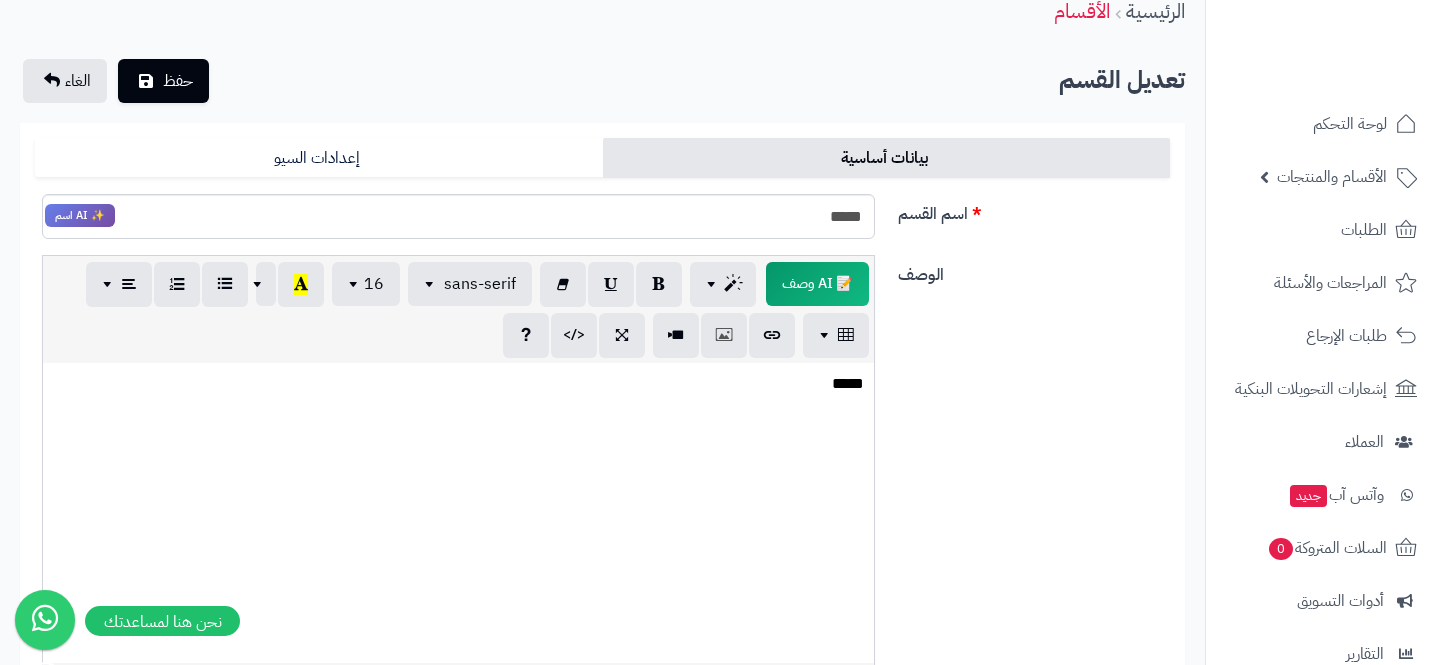 scroll, scrollTop: 0, scrollLeft: 0, axis: both 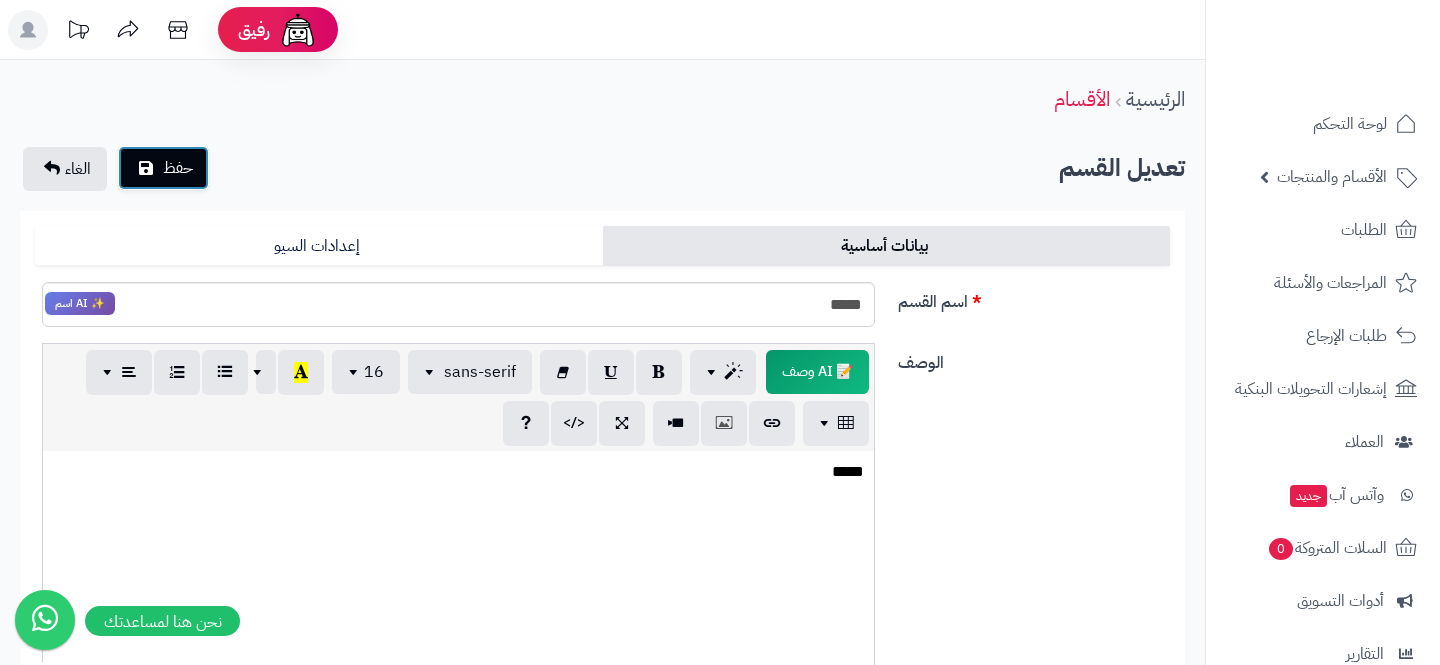 click on "حفظ" at bounding box center (163, 168) 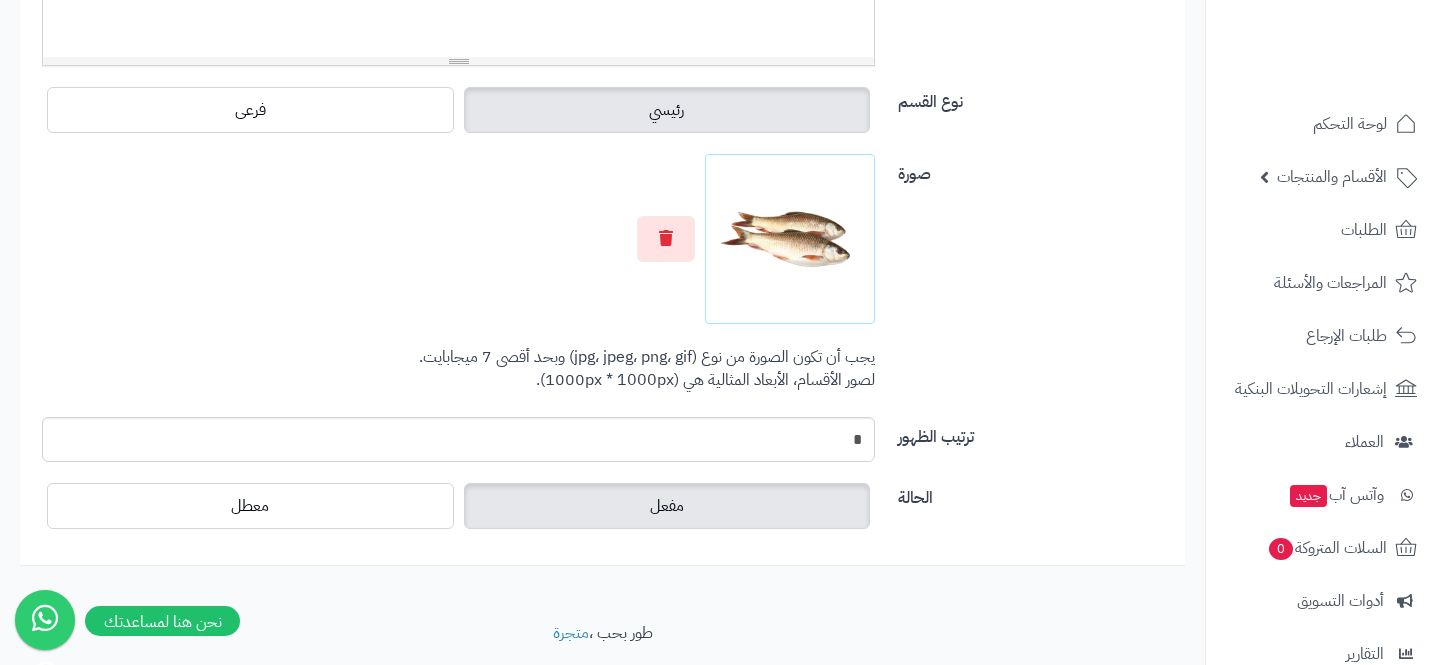 scroll, scrollTop: 750, scrollLeft: 0, axis: vertical 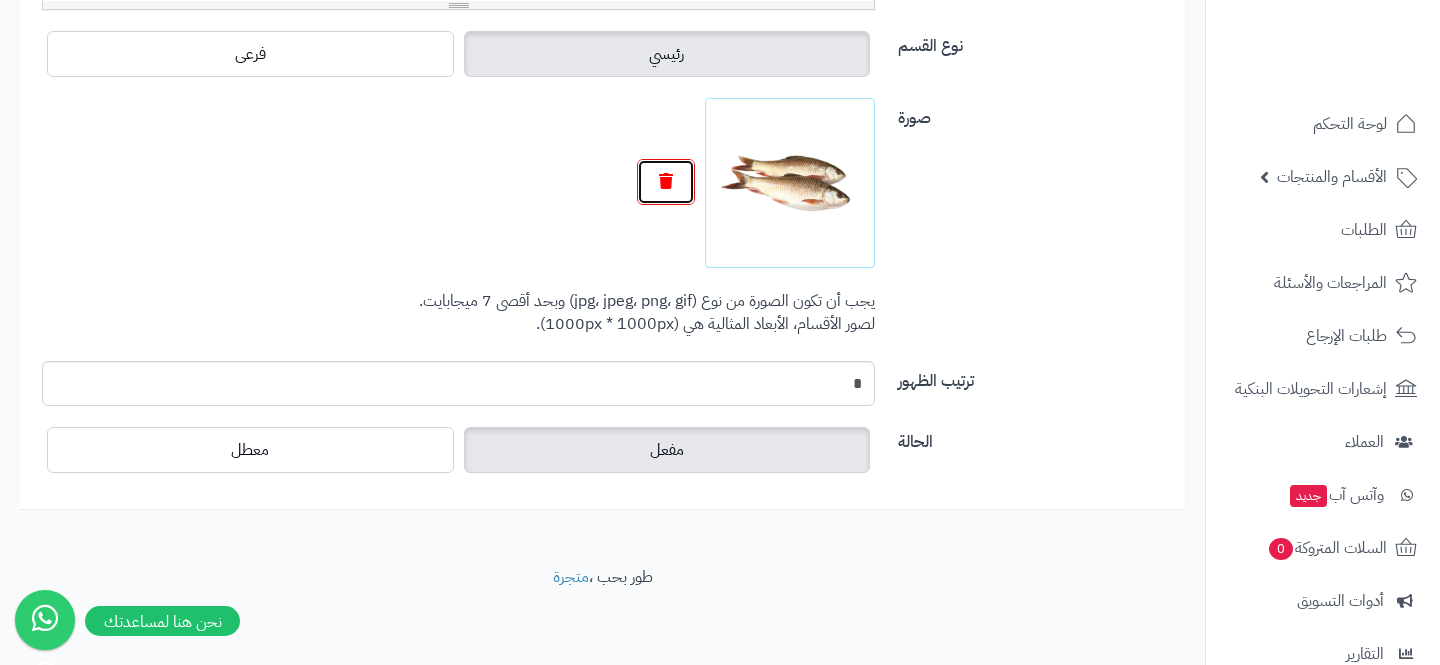 click at bounding box center [666, 182] 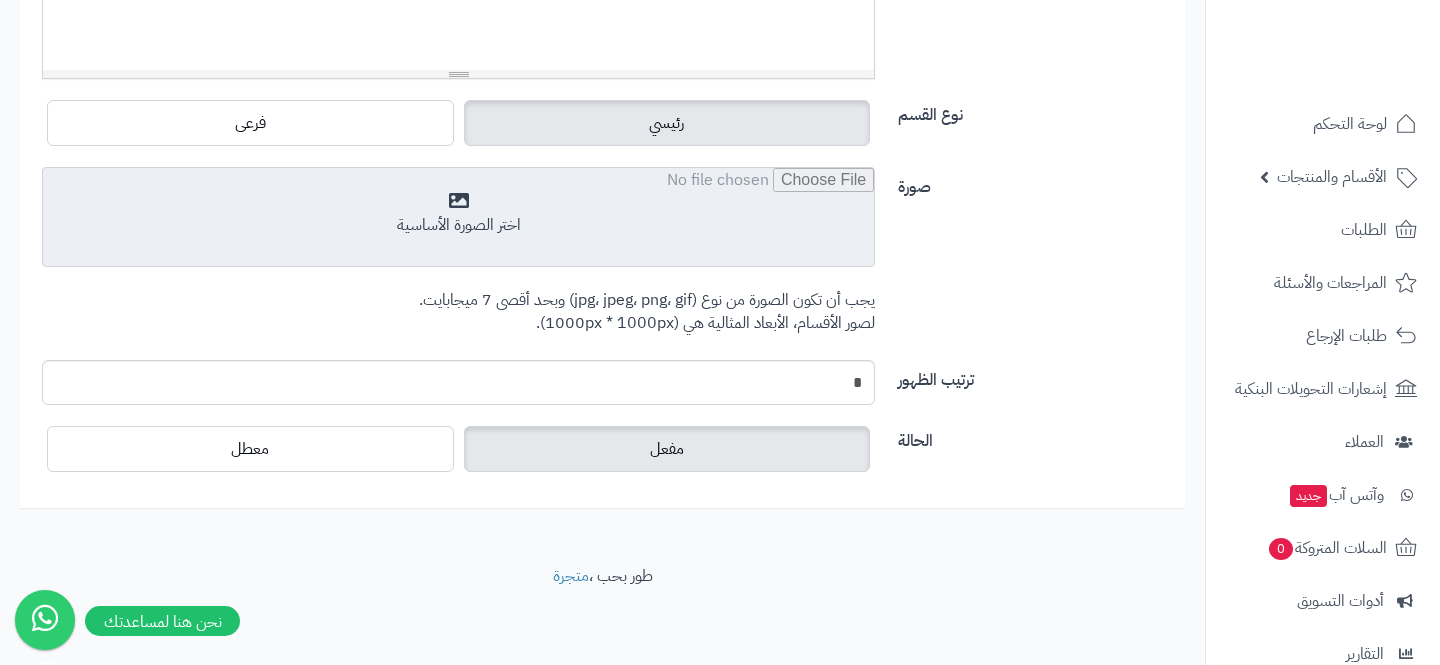 scroll, scrollTop: 680, scrollLeft: 0, axis: vertical 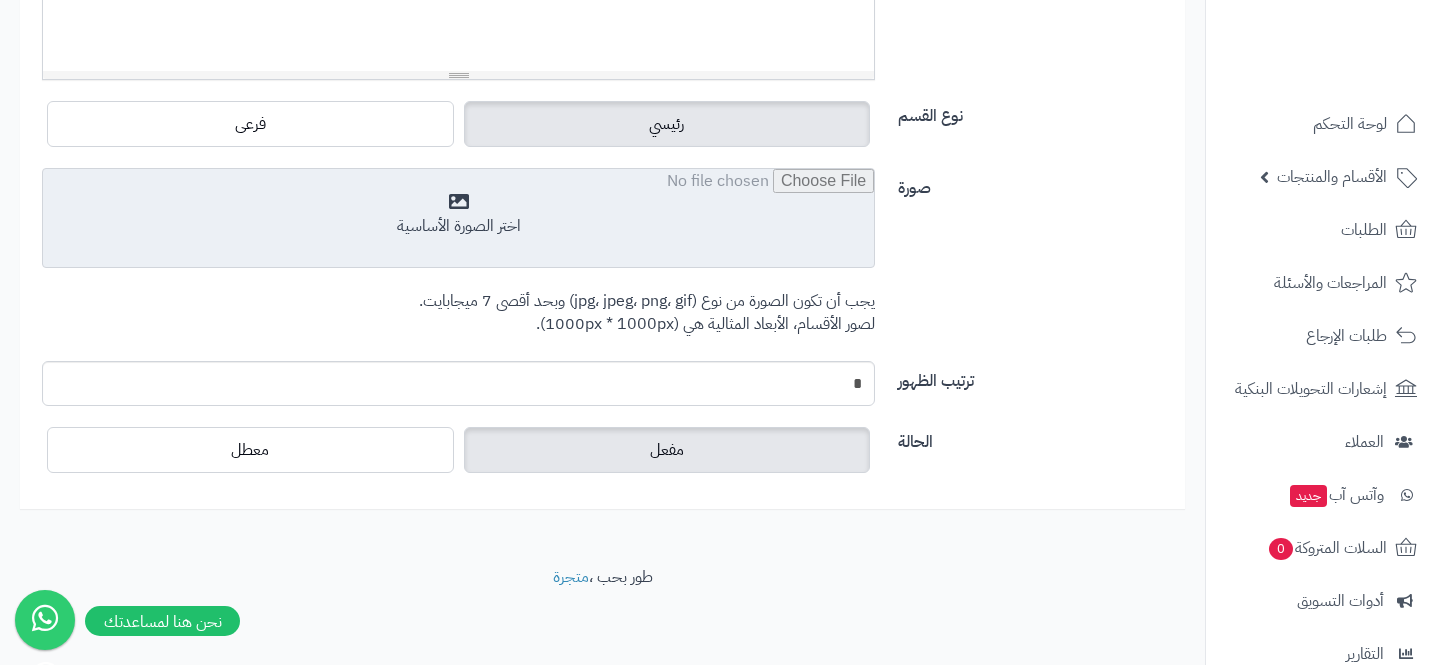 click at bounding box center (458, 219) 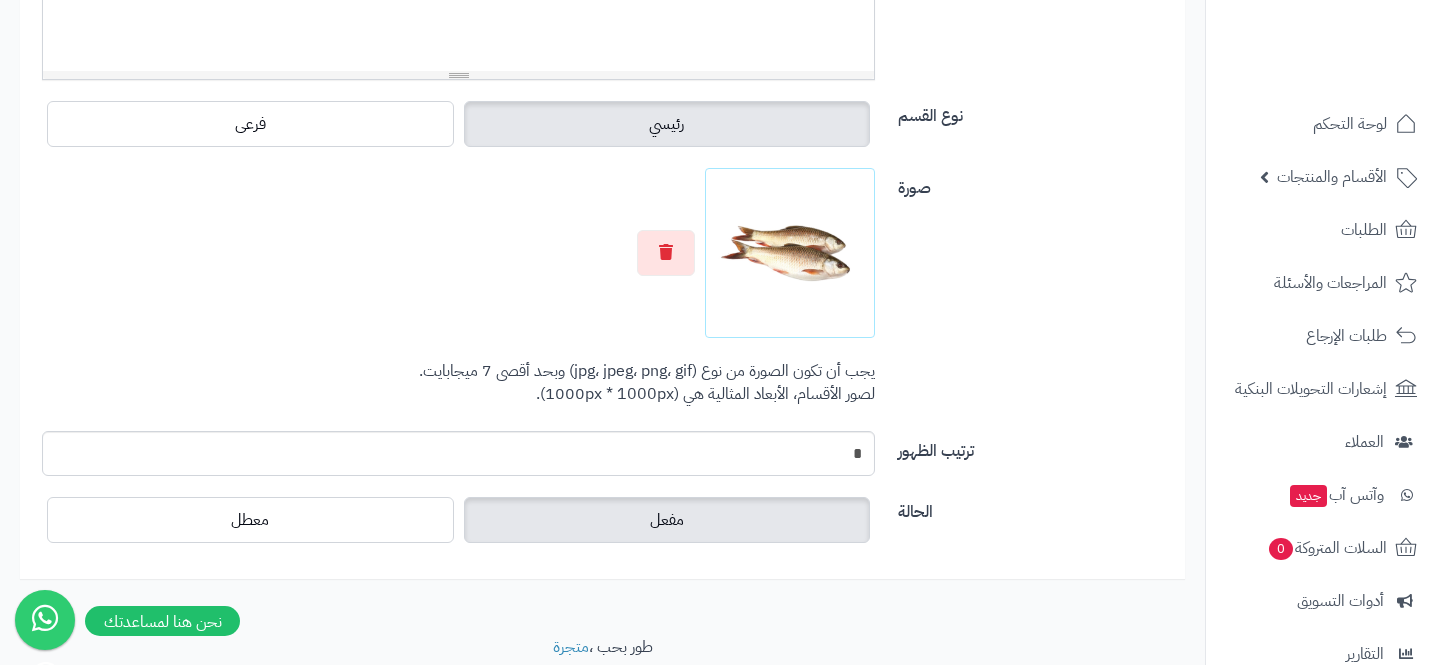scroll, scrollTop: 0, scrollLeft: 0, axis: both 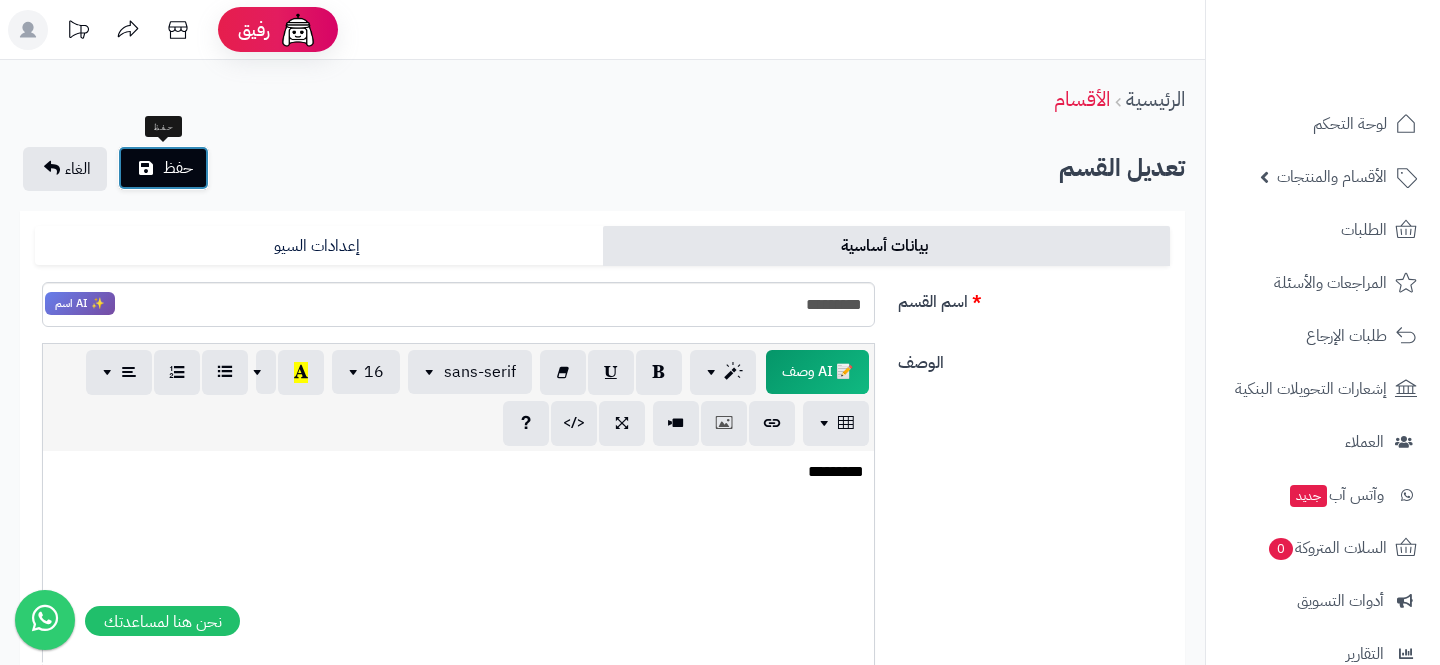 click on "حفظ" at bounding box center [163, 168] 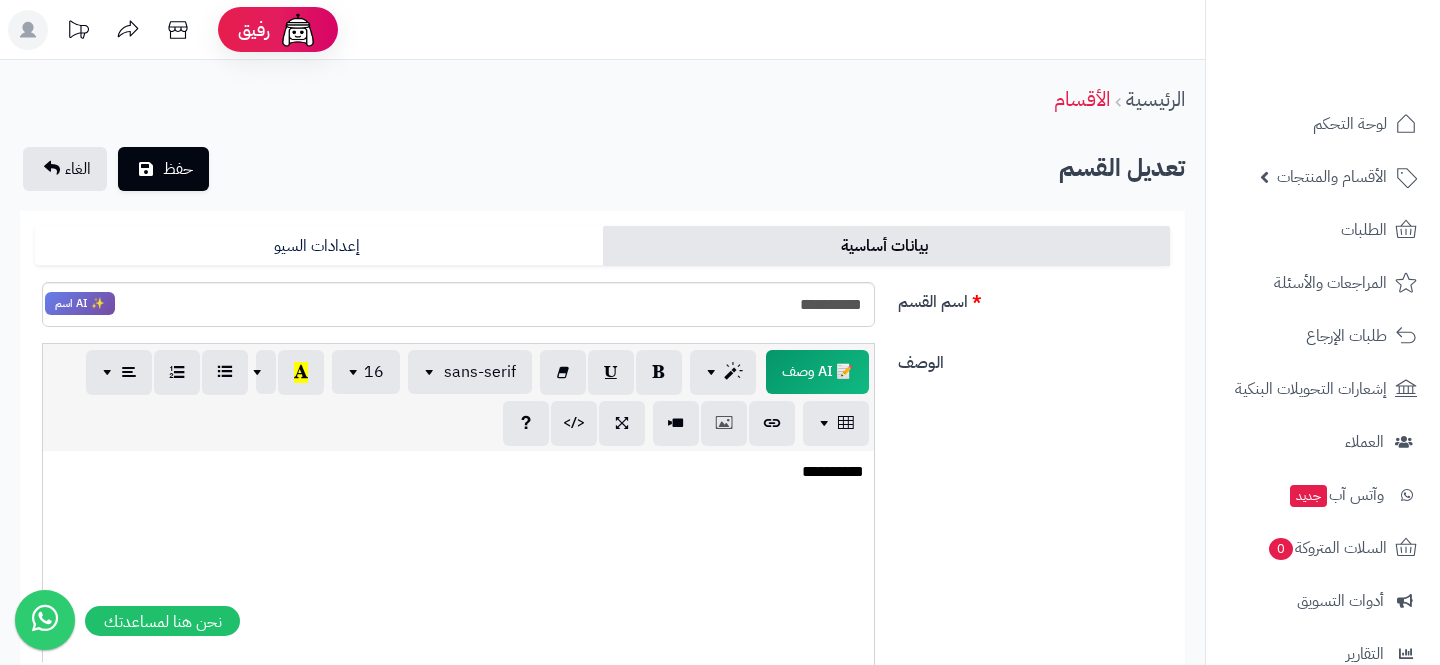 scroll, scrollTop: 0, scrollLeft: 0, axis: both 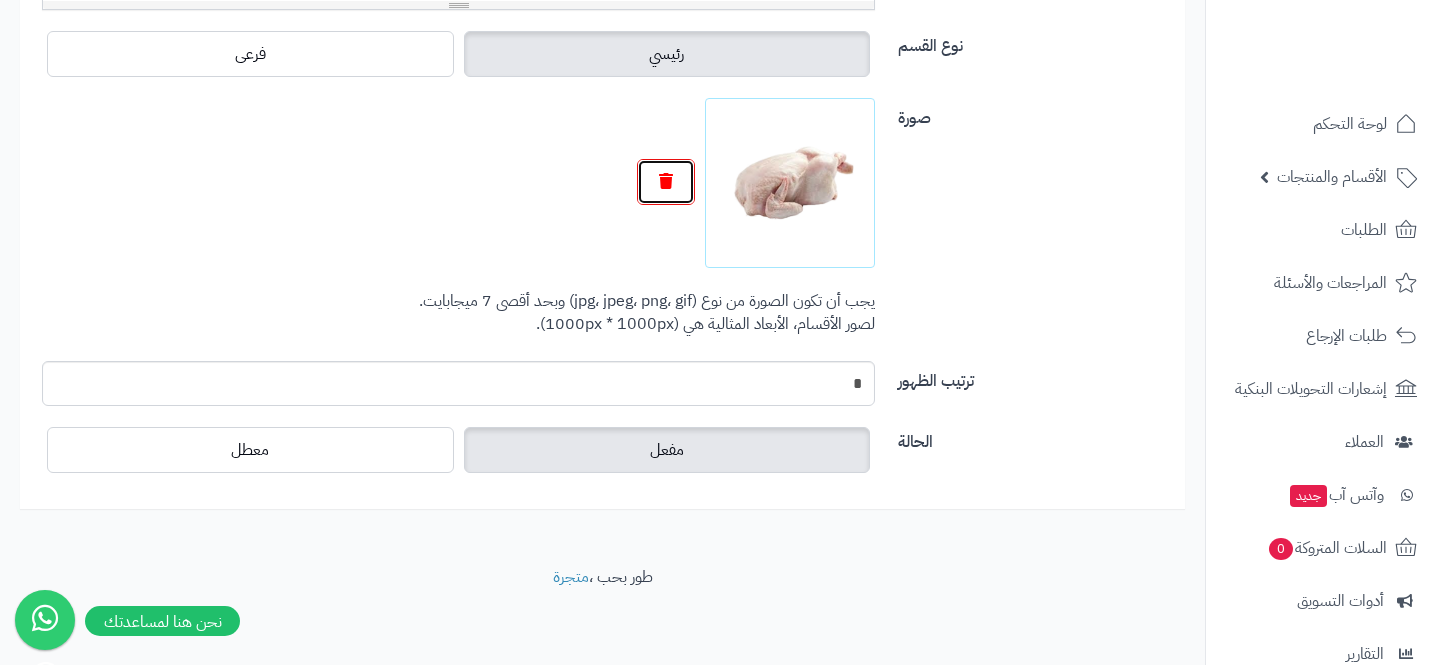 click at bounding box center [666, 182] 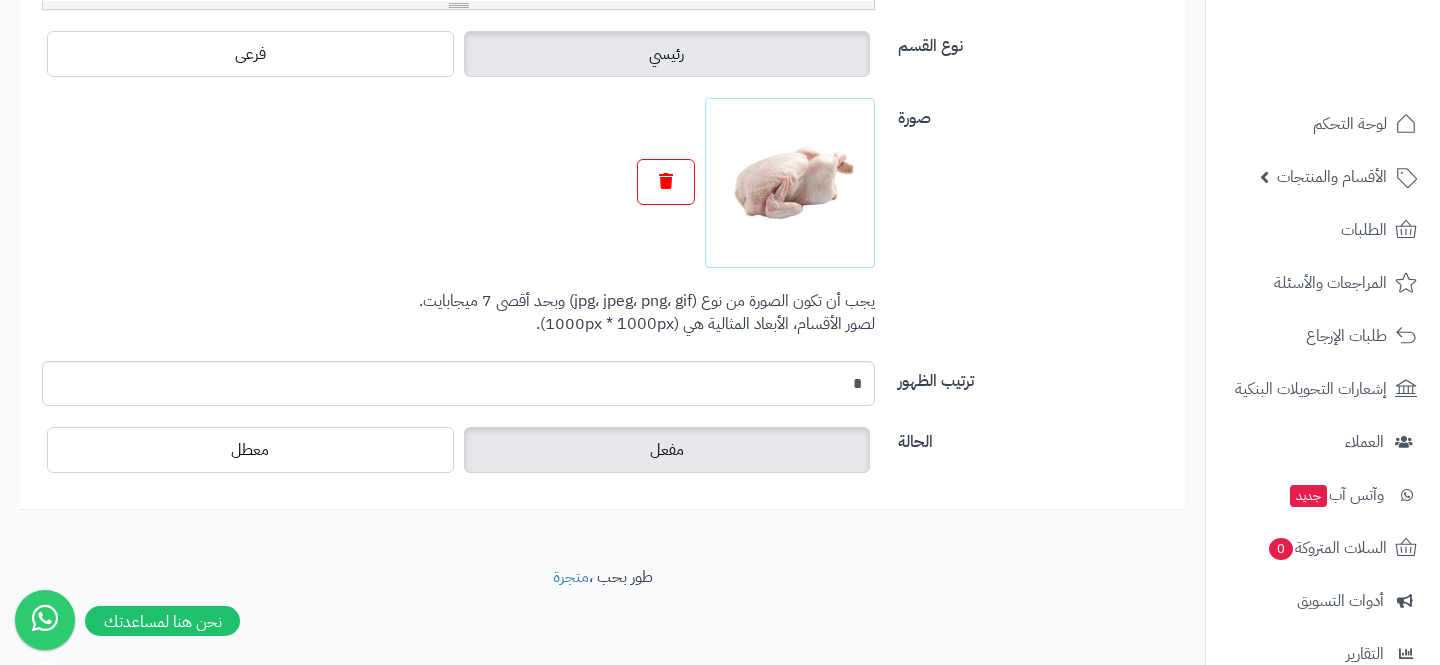 scroll, scrollTop: 680, scrollLeft: 0, axis: vertical 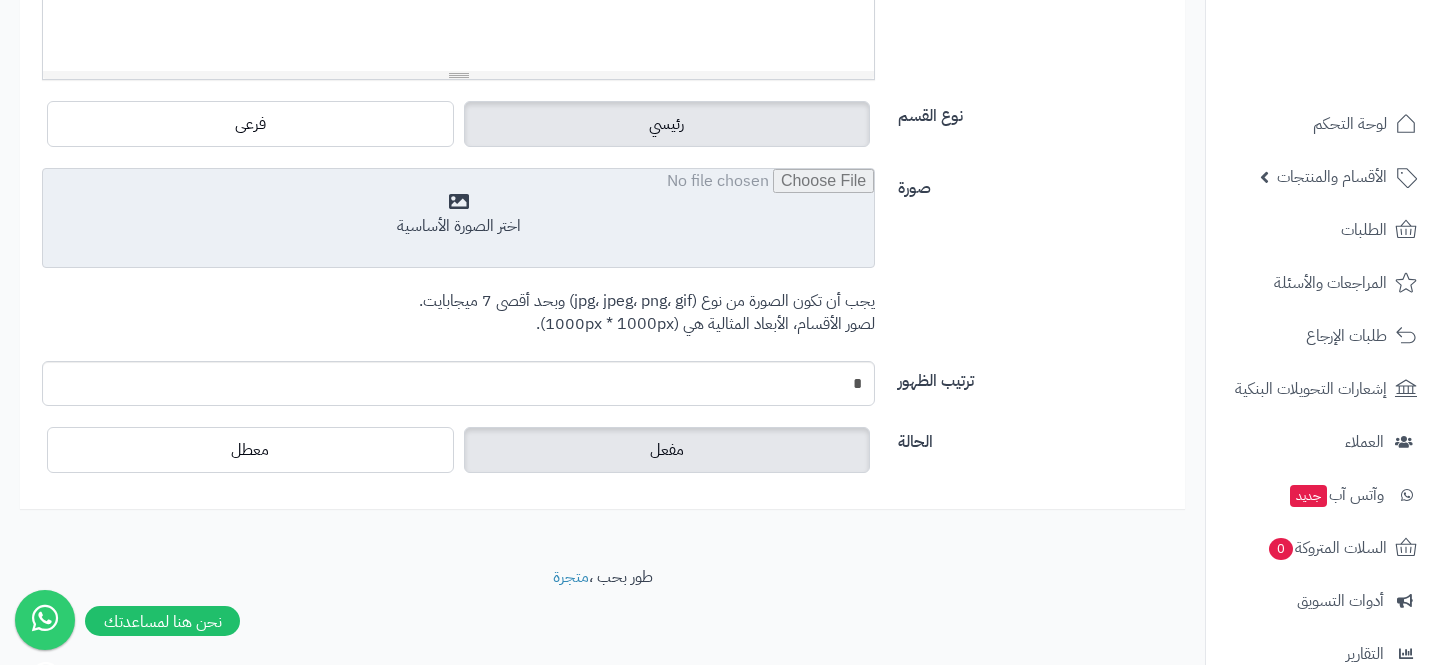 click at bounding box center [458, 219] 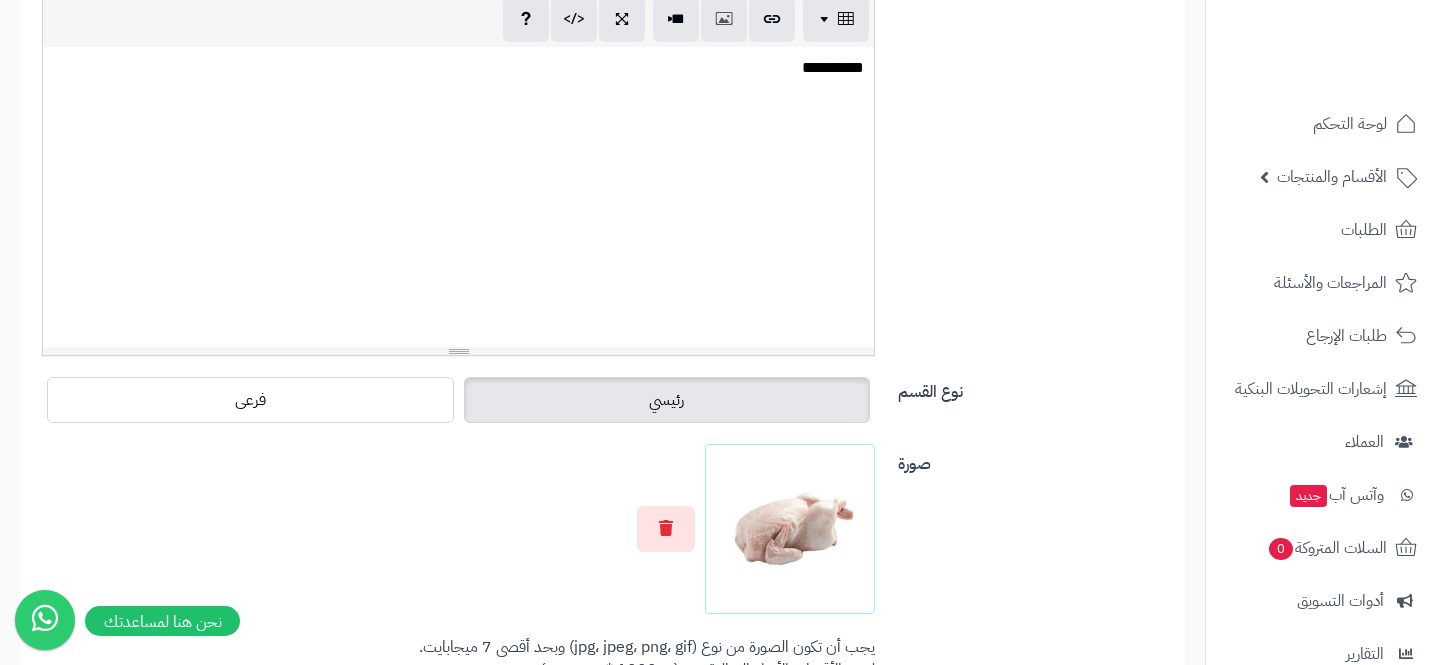 scroll, scrollTop: 0, scrollLeft: 0, axis: both 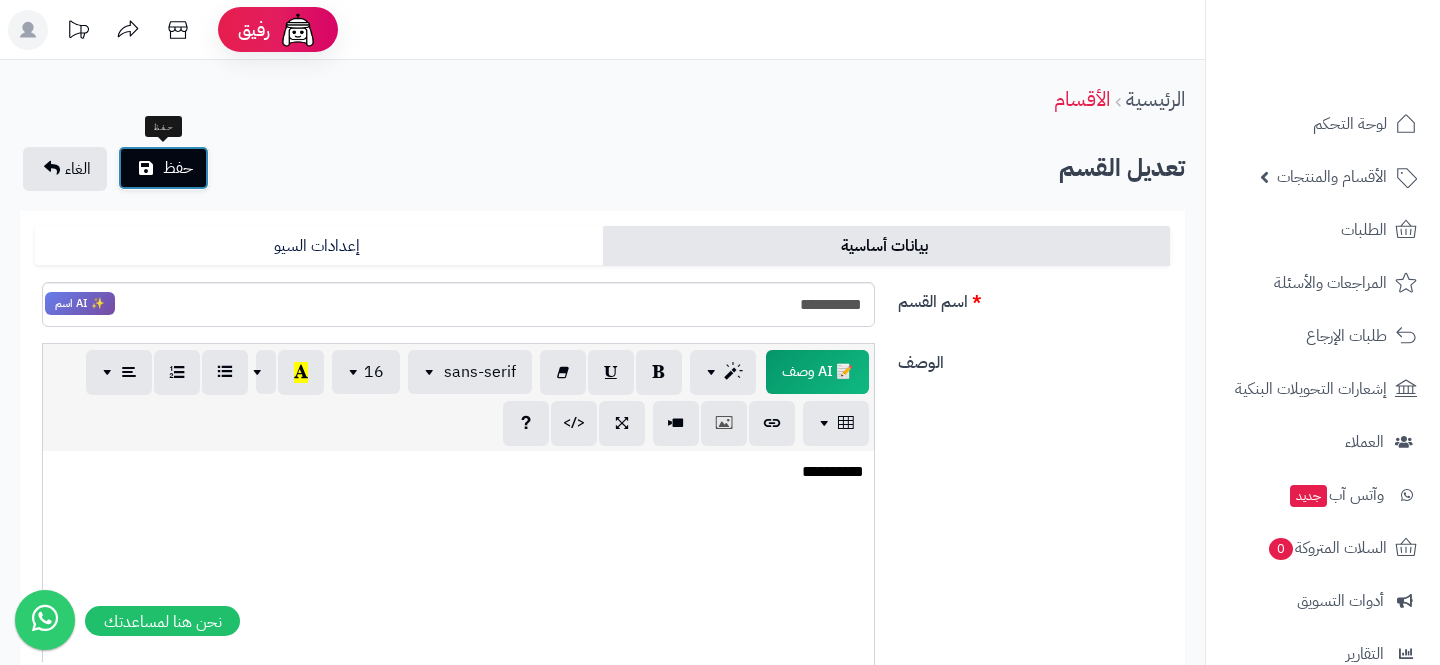 click on "حفظ" at bounding box center (163, 168) 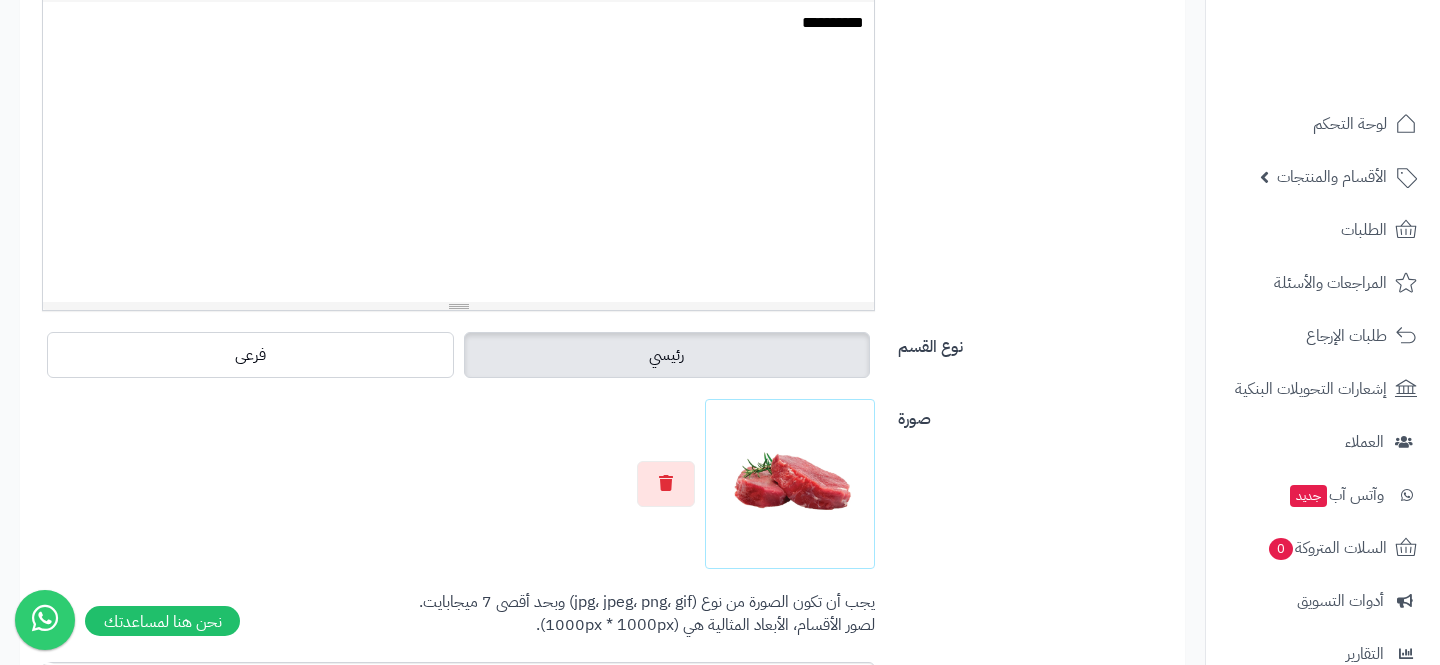 scroll, scrollTop: 750, scrollLeft: 0, axis: vertical 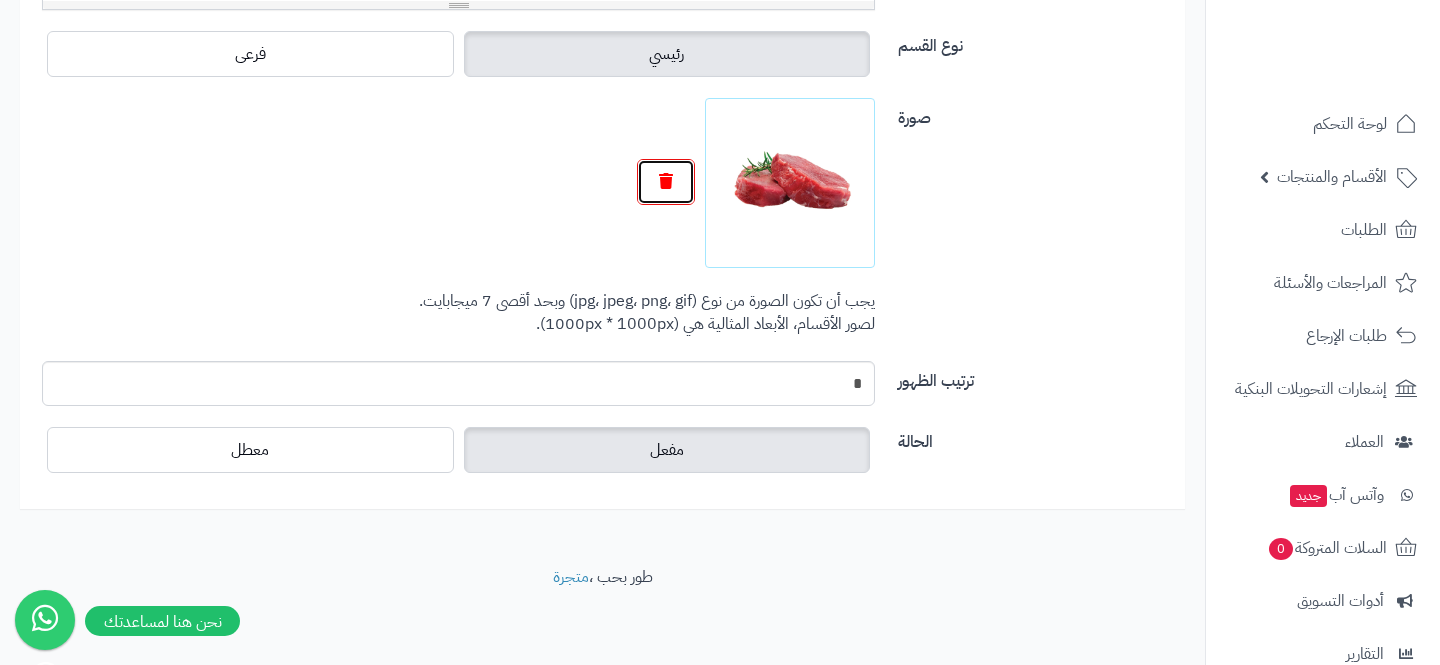 click at bounding box center (666, 182) 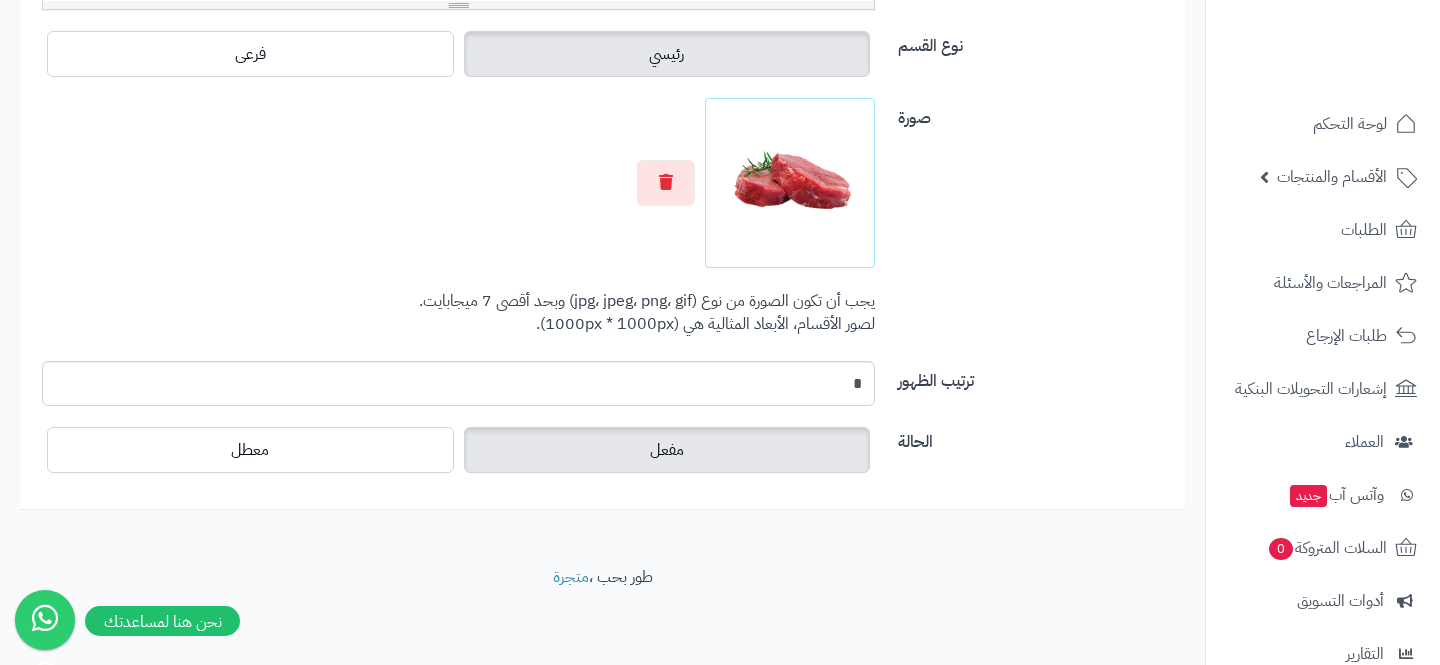 scroll, scrollTop: 680, scrollLeft: 0, axis: vertical 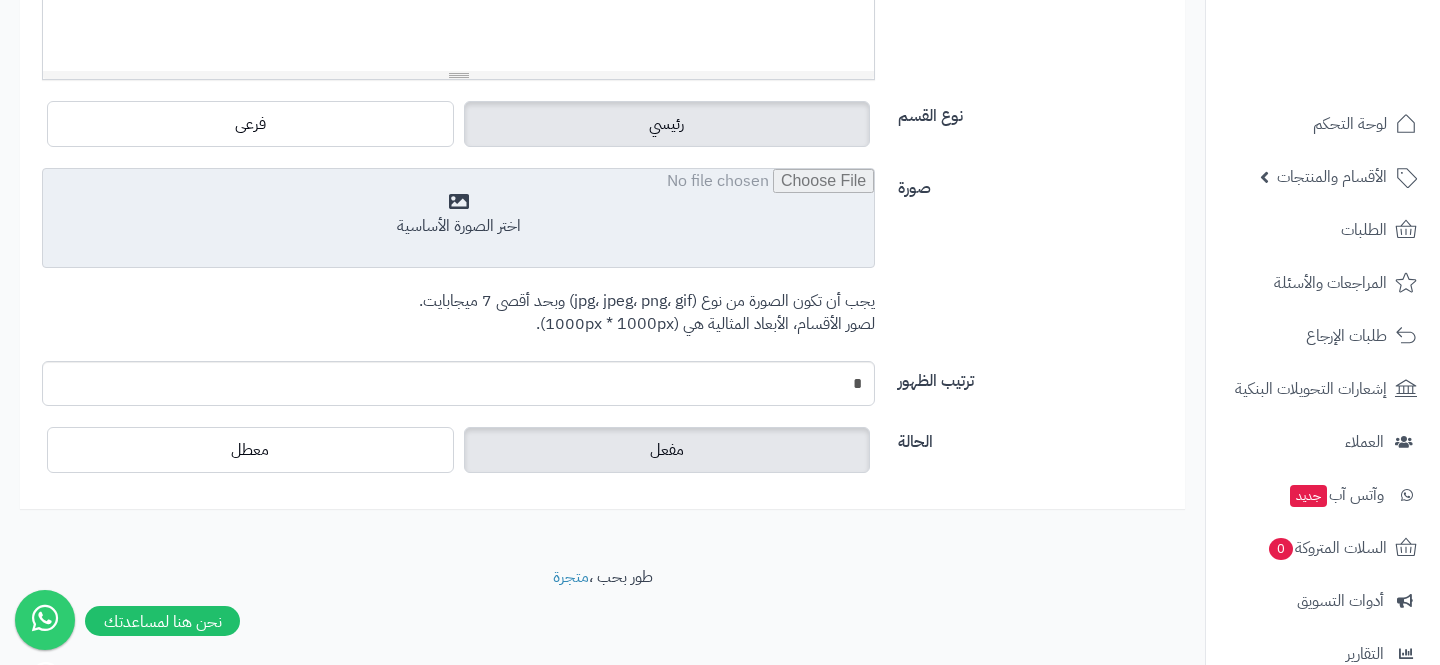click at bounding box center [458, 219] 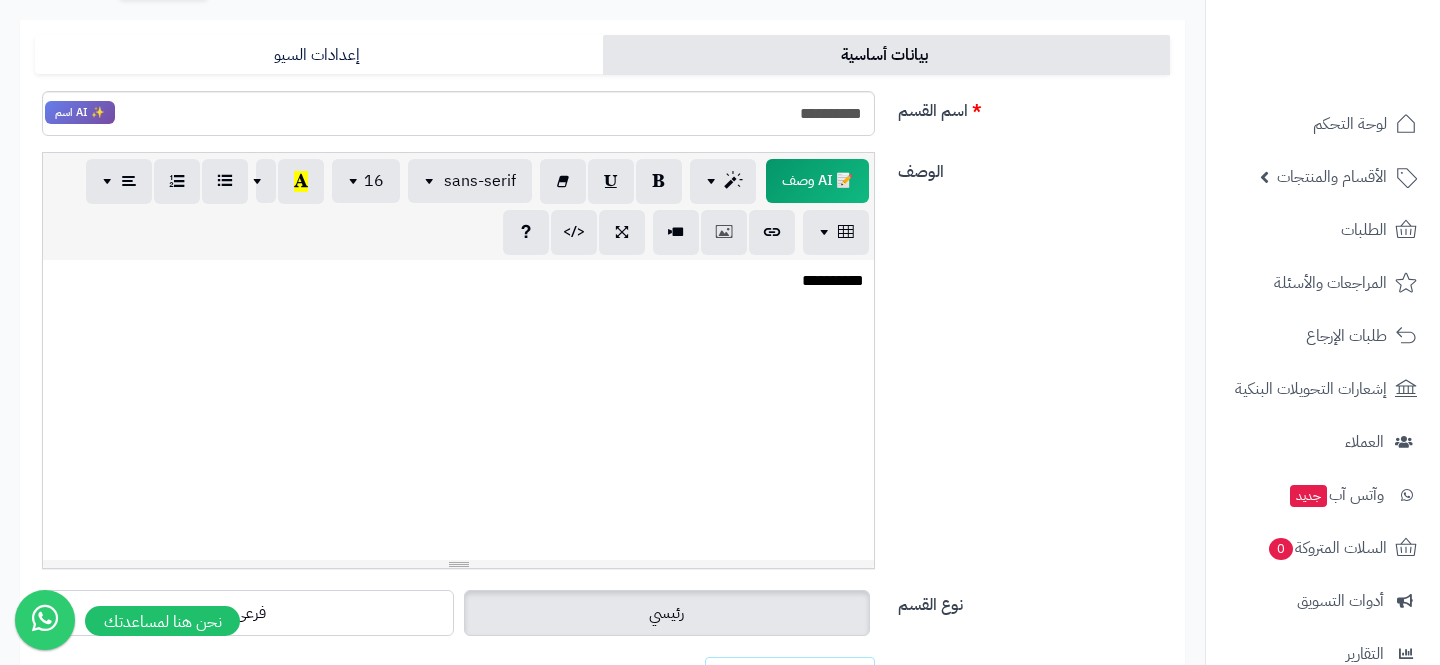scroll, scrollTop: 0, scrollLeft: 0, axis: both 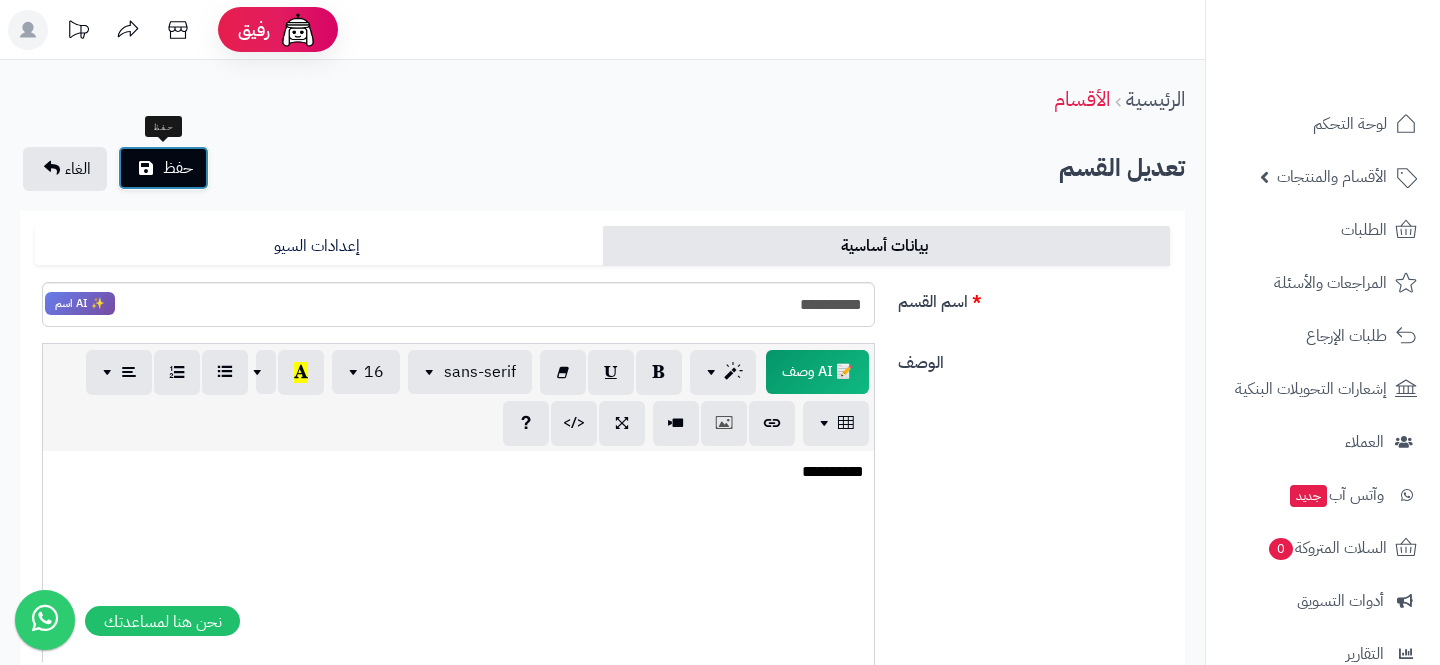 click on "حفظ" at bounding box center [163, 168] 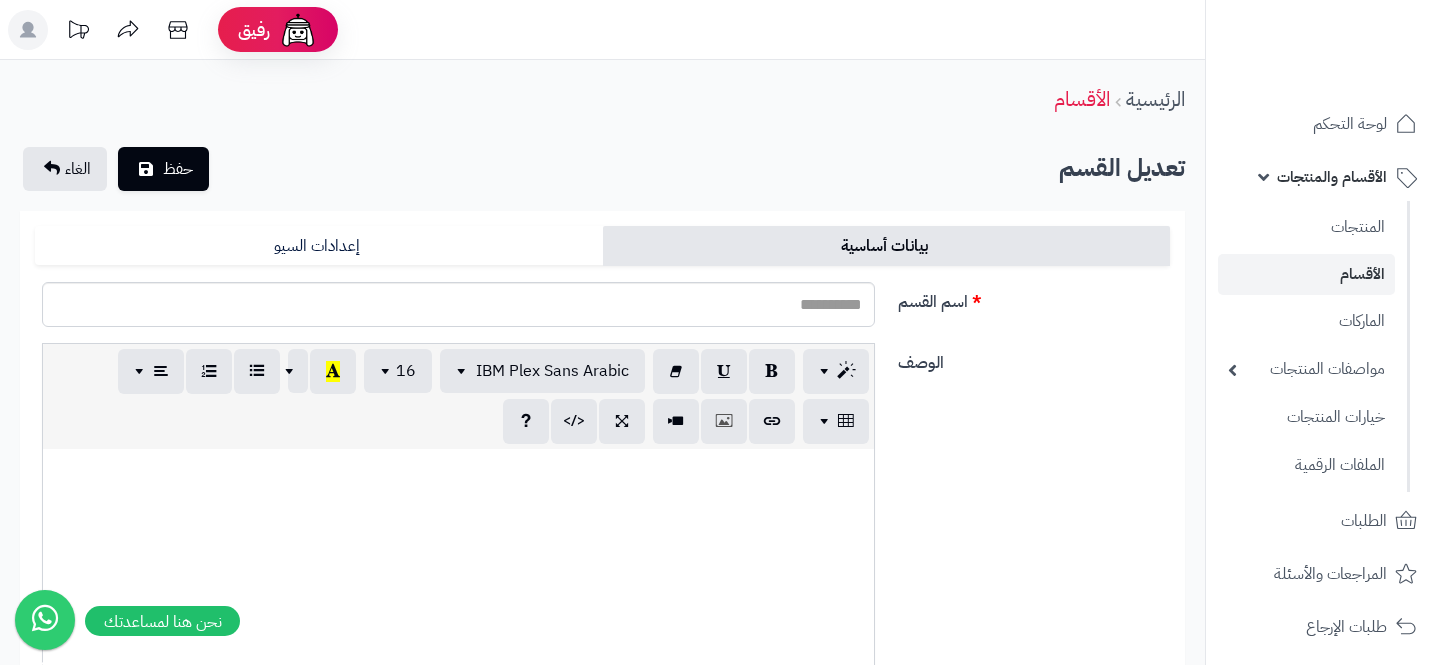 scroll, scrollTop: 0, scrollLeft: 0, axis: both 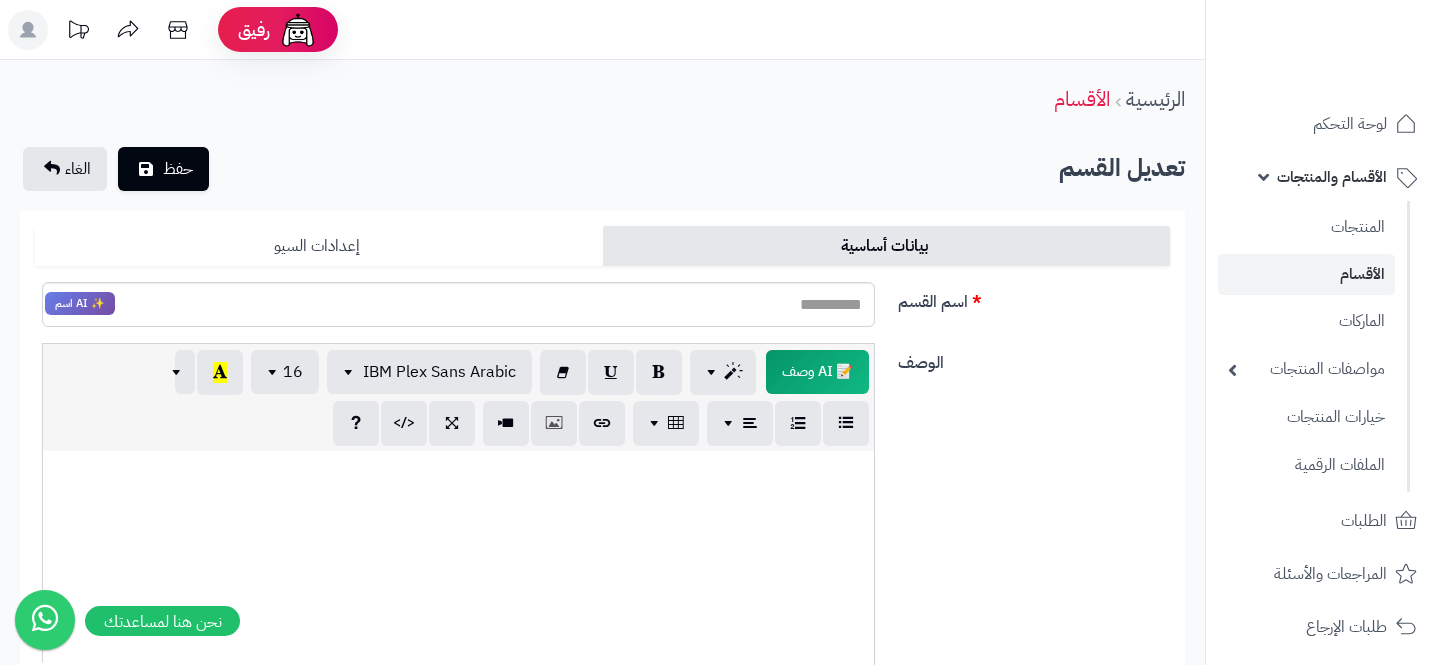 click on "إعدادات السيو" at bounding box center (319, 246) 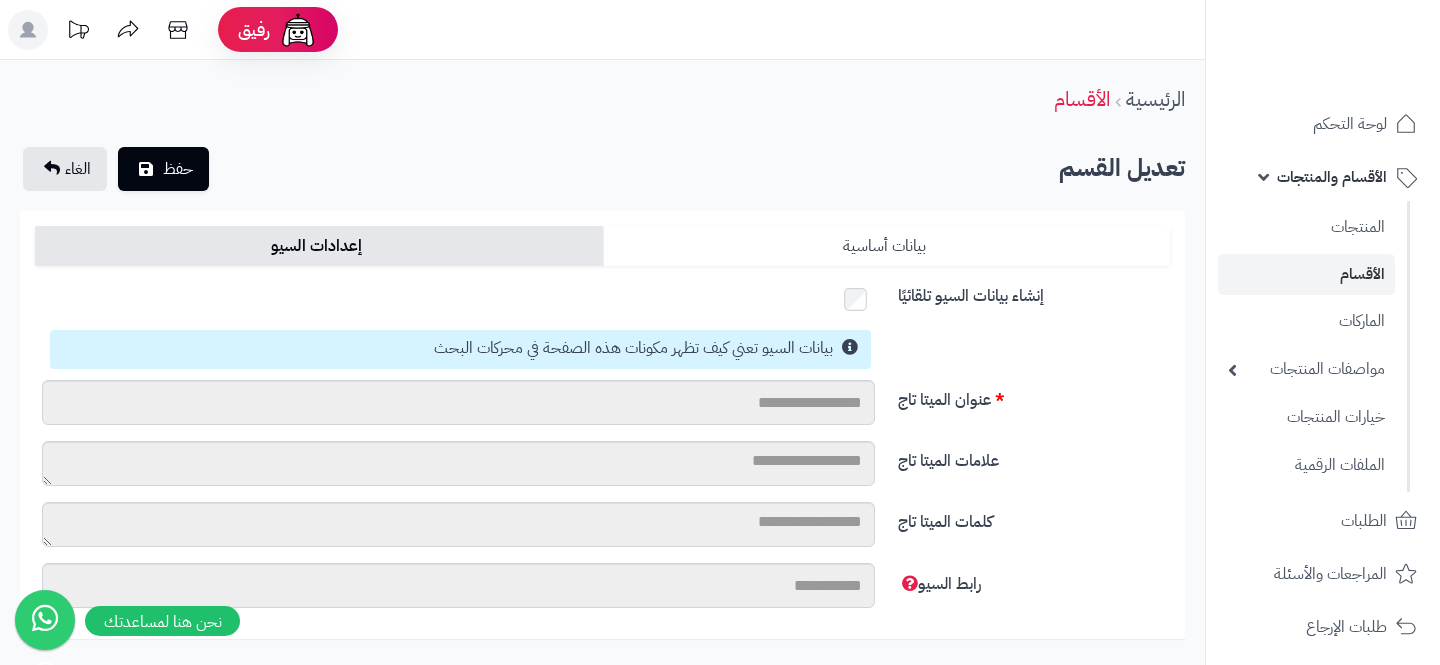 click on "بيانات أساسية" at bounding box center (887, 246) 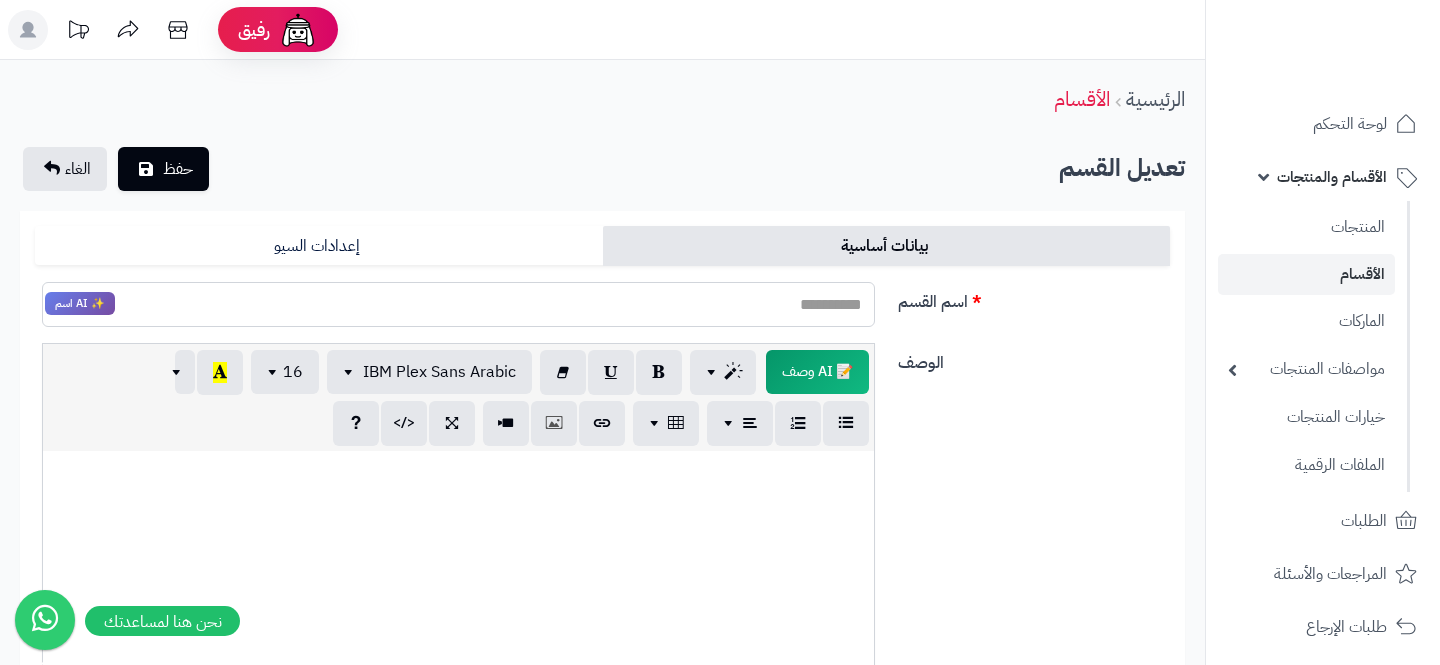 click on "اسم القسم" at bounding box center (458, 304) 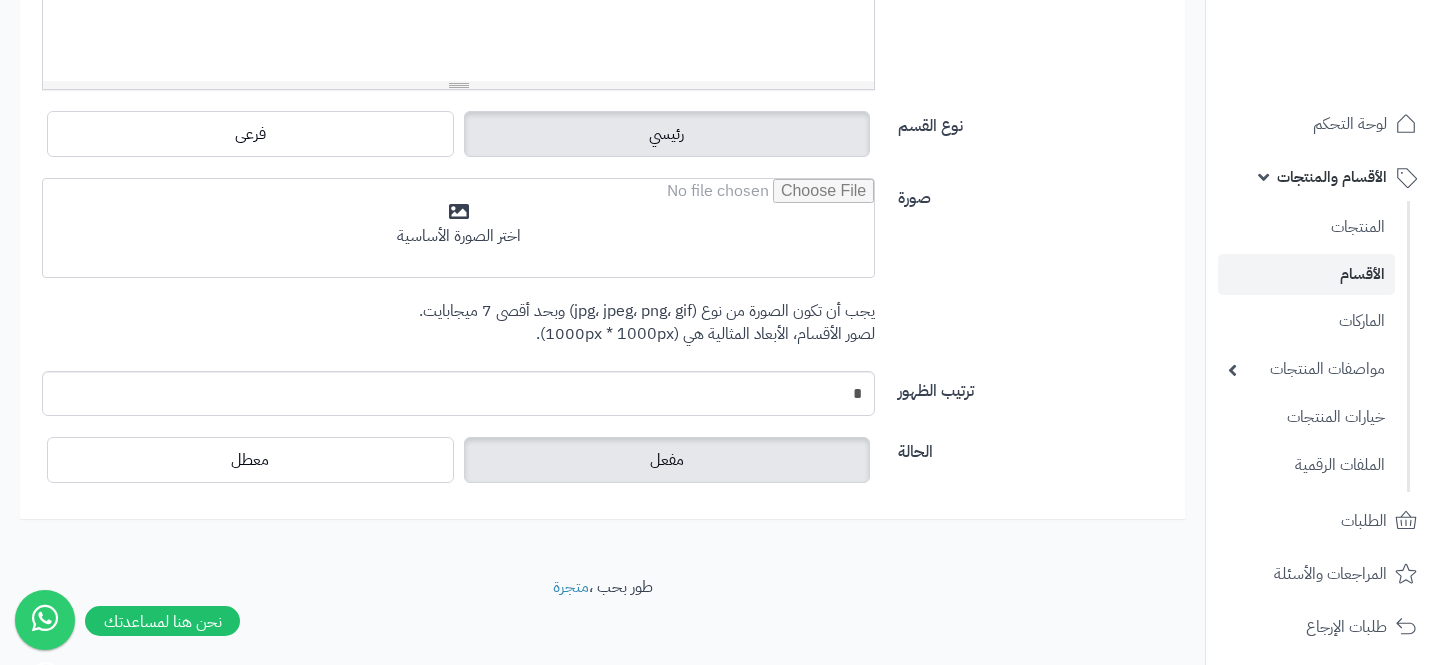 scroll, scrollTop: 0, scrollLeft: 0, axis: both 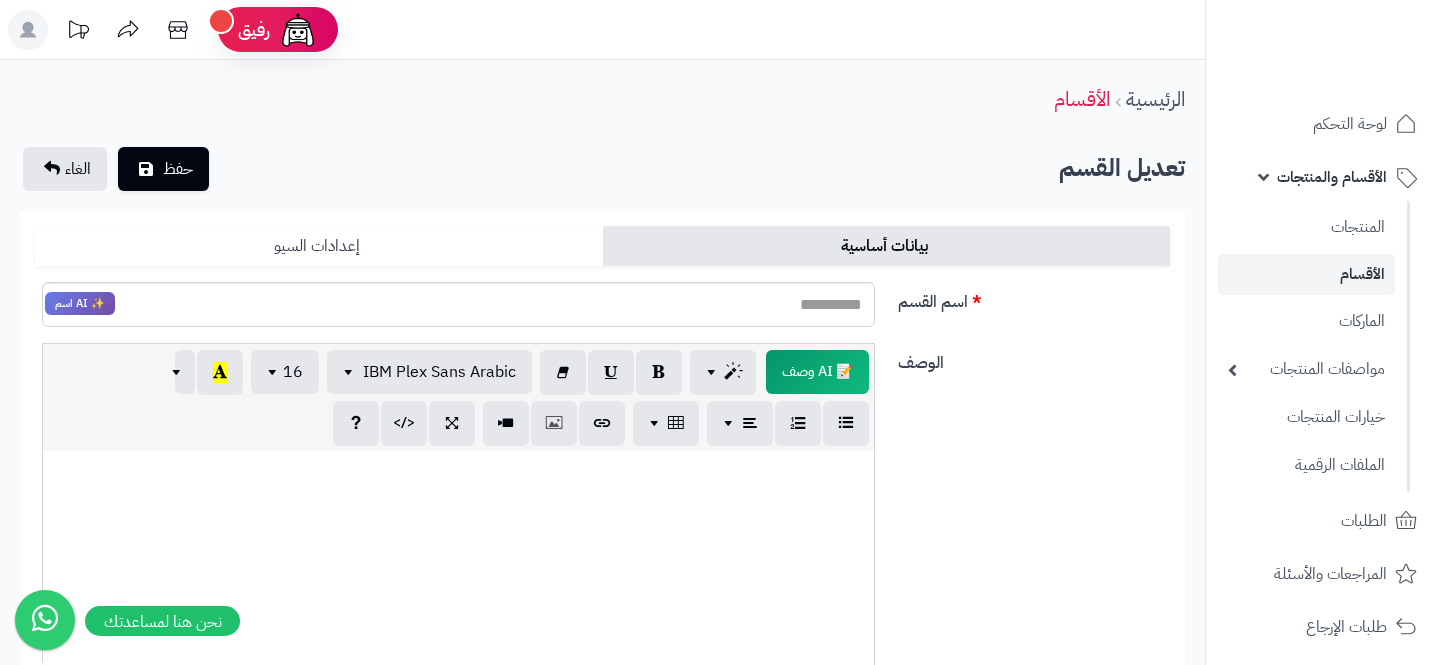 click on "إعدادات السيو" at bounding box center (319, 246) 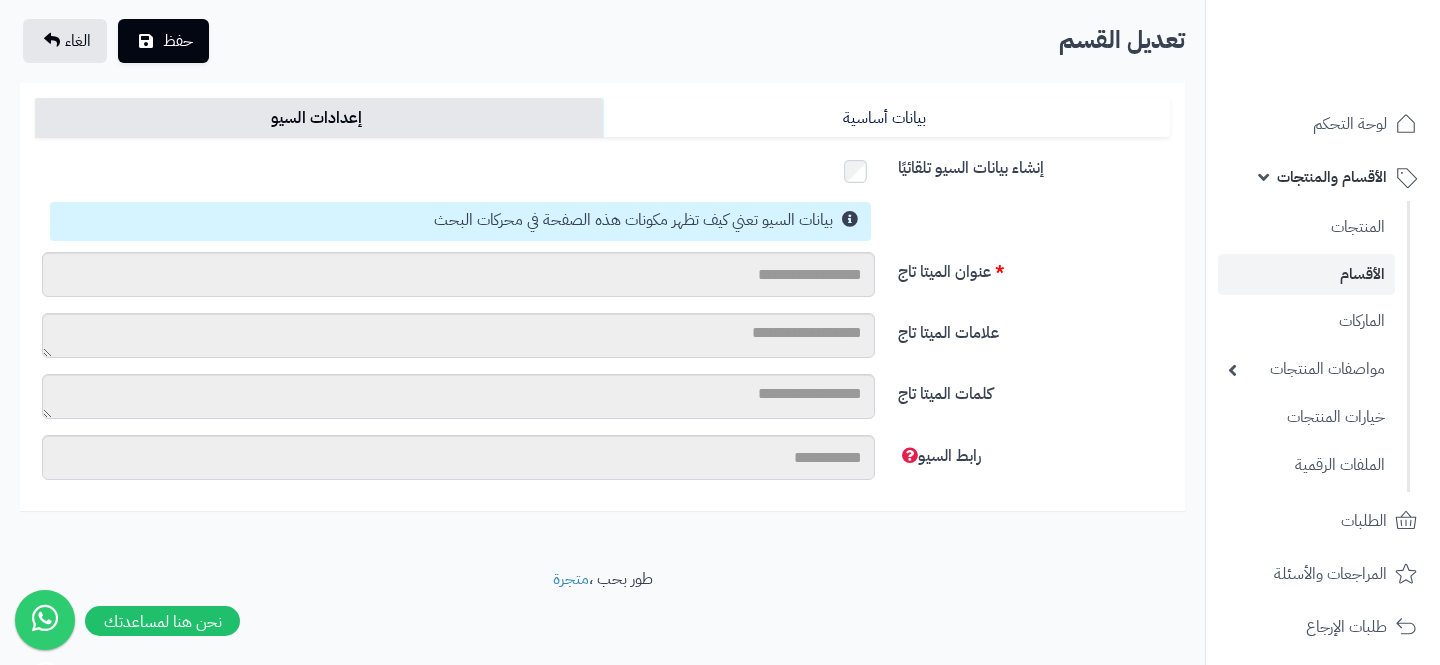 scroll, scrollTop: 0, scrollLeft: 0, axis: both 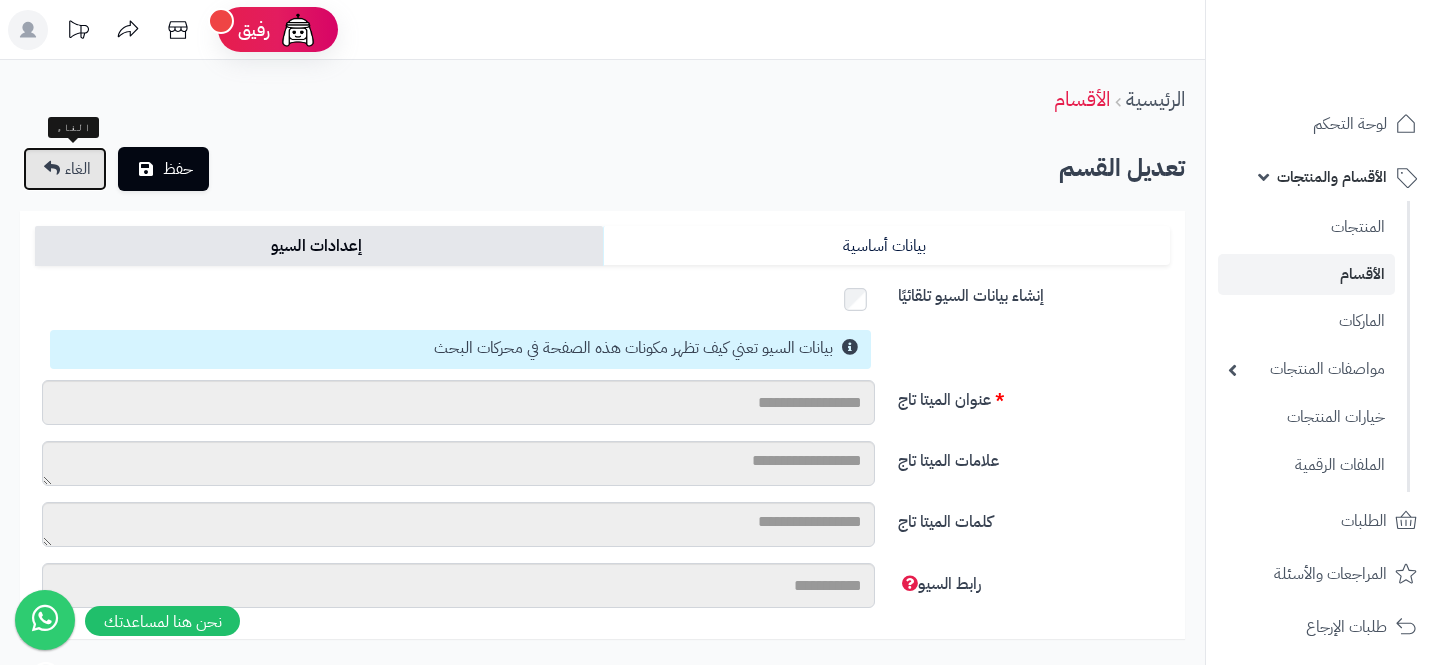 click on "الغاء" at bounding box center [65, 169] 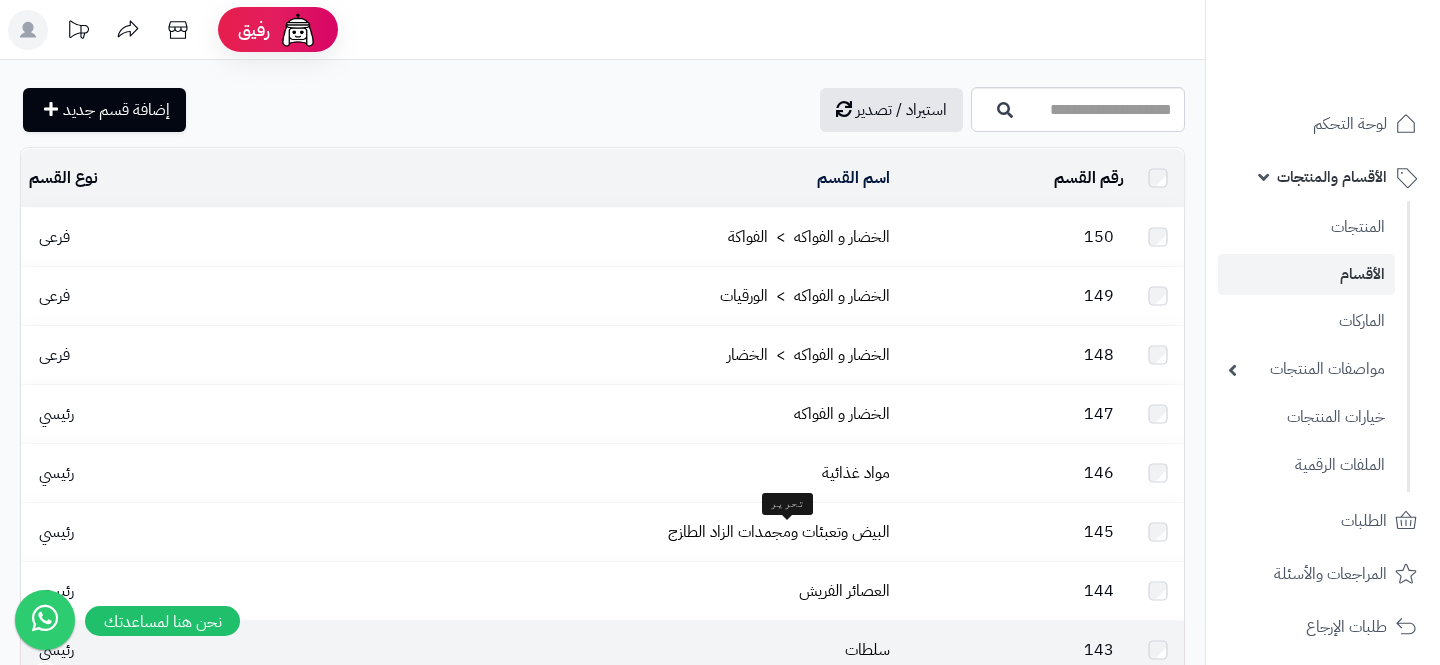 scroll, scrollTop: 0, scrollLeft: 0, axis: both 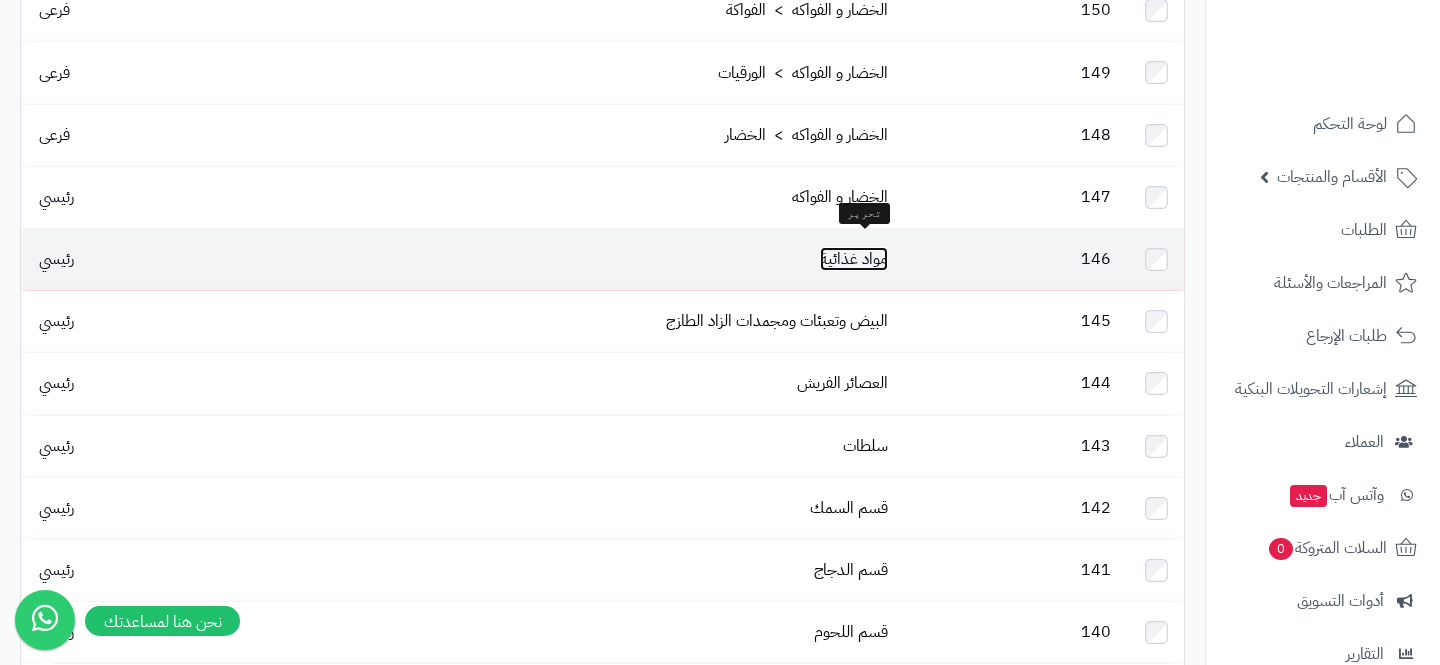 click on "مواد غذائية" at bounding box center [854, 259] 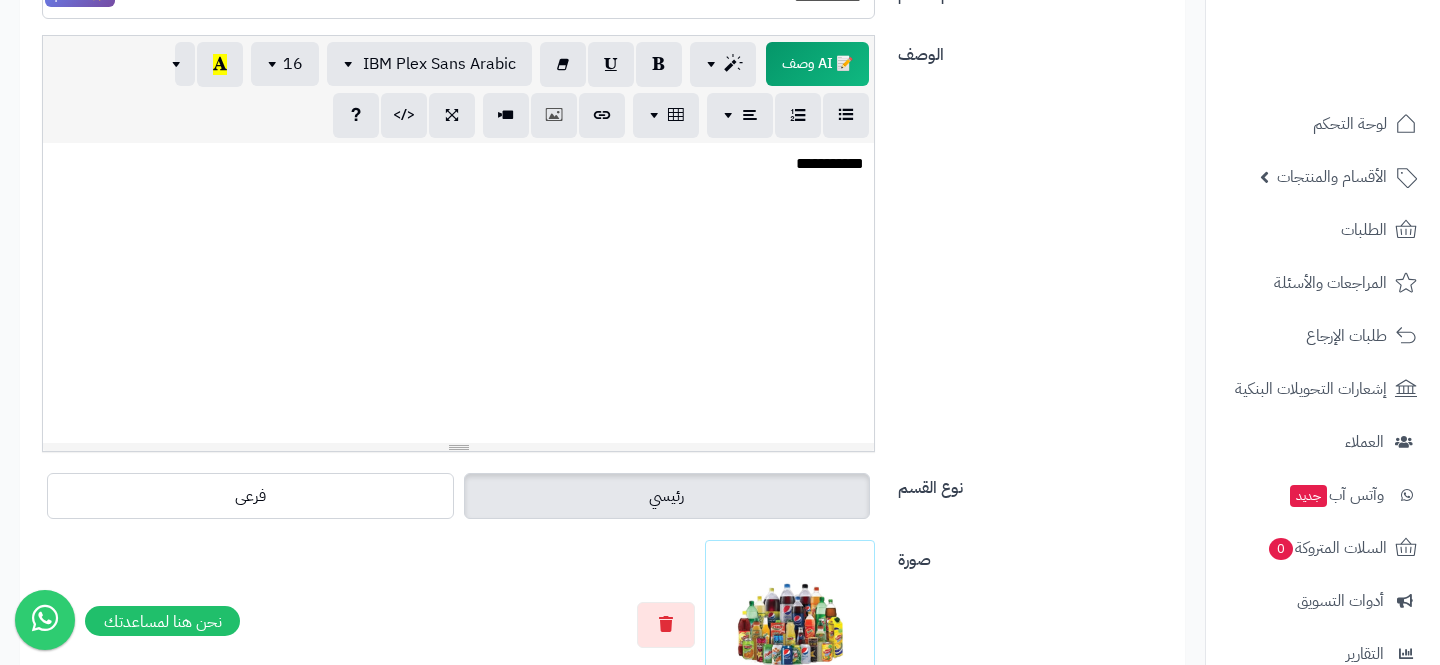 scroll, scrollTop: 0, scrollLeft: 0, axis: both 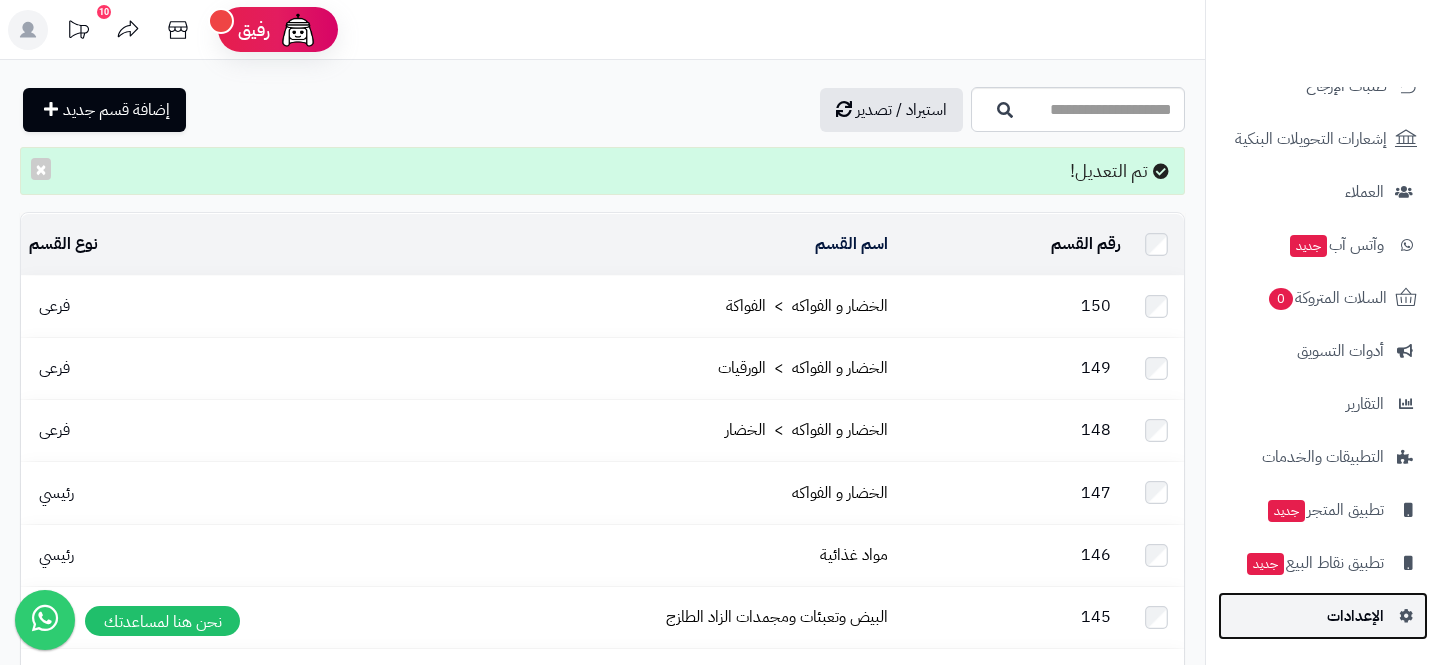click on "الإعدادات" at bounding box center (1355, 616) 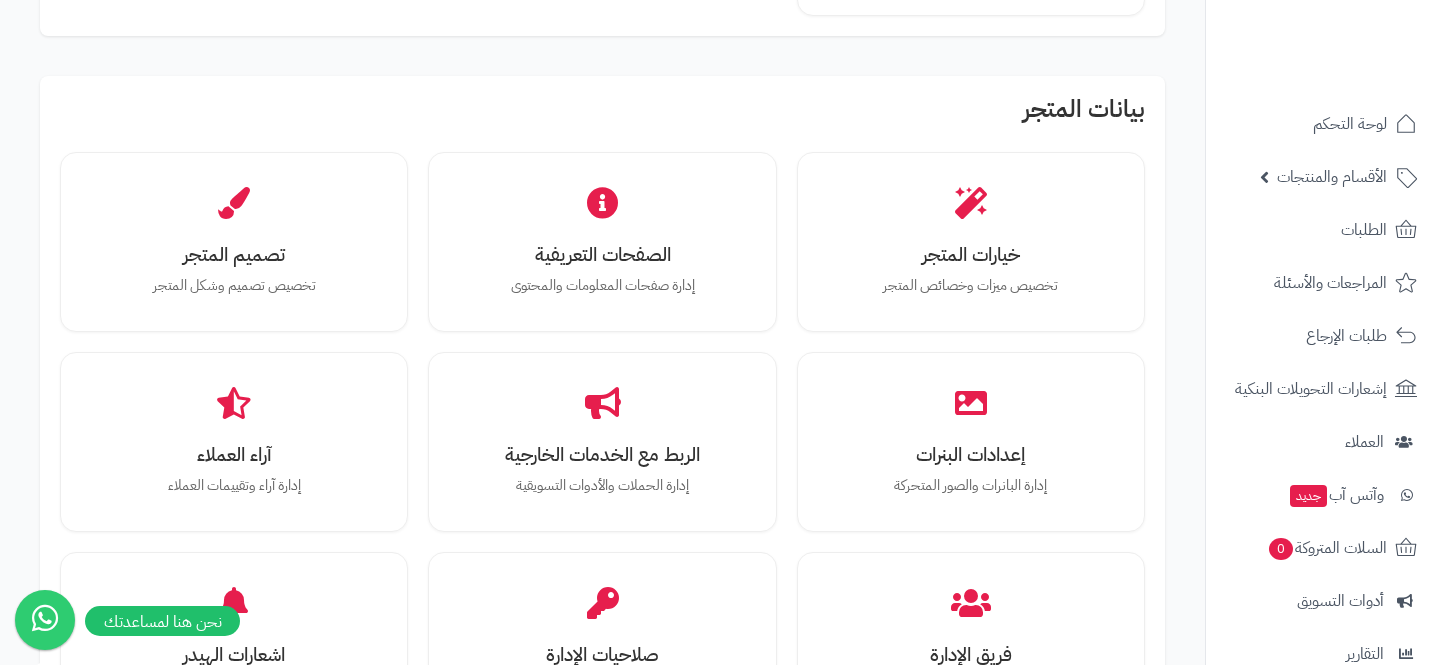 scroll, scrollTop: 671, scrollLeft: 0, axis: vertical 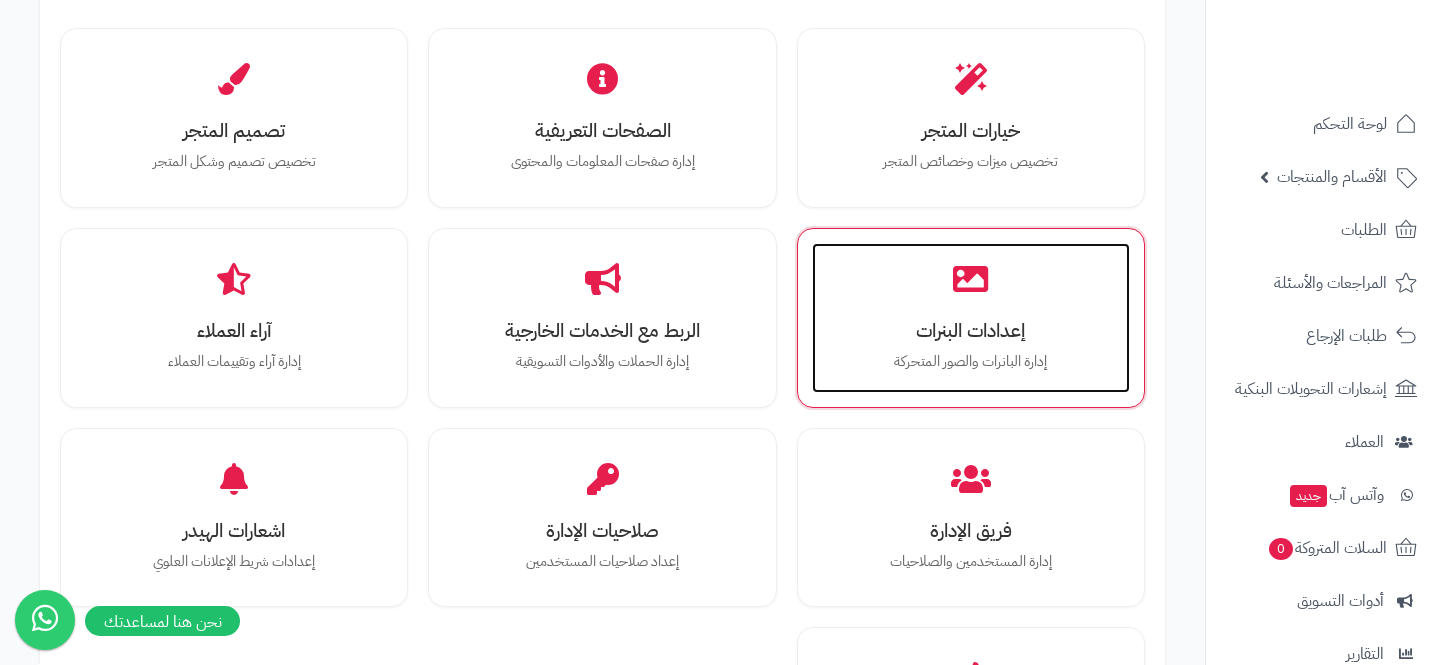 click on "إعدادات البنرات إدارة البانرات والصور المتحركة" at bounding box center (971, 318) 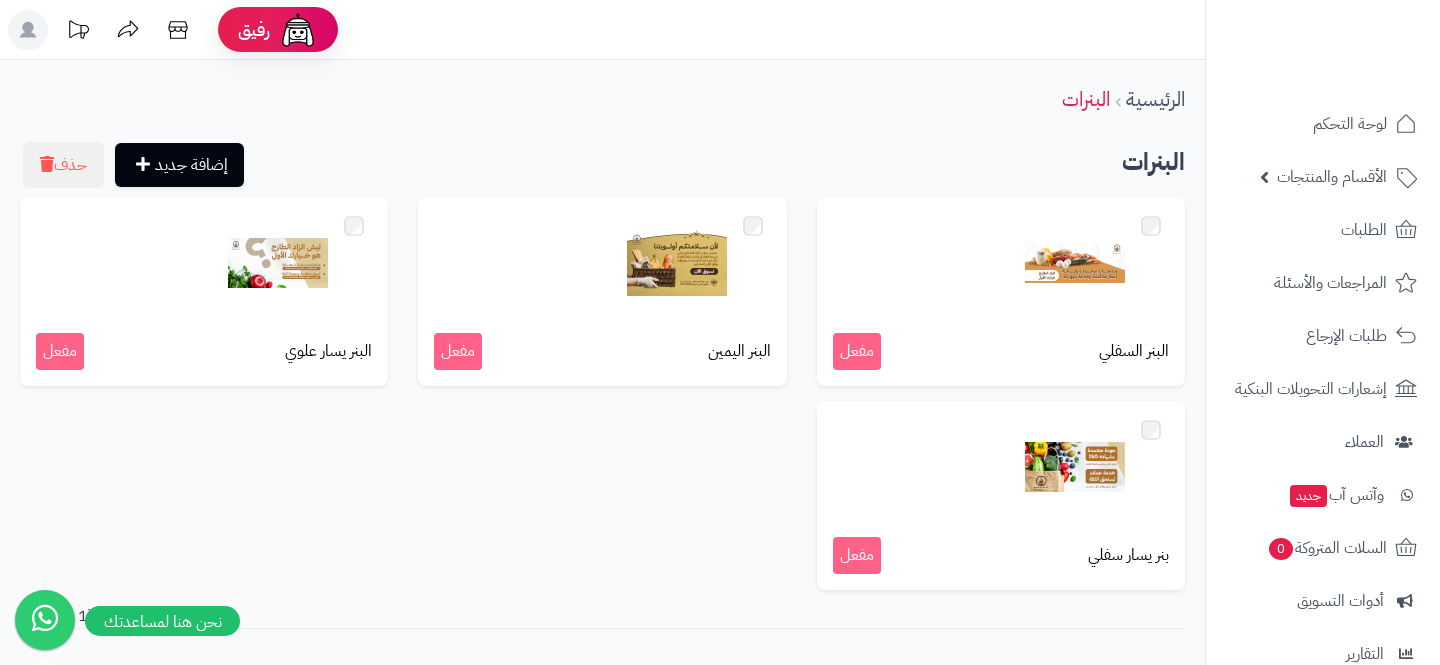 scroll, scrollTop: 0, scrollLeft: 0, axis: both 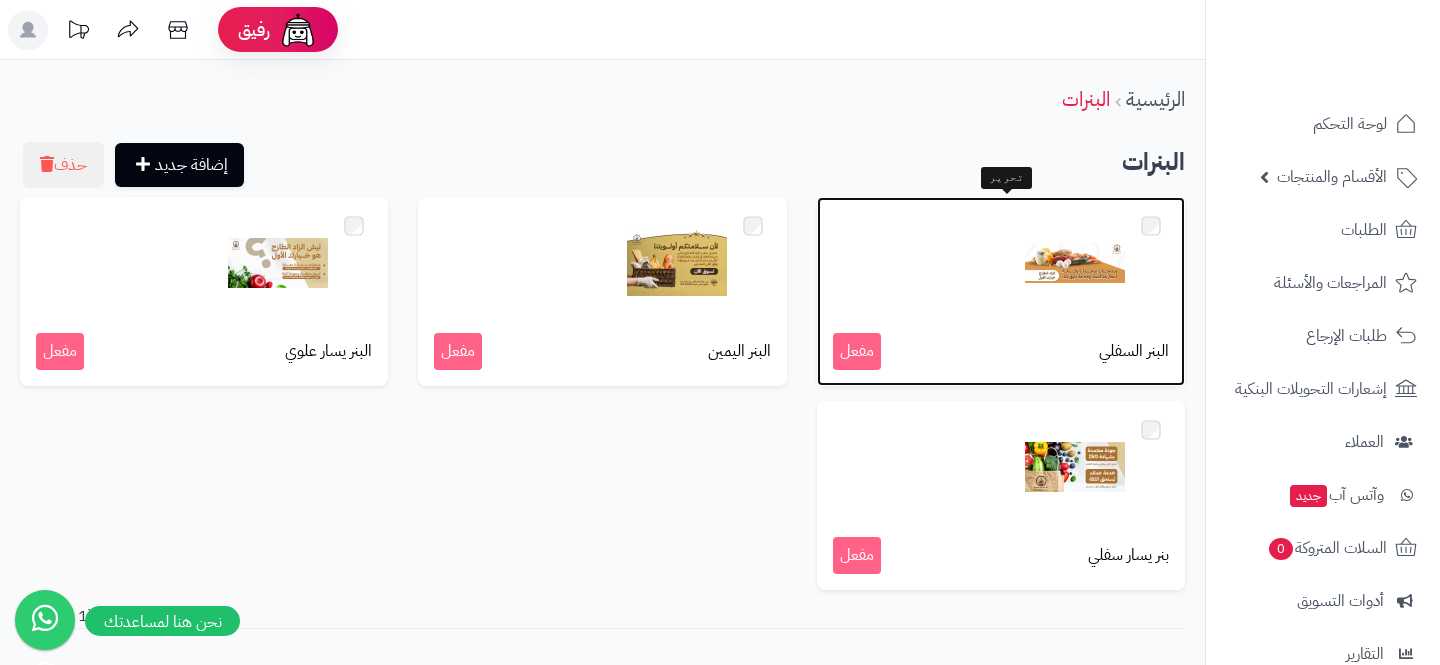 click at bounding box center [1075, 263] 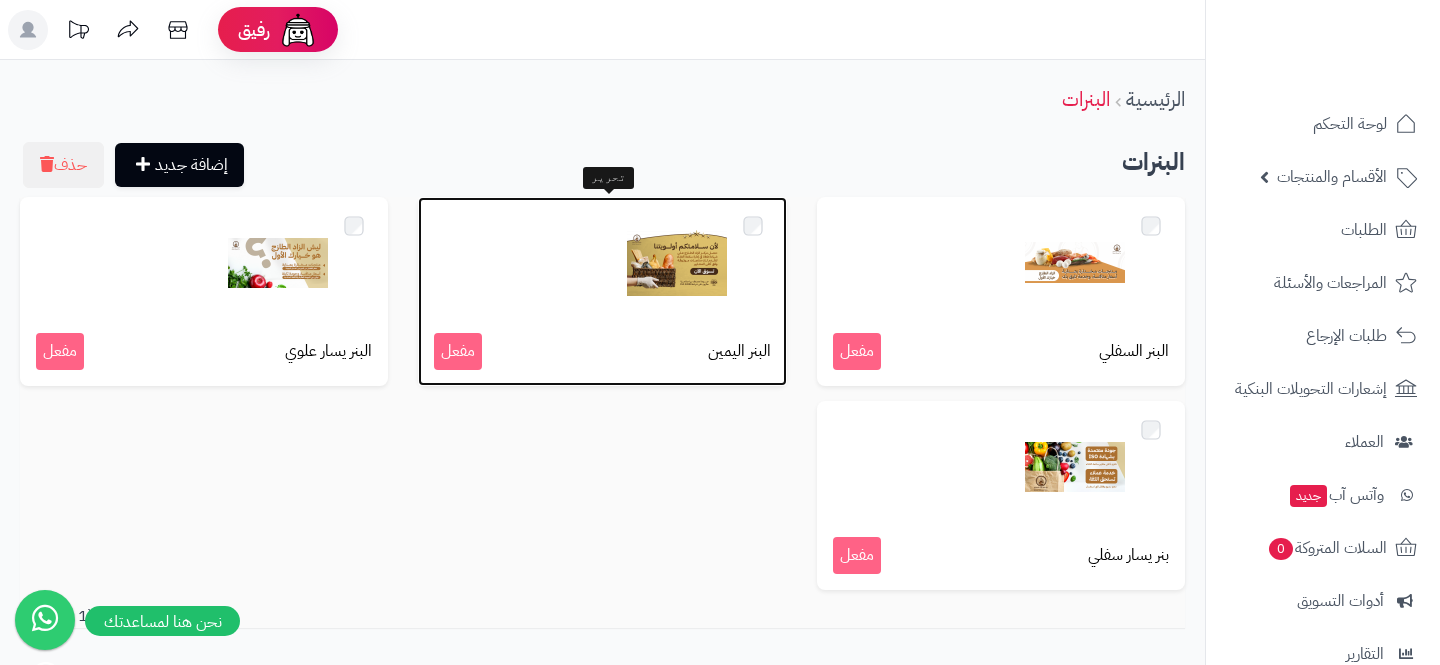 click at bounding box center [602, 263] 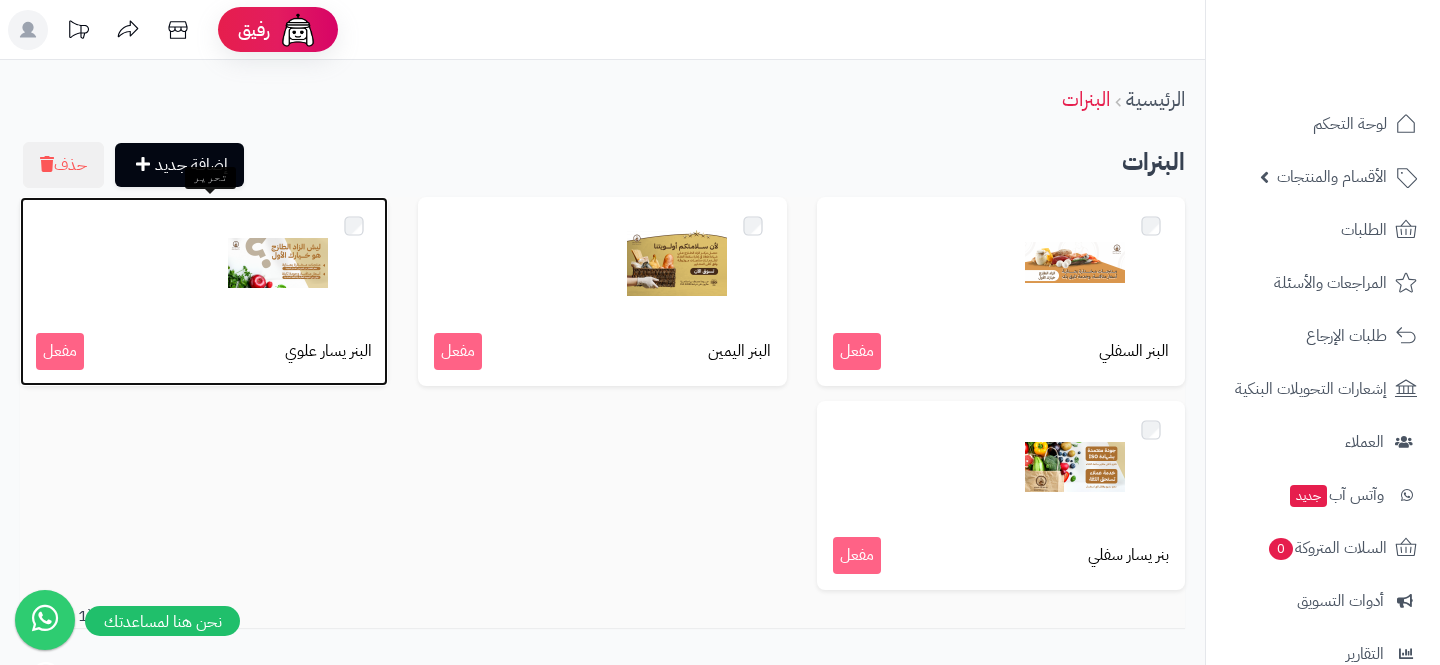 click at bounding box center (278, 263) 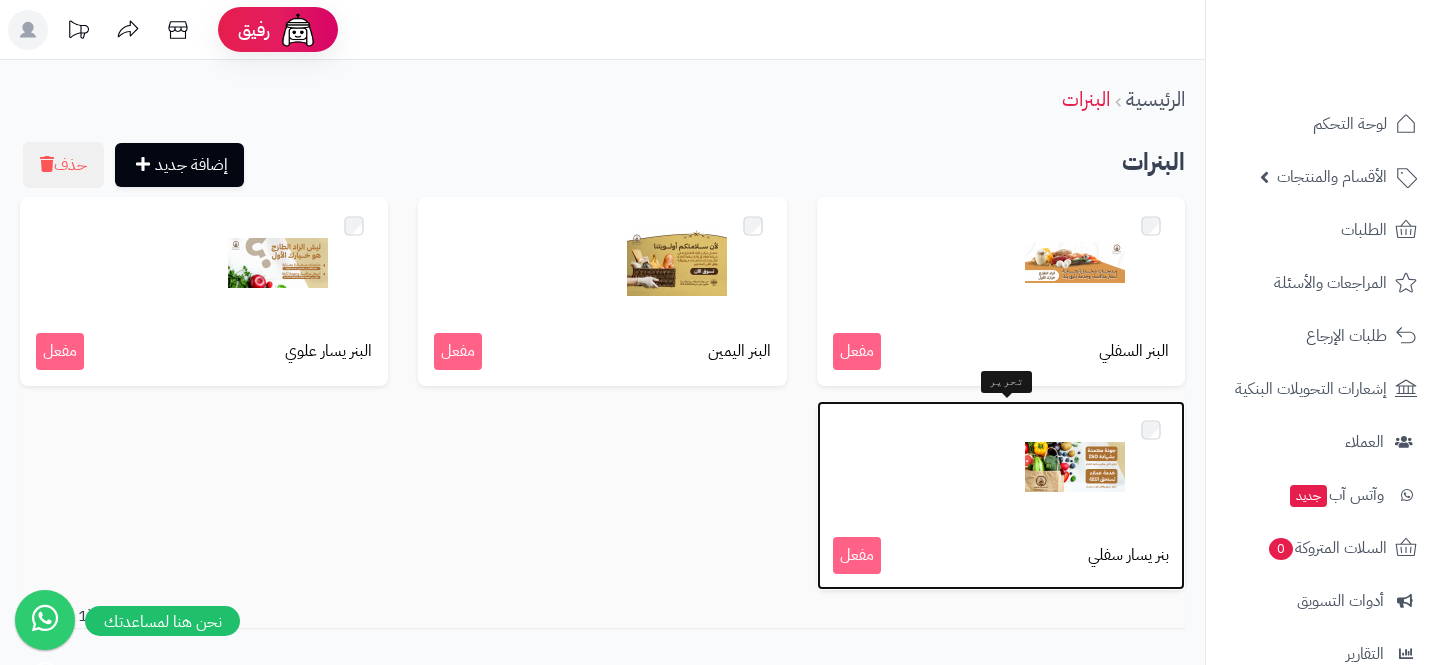 click at bounding box center [1075, 467] 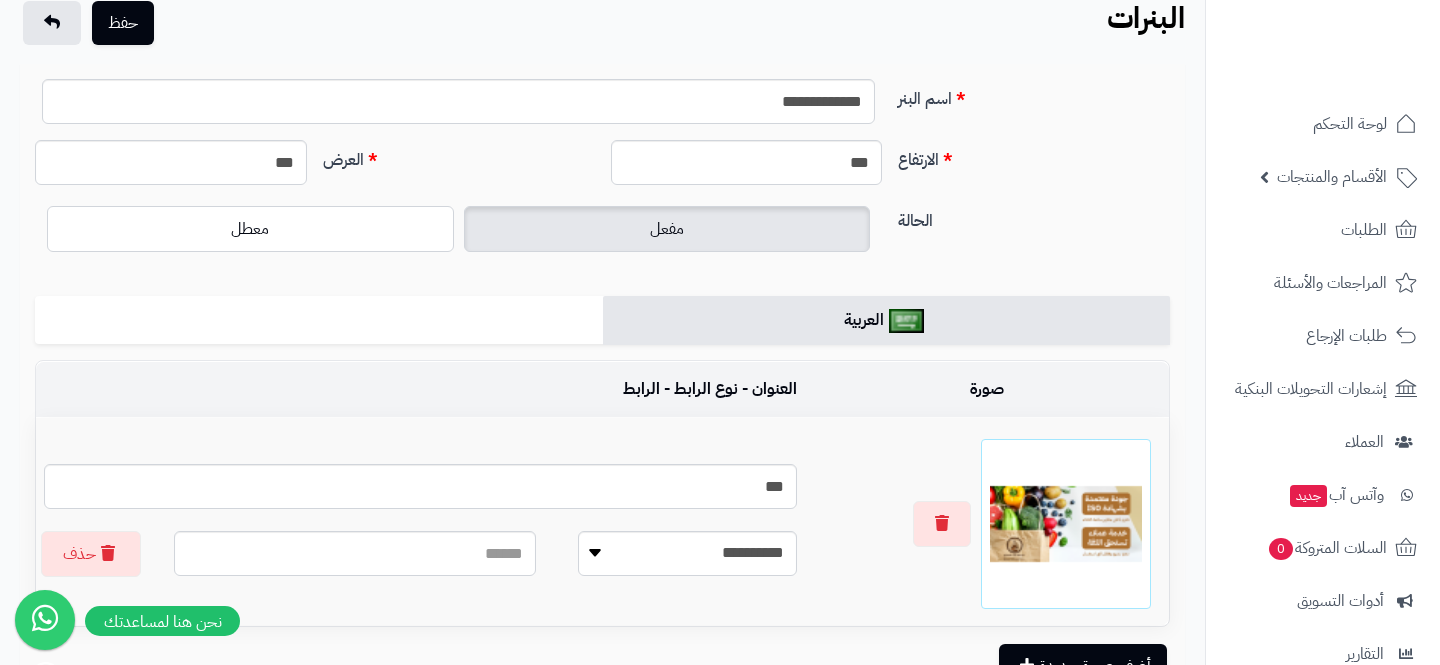 scroll, scrollTop: 0, scrollLeft: 0, axis: both 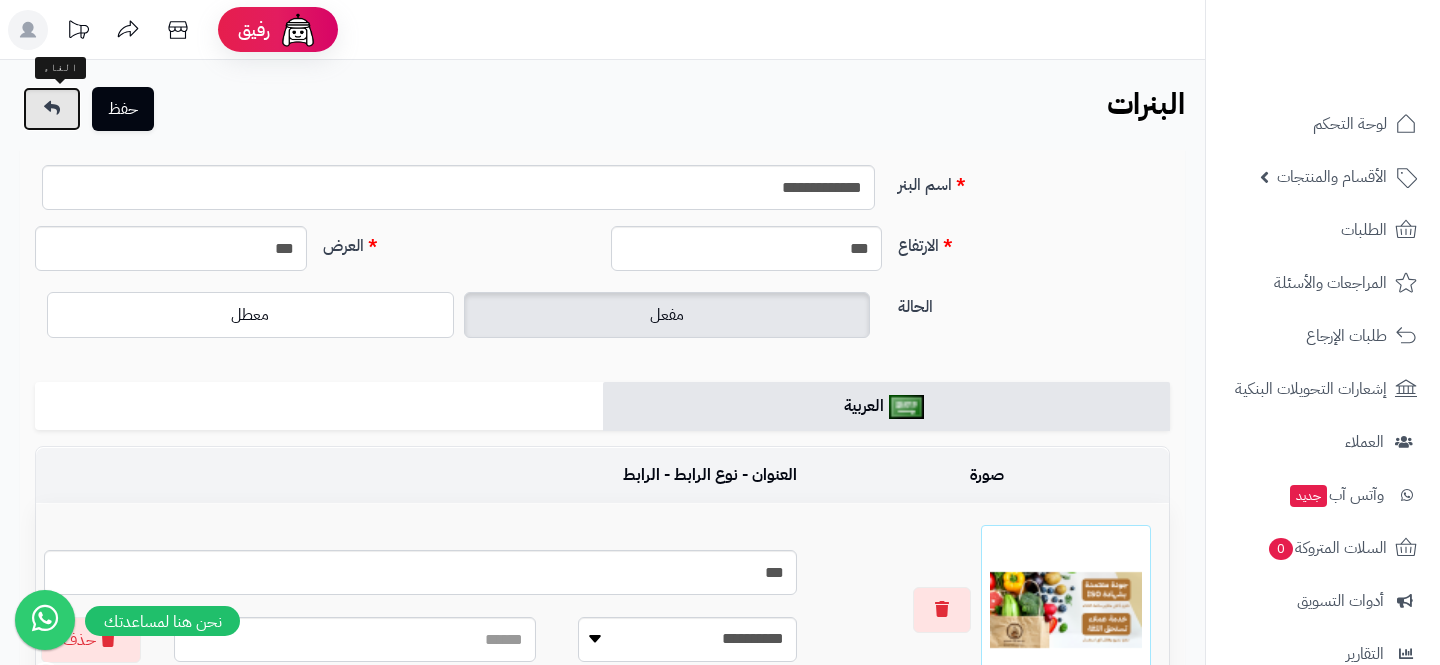 click at bounding box center (52, 109) 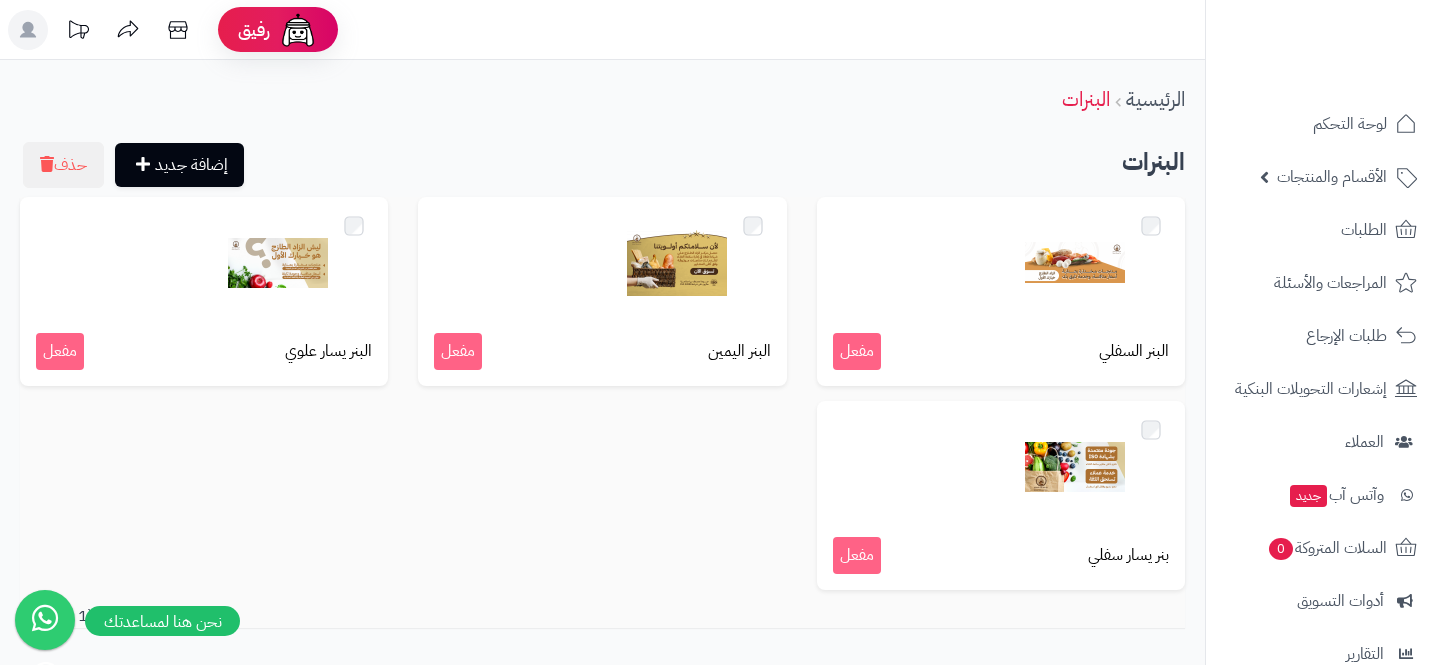 scroll, scrollTop: 0, scrollLeft: 0, axis: both 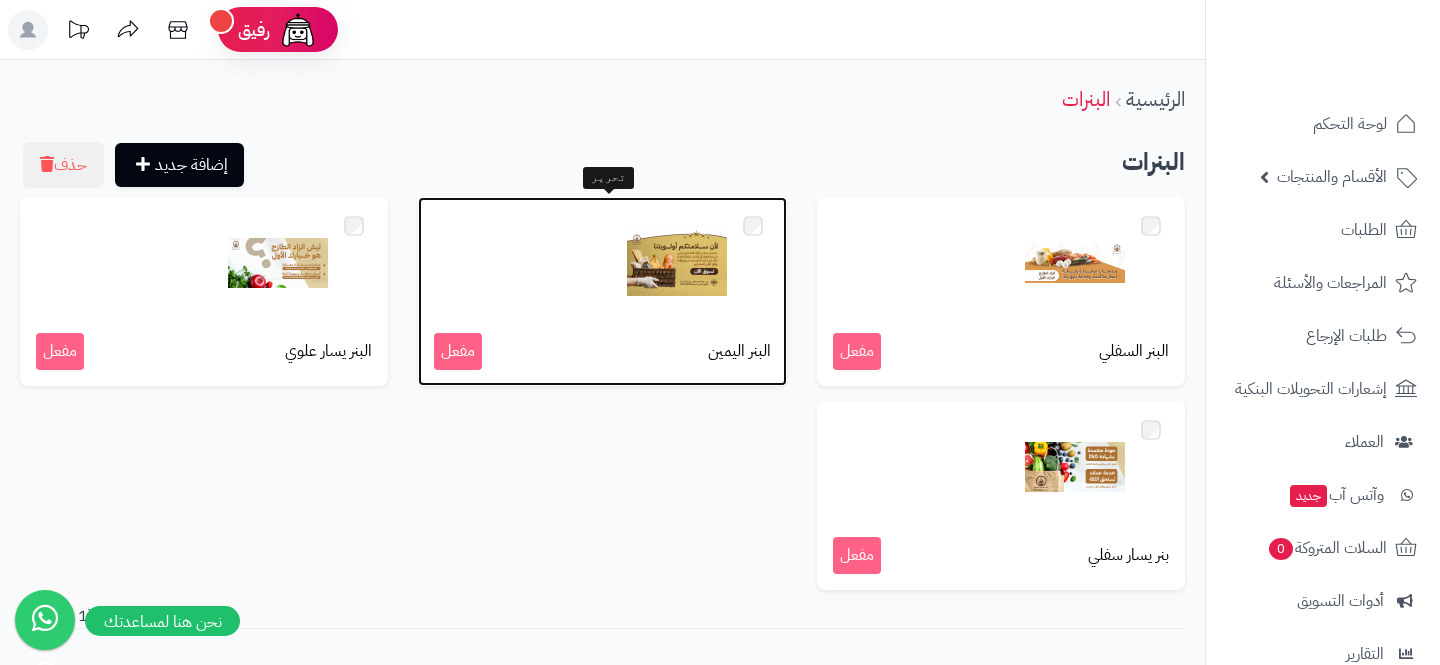 click at bounding box center (677, 263) 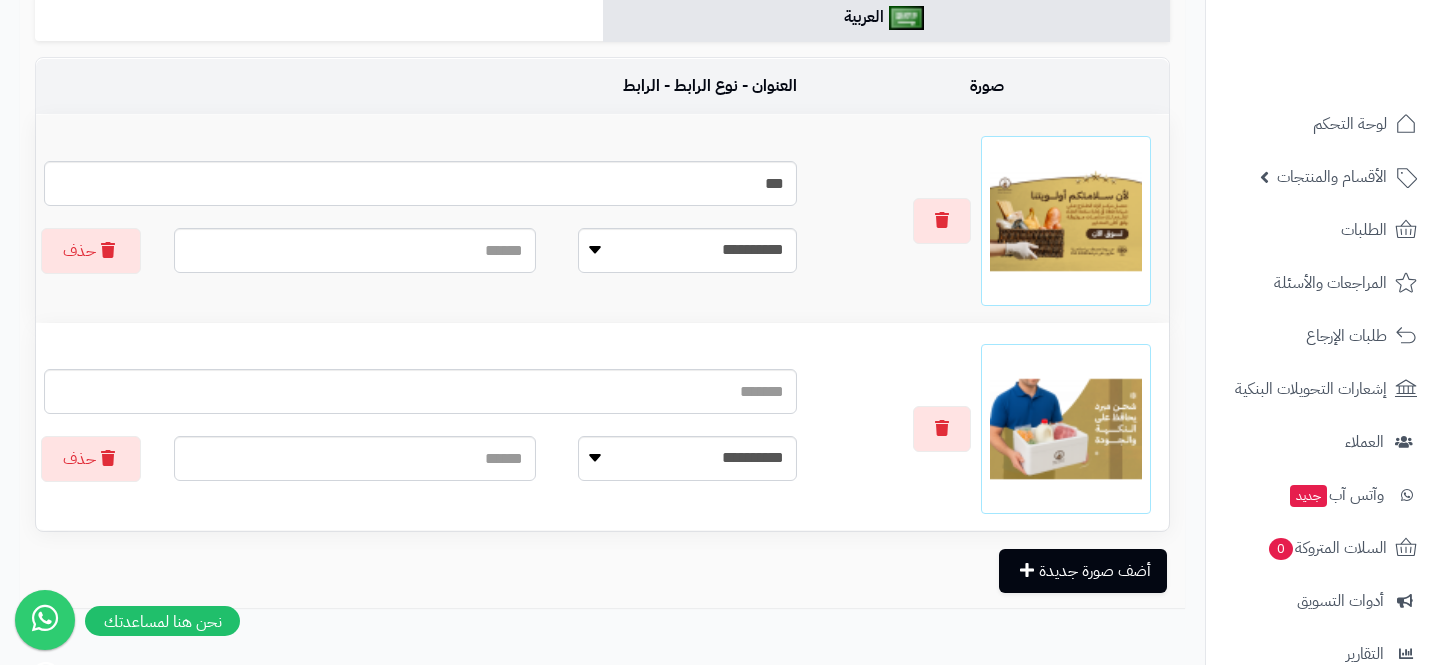 scroll, scrollTop: 491, scrollLeft: 0, axis: vertical 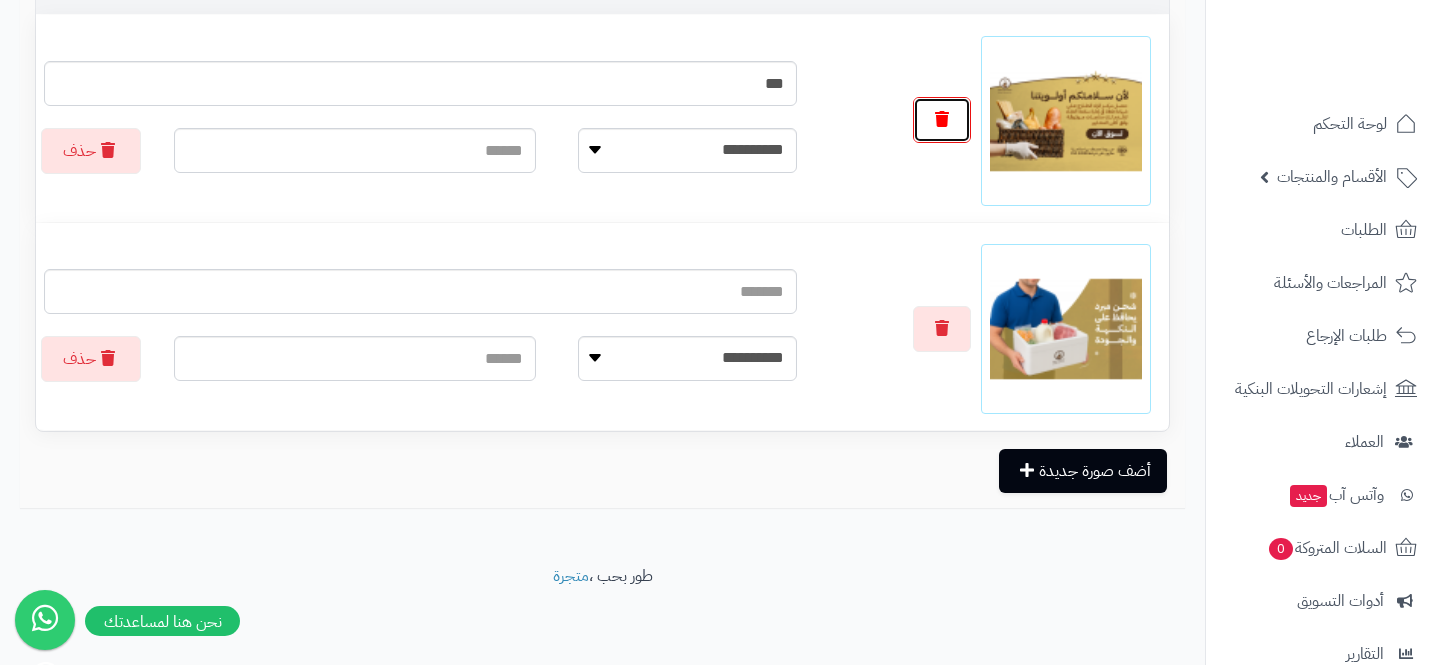 click at bounding box center [942, 120] 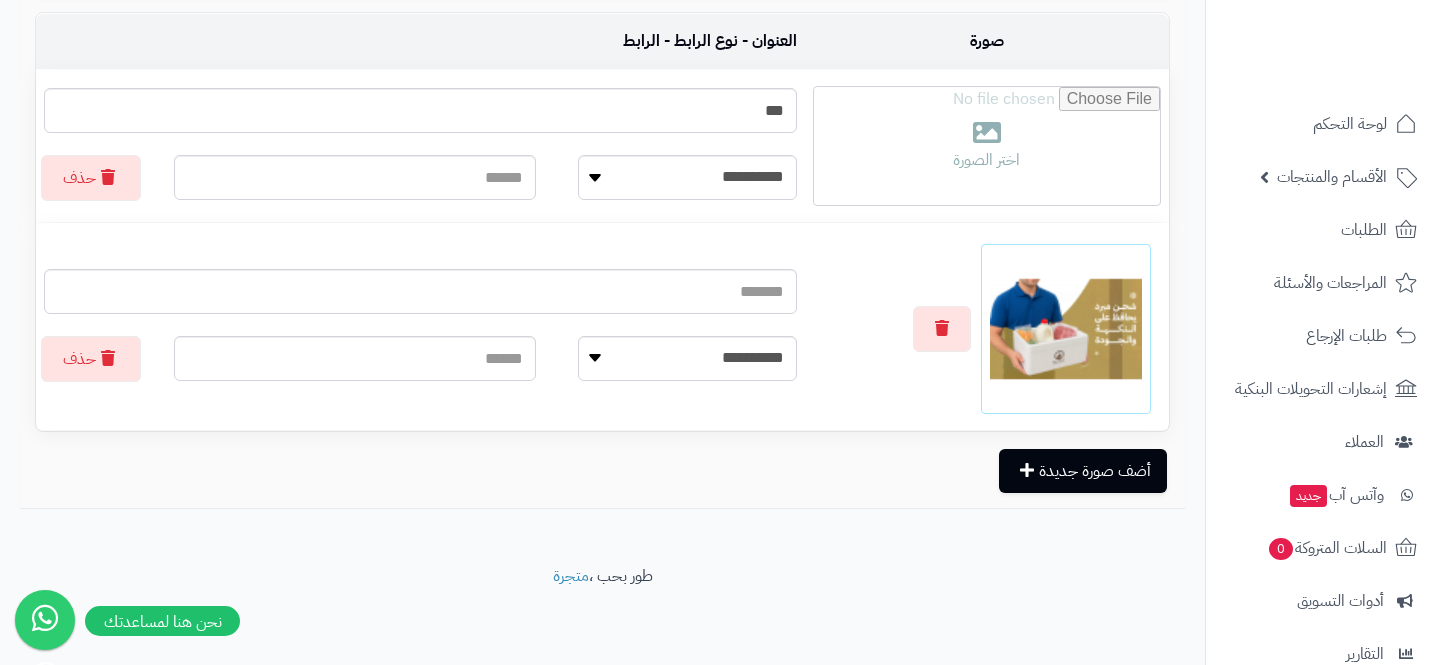 scroll, scrollTop: 436, scrollLeft: 0, axis: vertical 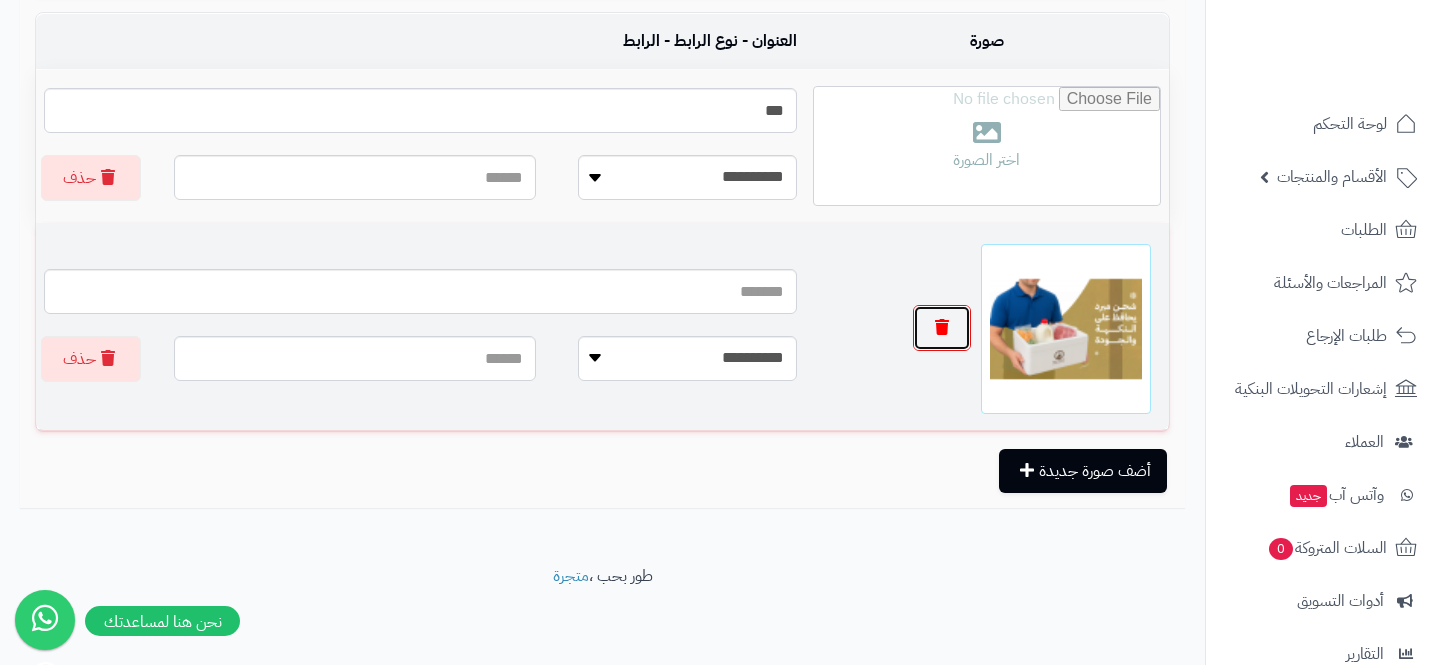 click at bounding box center [942, 328] 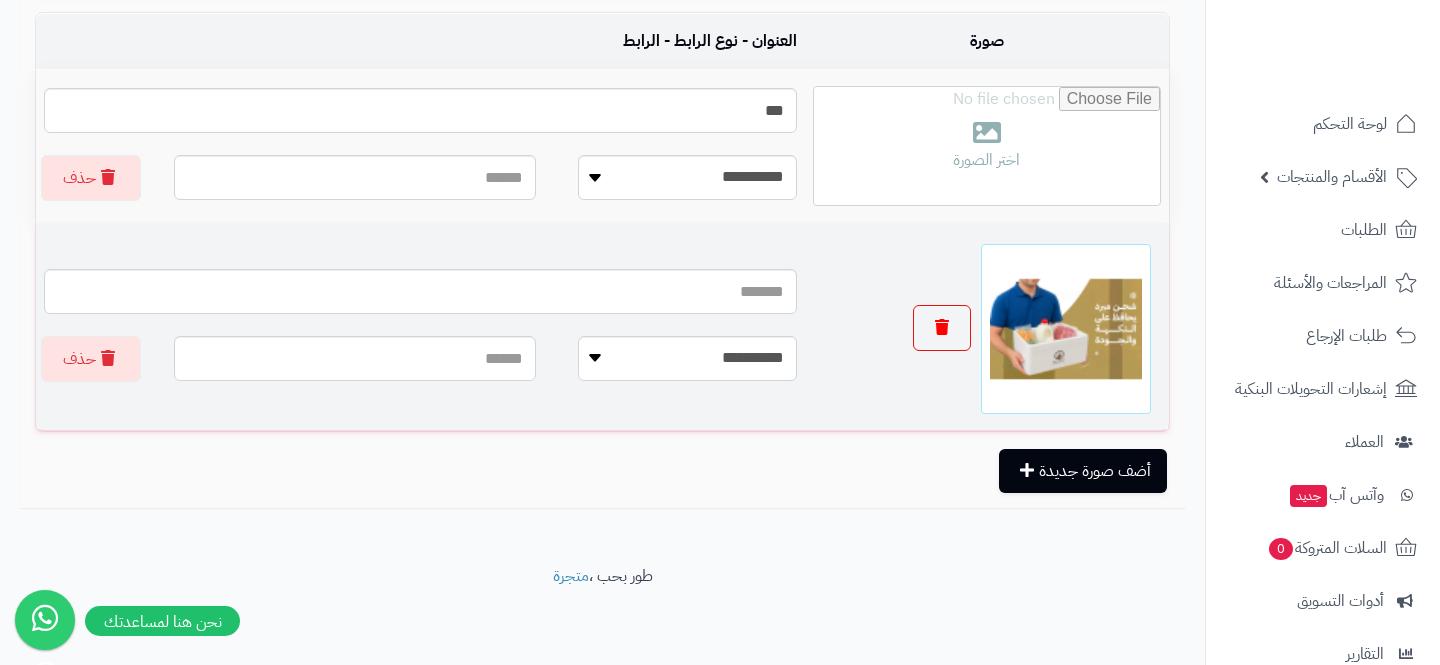 scroll, scrollTop: 381, scrollLeft: 0, axis: vertical 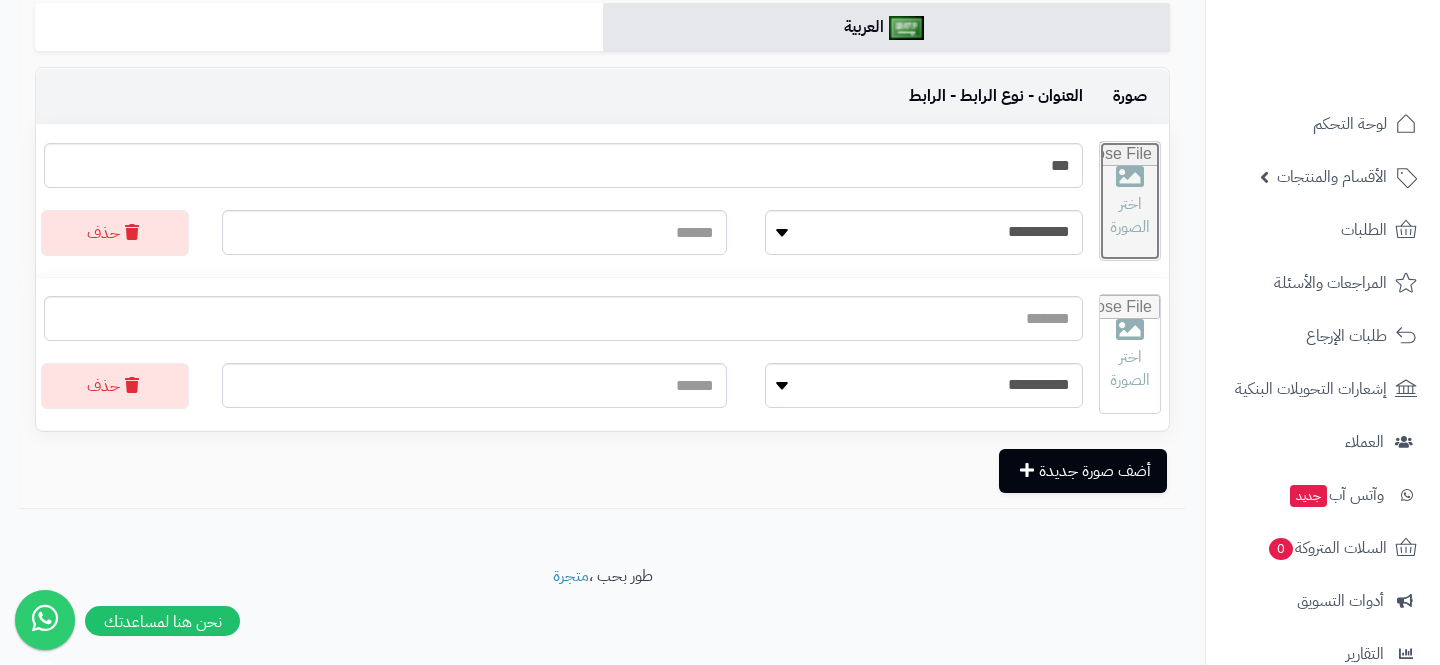 click at bounding box center [1130, 201] 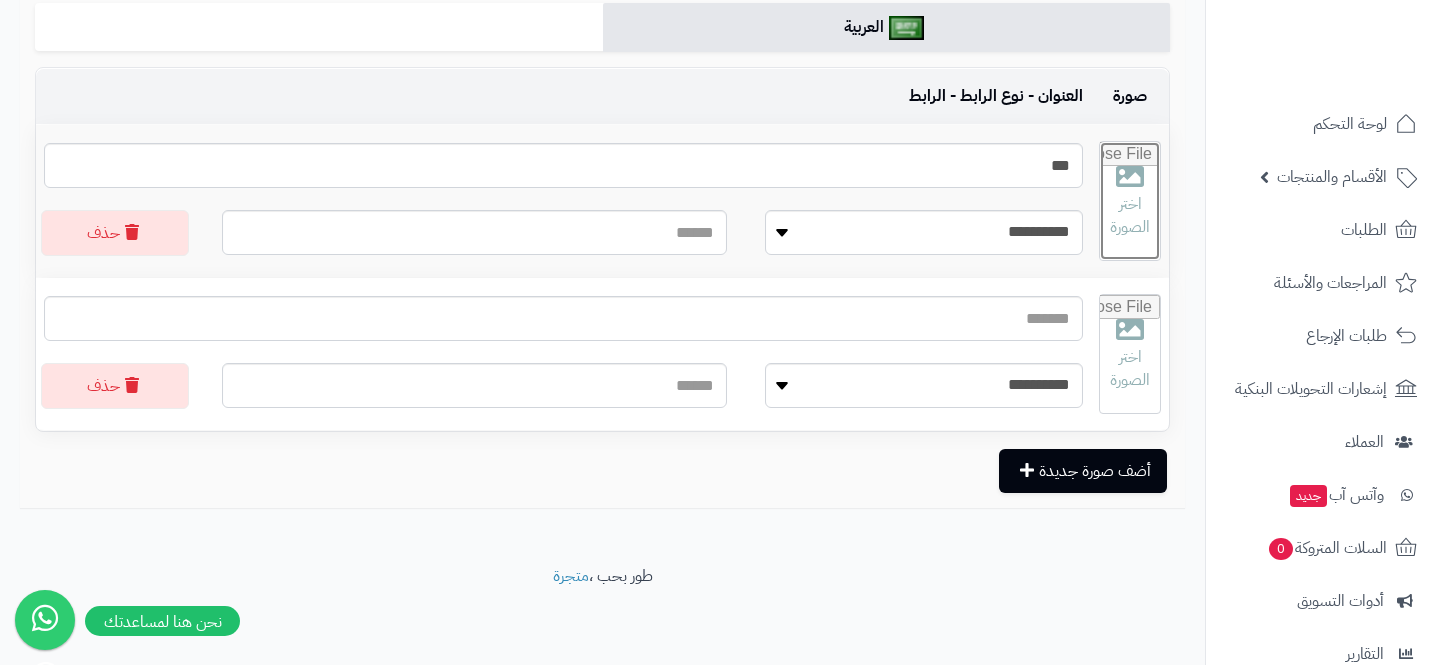type on "**********" 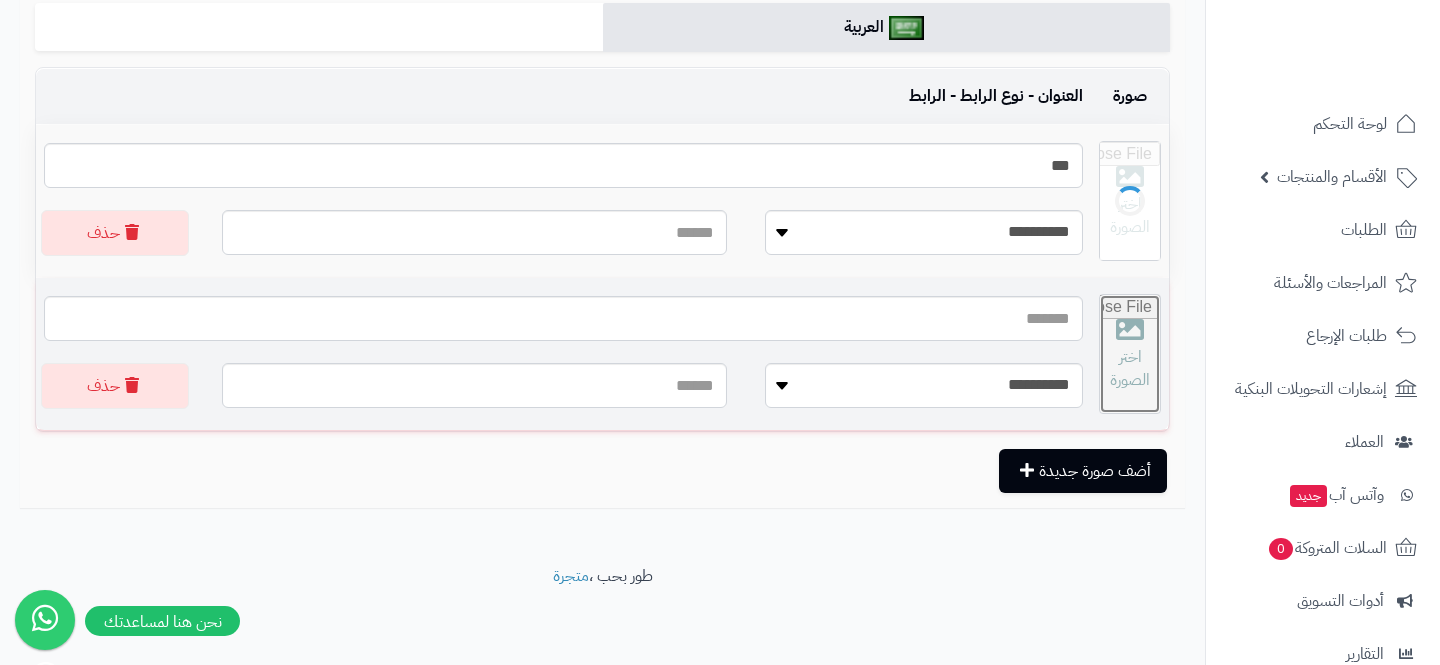 click at bounding box center (1130, 354) 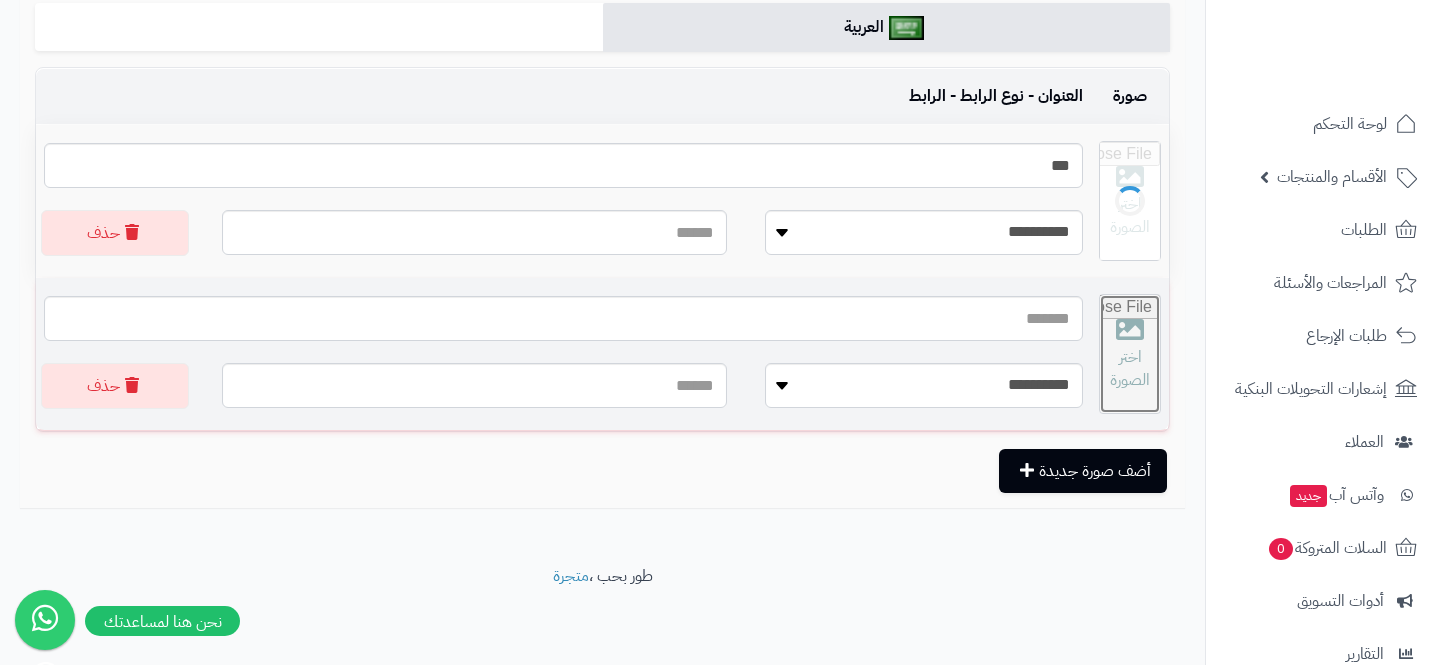 type on "**********" 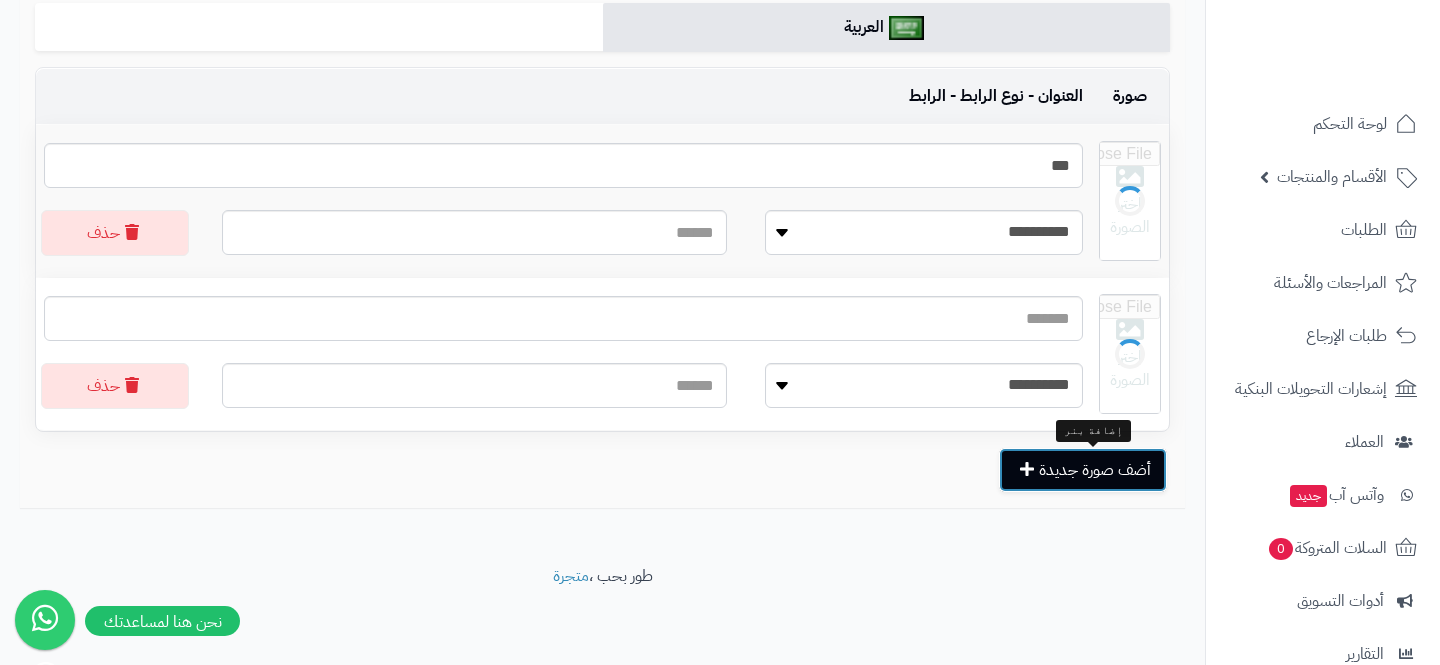 click on "أضف صورة جديدة" at bounding box center [1083, 470] 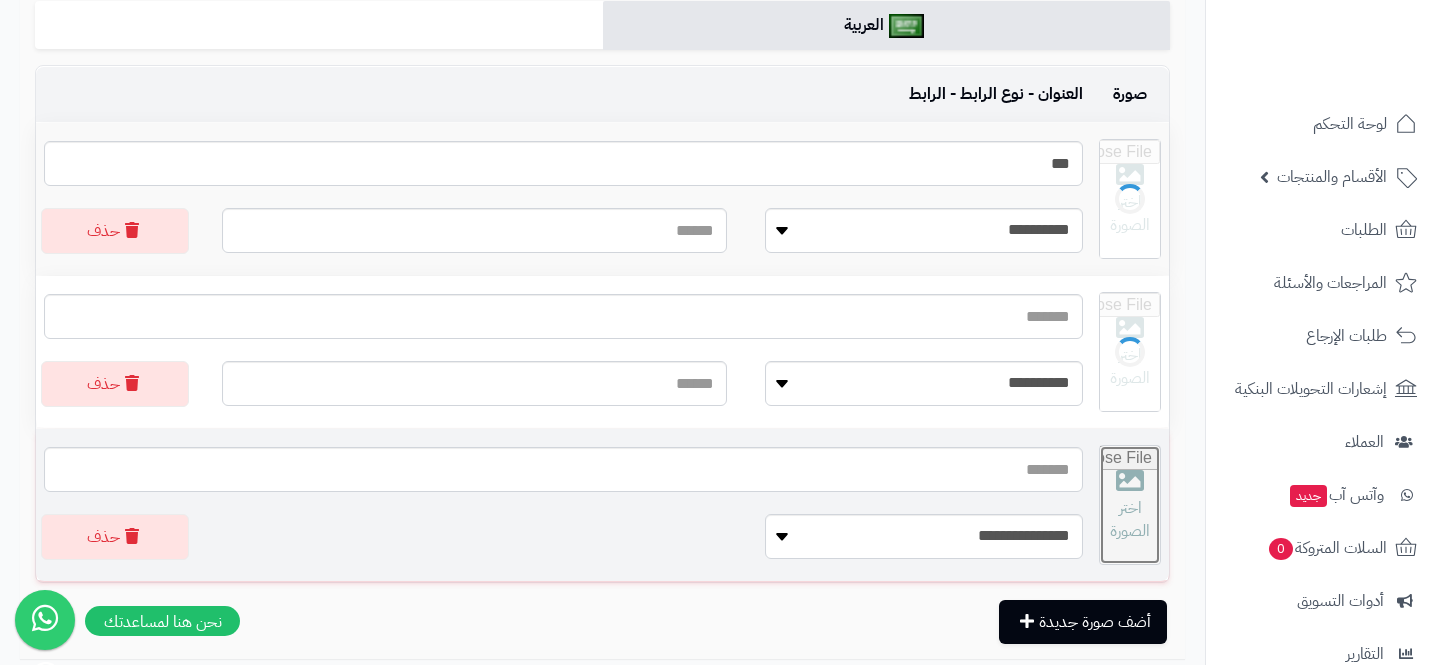click at bounding box center (1130, 505) 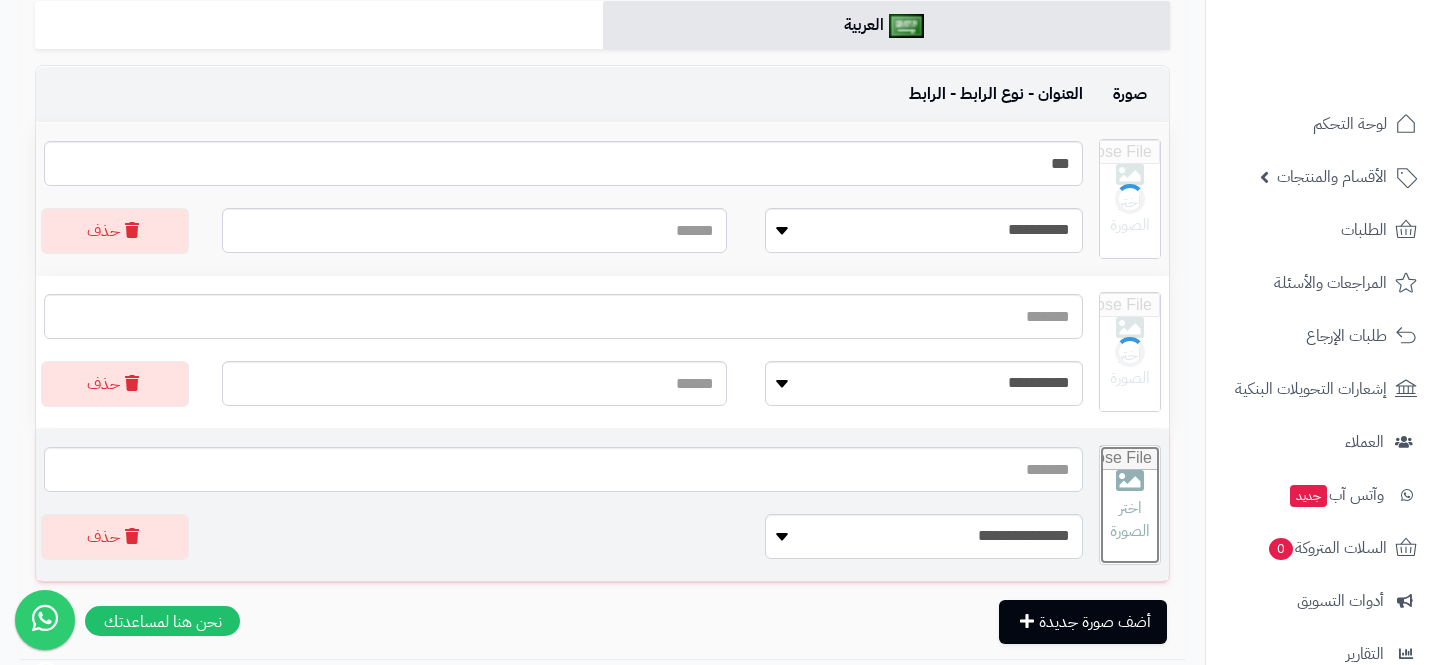 type on "**********" 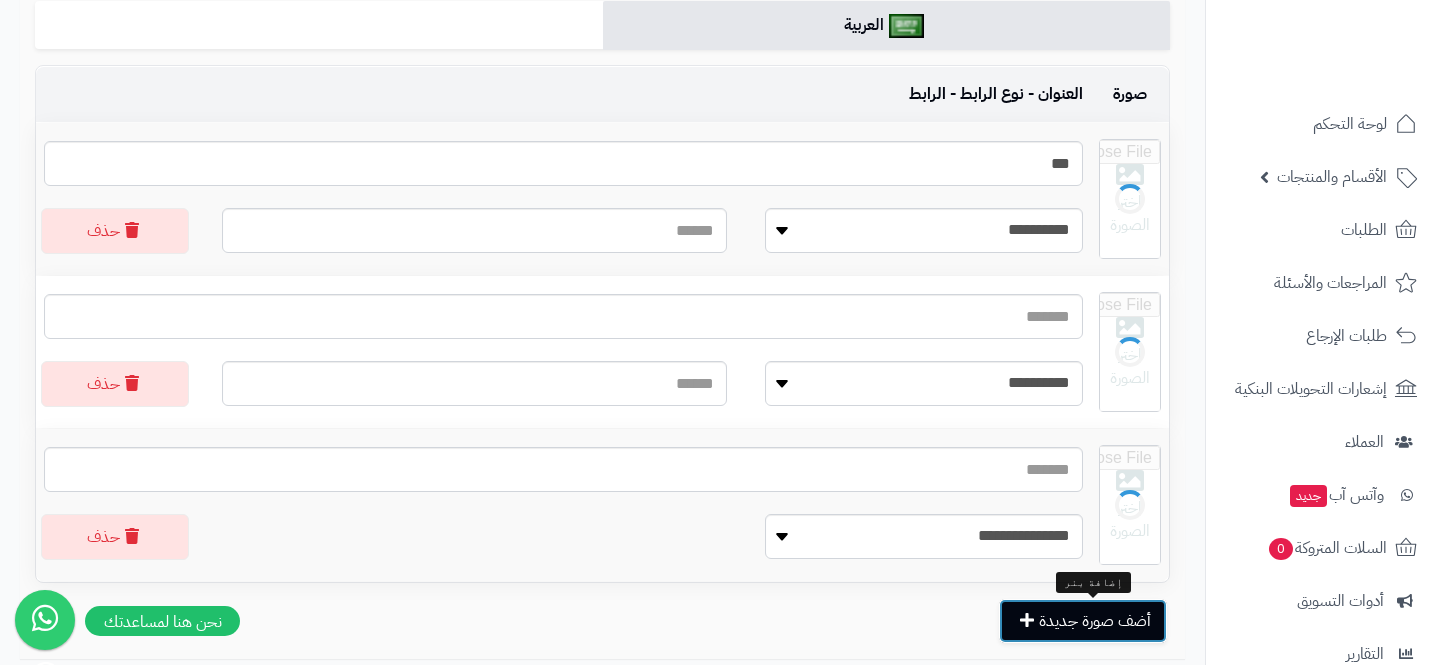 click on "أضف صورة جديدة" at bounding box center (1083, 621) 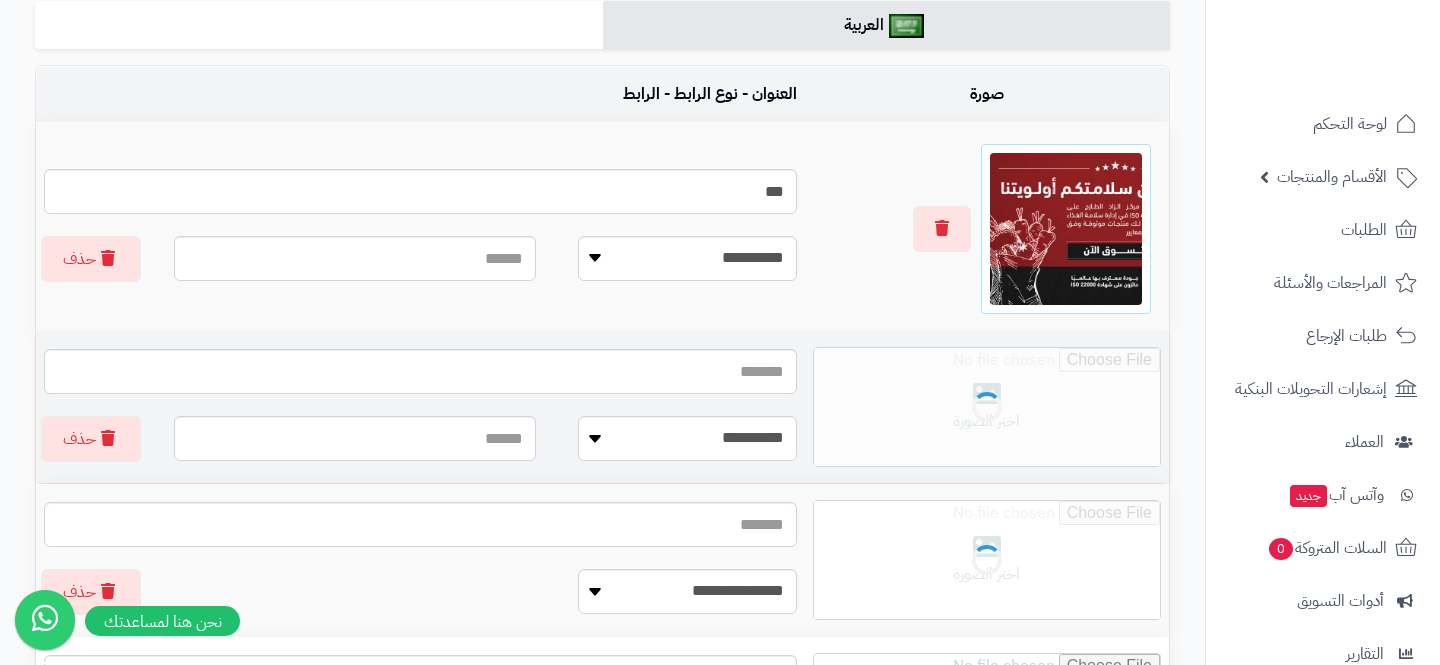 scroll, scrollTop: 743, scrollLeft: 0, axis: vertical 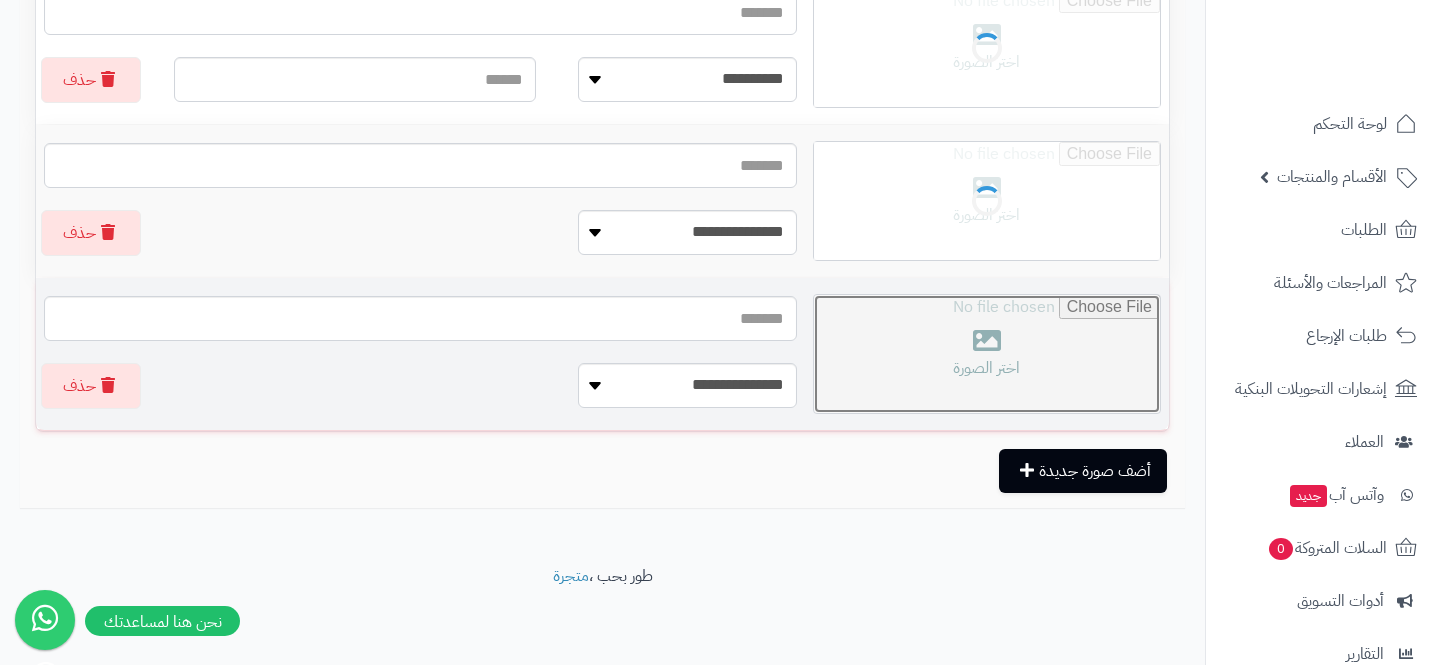 click at bounding box center (987, 354) 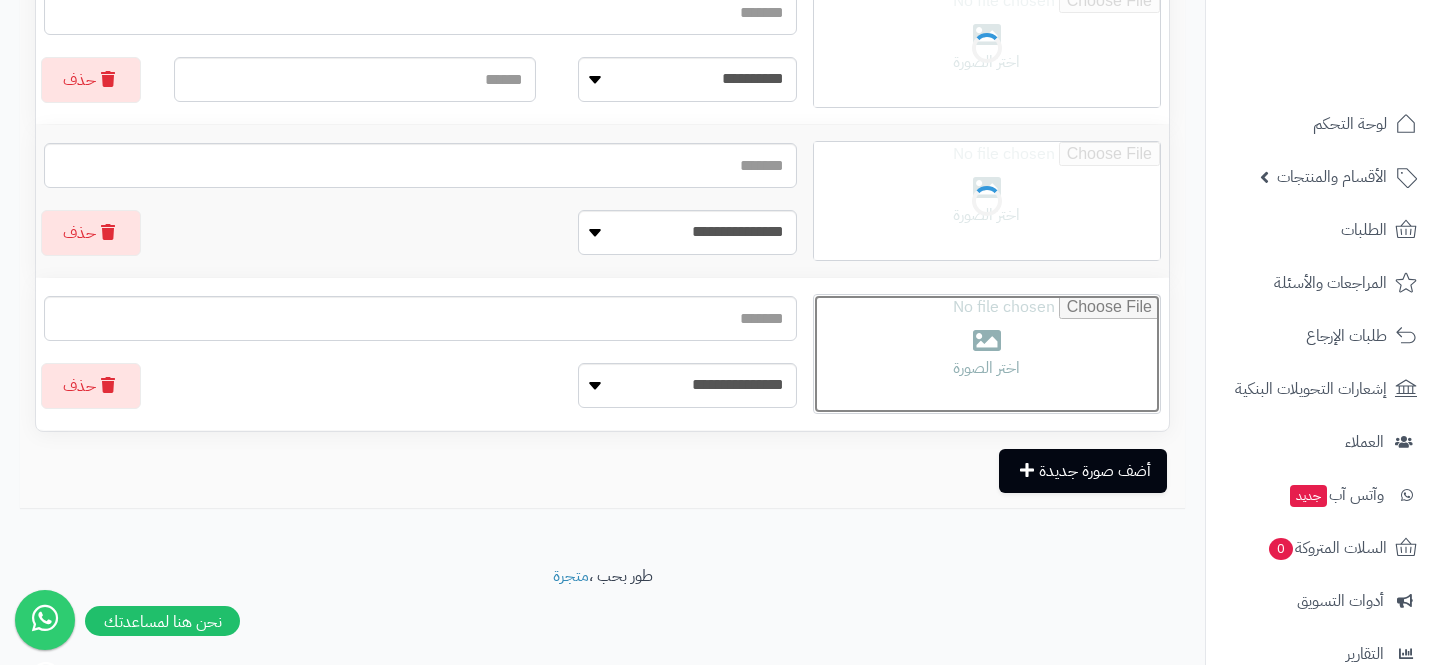 type on "**********" 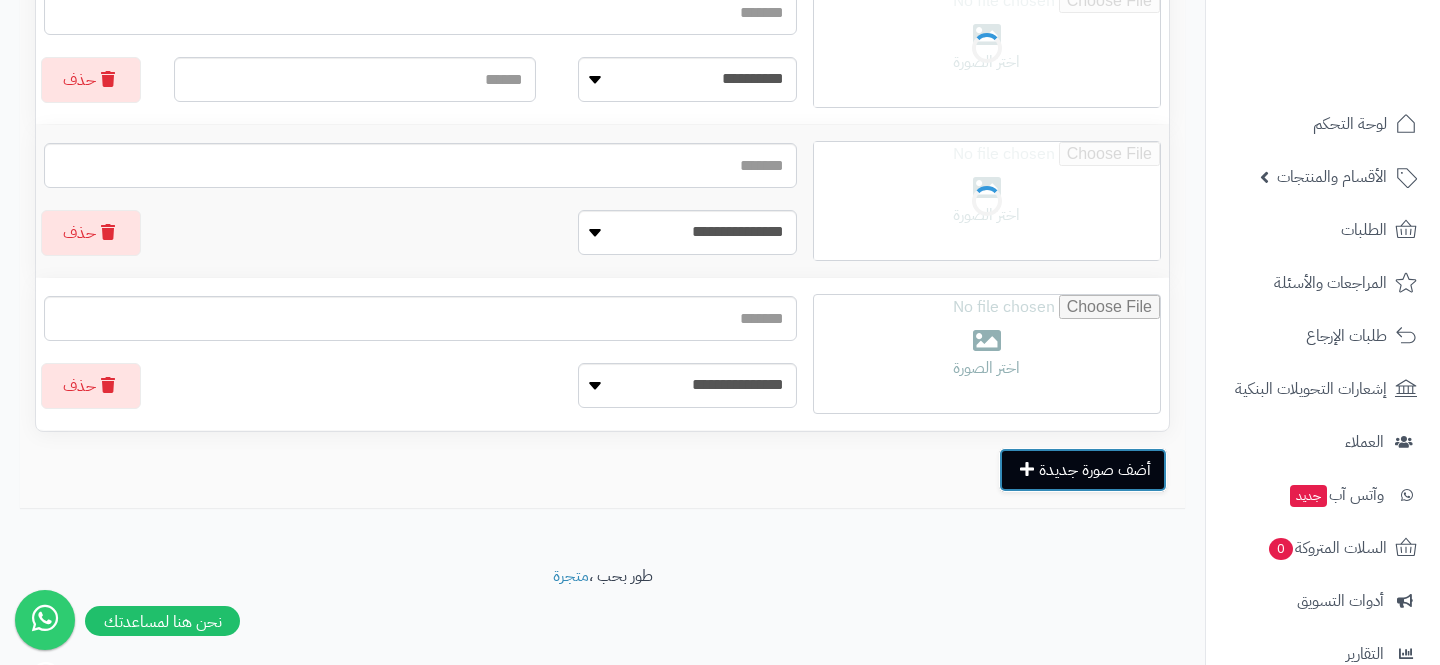 click on "أضف صورة جديدة" at bounding box center [1083, 470] 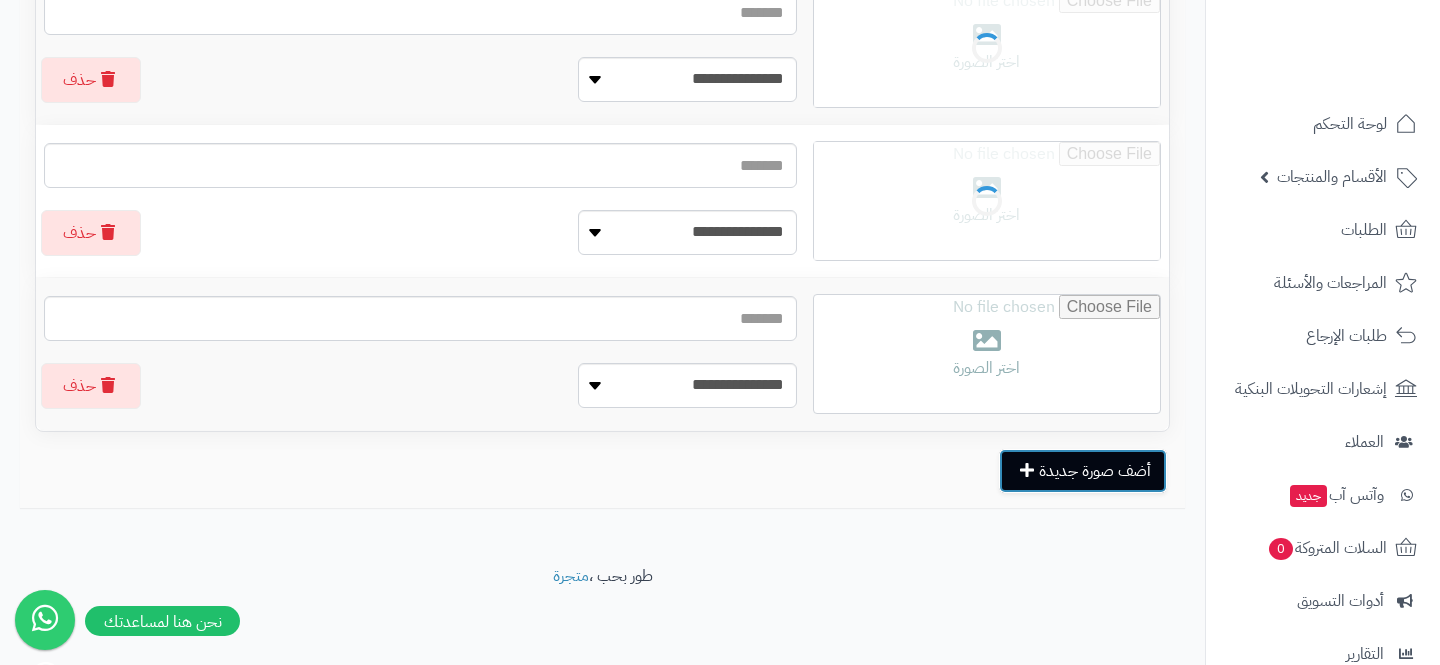 scroll, scrollTop: 951, scrollLeft: 0, axis: vertical 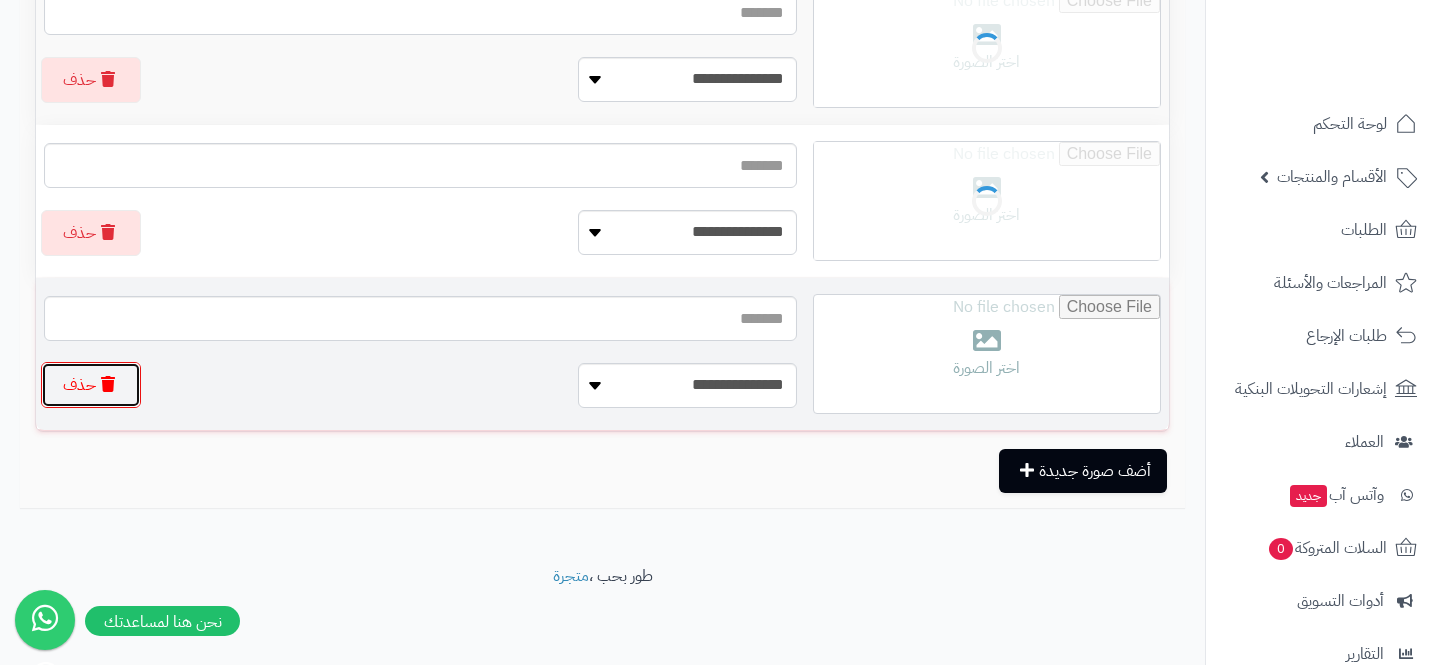 click on "حذف" at bounding box center [91, 385] 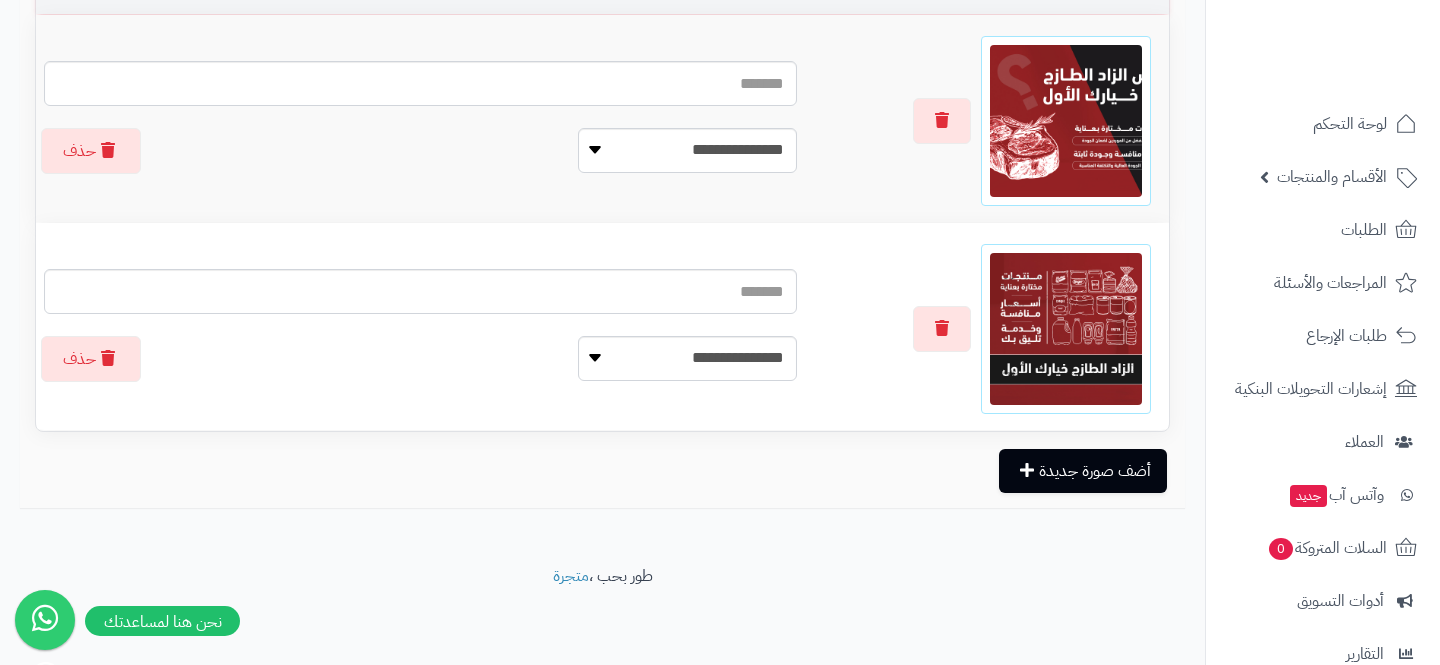 scroll, scrollTop: 0, scrollLeft: 0, axis: both 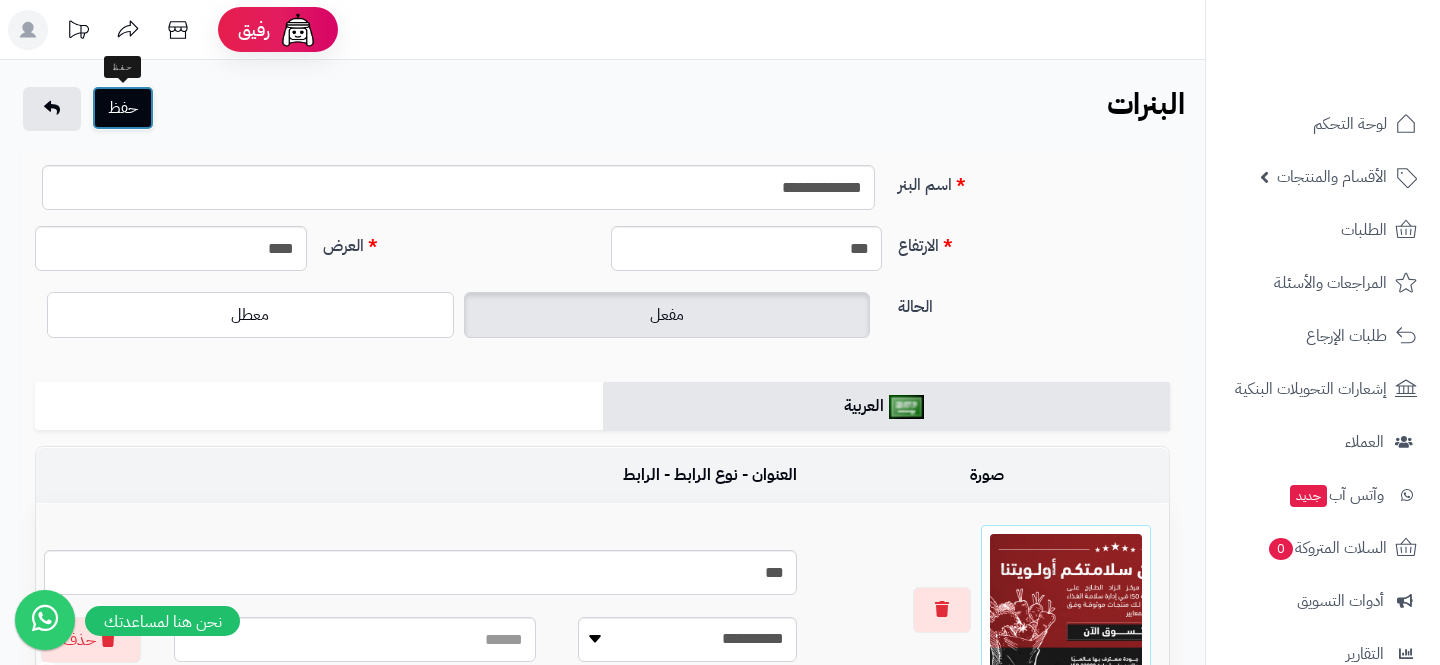 click on "حفظ" at bounding box center (123, 108) 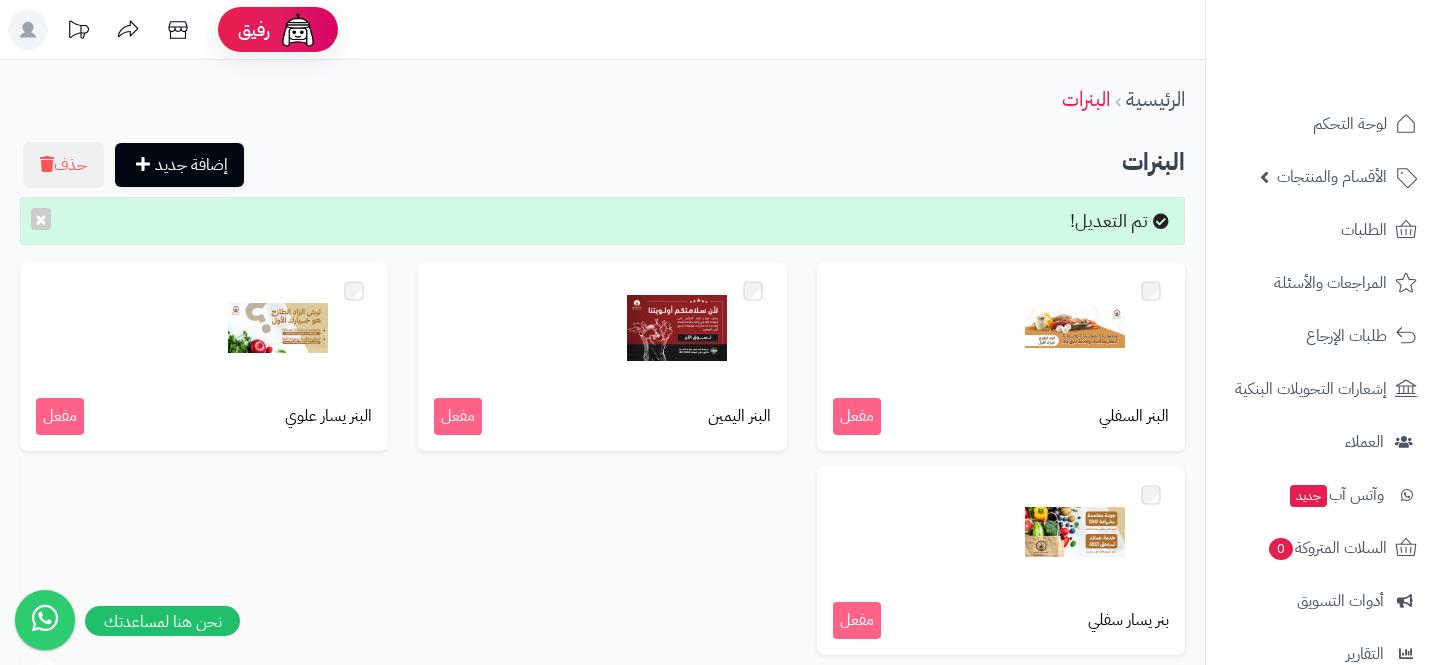 scroll, scrollTop: 0, scrollLeft: 0, axis: both 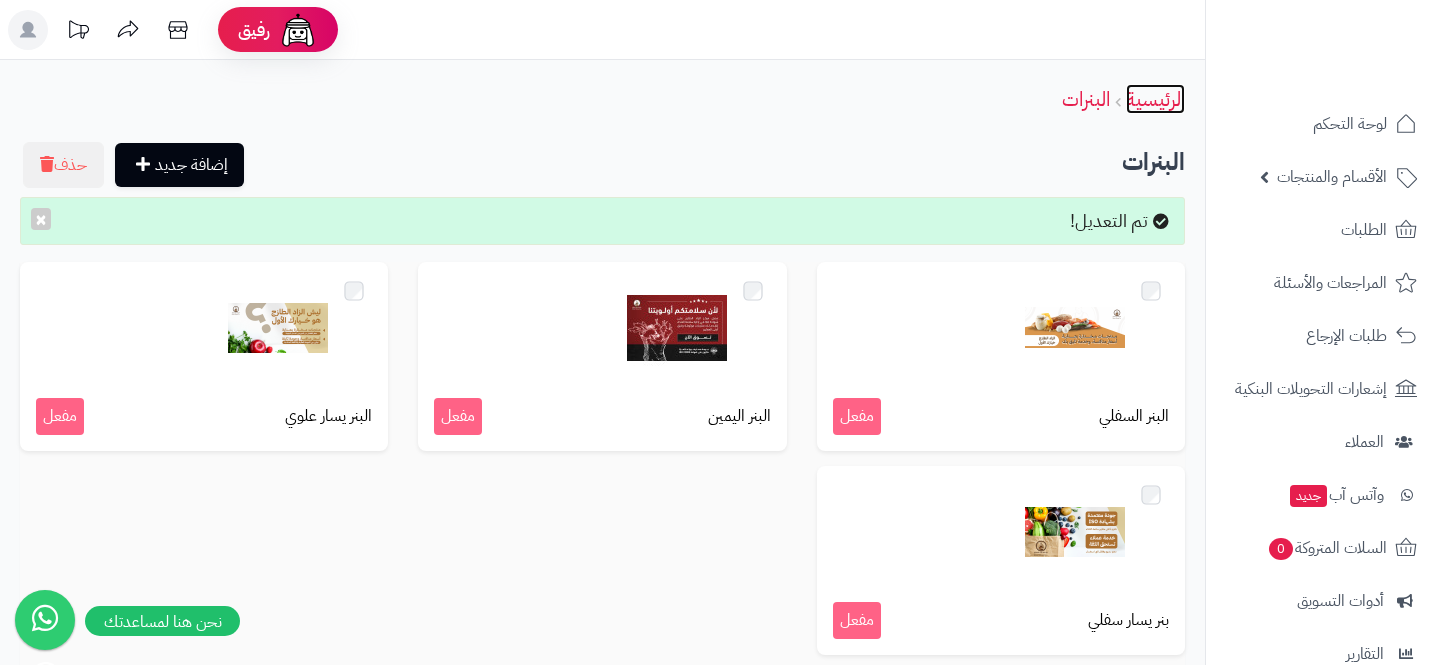 click on "الرئيسية" at bounding box center [1155, 99] 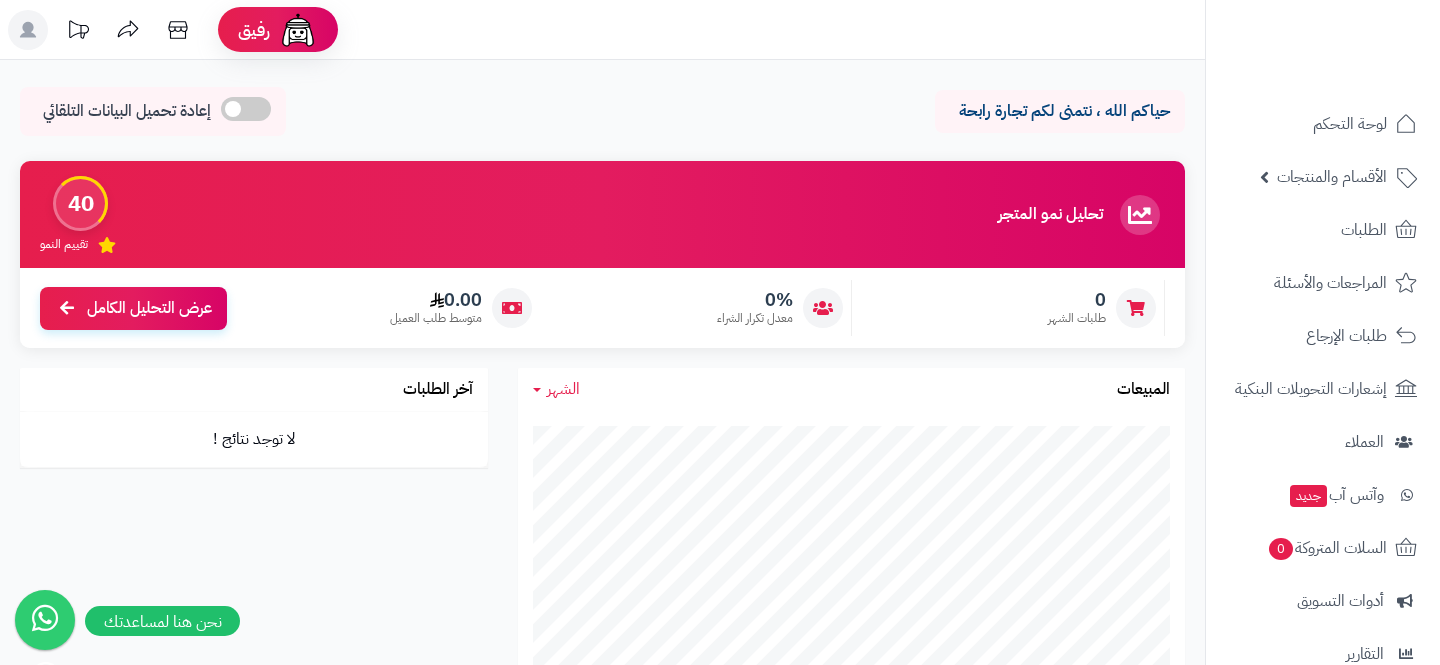 scroll, scrollTop: 1166, scrollLeft: 0, axis: vertical 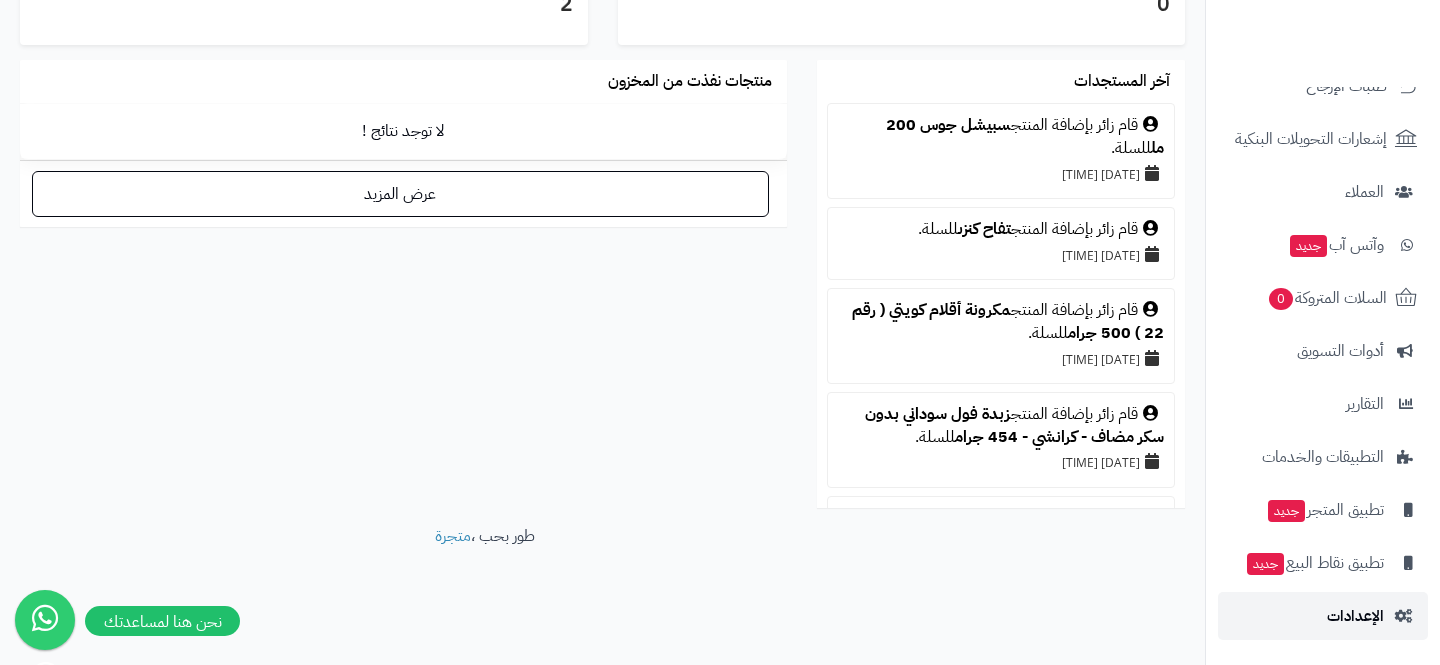 click on "الإعدادات" at bounding box center (1323, 616) 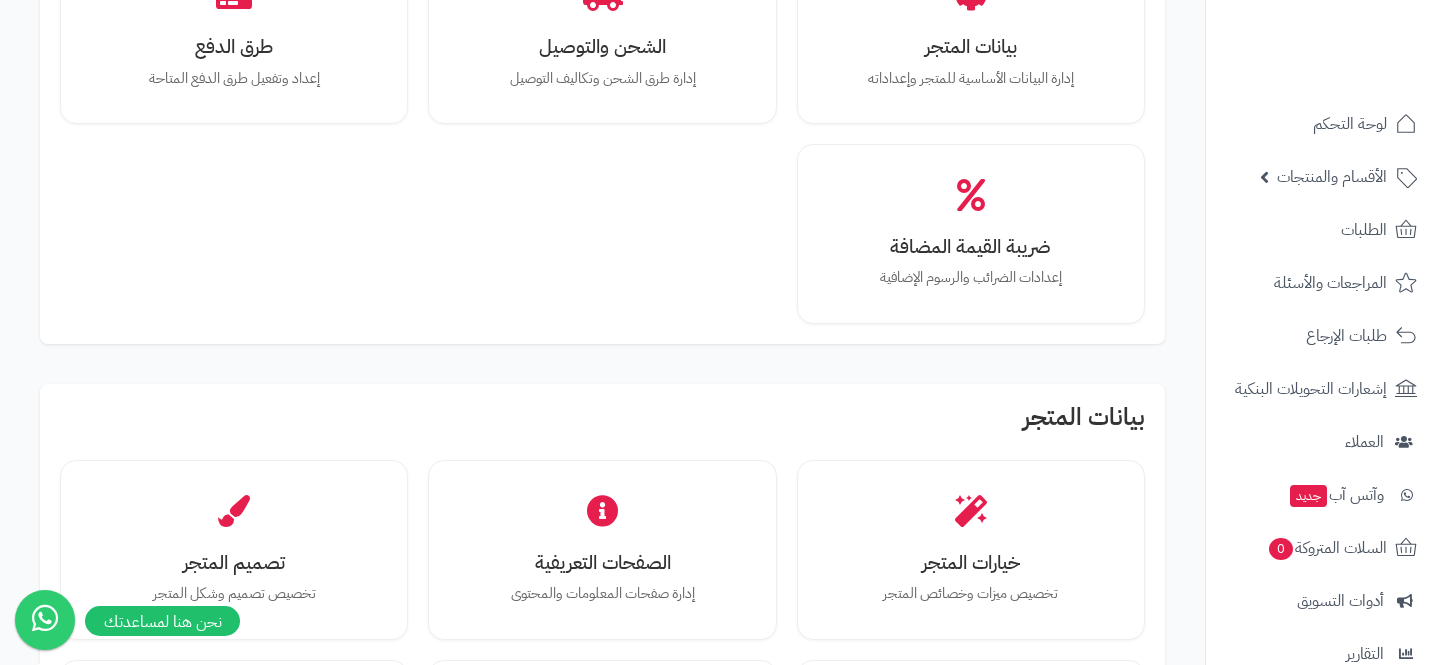 scroll, scrollTop: 248, scrollLeft: 0, axis: vertical 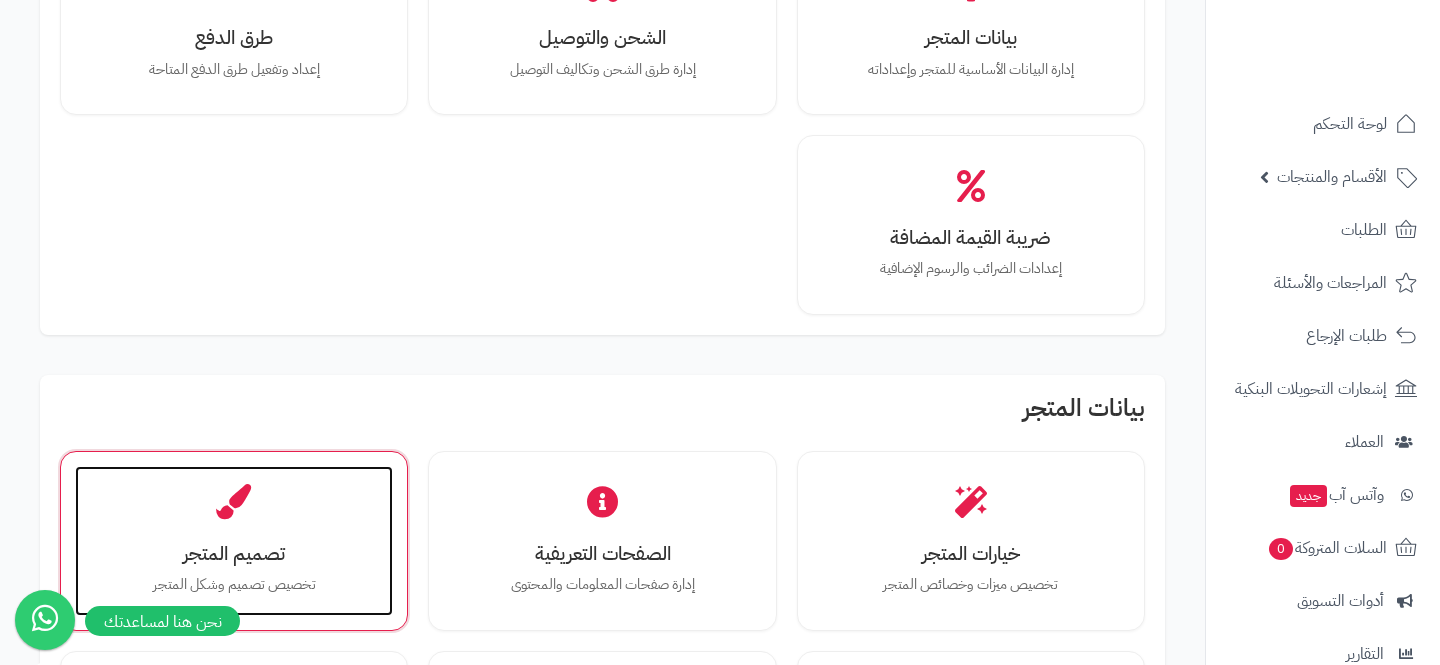 click on "تصميم المتجر تخصيص تصميم وشكل المتجر" at bounding box center [234, 541] 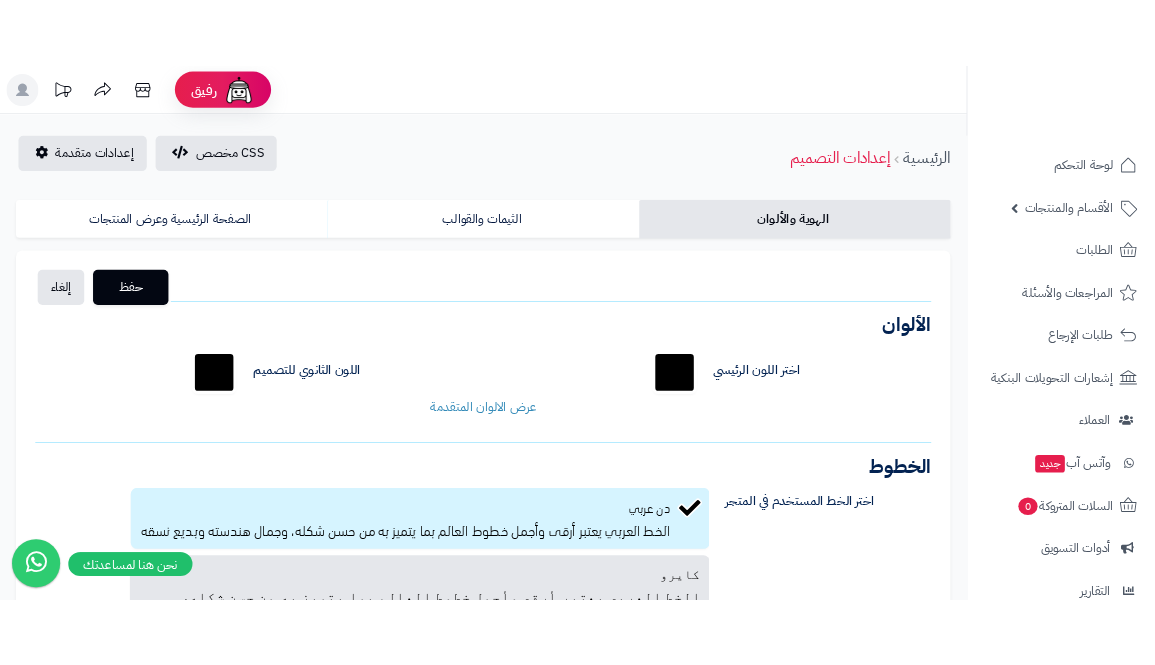 scroll, scrollTop: 0, scrollLeft: 0, axis: both 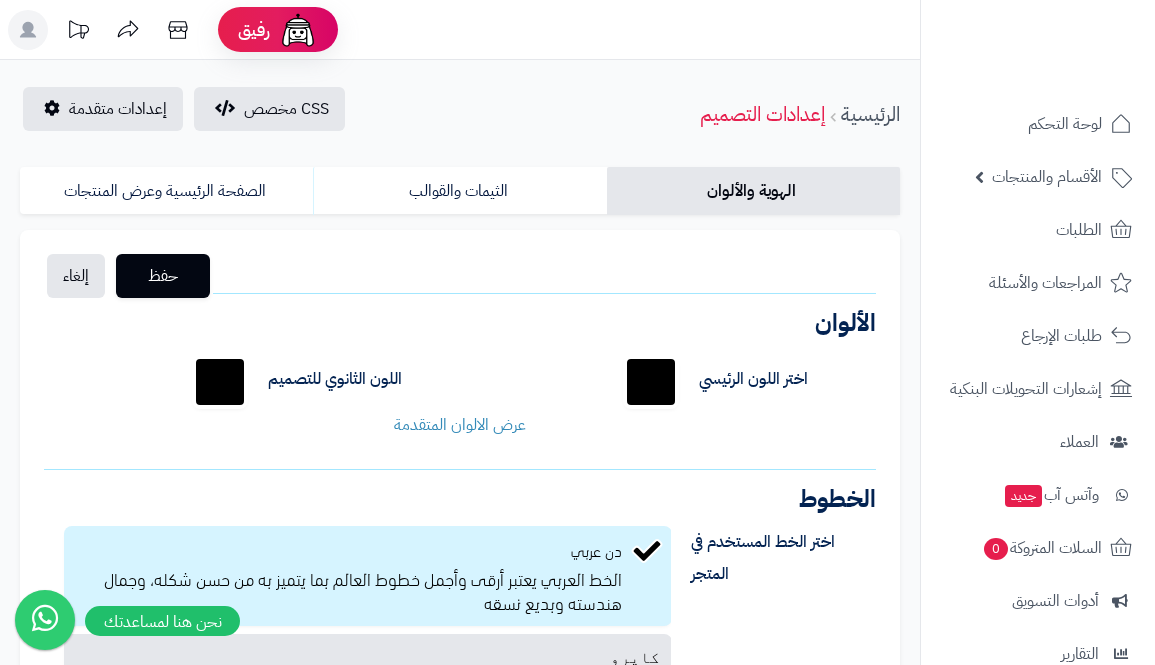 click on "*******" at bounding box center [651, 382] 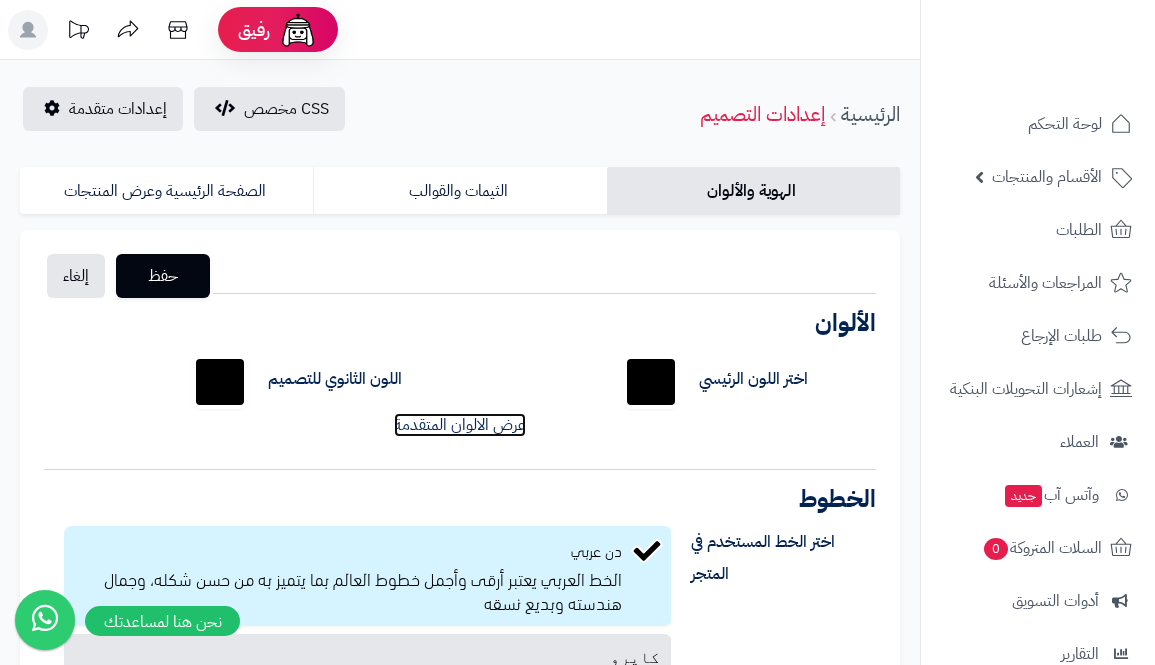 click on "عرض الالوان المتقدمة" at bounding box center (460, 425) 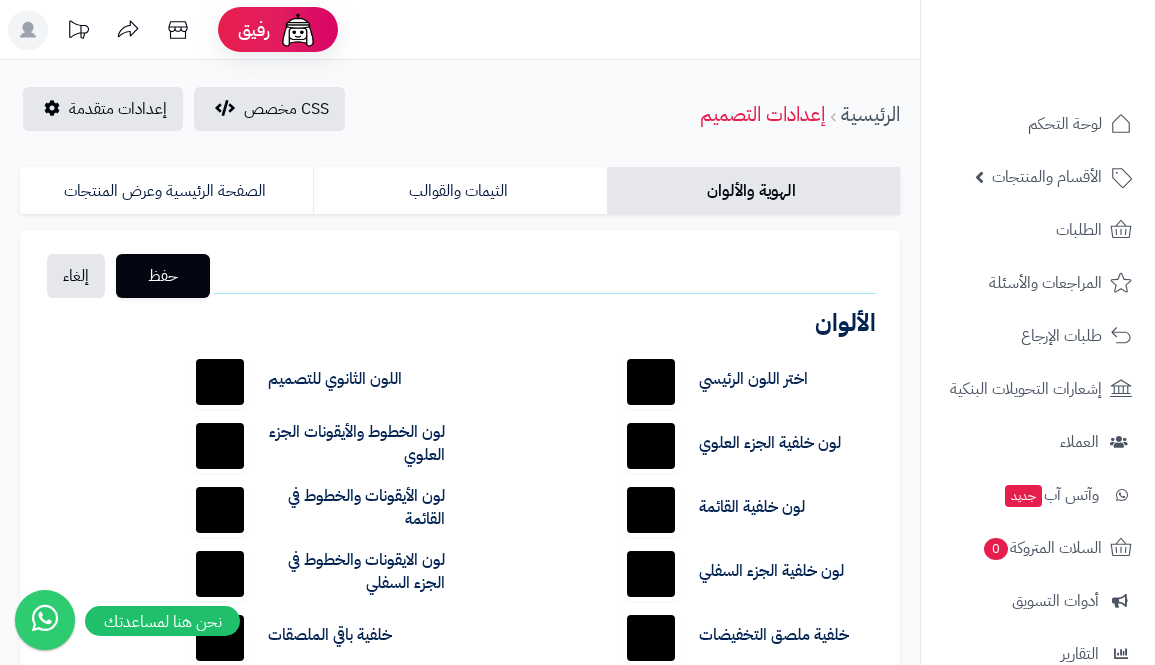 click on "*******" at bounding box center [651, 446] 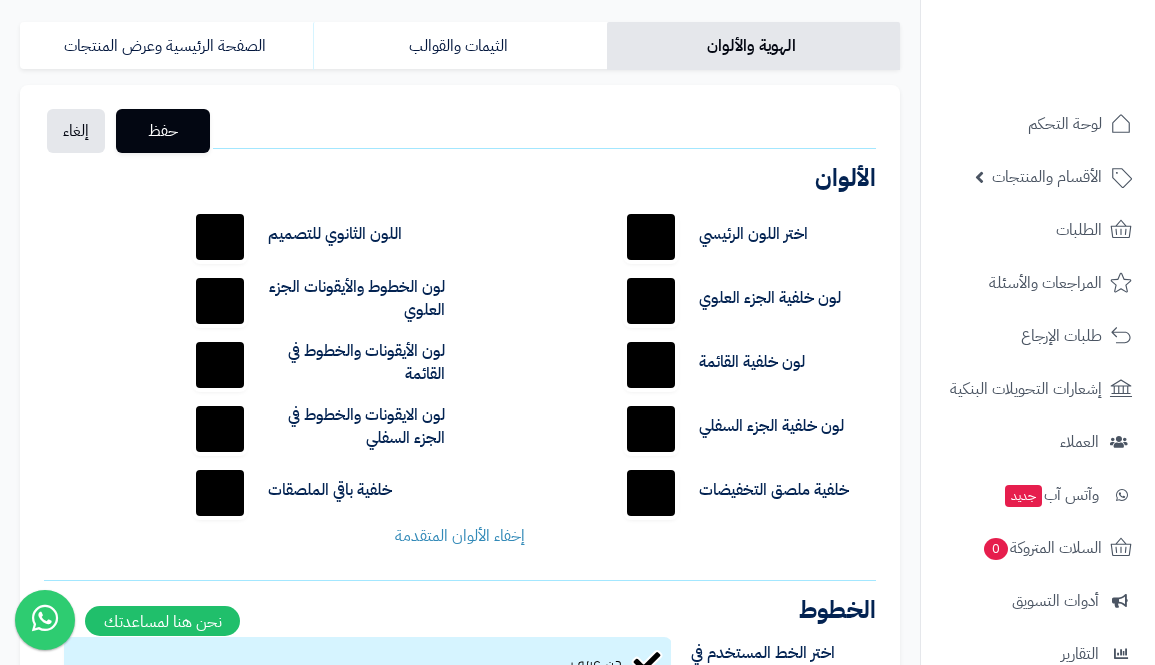 scroll, scrollTop: 162, scrollLeft: 0, axis: vertical 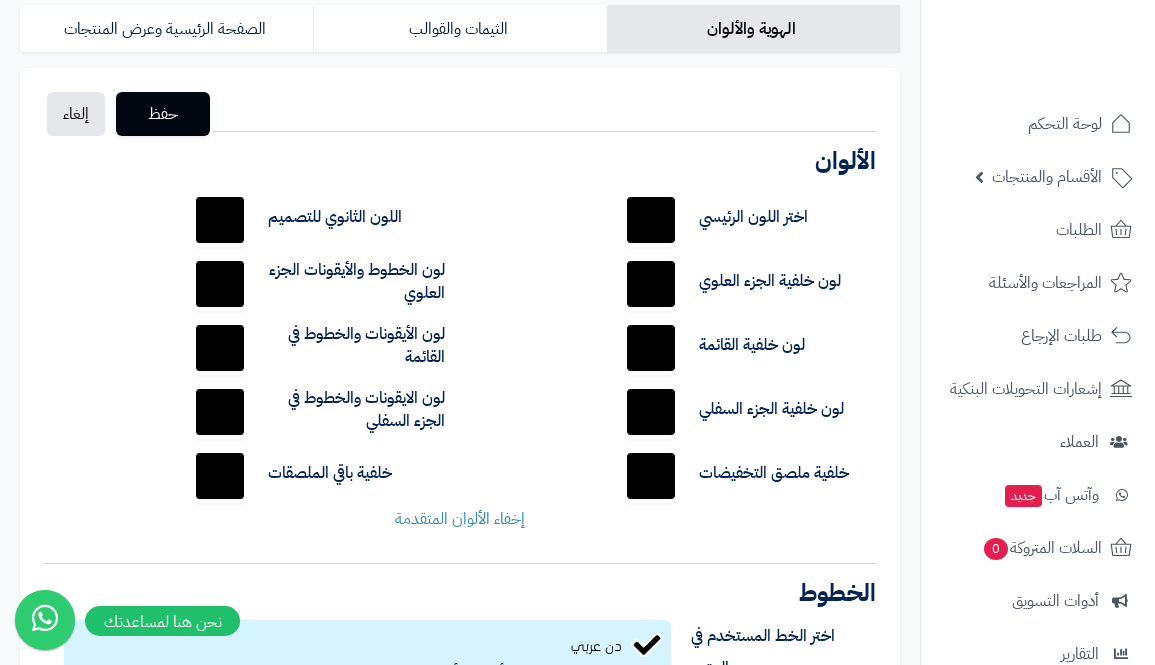 click on "*******" at bounding box center [651, 476] 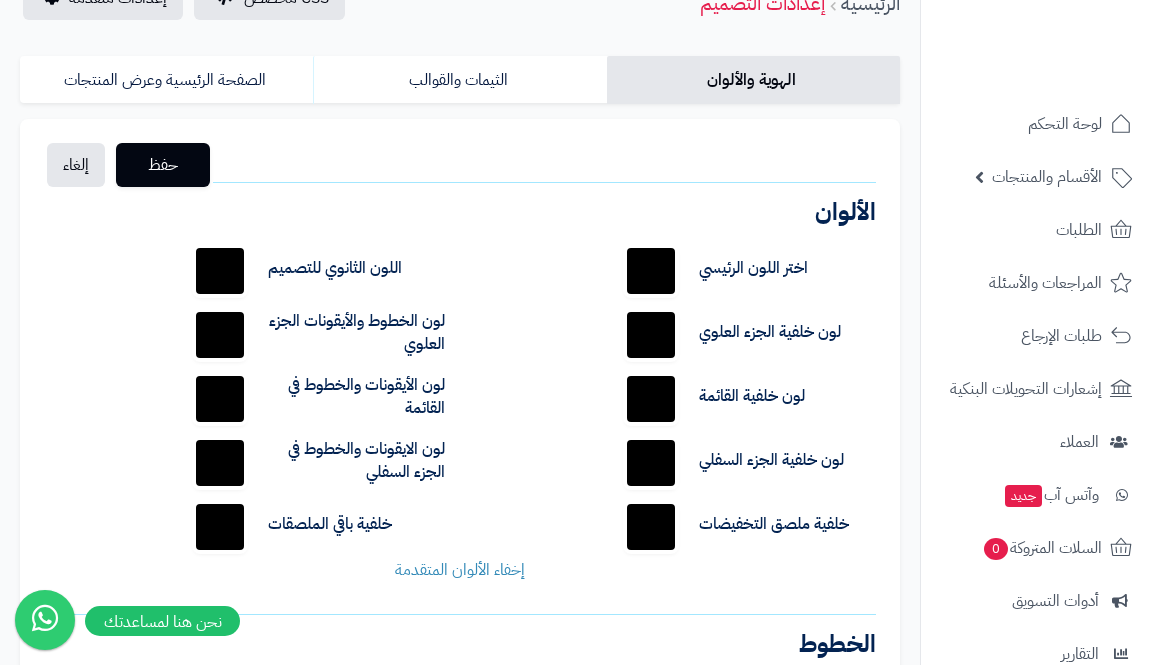 scroll, scrollTop: 89, scrollLeft: 0, axis: vertical 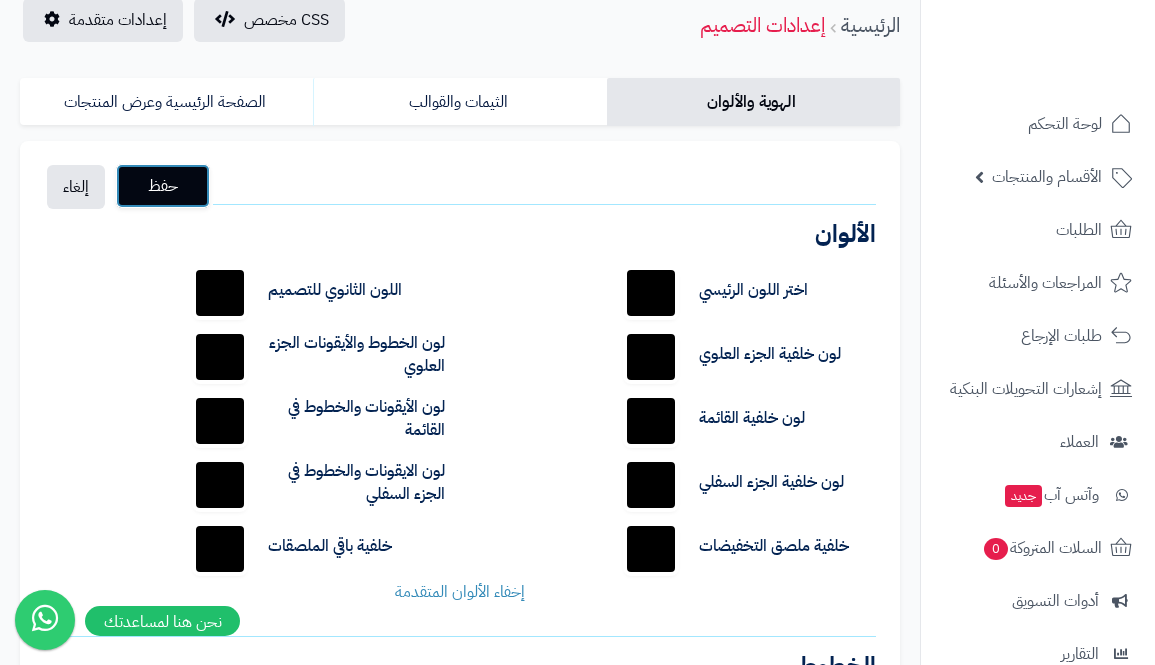 click on "حفظ" at bounding box center (163, 186) 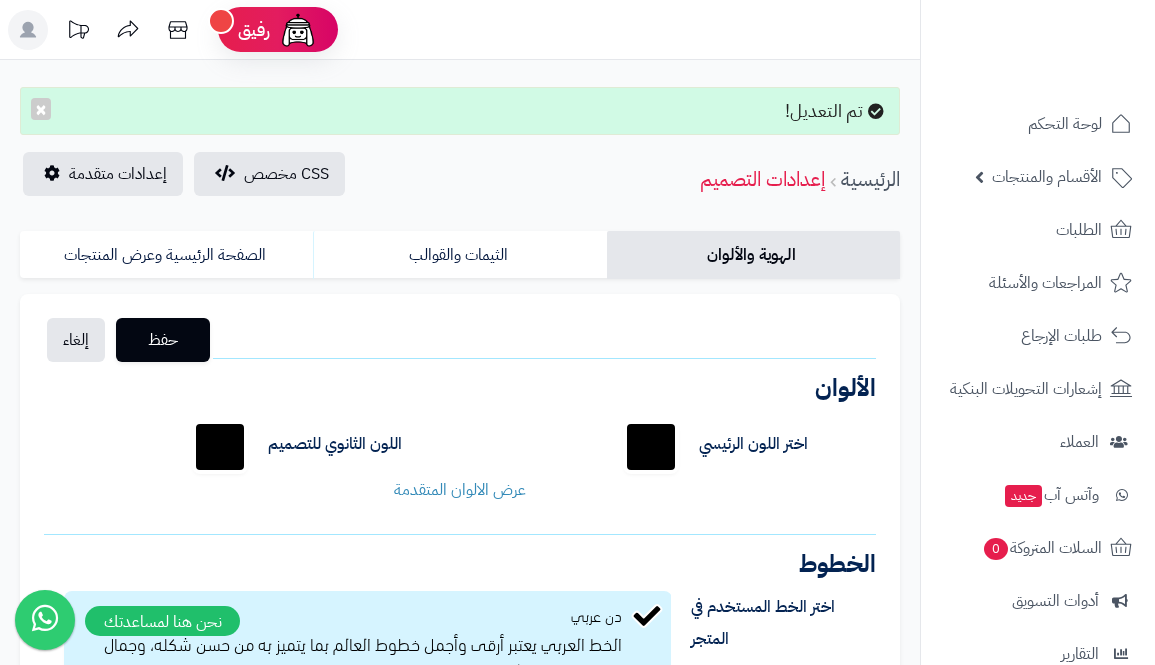 scroll, scrollTop: 0, scrollLeft: 0, axis: both 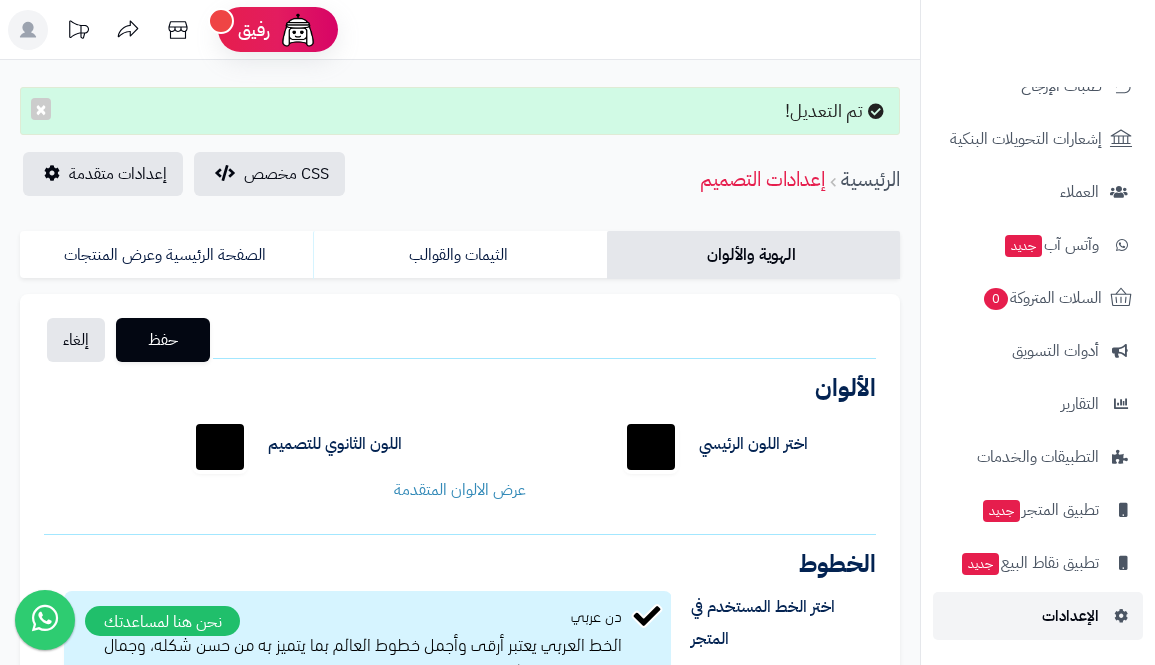click on "الإعدادات" at bounding box center (1038, 616) 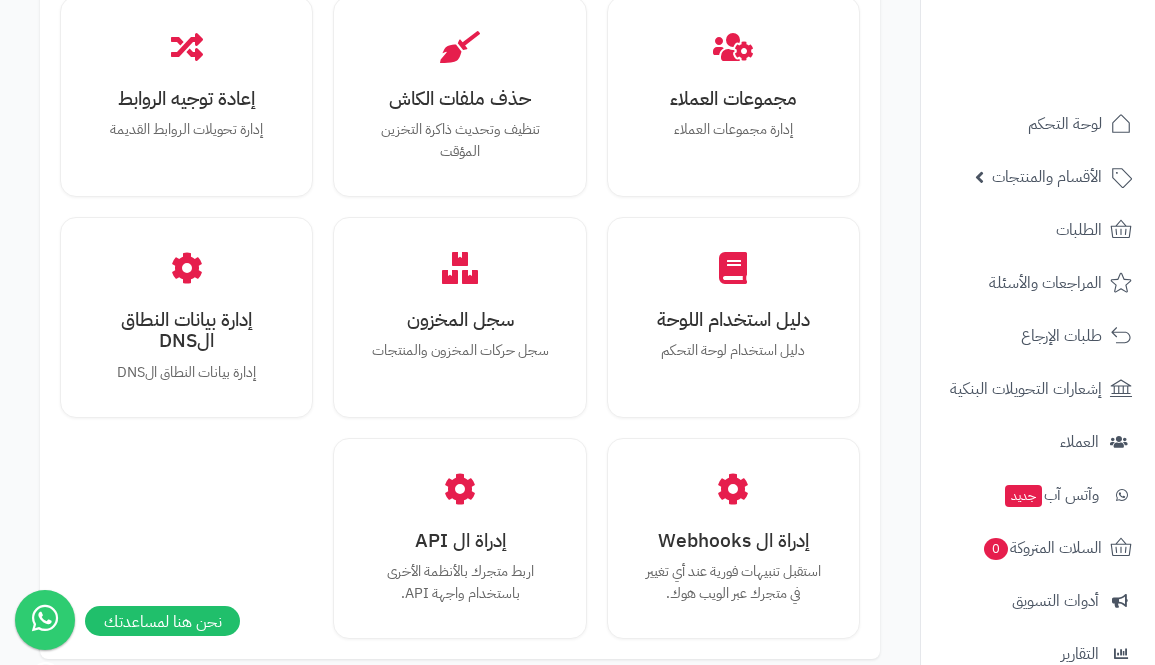 scroll, scrollTop: 2397, scrollLeft: 0, axis: vertical 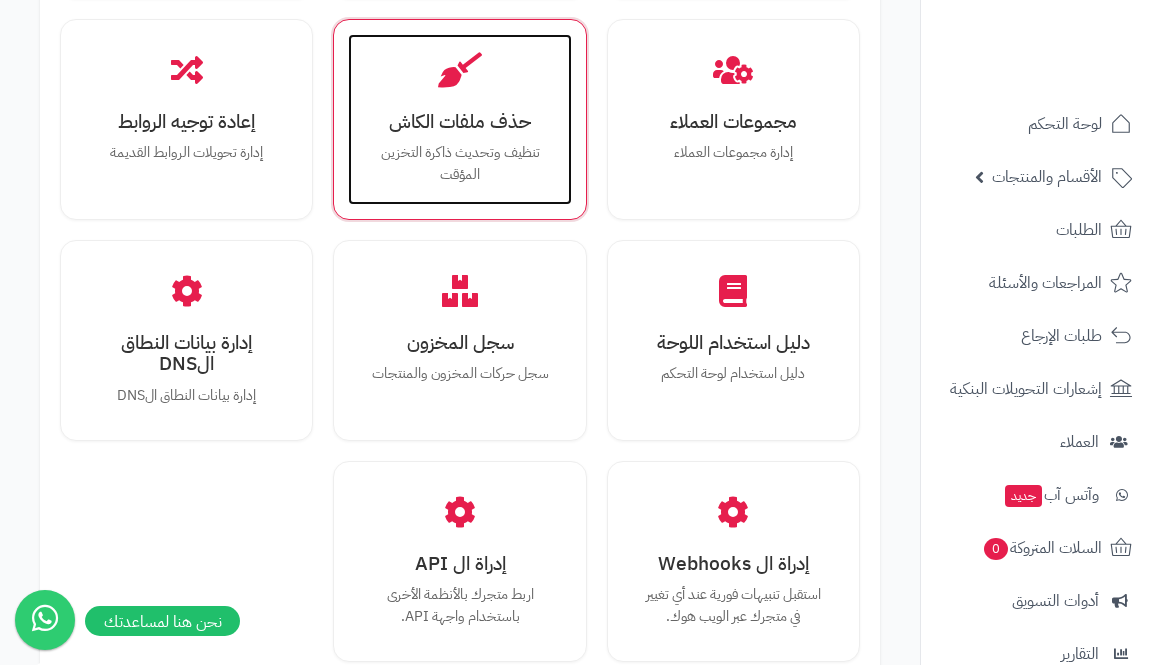 click on "حذف ملفات الكاش تنظيف وتحديث ذاكرة التخزين المؤقت" at bounding box center [459, 119] 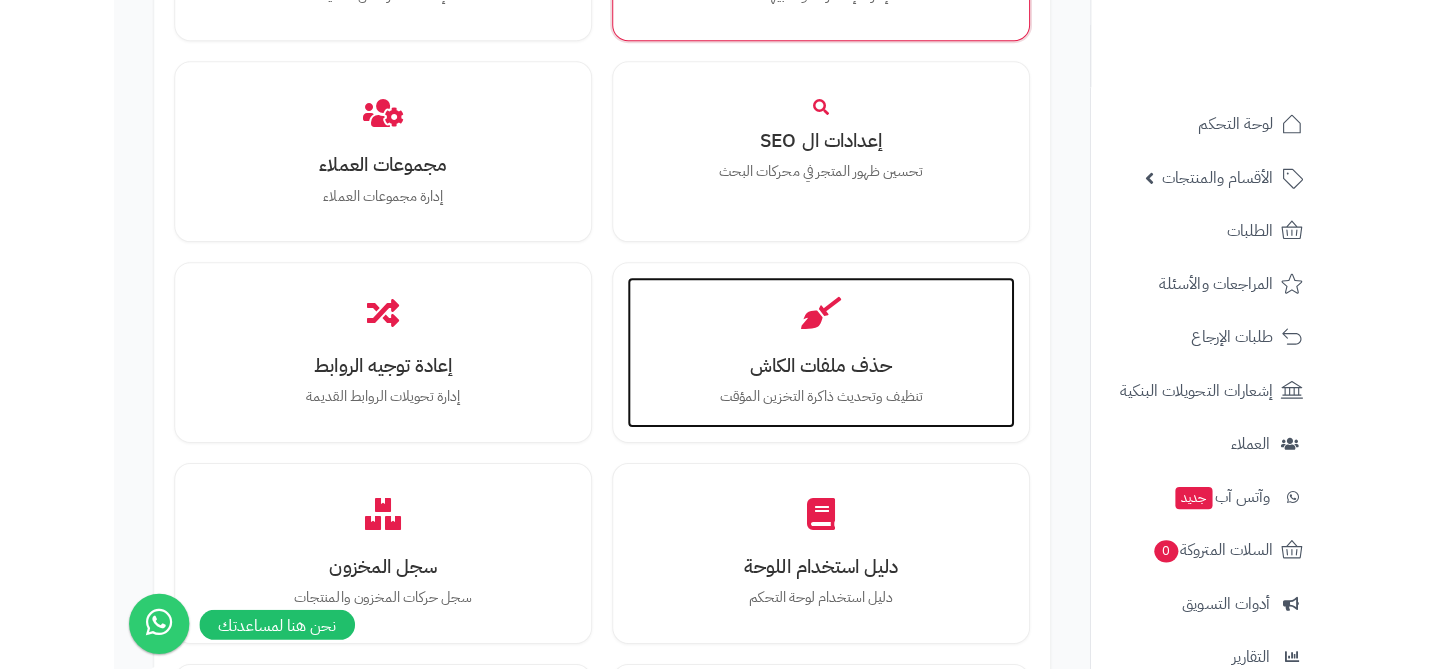 scroll, scrollTop: 2268, scrollLeft: 0, axis: vertical 